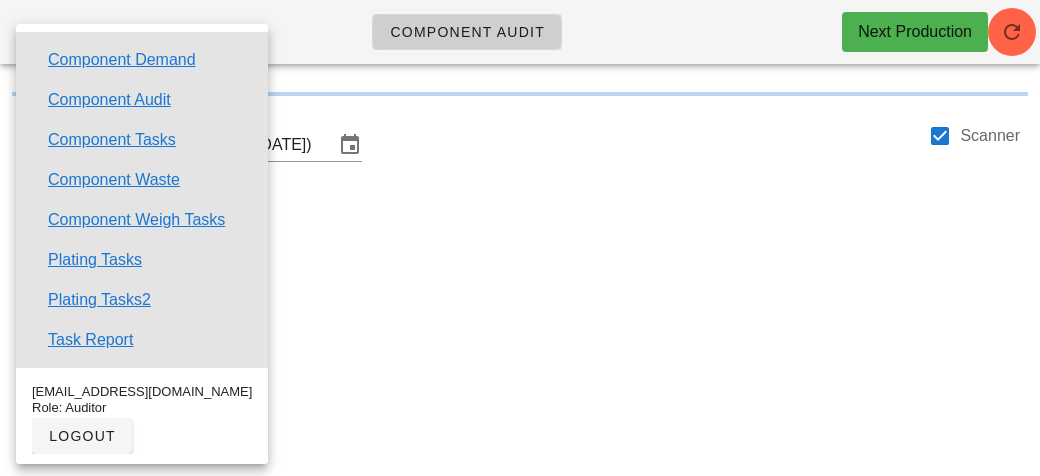 scroll, scrollTop: 0, scrollLeft: 0, axis: both 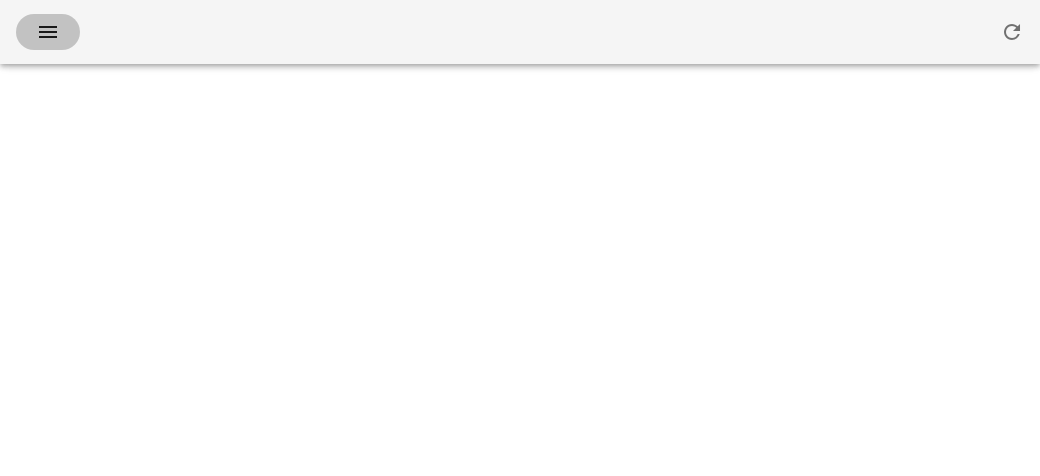 click at bounding box center [48, 32] 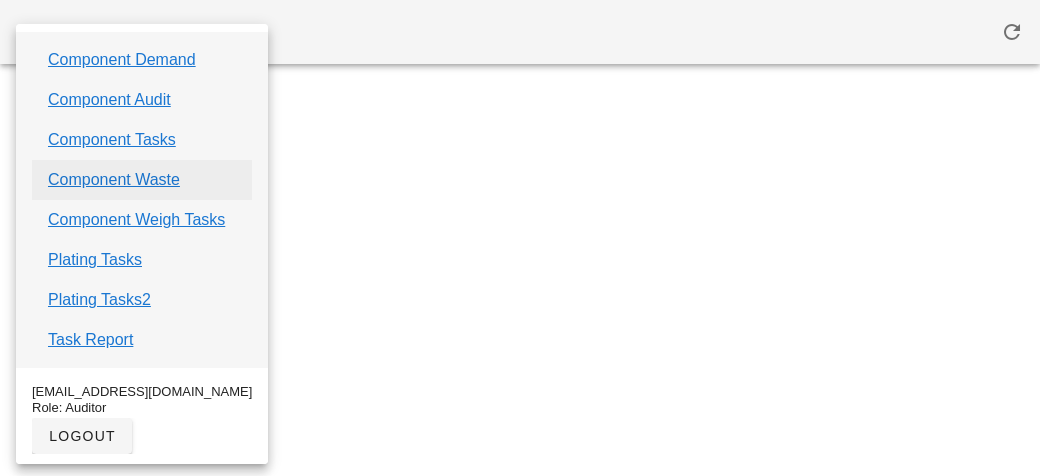 click on "Component Waste" at bounding box center [114, 180] 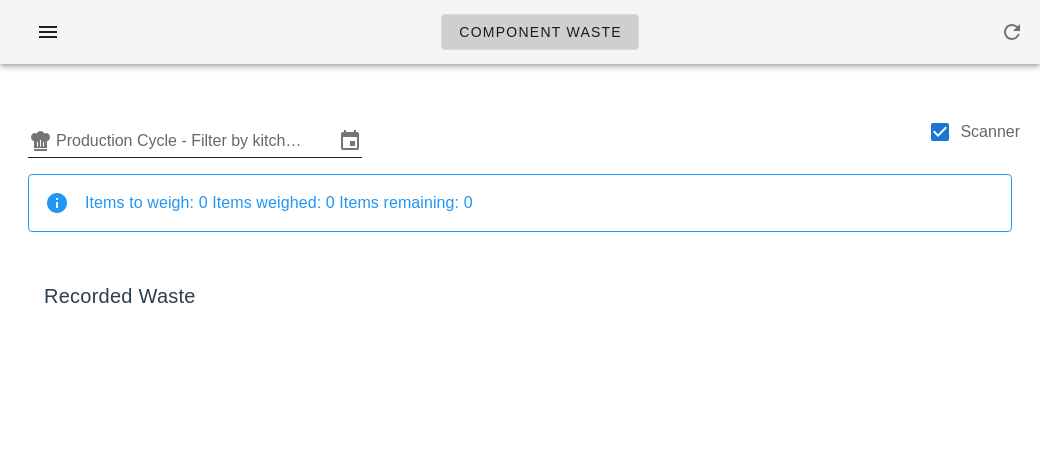 click on "Production Cycle - Filter by kitchen production schedules" at bounding box center (195, 141) 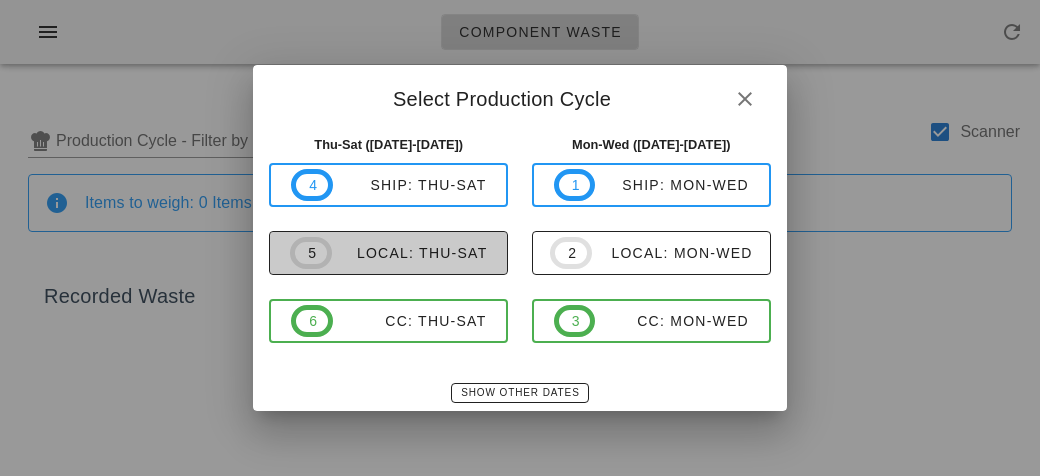 click on "local: Thu-Sat" at bounding box center [410, 253] 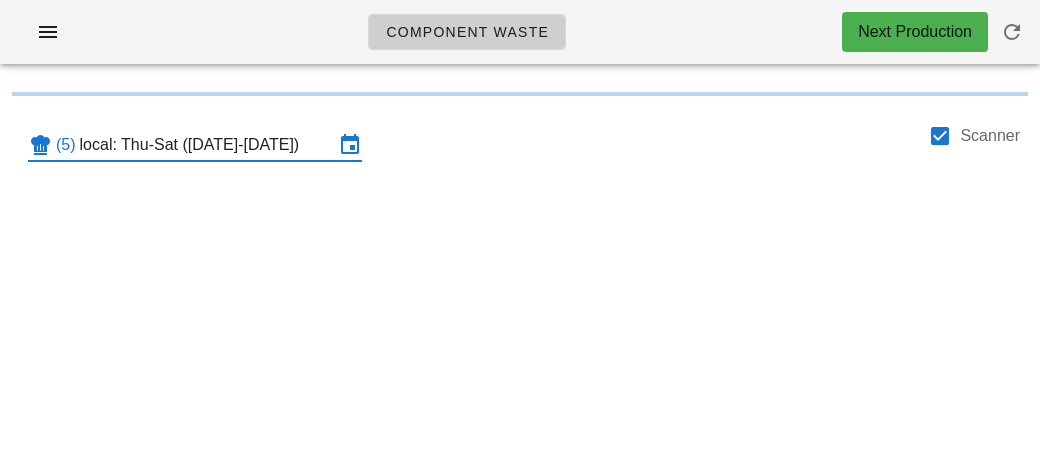 click on "local: Thu-Sat ([DATE]-[DATE])" at bounding box center (207, 145) 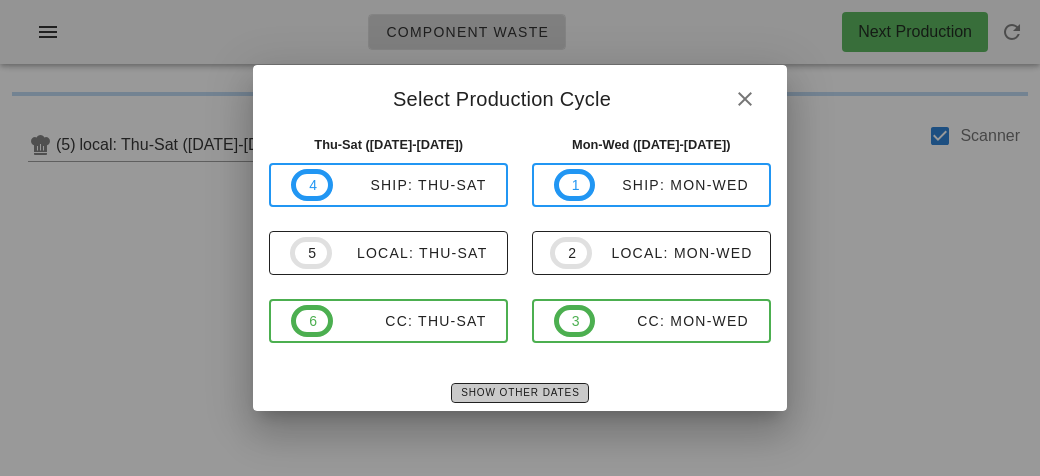 click on "Show Other Dates" at bounding box center [519, 392] 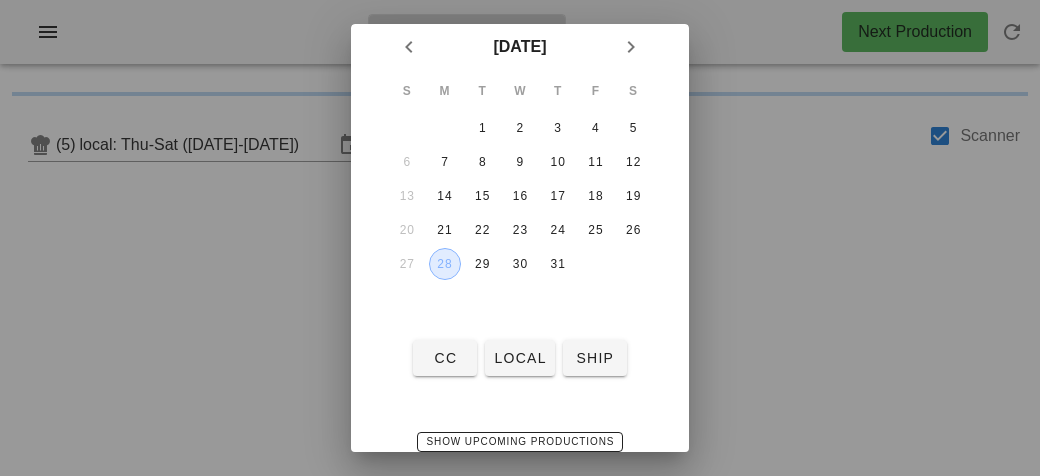 click on "28" at bounding box center [445, 264] 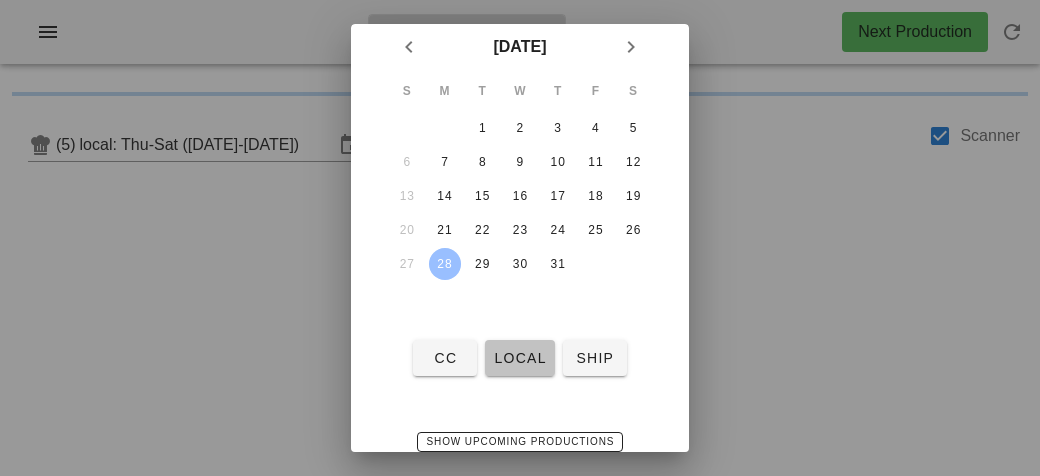 click on "local" at bounding box center (519, 358) 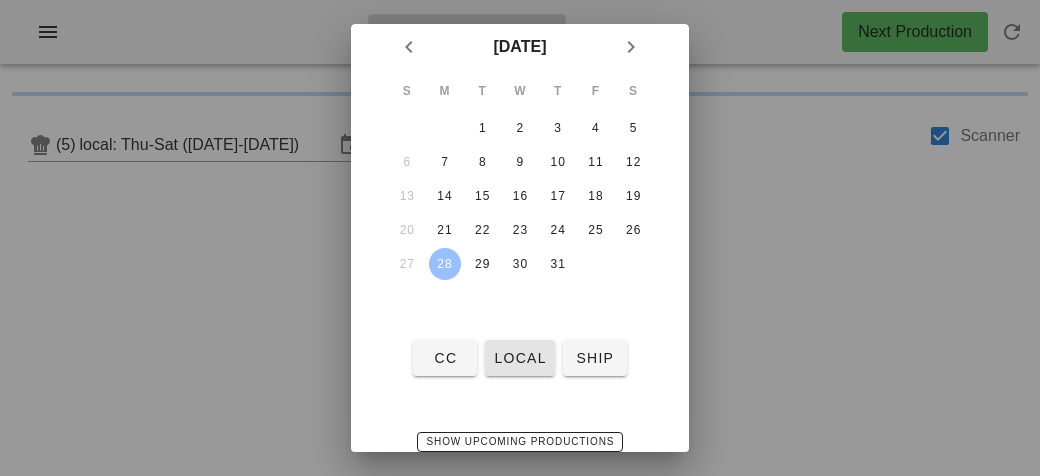 type on "local: Mon-Wed ([DATE]-[DATE])" 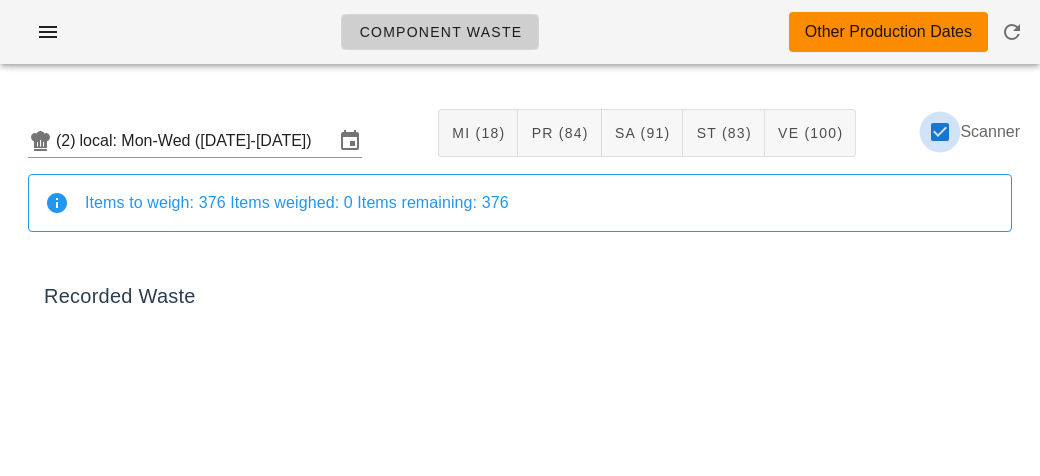 click at bounding box center (940, 132) 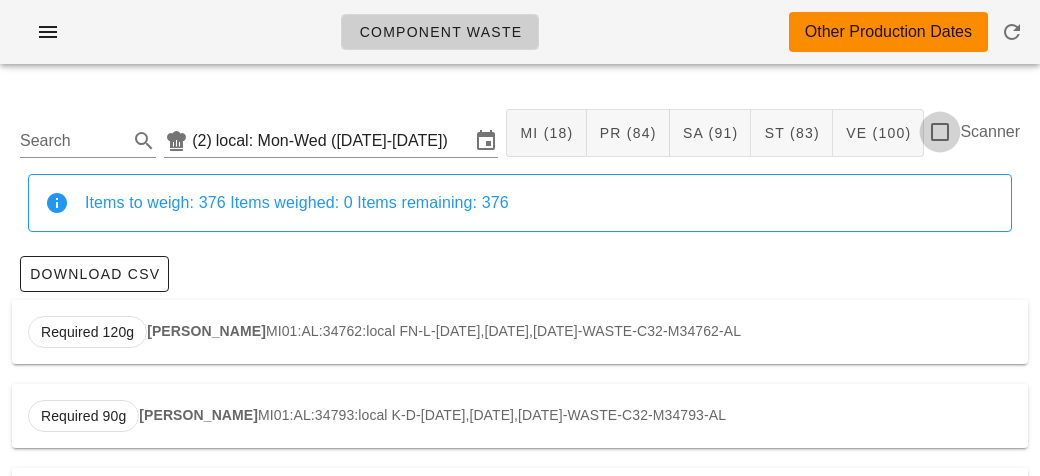 checkbox on "false" 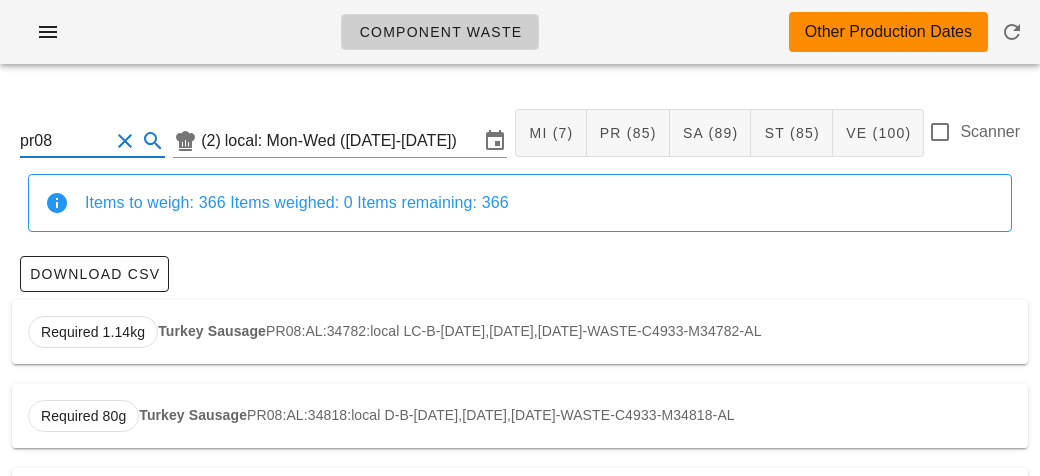 click on "Turkey Sausage" at bounding box center [212, 331] 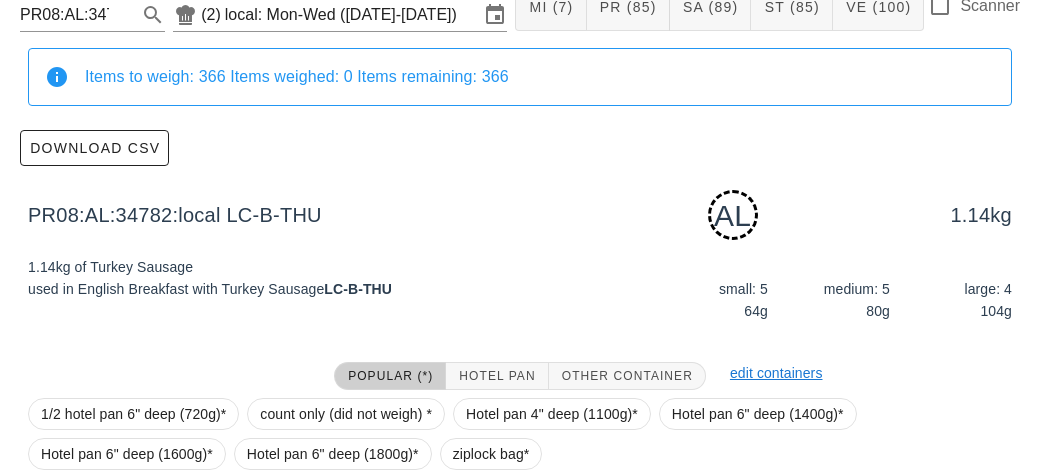 scroll, scrollTop: 302, scrollLeft: 0, axis: vertical 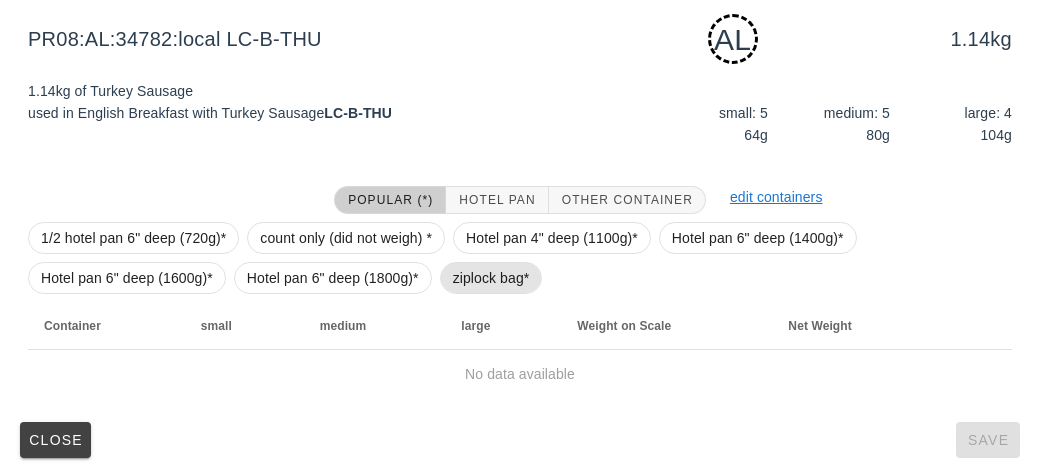 click on "ziplock bag*" at bounding box center [491, 278] 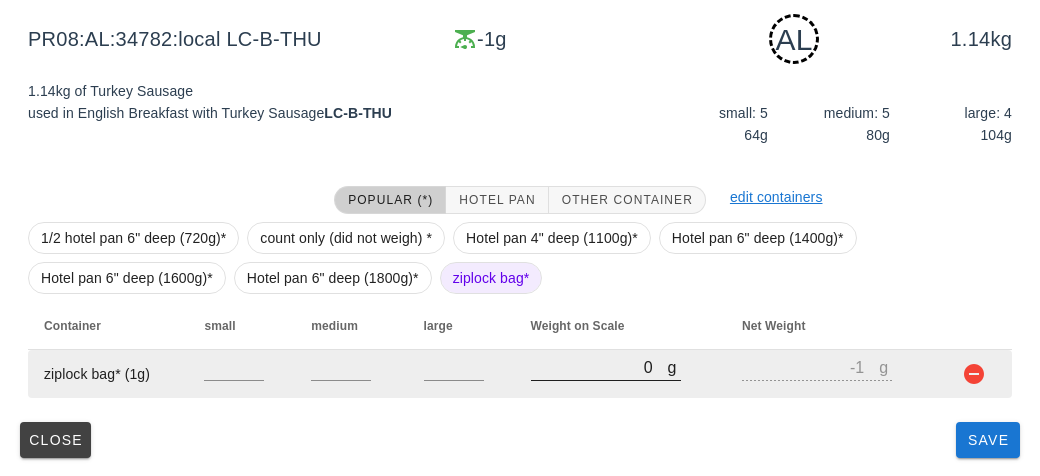 click on "0" at bounding box center [599, 367] 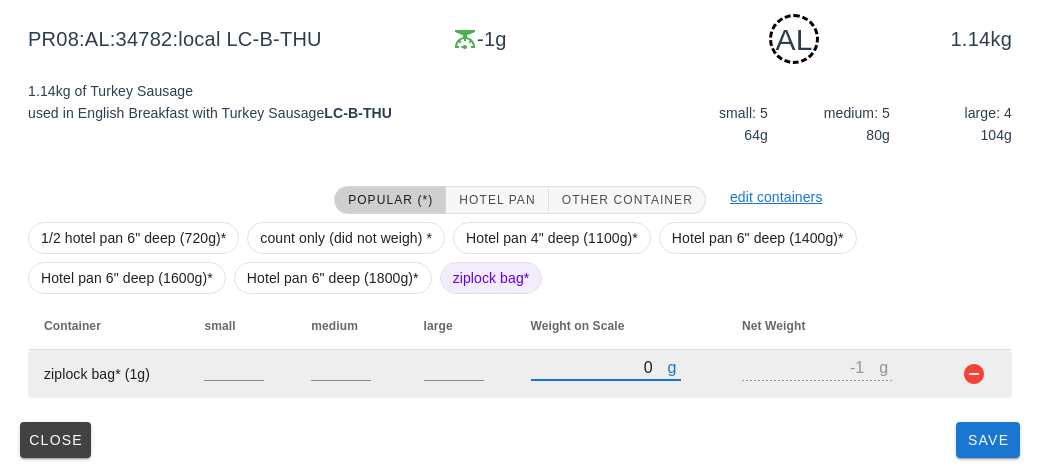 type on "40" 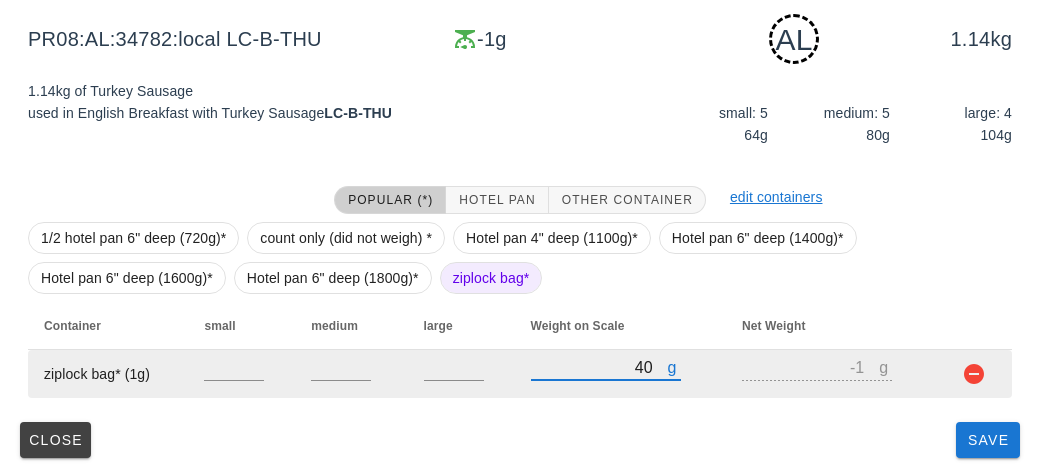 type on "39" 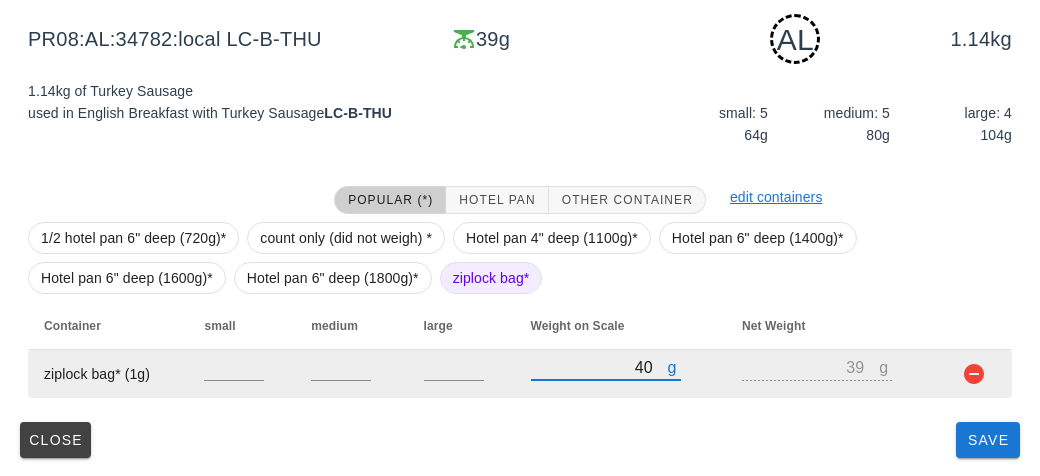 type on "450" 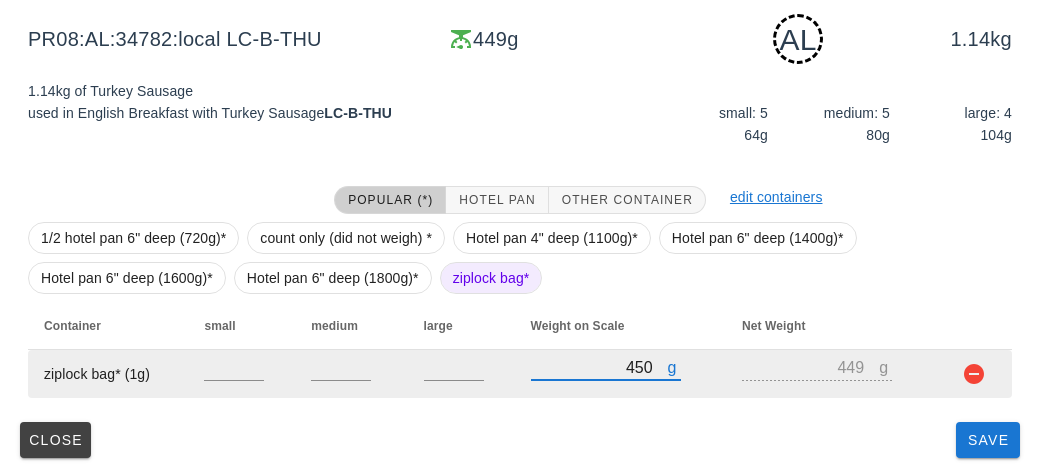 type on "450" 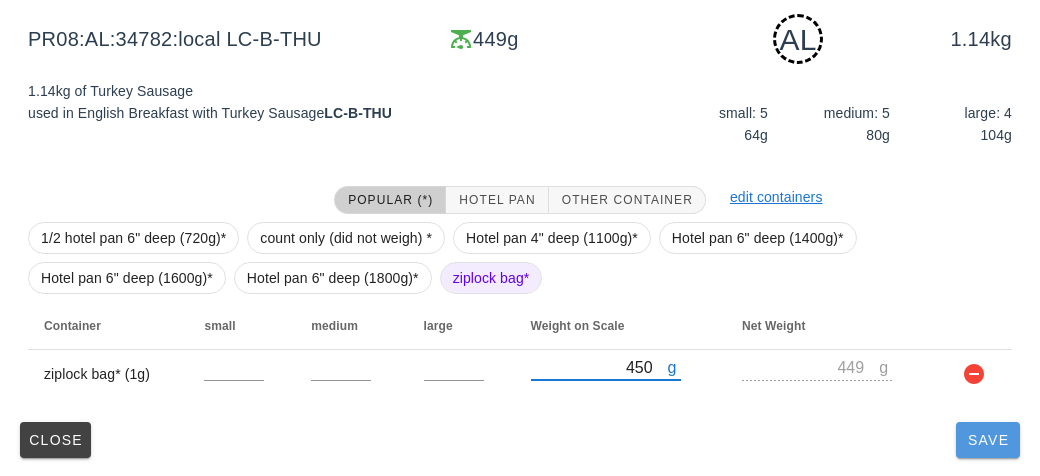 click on "Save" at bounding box center [988, 440] 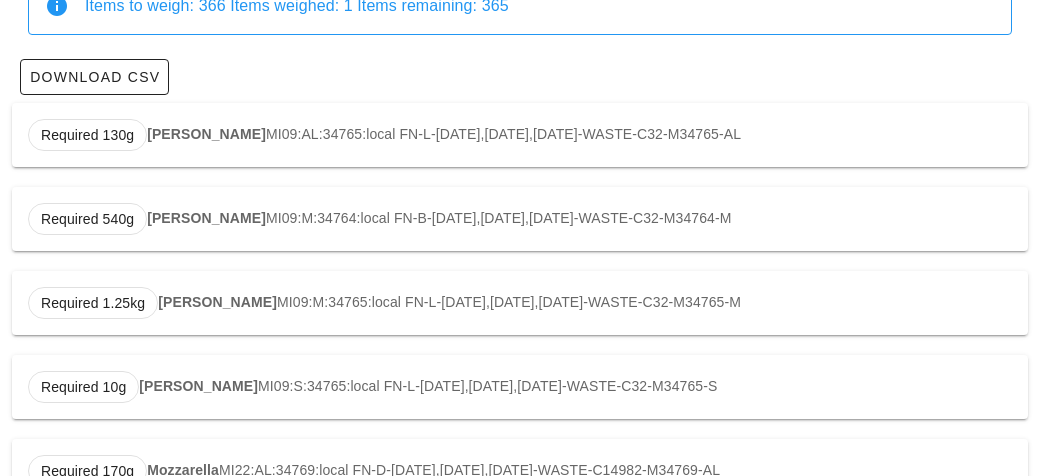 scroll, scrollTop: 0, scrollLeft: 0, axis: both 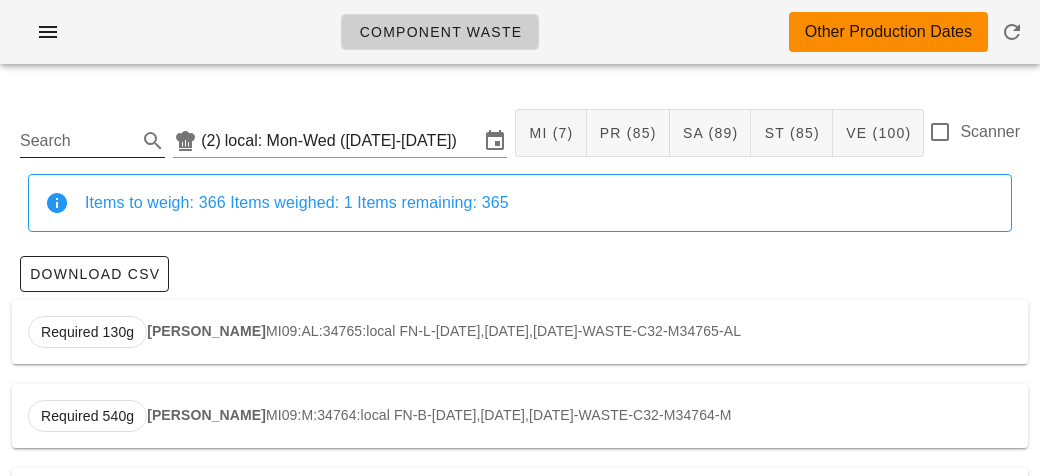 click on "Search" at bounding box center [76, 141] 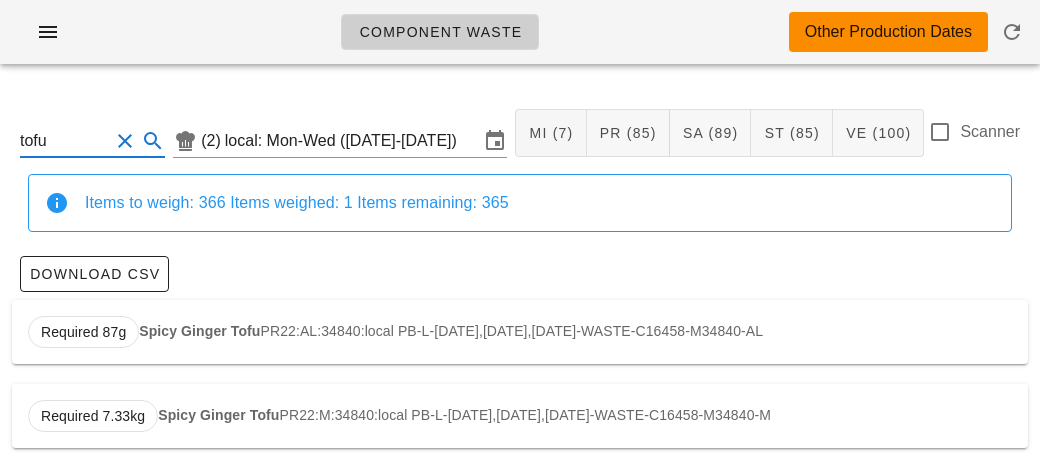 click on "Required 87g Spicy Ginger Tofu  PR22:AL:34840:local PB-L-FRI 2025-07-31,2025-08-01,2025-08-02-WASTE-C16458-M34840-AL" at bounding box center [520, 332] 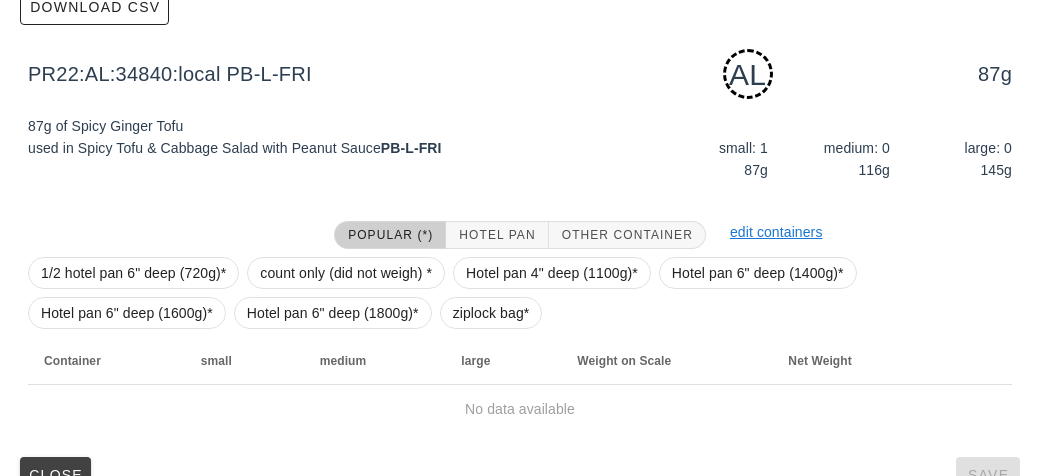 scroll, scrollTop: 302, scrollLeft: 0, axis: vertical 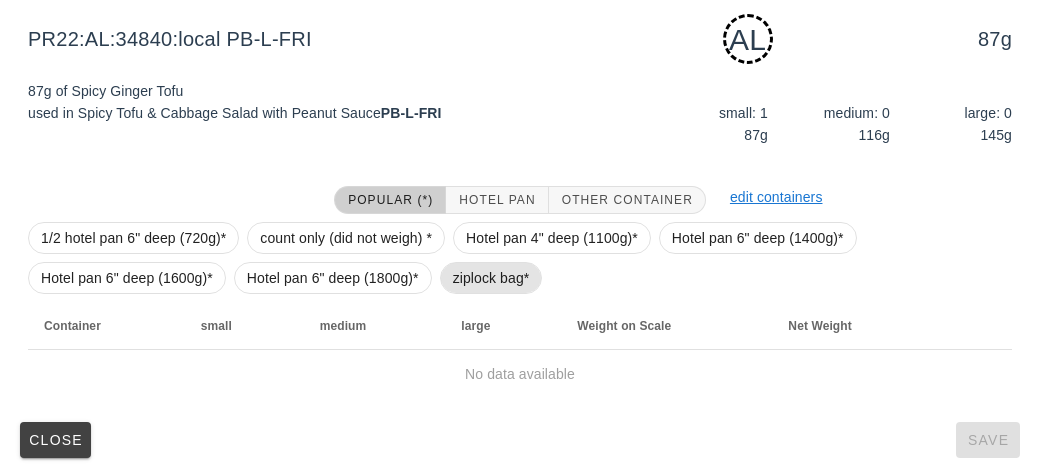click on "ziplock bag*" at bounding box center [491, 278] 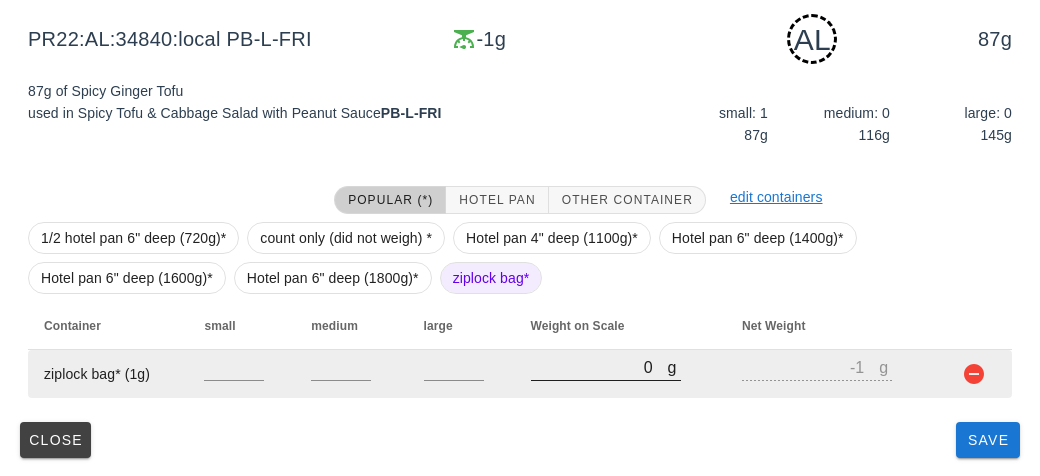 click on "0" at bounding box center [599, 367] 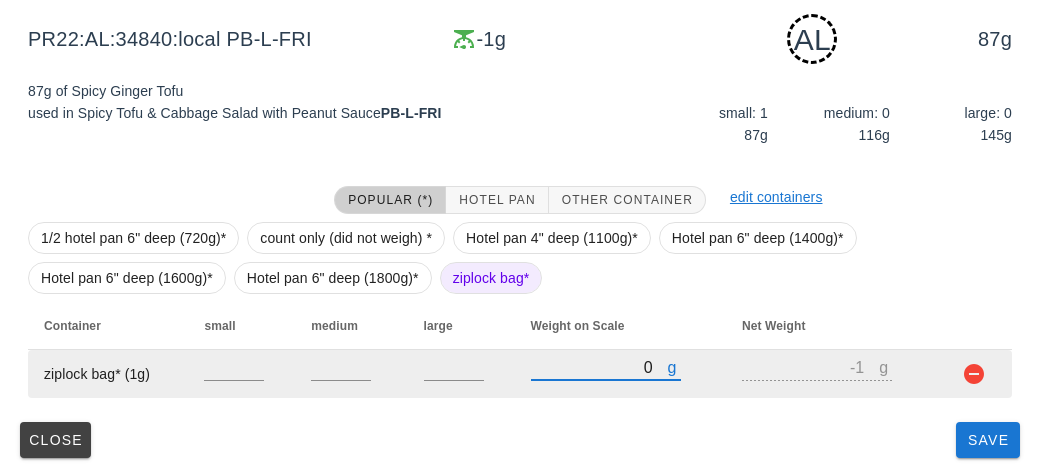 type on "20" 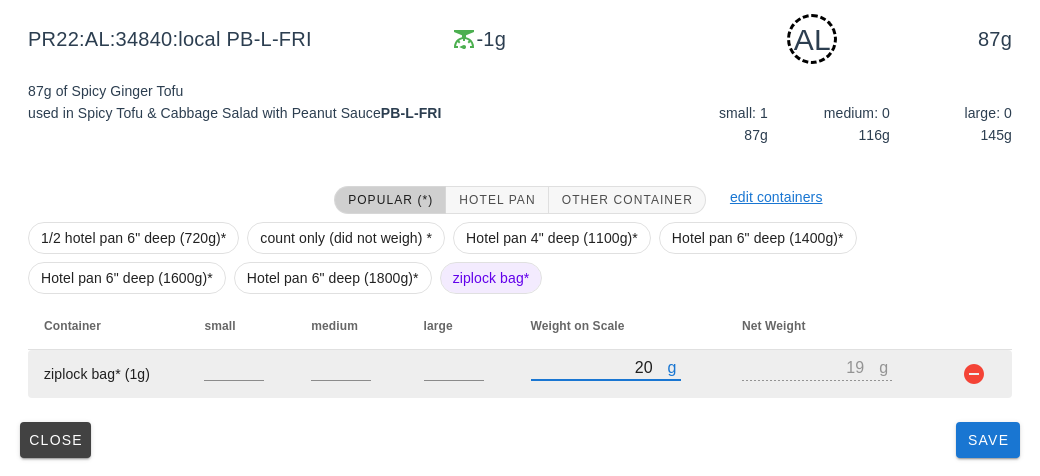 type on "210" 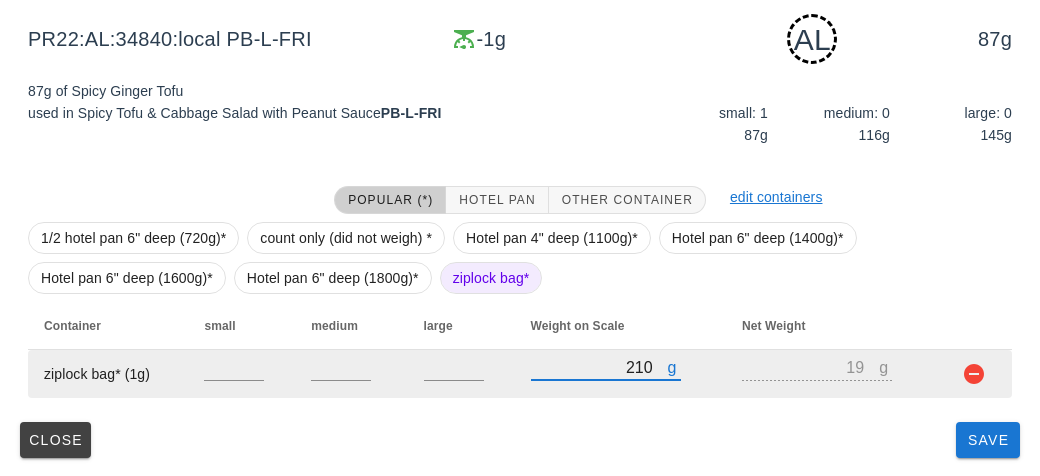 type on "209" 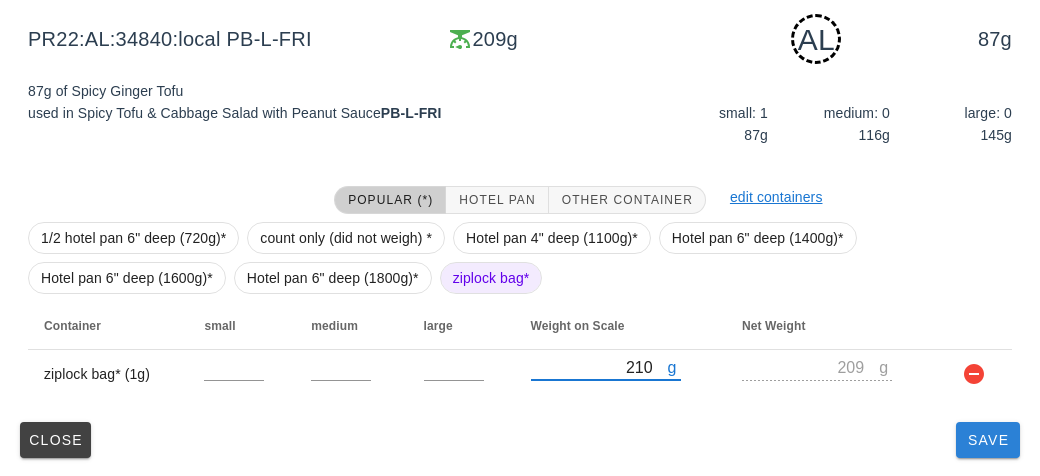 type on "210" 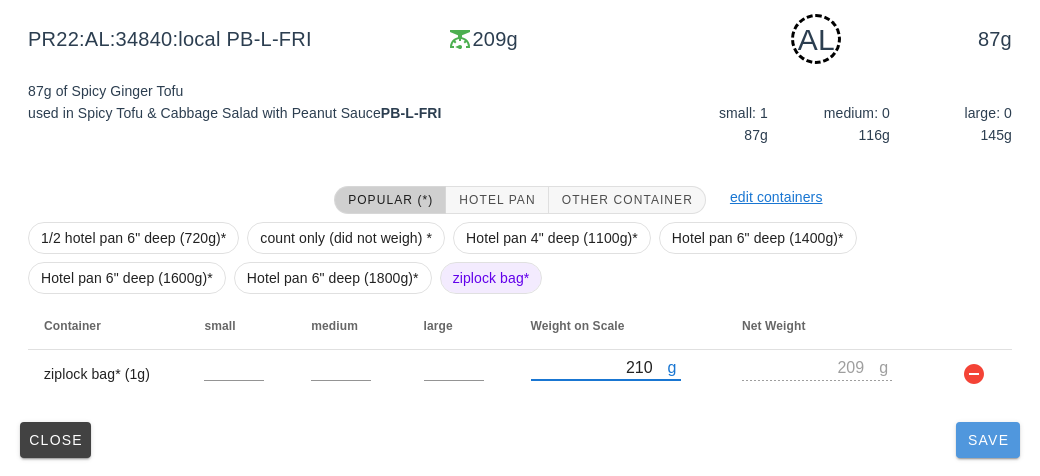 click on "Save" at bounding box center (988, 440) 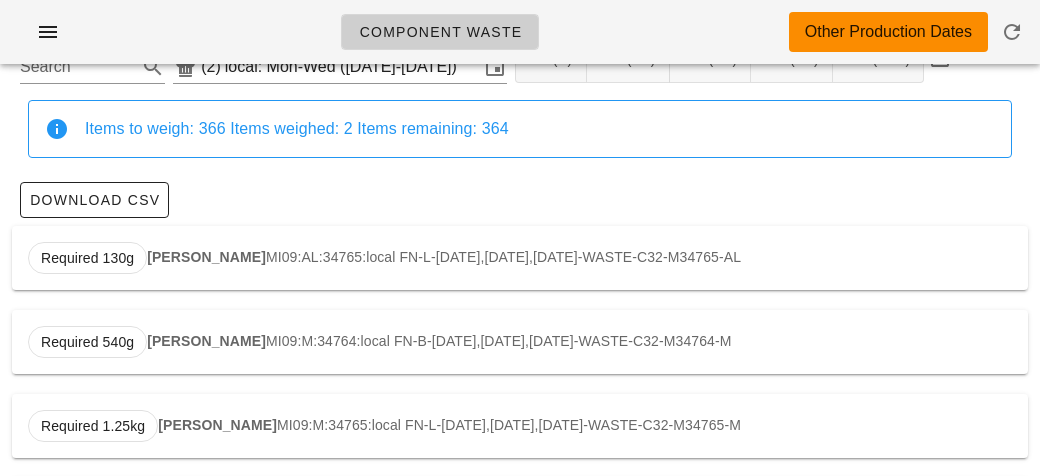 scroll, scrollTop: 0, scrollLeft: 0, axis: both 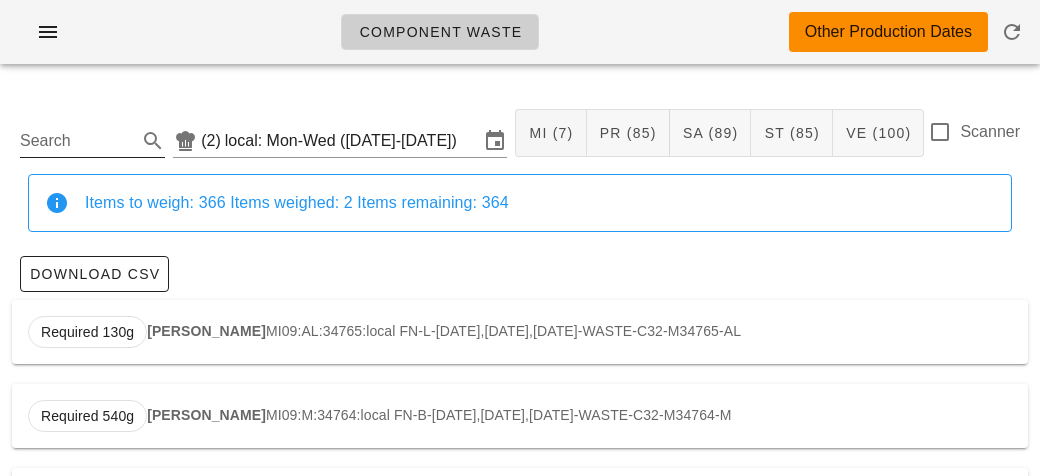 click on "Search" at bounding box center [76, 141] 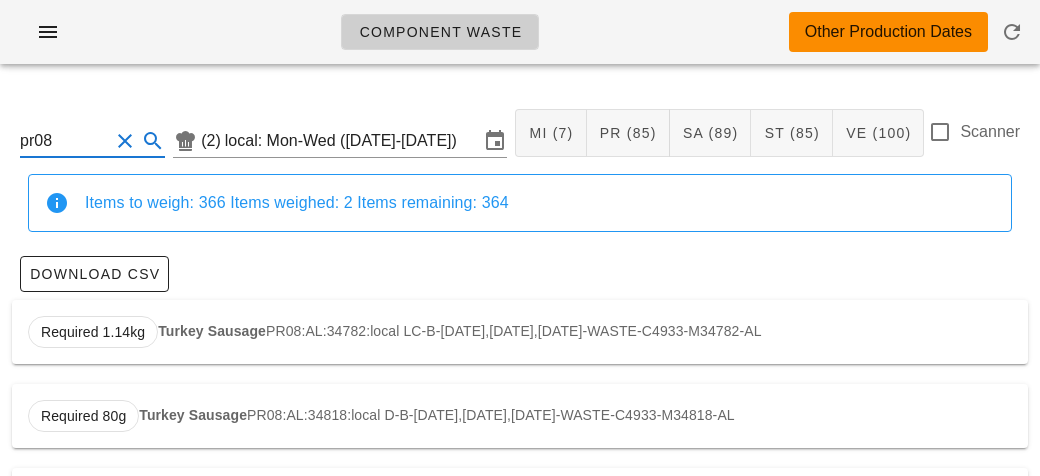 click on "Required 1.14kg Turkey Sausage  PR08:AL:34782:local LC-B-THU 2025-07-31,2025-08-01,2025-08-02-WASTE-C4933-M34782-AL" at bounding box center [520, 332] 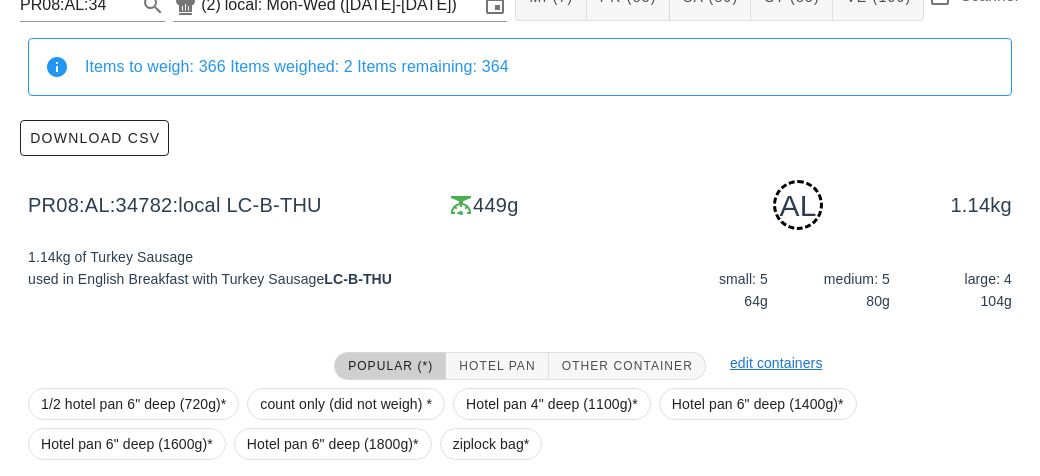 scroll, scrollTop: 302, scrollLeft: 0, axis: vertical 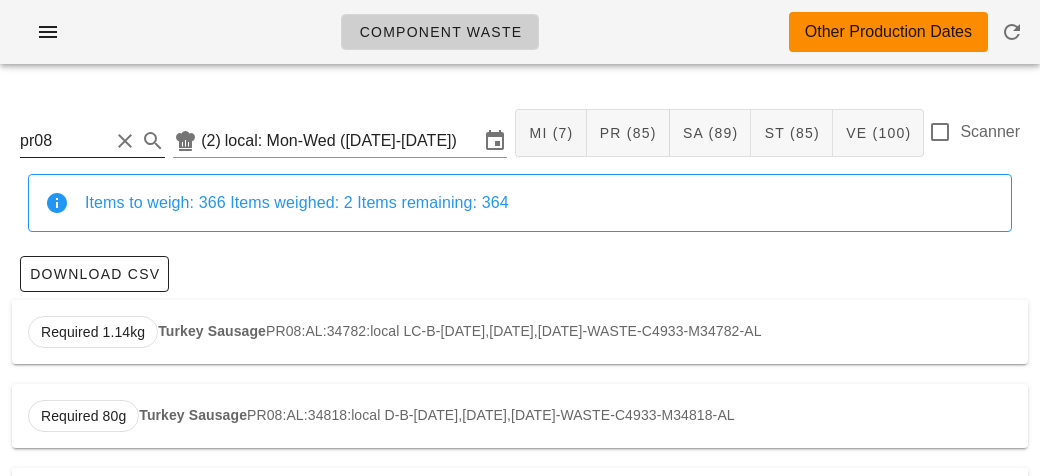 click on "pr08" at bounding box center (64, 141) 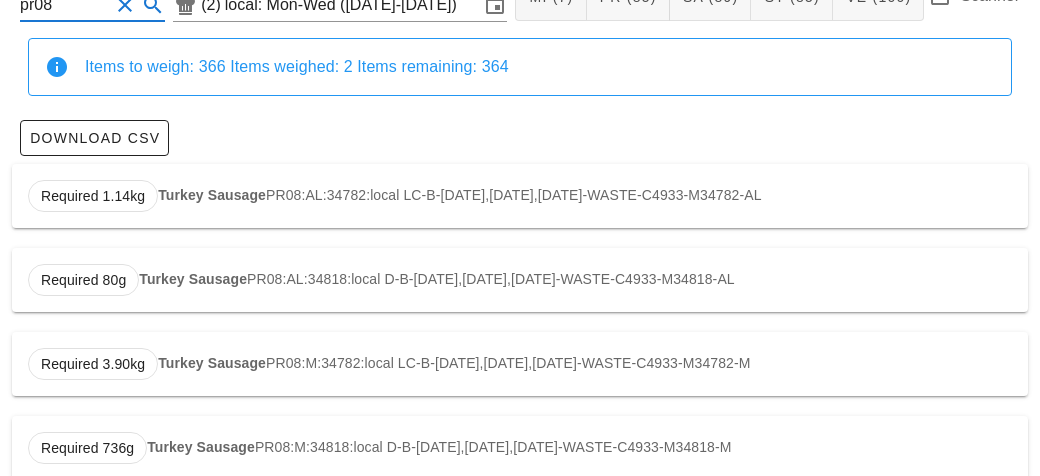 scroll, scrollTop: 0, scrollLeft: 0, axis: both 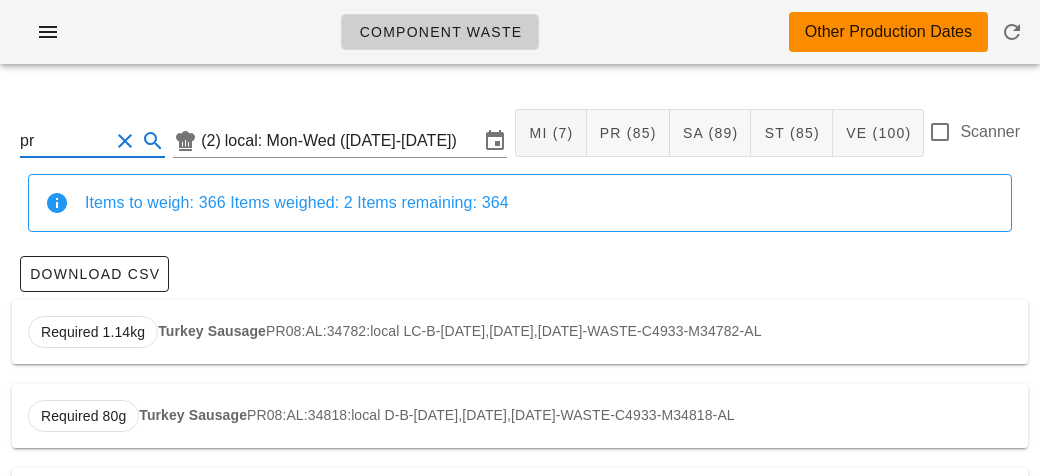 type on "p" 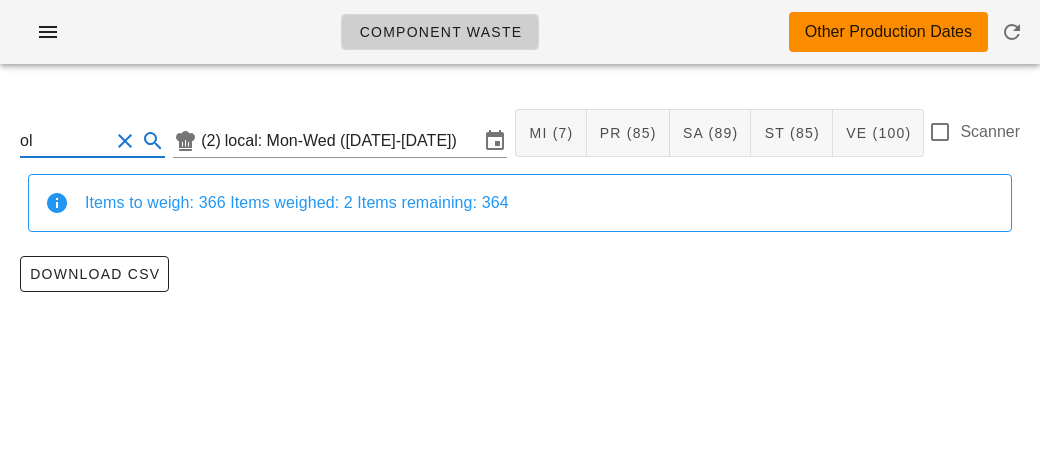 type on "o" 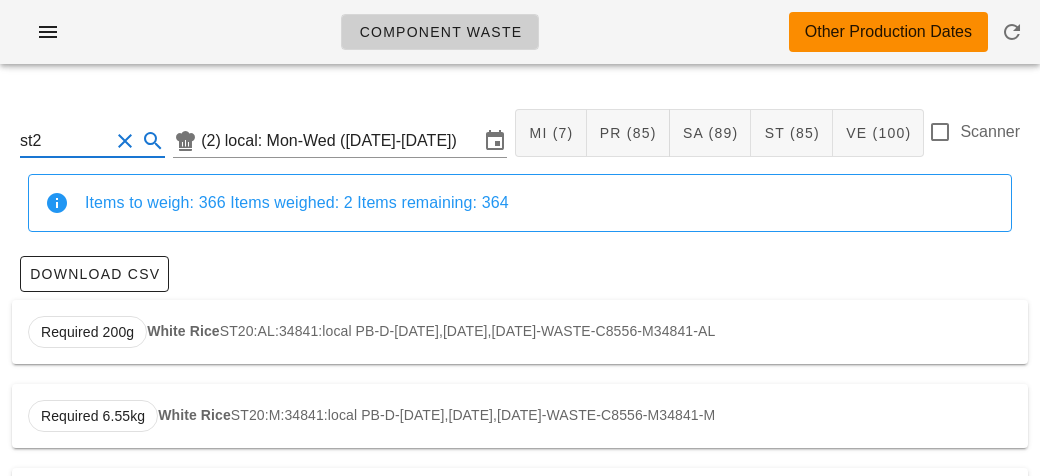 type on "st27" 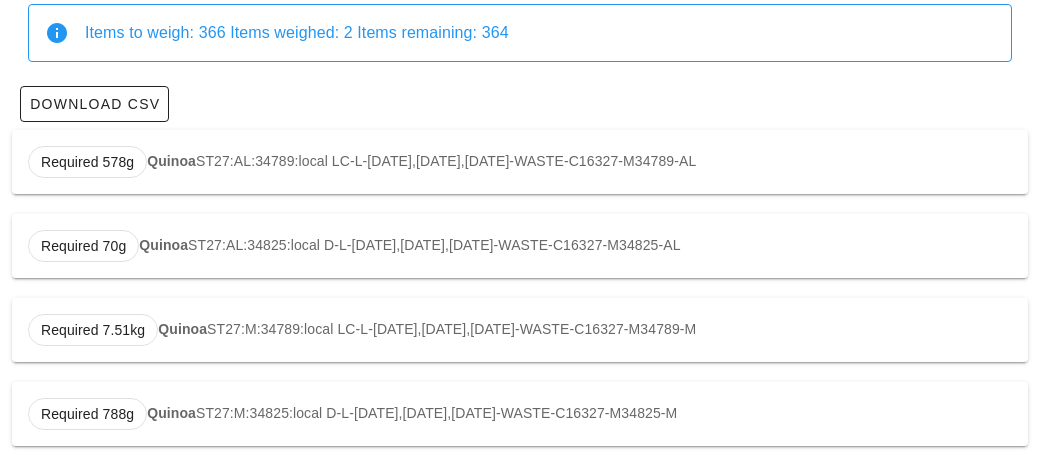 scroll, scrollTop: 0, scrollLeft: 0, axis: both 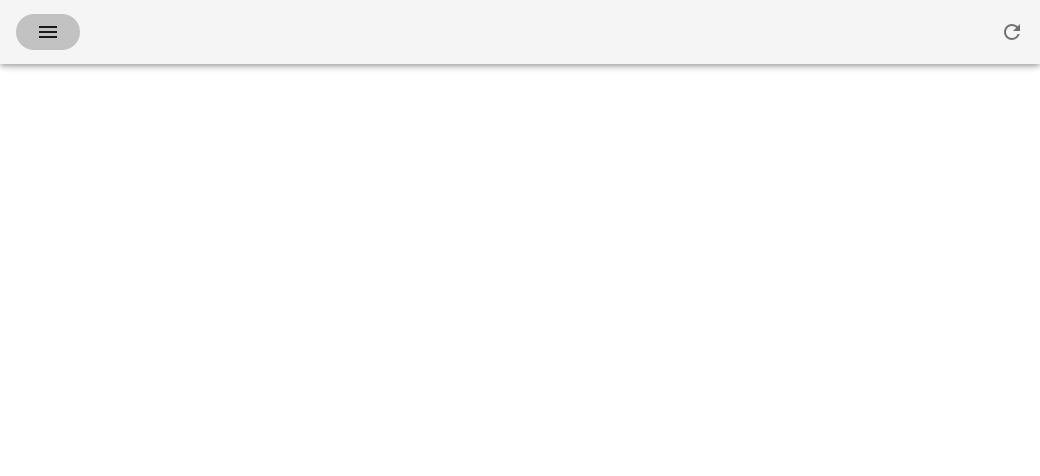click at bounding box center [48, 32] 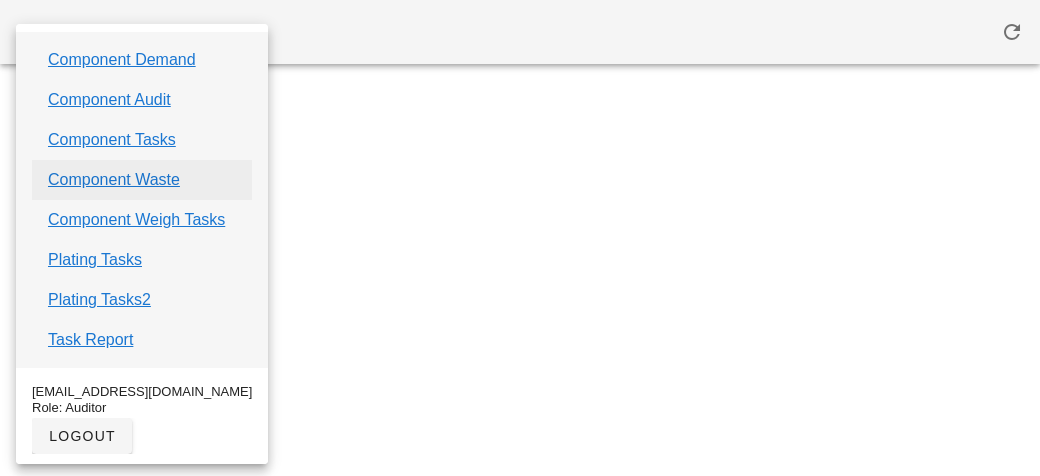 click on "Component Waste" at bounding box center [114, 180] 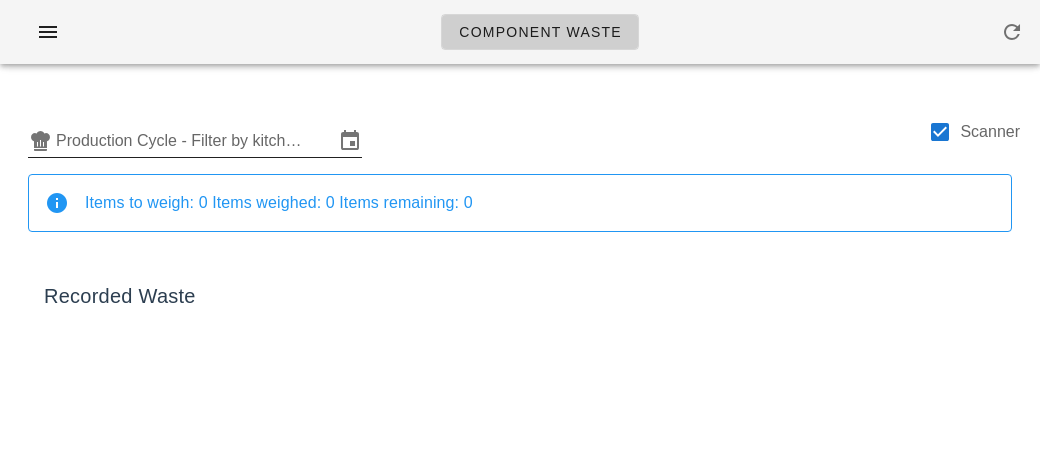 click on "Production Cycle - Filter by kitchen production schedules" at bounding box center (195, 141) 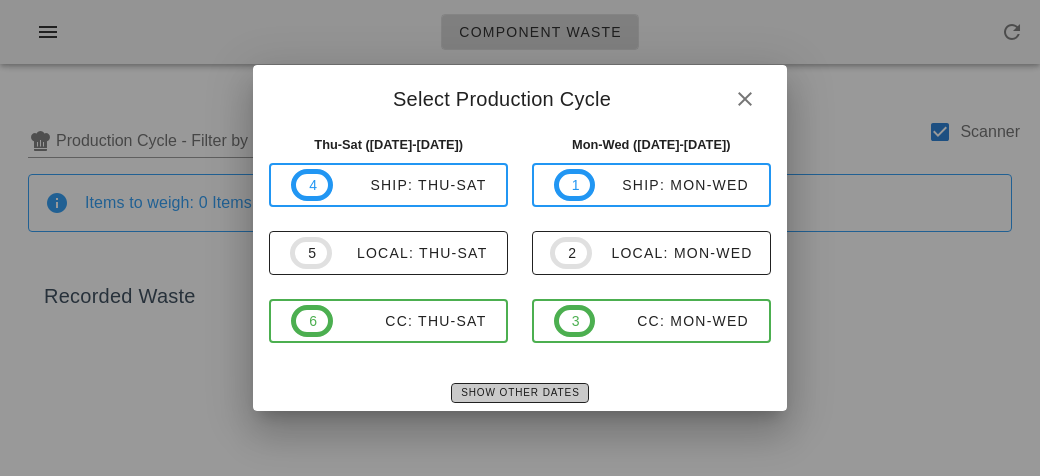 click on "Show Other Dates" at bounding box center (519, 393) 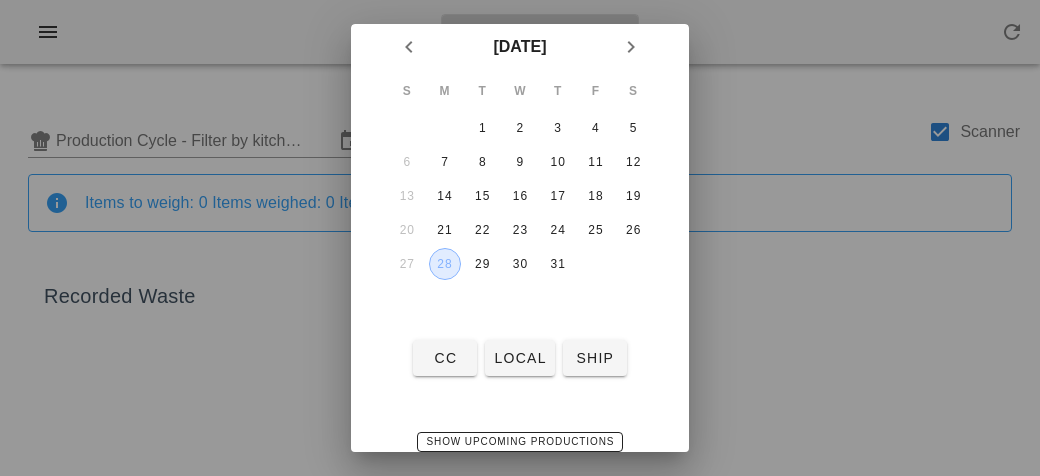 click on "28" at bounding box center (445, 264) 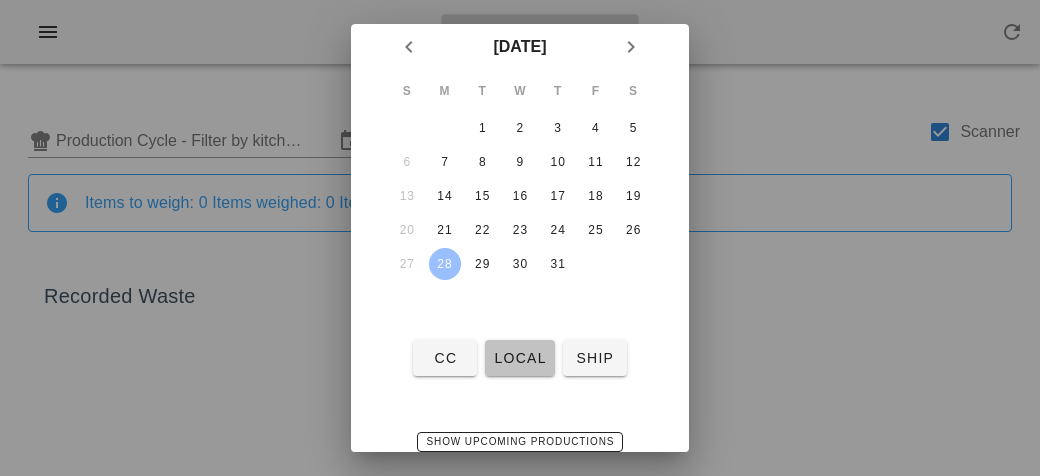 click on "local" at bounding box center [519, 358] 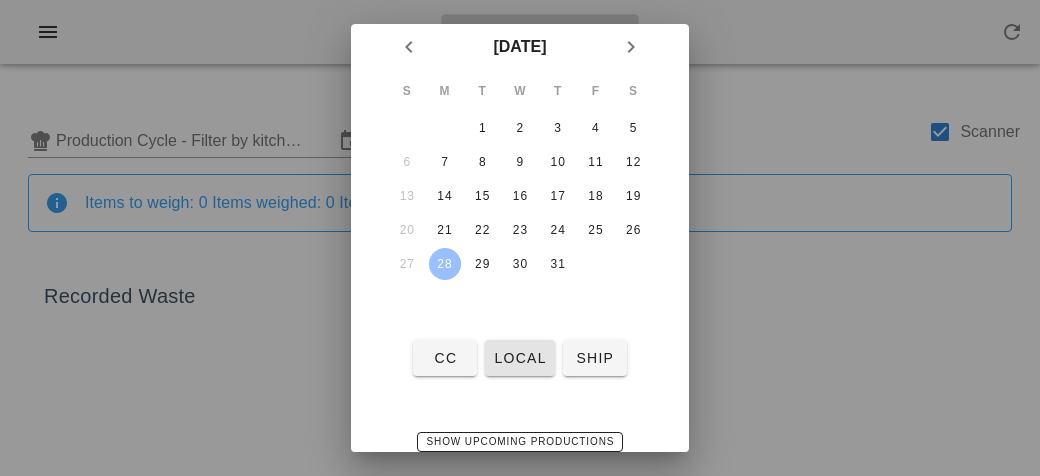 type on "local: Mon-Wed ([DATE]-[DATE])" 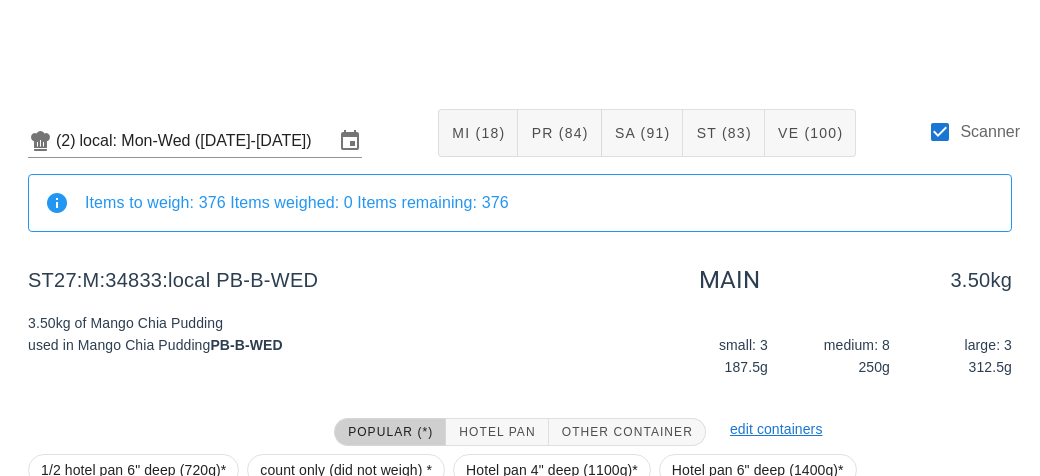 scroll, scrollTop: 232, scrollLeft: 0, axis: vertical 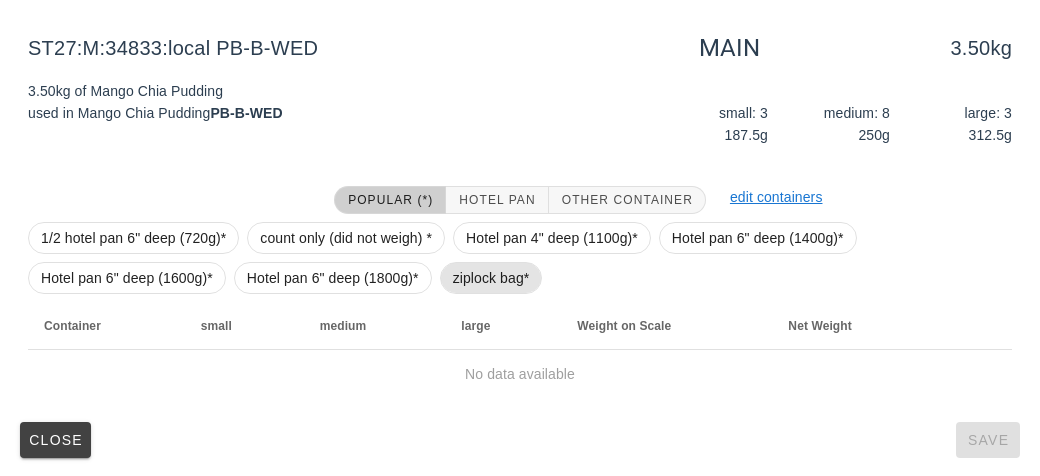 click on "ziplock bag*" at bounding box center [491, 278] 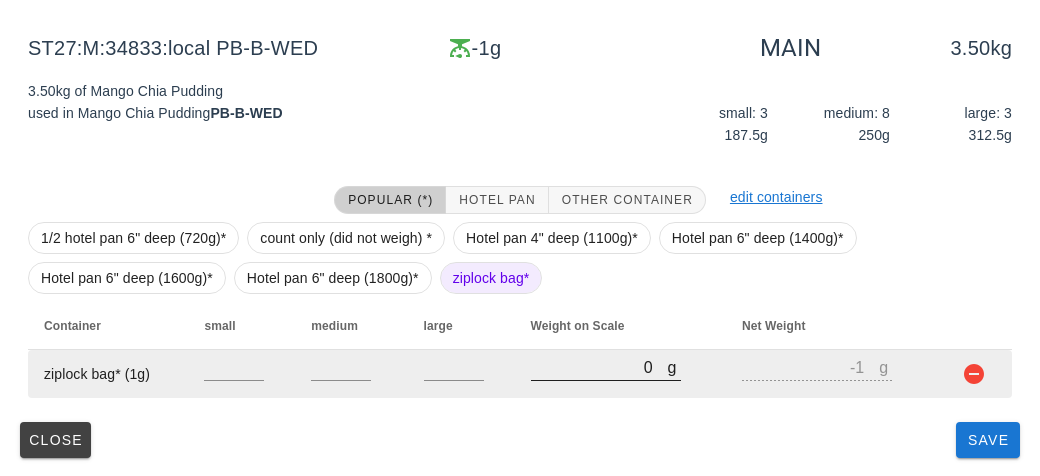 click on "0" at bounding box center (599, 367) 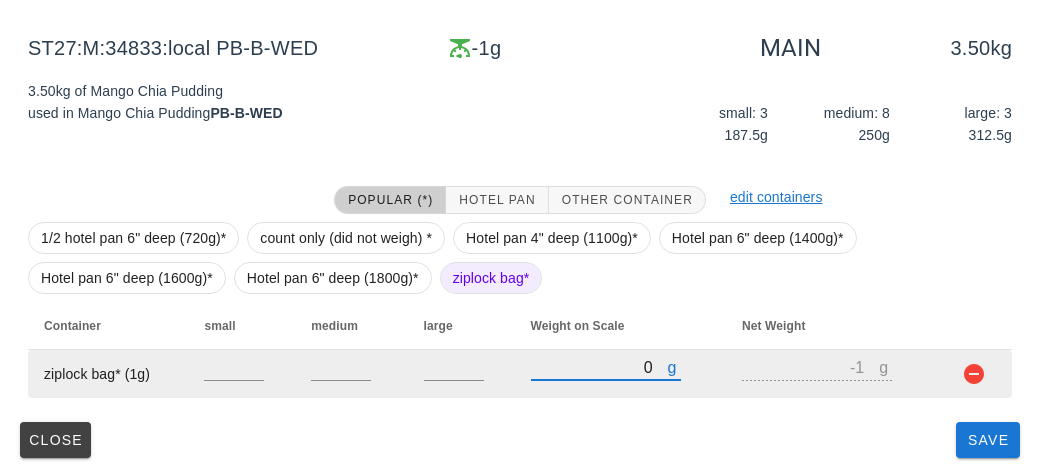 type on "40" 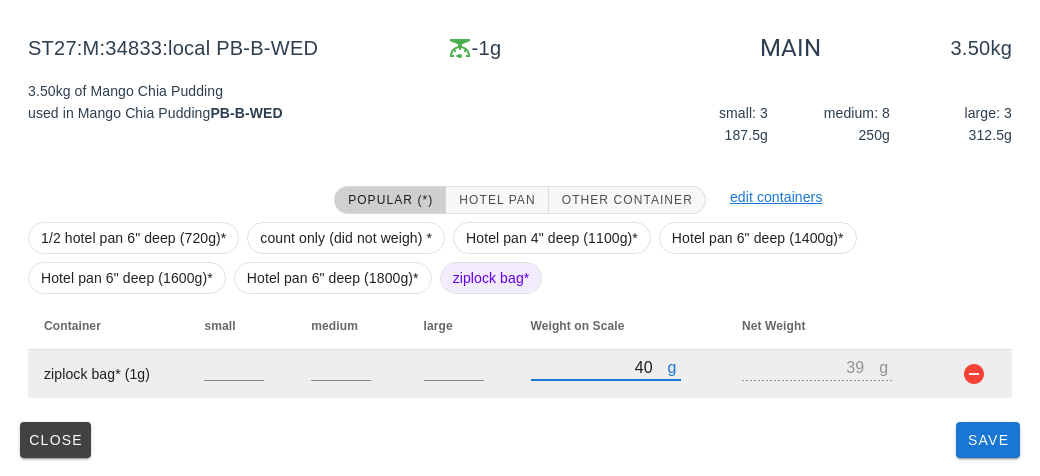 type on "440" 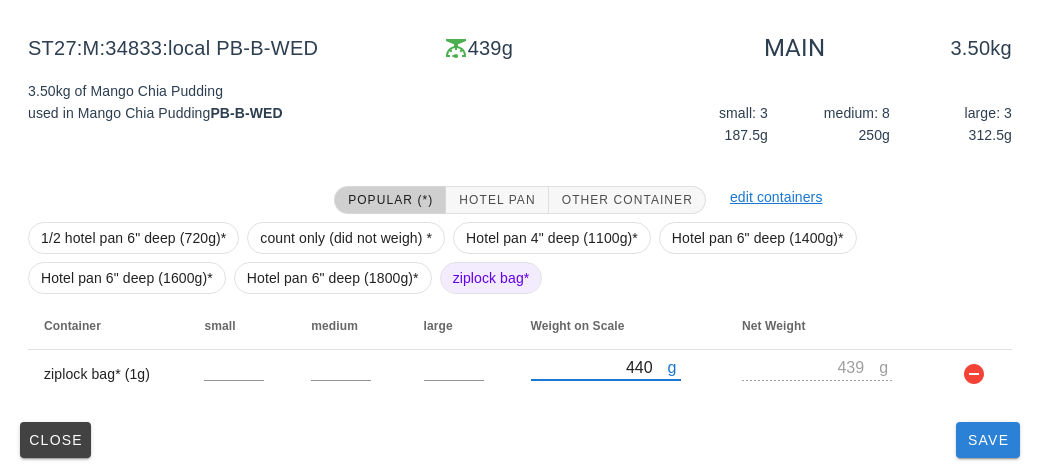 type on "440" 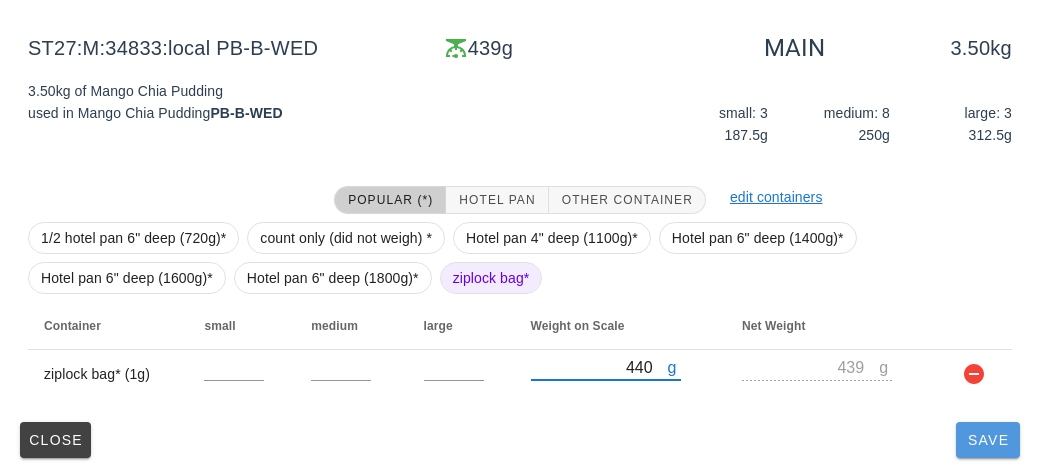 click on "Save" at bounding box center (988, 440) 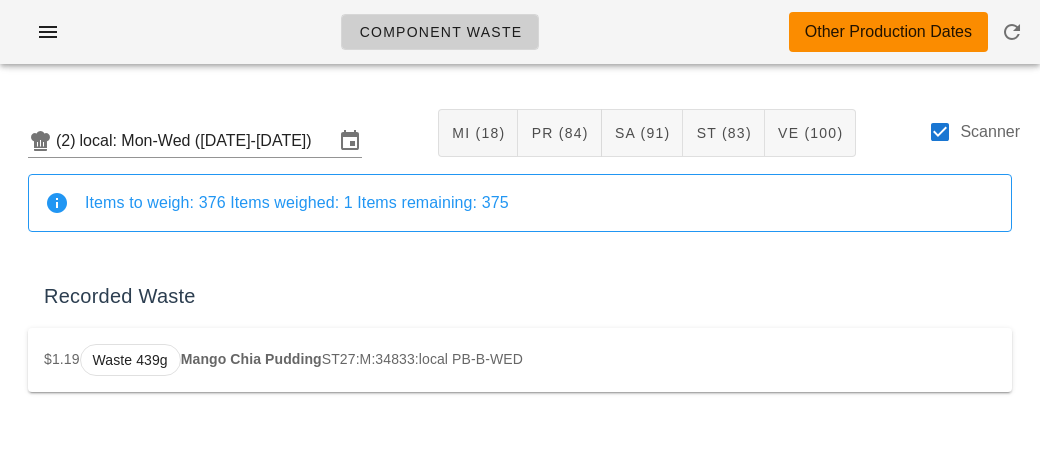 scroll, scrollTop: 0, scrollLeft: 0, axis: both 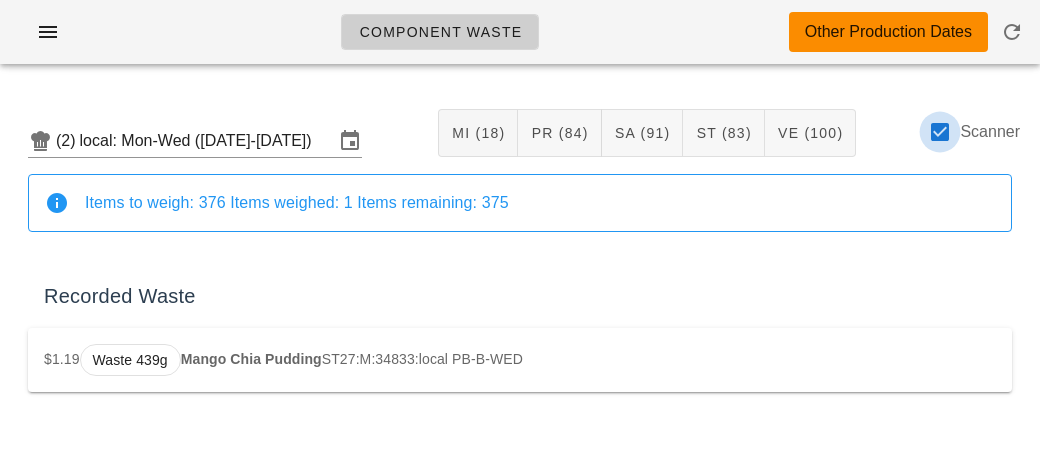 click at bounding box center (940, 132) 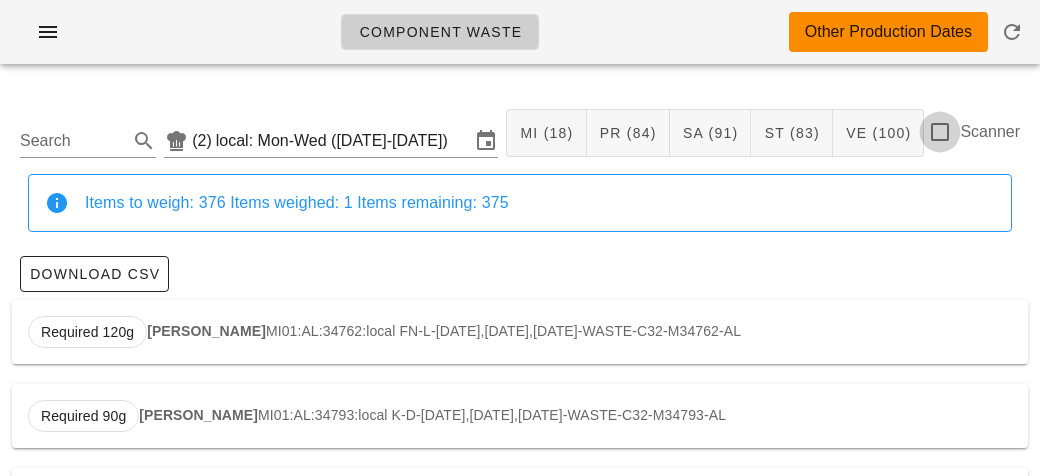 checkbox on "false" 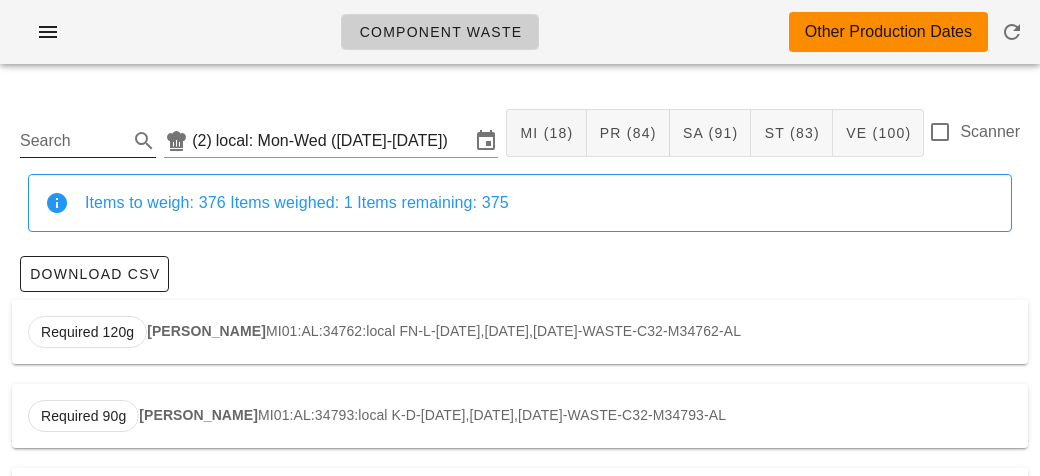 click on "Search" at bounding box center (72, 141) 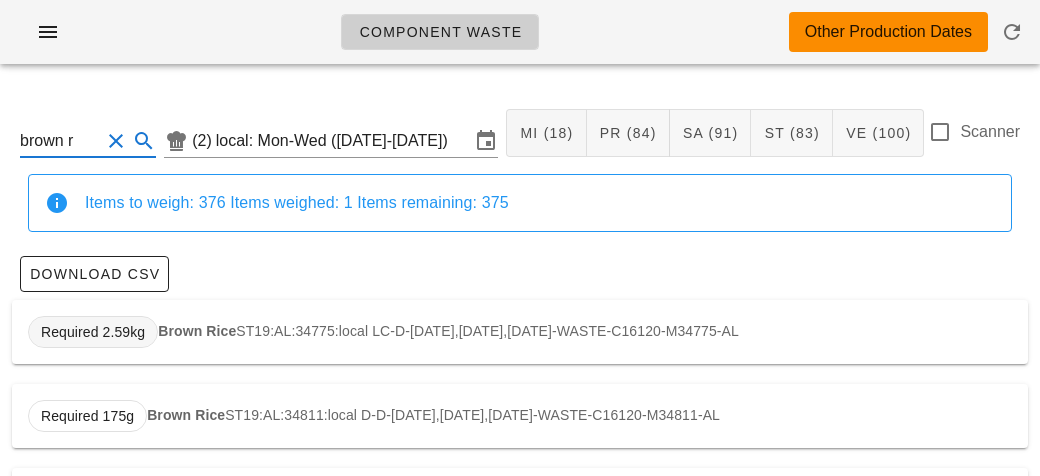 click on "Required 2.59kg" at bounding box center (93, 332) 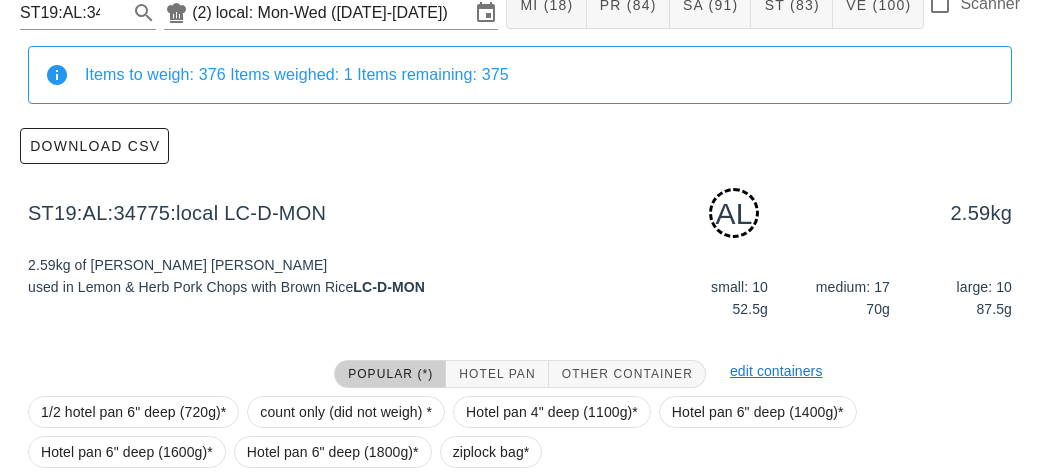 scroll, scrollTop: 302, scrollLeft: 0, axis: vertical 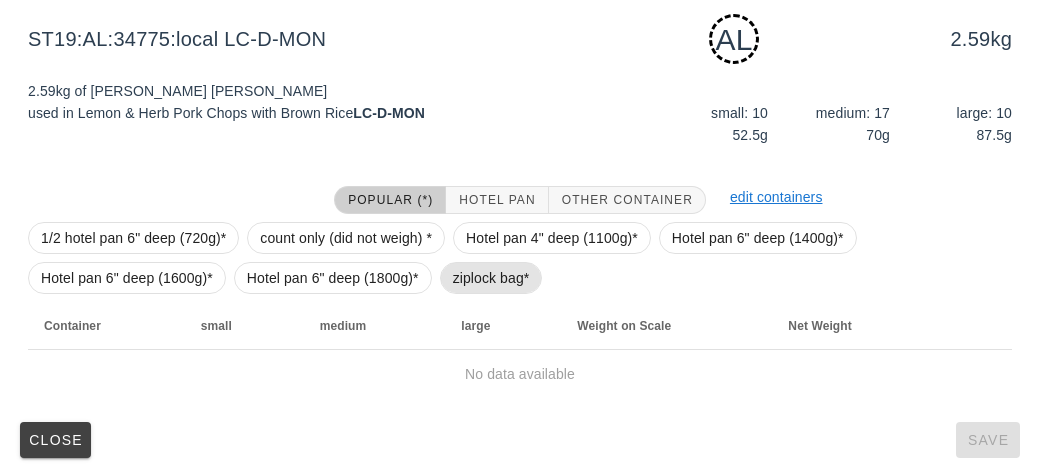 click on "ziplock bag*" at bounding box center (491, 278) 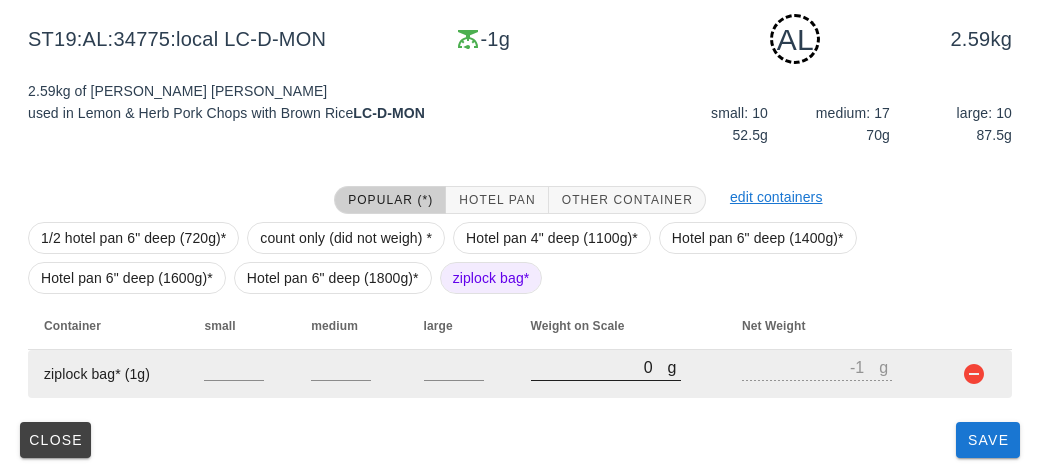 click on "0" at bounding box center [599, 367] 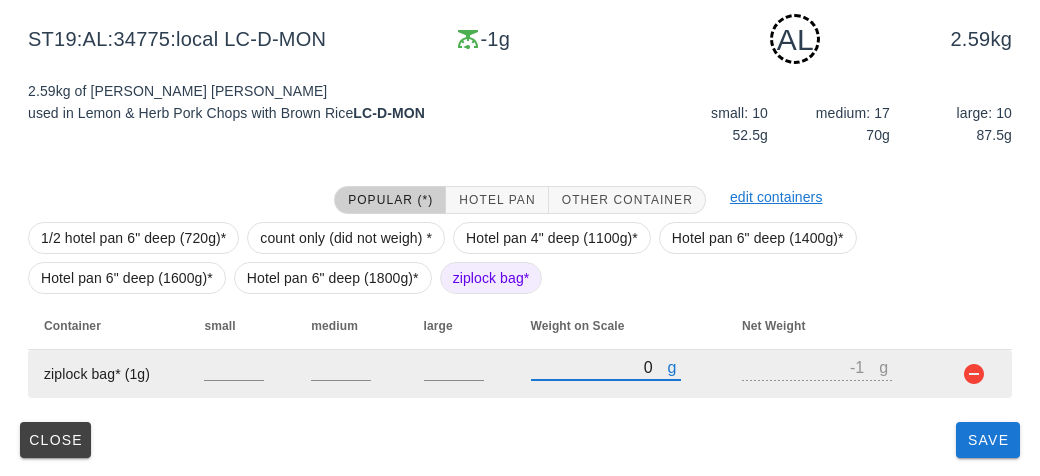 type on "10" 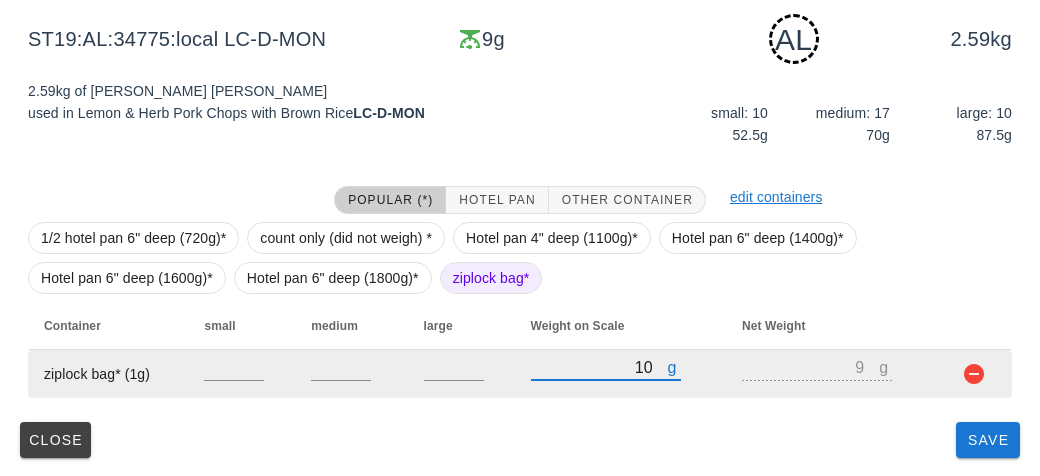 type on "100" 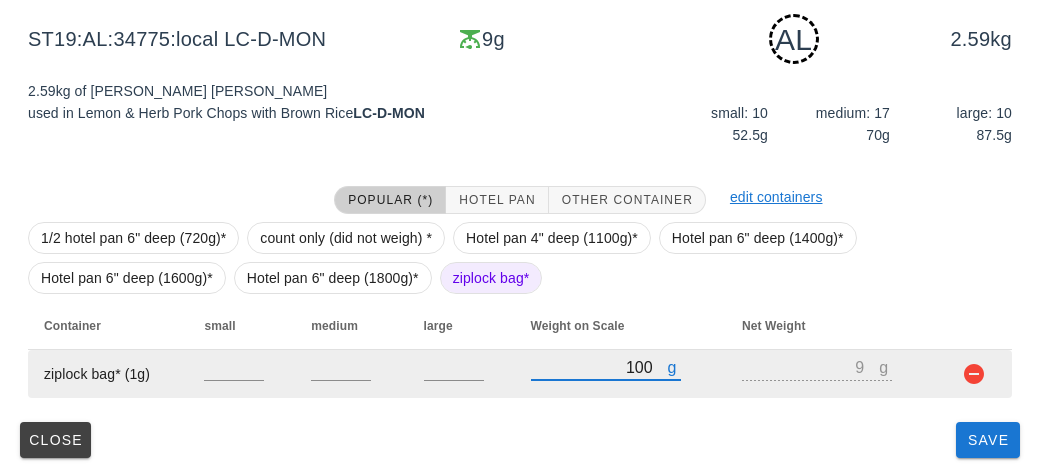 type on "99" 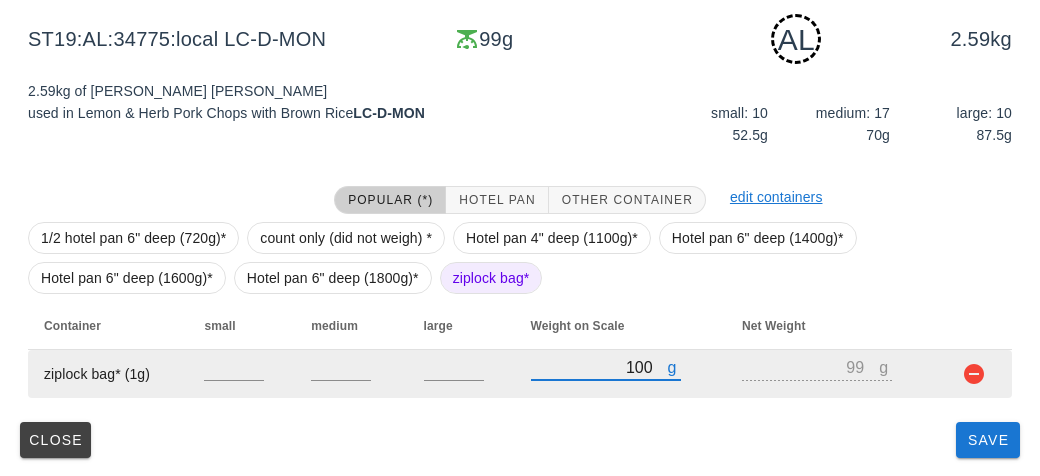 type on "100" 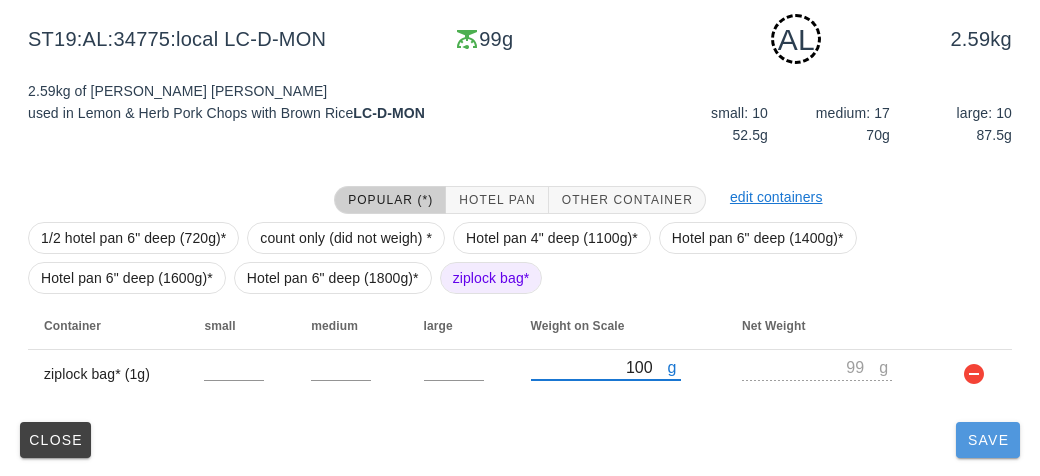 click on "Save" at bounding box center (988, 440) 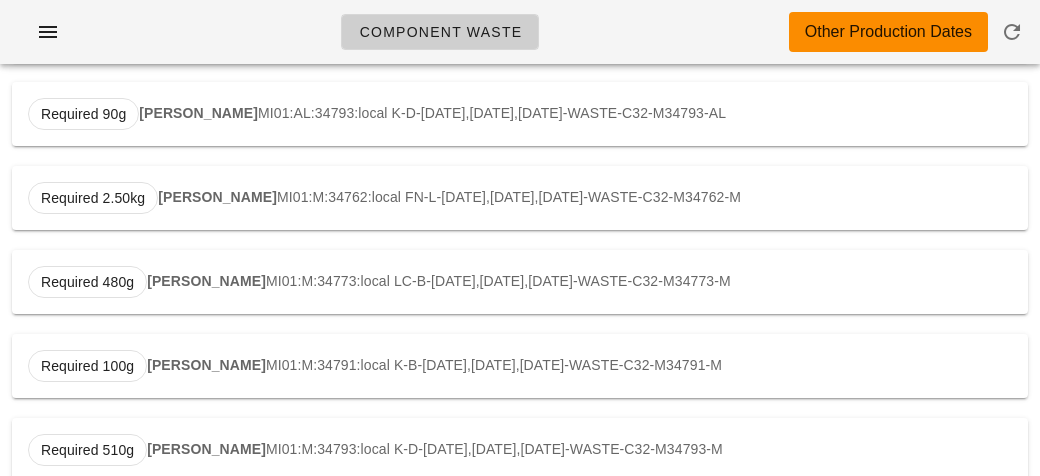scroll, scrollTop: 0, scrollLeft: 0, axis: both 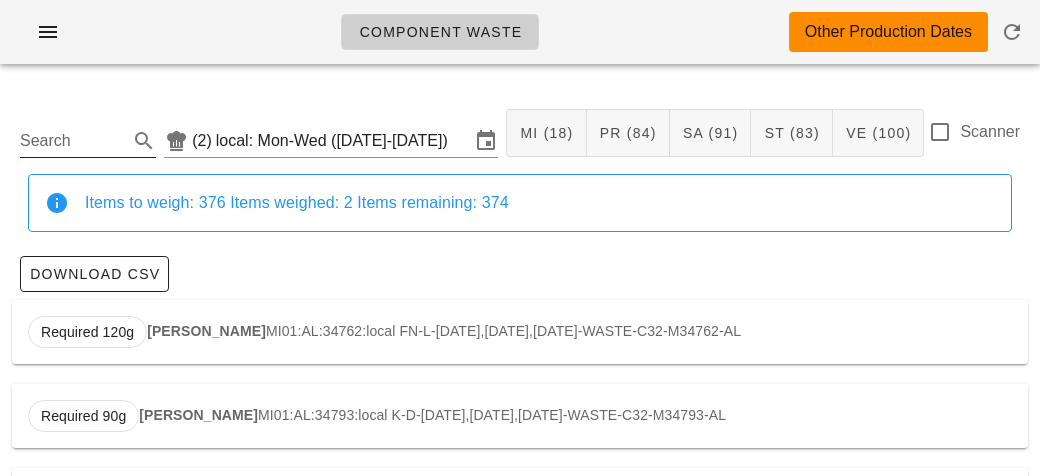click on "Search" at bounding box center (72, 141) 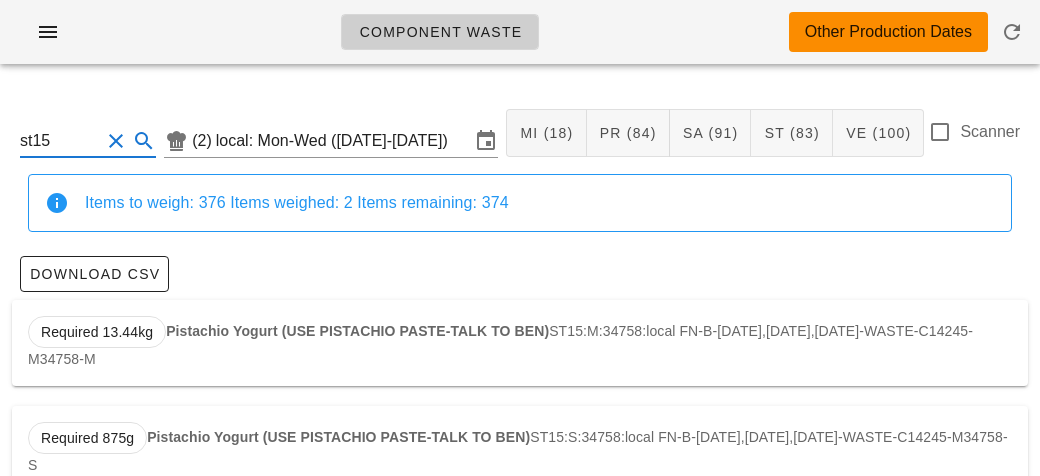 click on "Pistachio Yogurt (USE PISTACHIO PASTE-TALK TO BEN)" at bounding box center [357, 331] 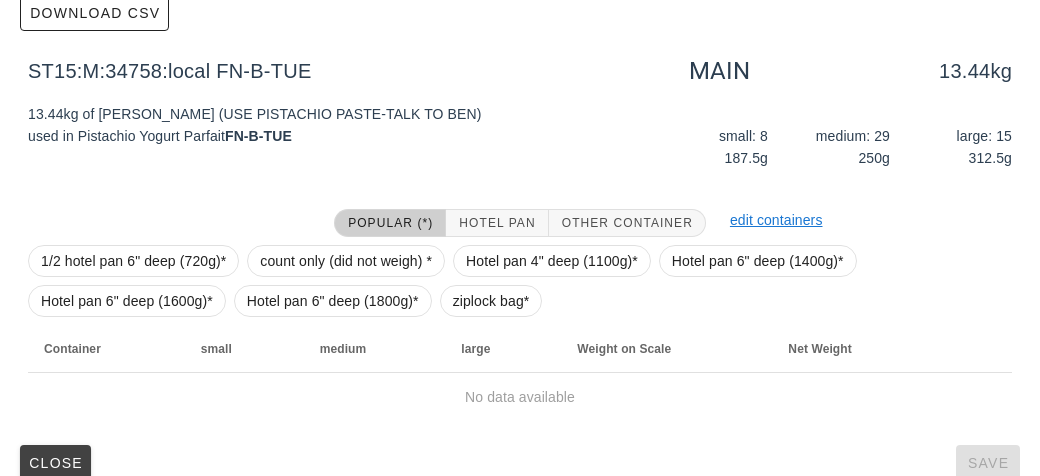 scroll, scrollTop: 284, scrollLeft: 0, axis: vertical 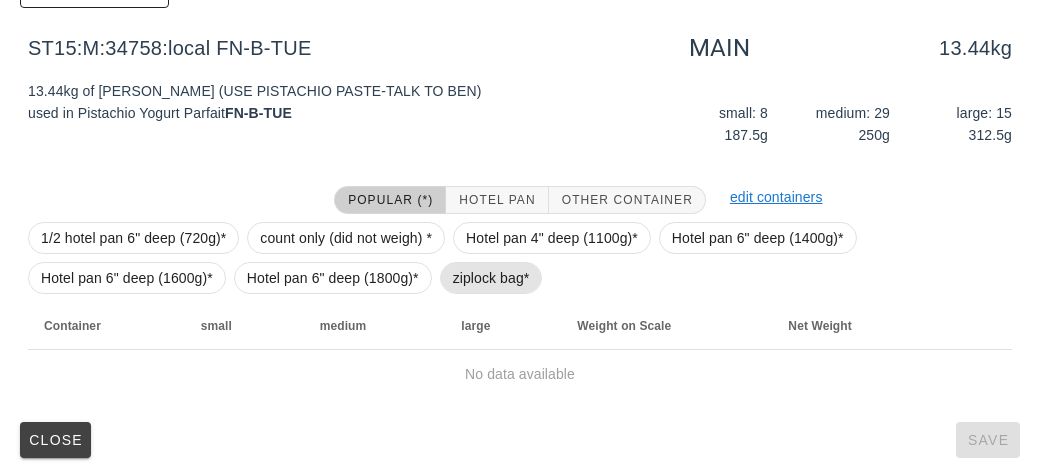 click on "ziplock bag*" at bounding box center [491, 278] 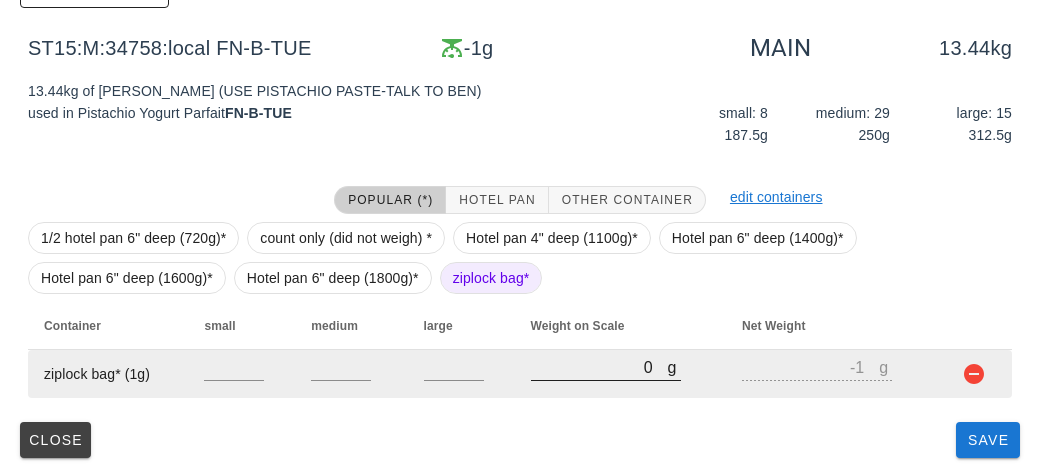 click on "0" at bounding box center (599, 367) 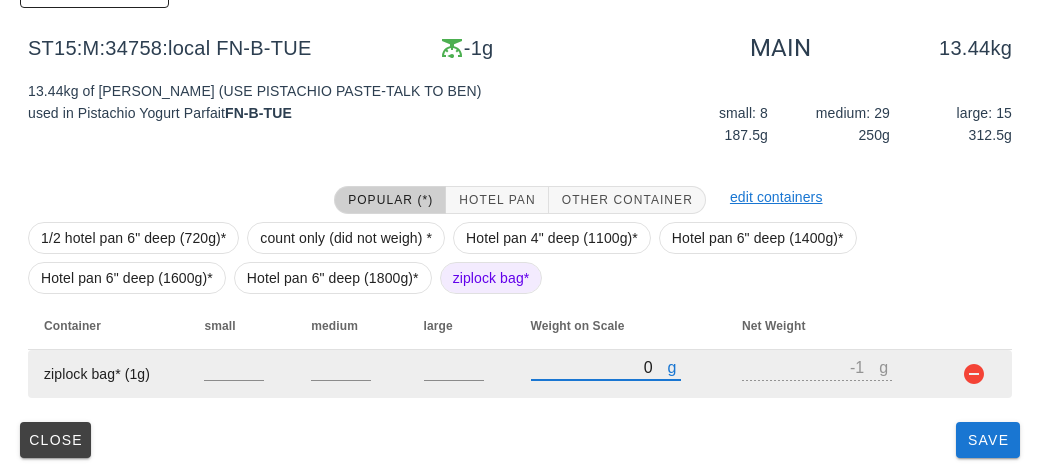 type on "10" 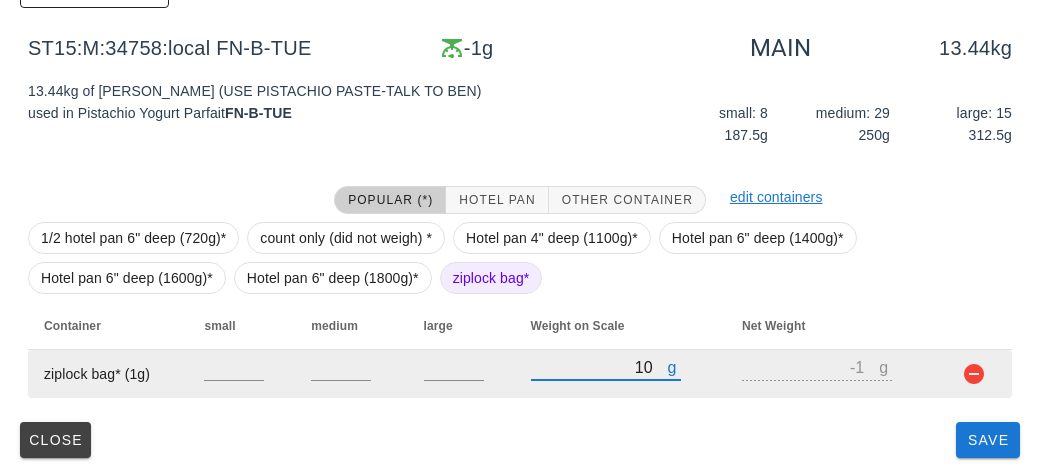 type on "9" 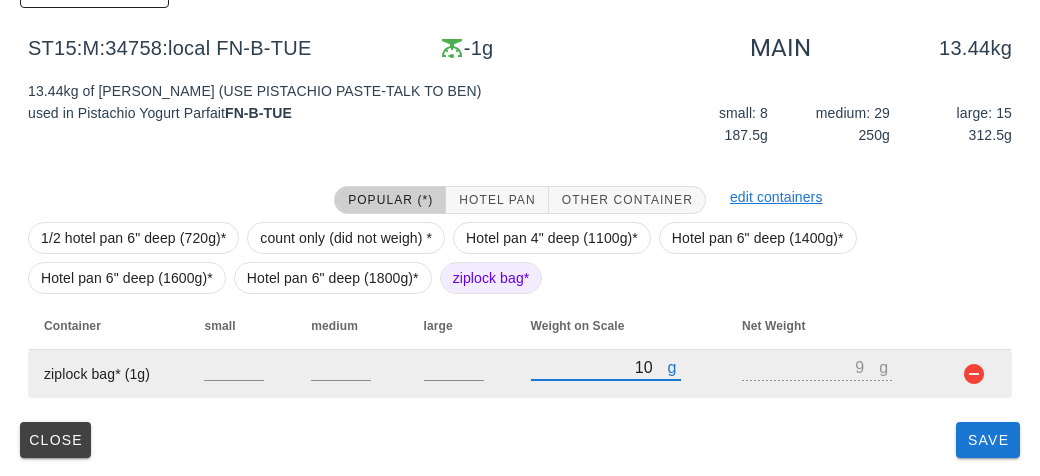 type on "120" 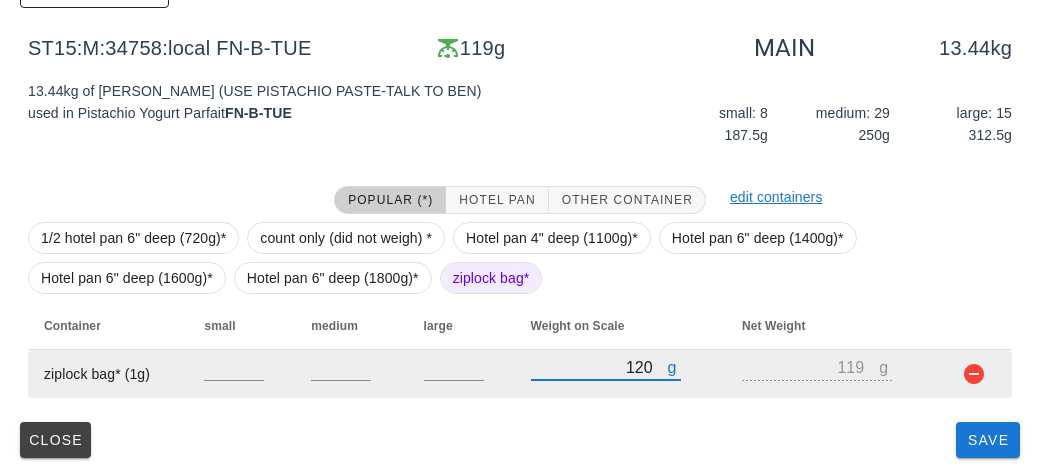 type on "1250" 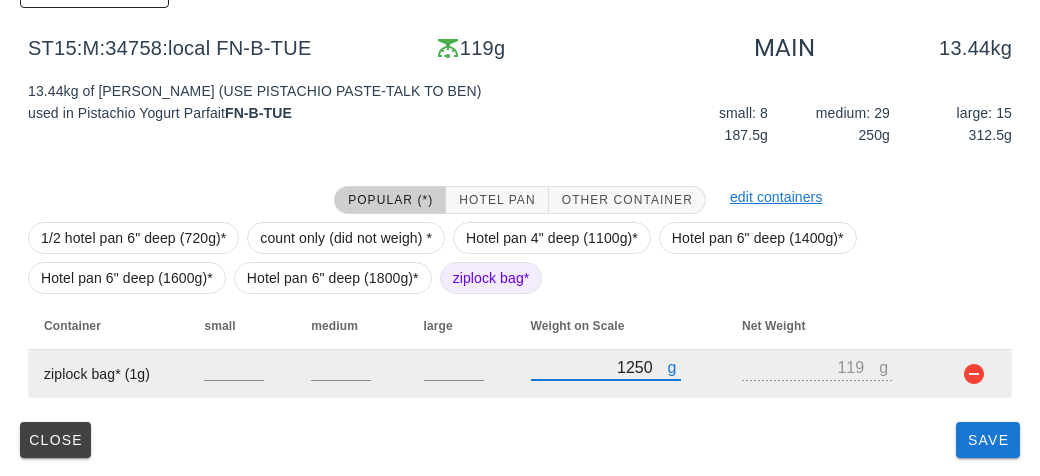 type on "1249" 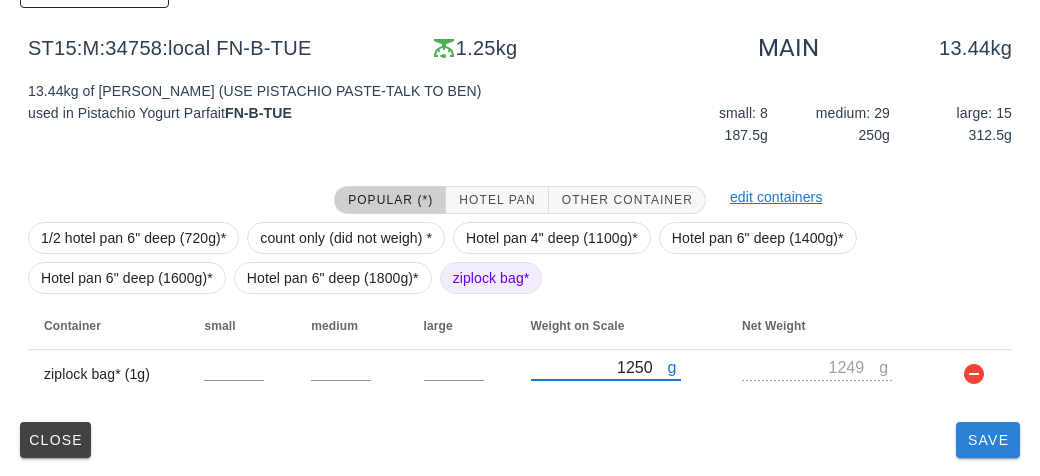 type on "1250" 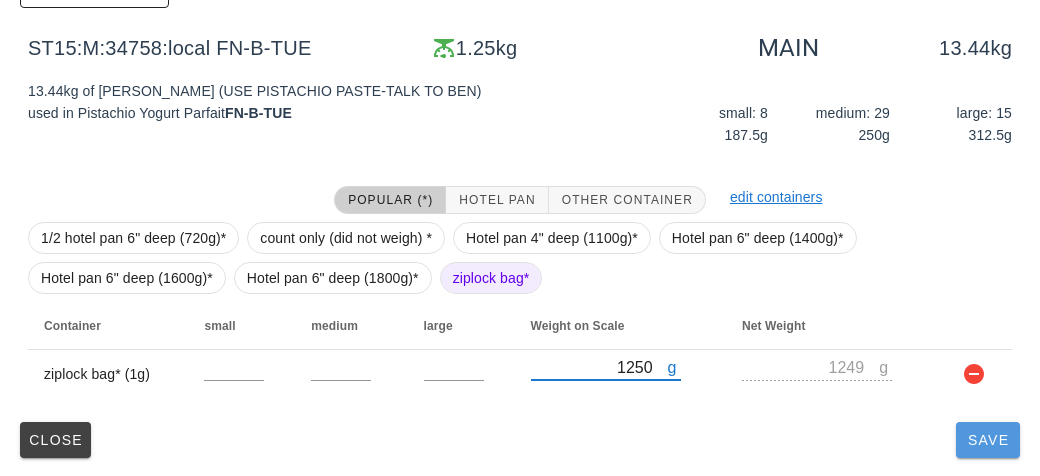 click on "Save" at bounding box center (988, 440) 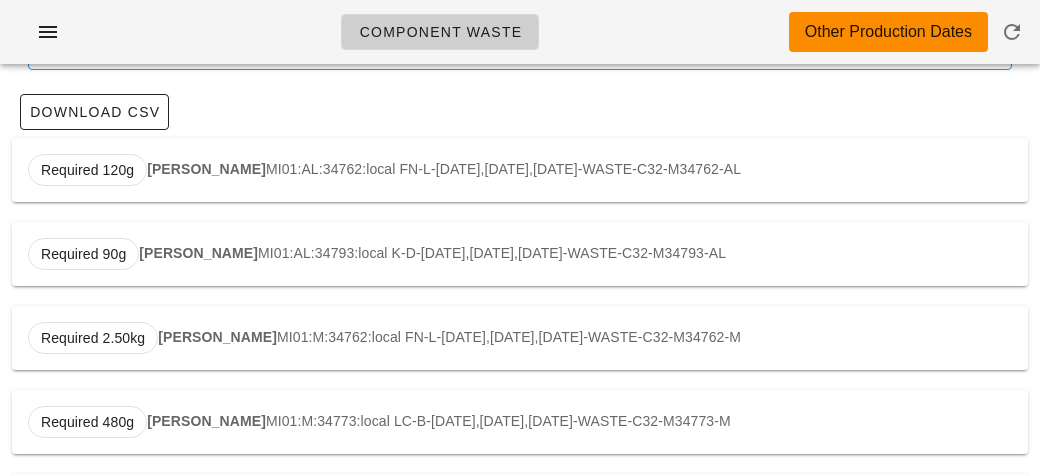 scroll, scrollTop: 0, scrollLeft: 0, axis: both 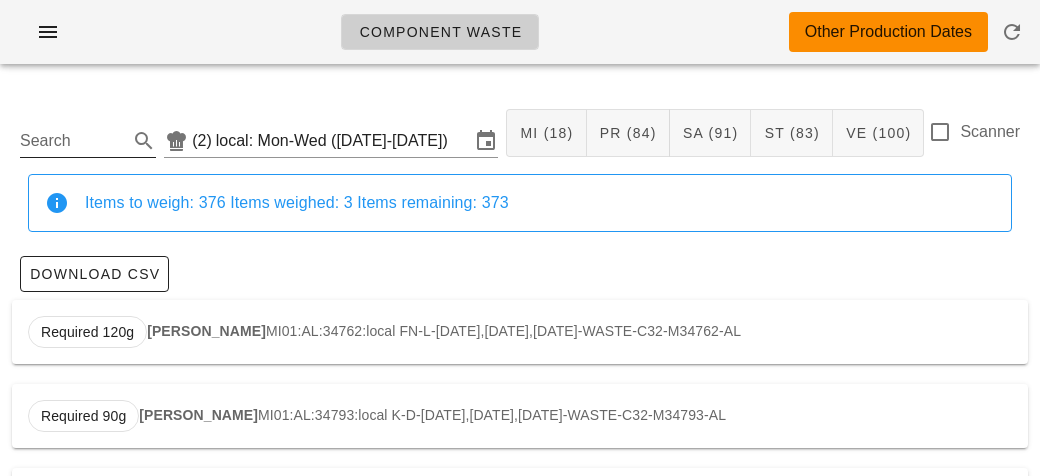 click on "Search" at bounding box center [72, 141] 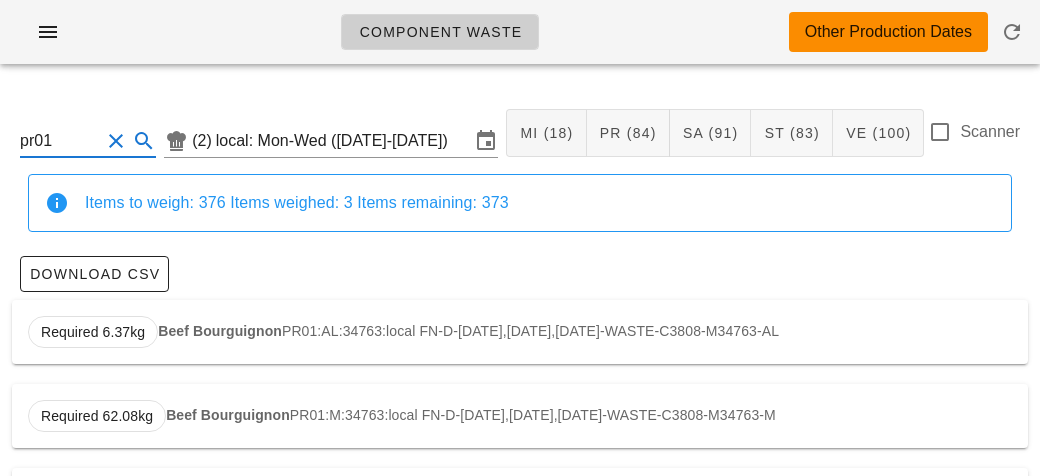 click on "Beef Bourguignon" at bounding box center [220, 331] 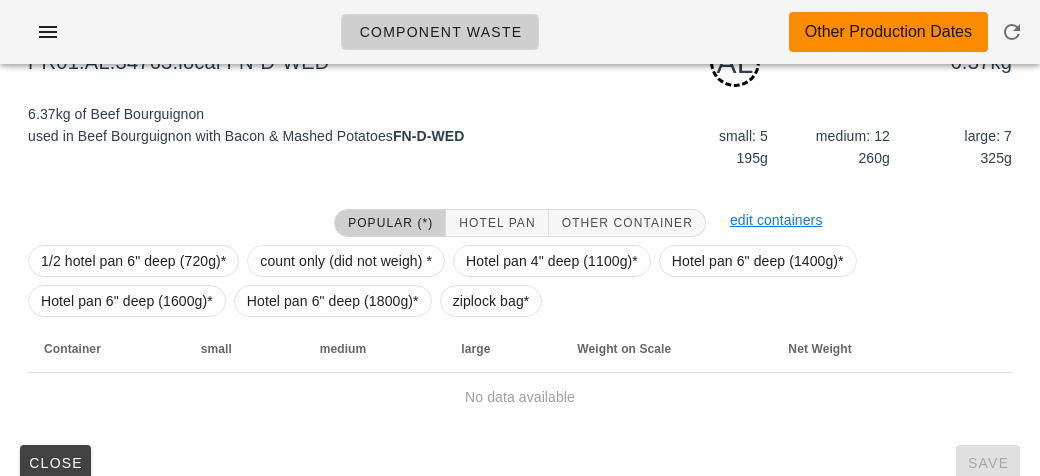 scroll, scrollTop: 271, scrollLeft: 0, axis: vertical 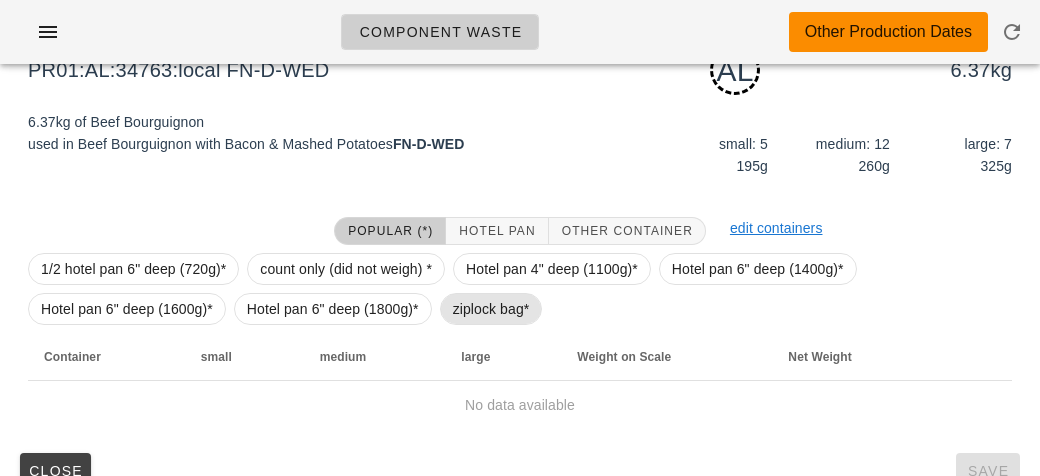click on "ziplock bag*" at bounding box center (491, 309) 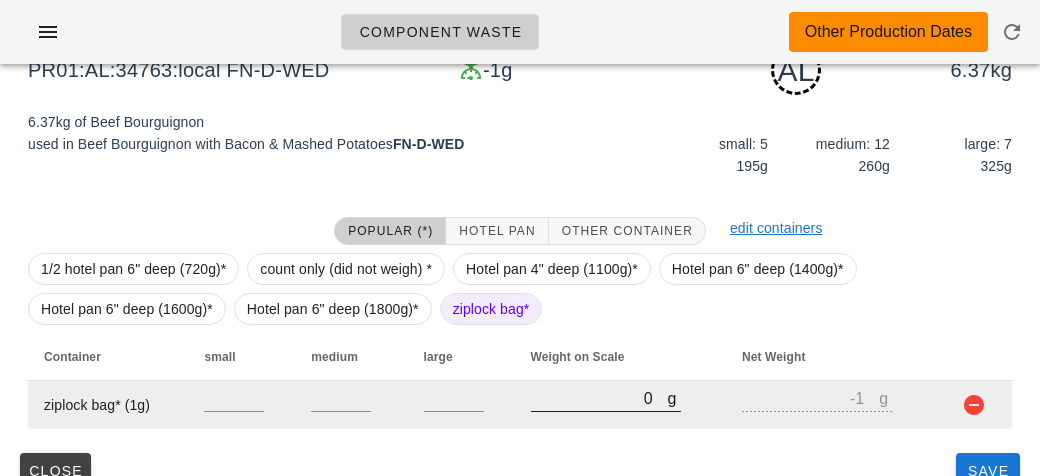 click on "0" at bounding box center [599, 398] 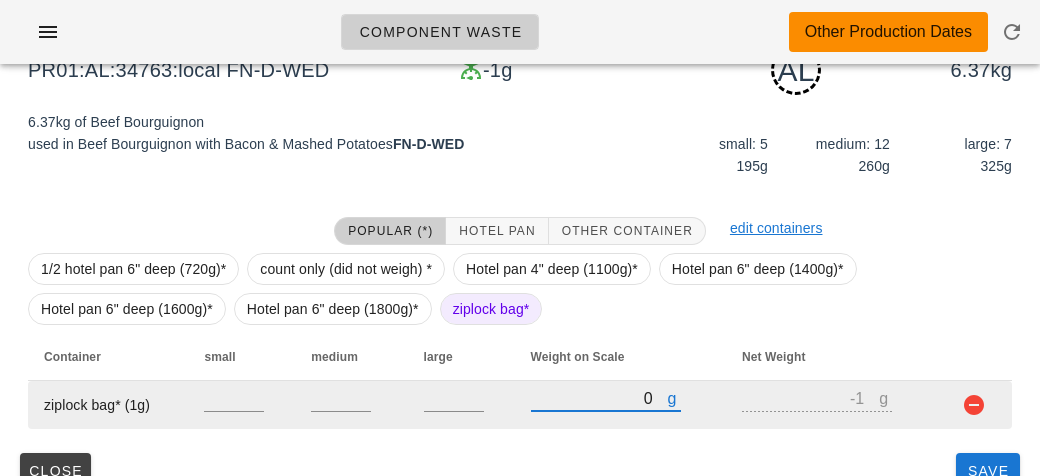 type on "10" 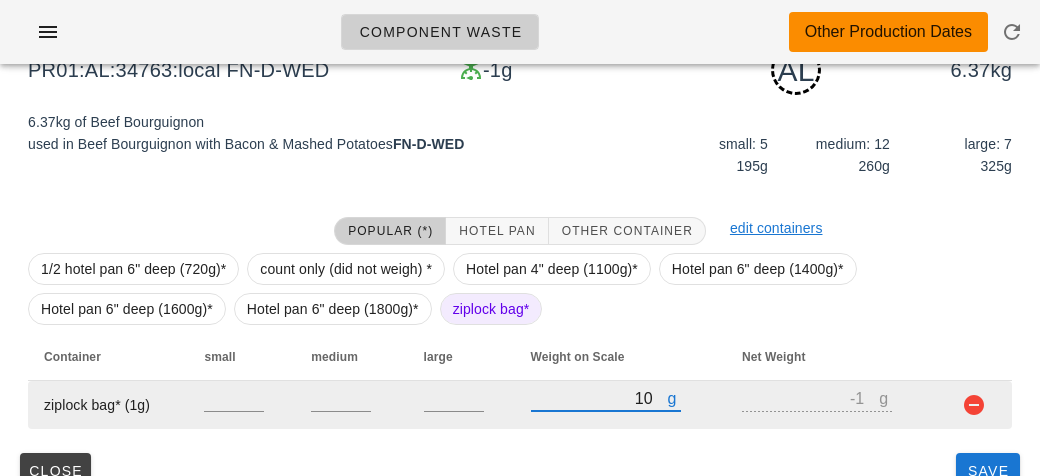 type on "9" 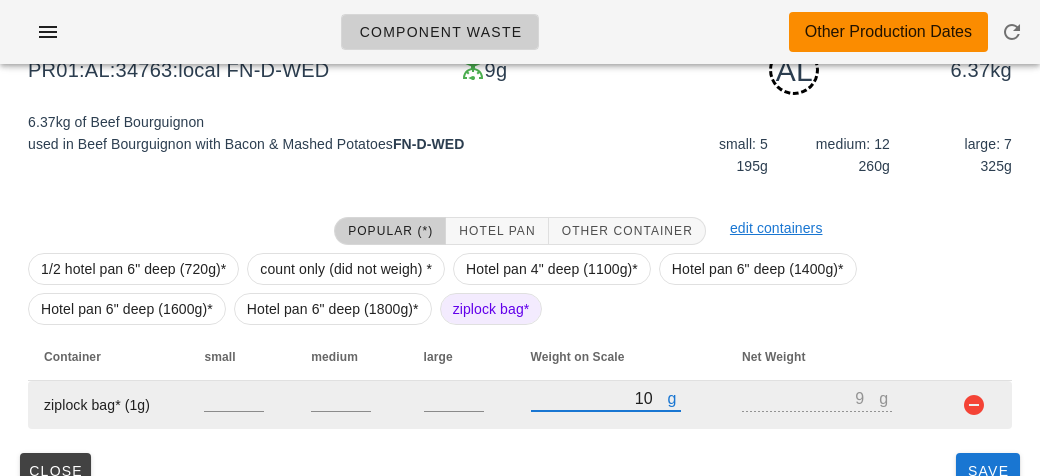 type on "140" 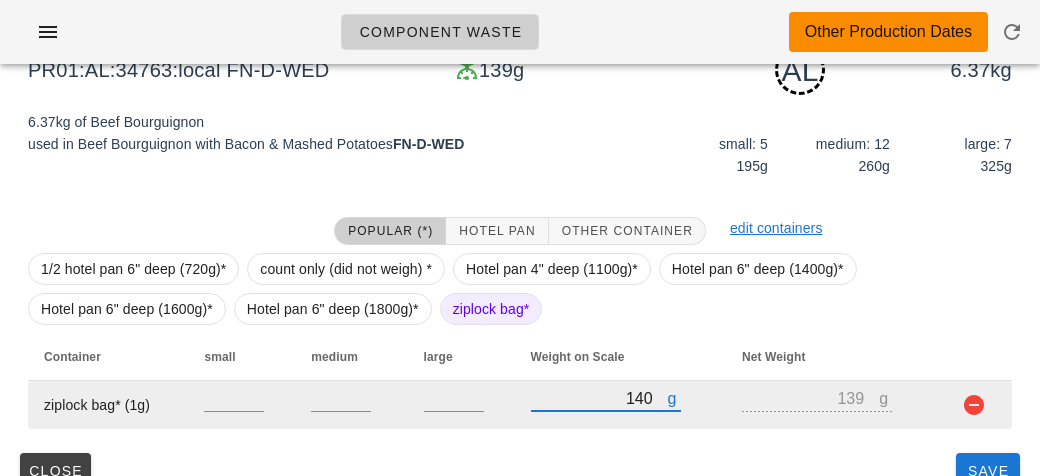 type on "1480" 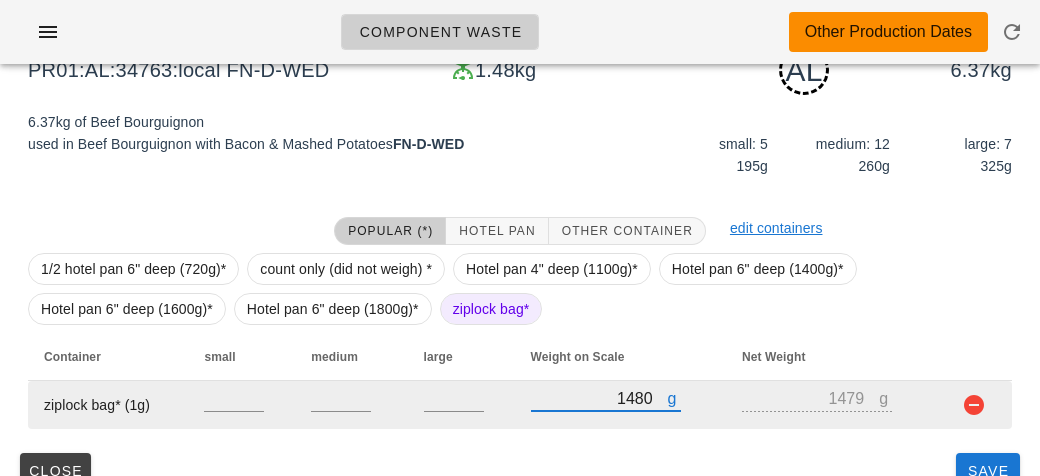 scroll, scrollTop: 302, scrollLeft: 0, axis: vertical 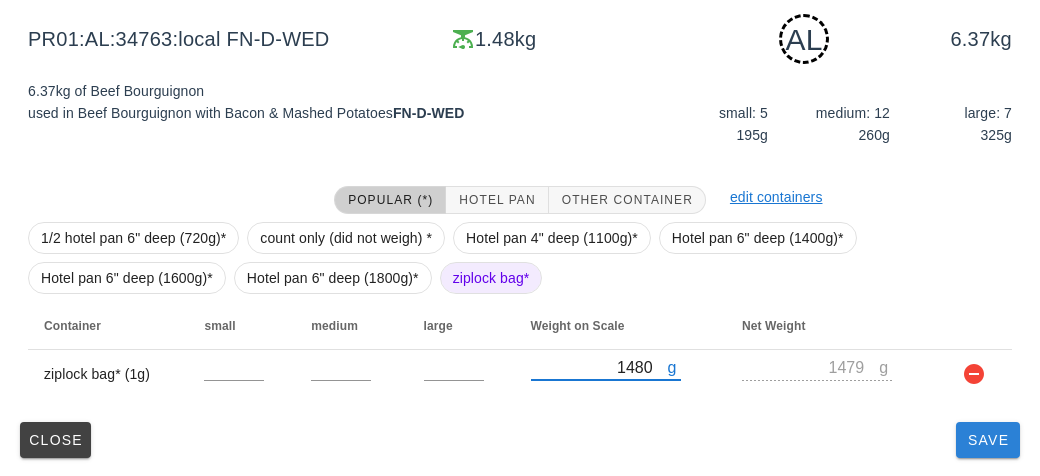 type on "1480" 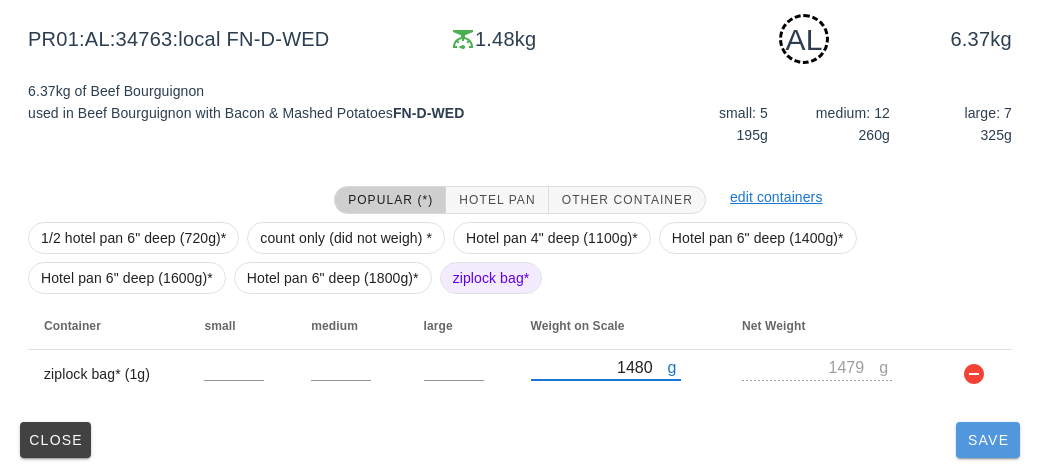 click on "Save" at bounding box center [988, 440] 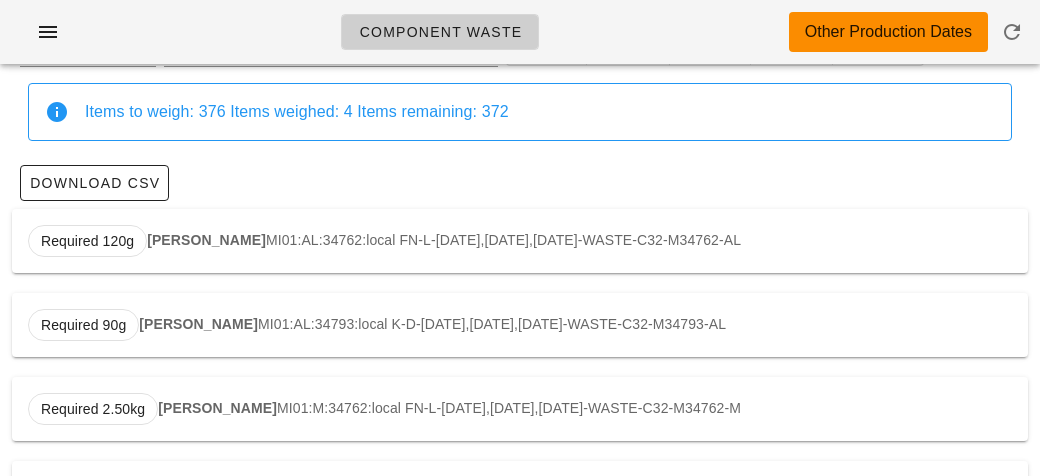 scroll, scrollTop: 0, scrollLeft: 0, axis: both 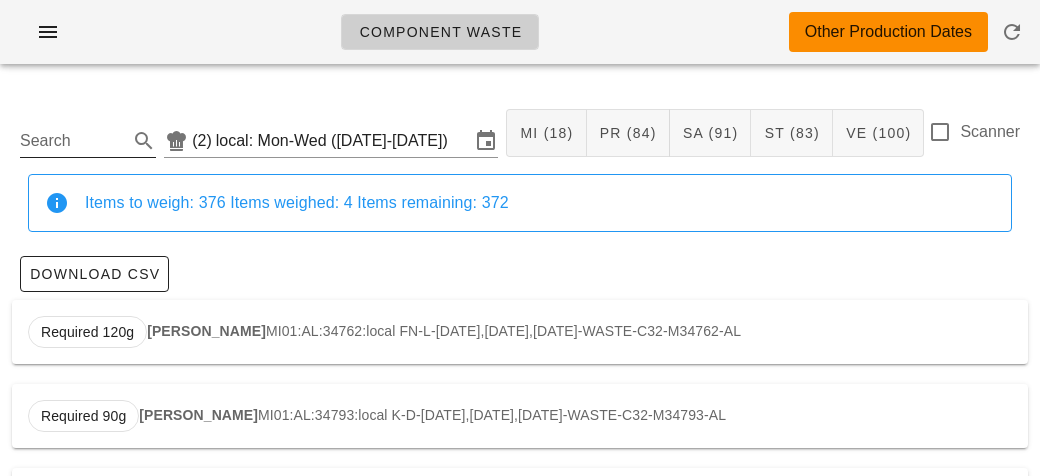 click on "Search" at bounding box center (72, 141) 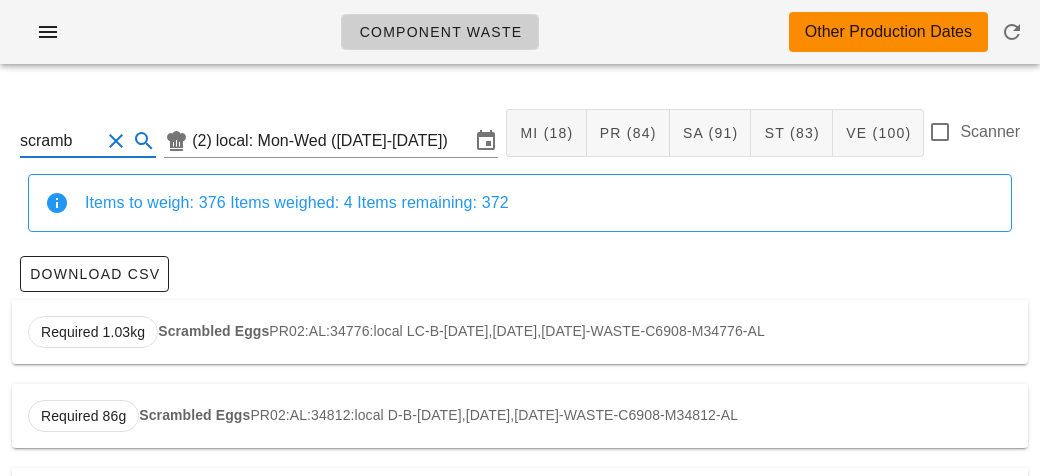 click on "Scrambled Eggs" at bounding box center (213, 331) 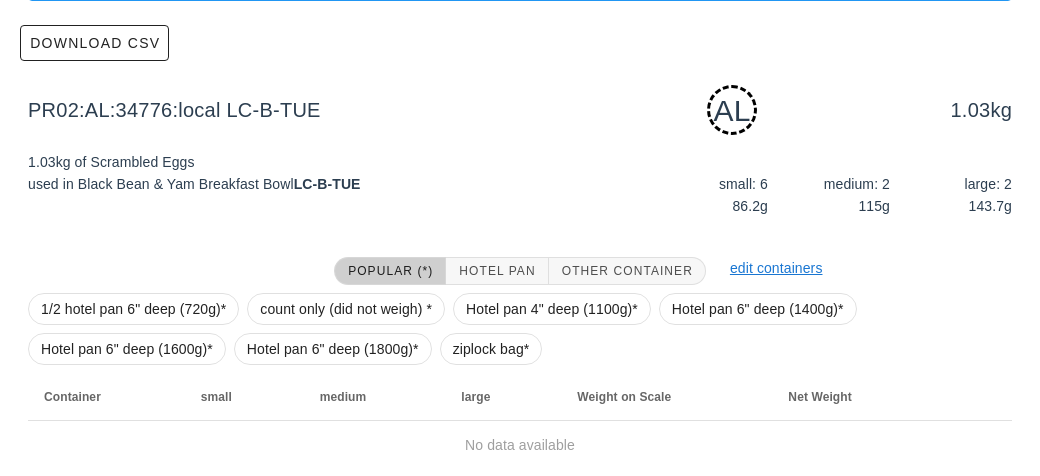 scroll, scrollTop: 302, scrollLeft: 0, axis: vertical 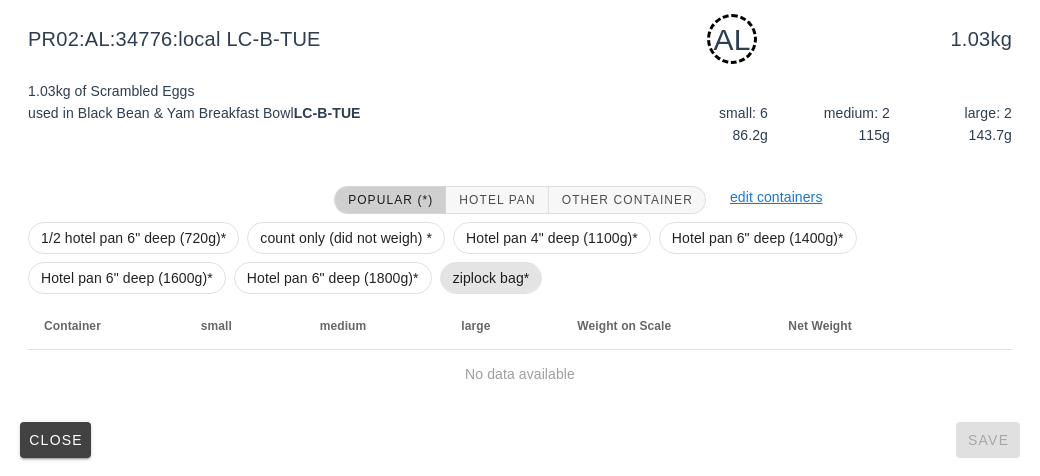 click on "ziplock bag*" at bounding box center [491, 278] 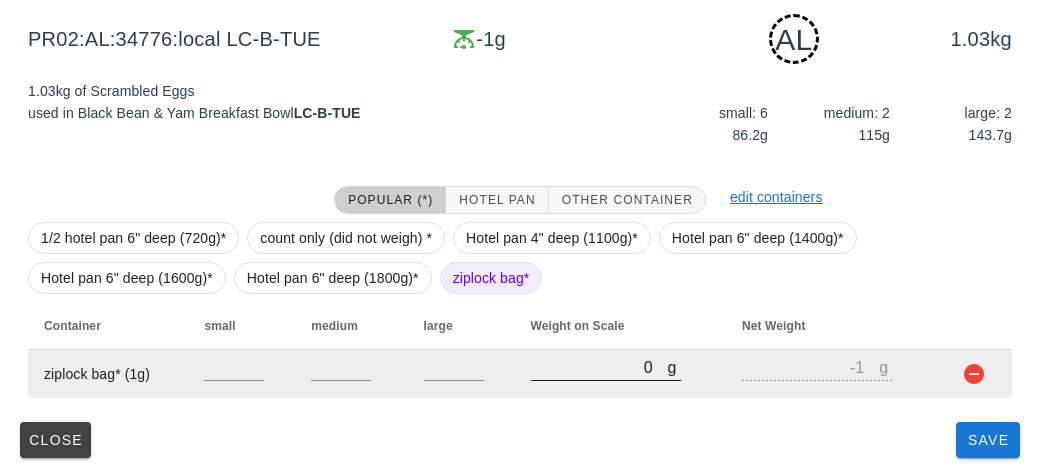 click on "0" at bounding box center (599, 367) 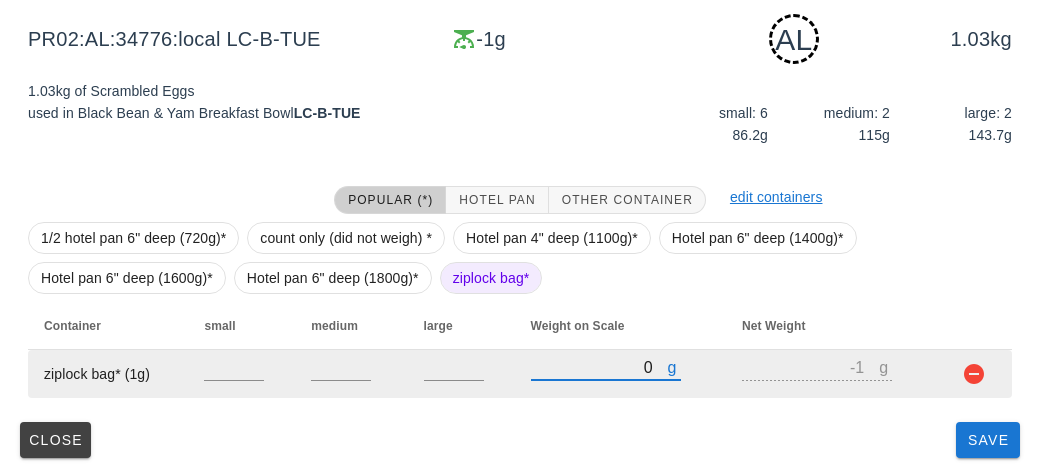 type on "20" 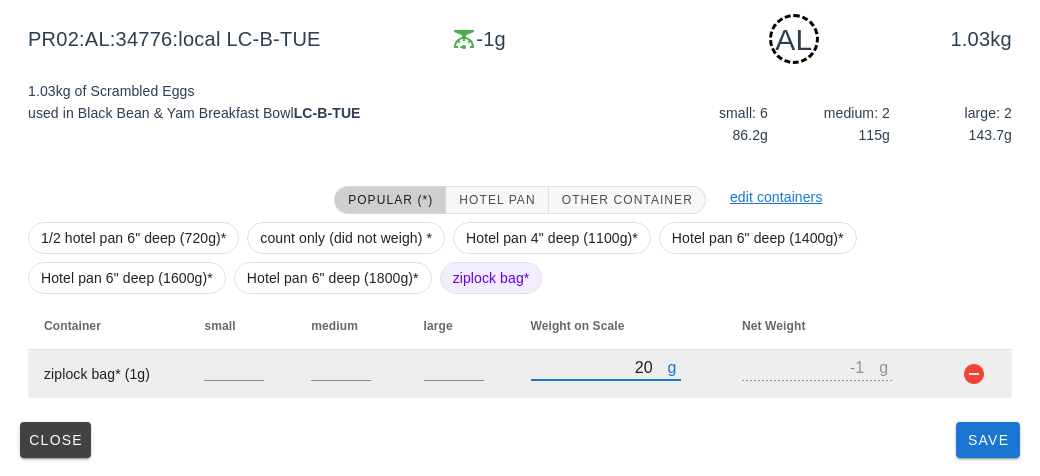 type on "19" 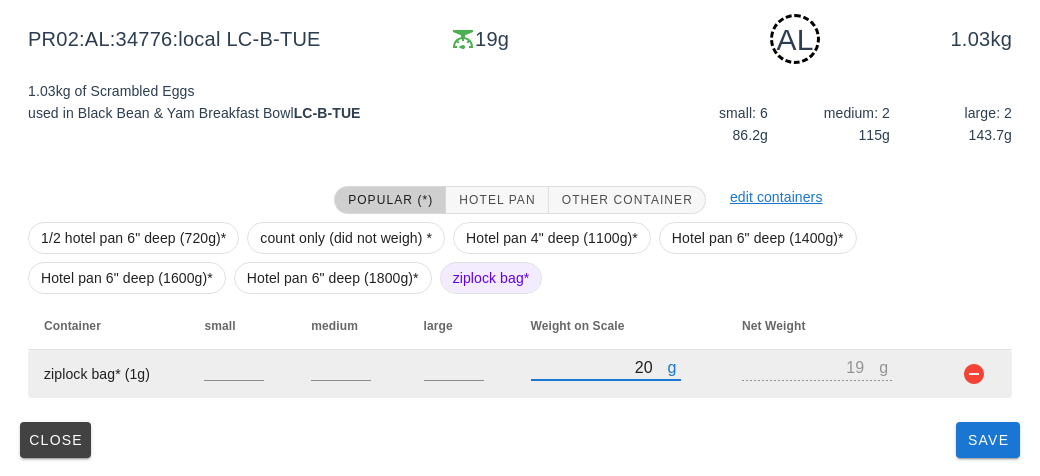type on "200" 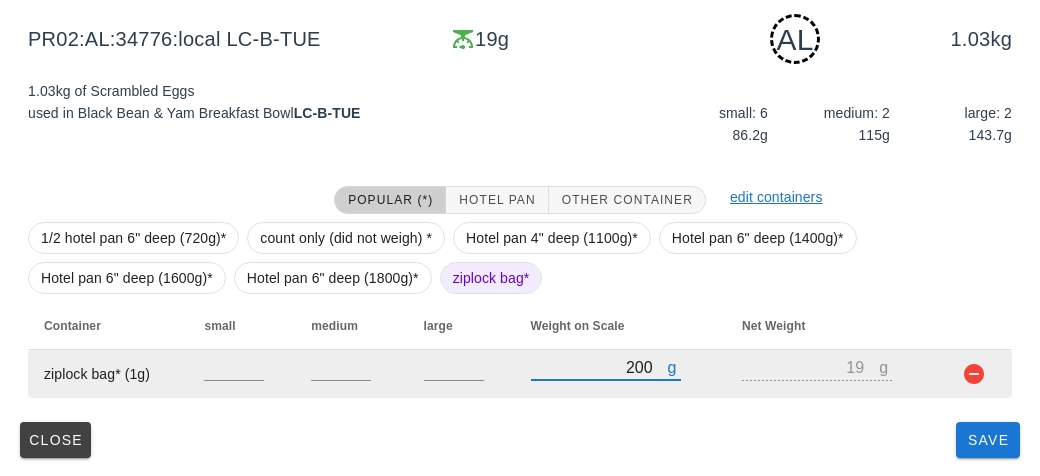 type on "199" 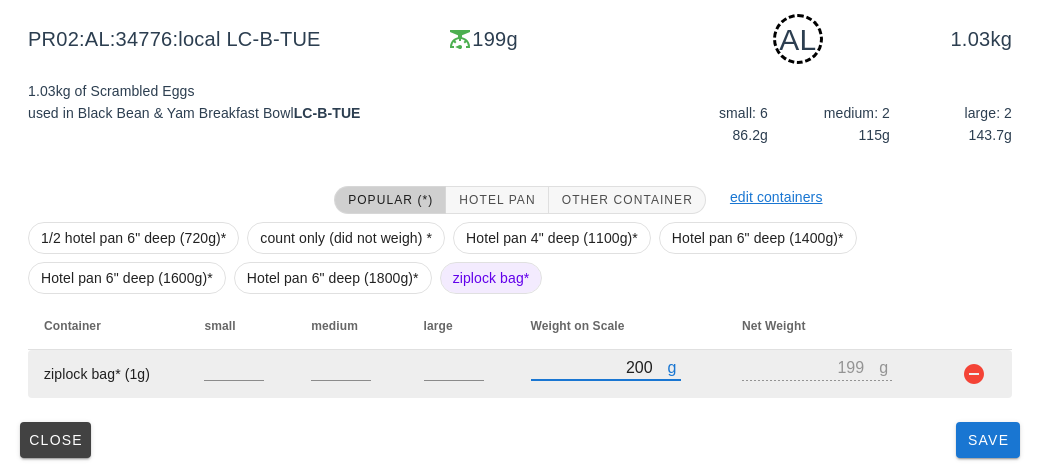 type on "200" 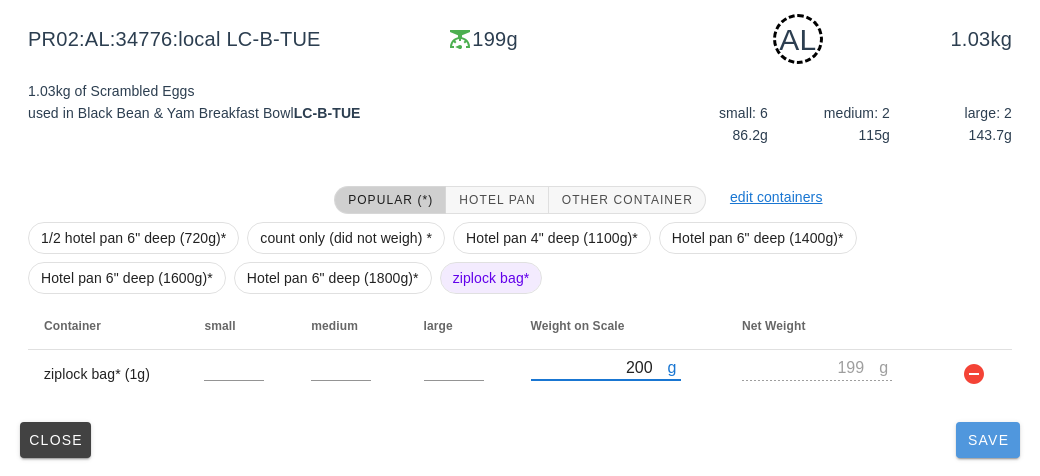 click on "Save" at bounding box center [988, 440] 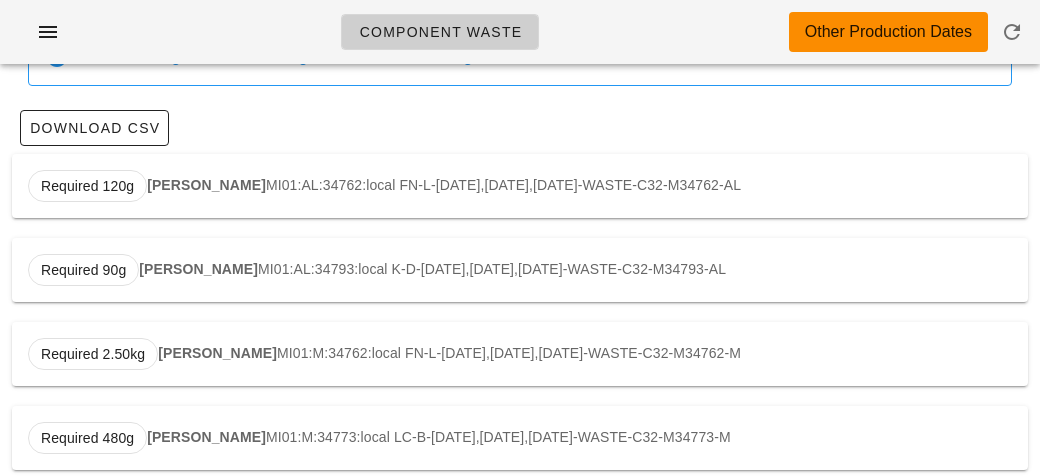 scroll, scrollTop: 0, scrollLeft: 0, axis: both 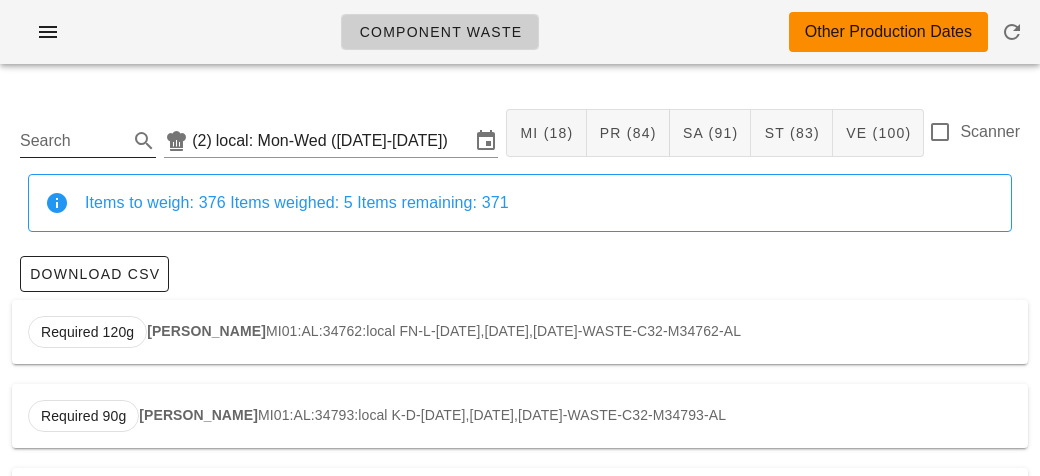 click on "Search" at bounding box center (72, 141) 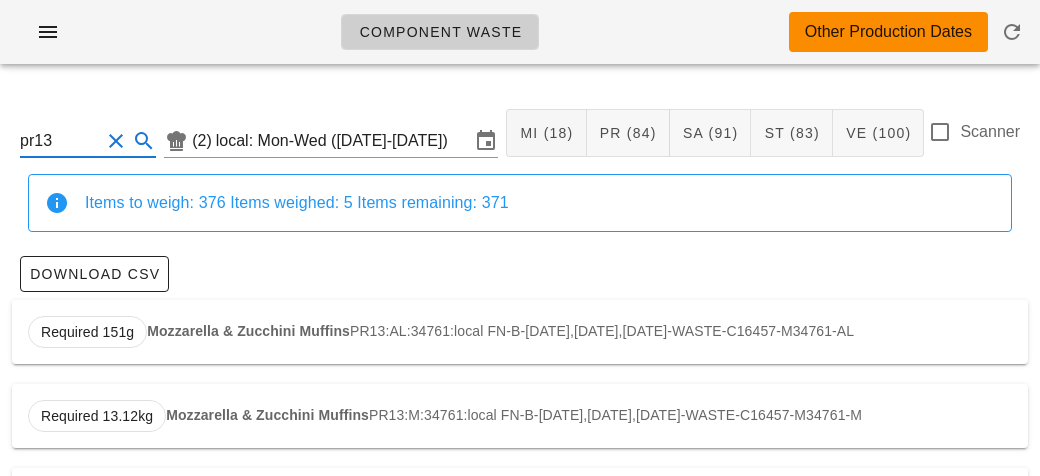 click on "Mozzarella & Zucchini Muffins" at bounding box center [248, 331] 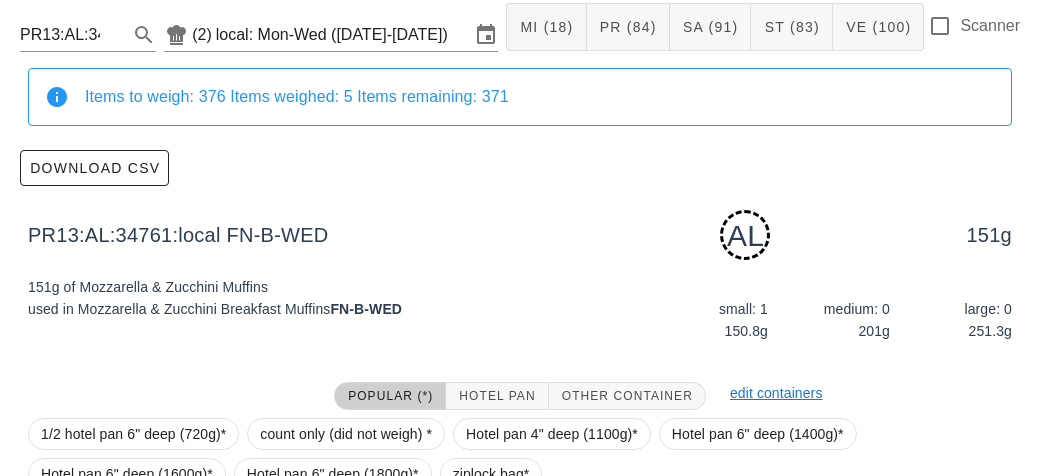 scroll, scrollTop: 302, scrollLeft: 0, axis: vertical 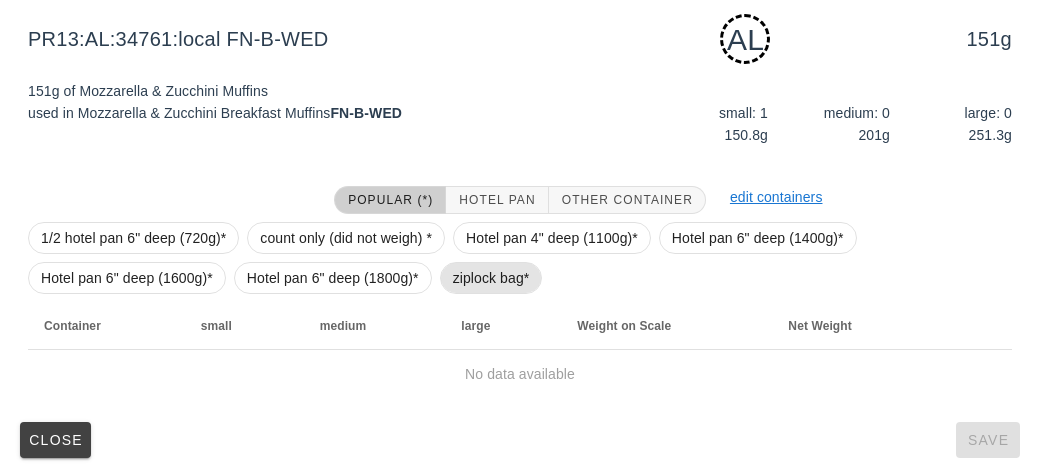click on "ziplock bag*" at bounding box center (491, 278) 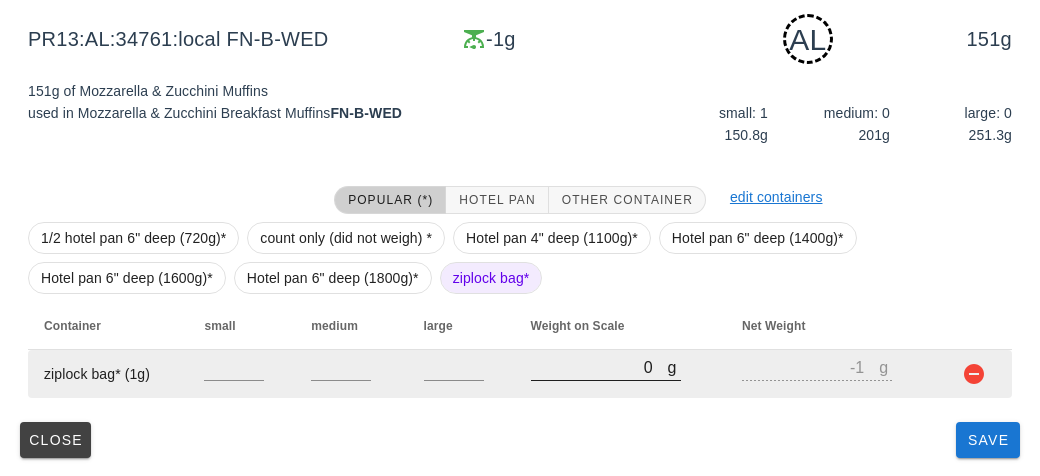click on "0" at bounding box center [599, 367] 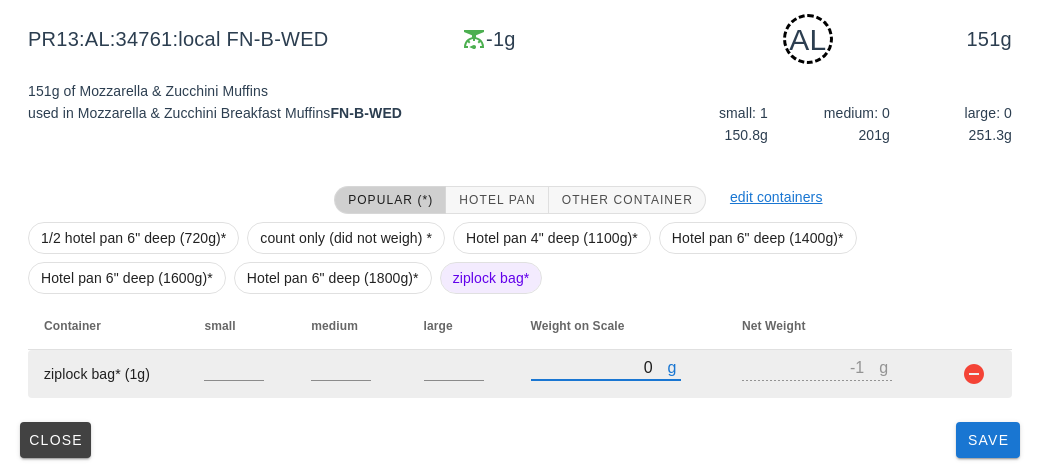 type on "30" 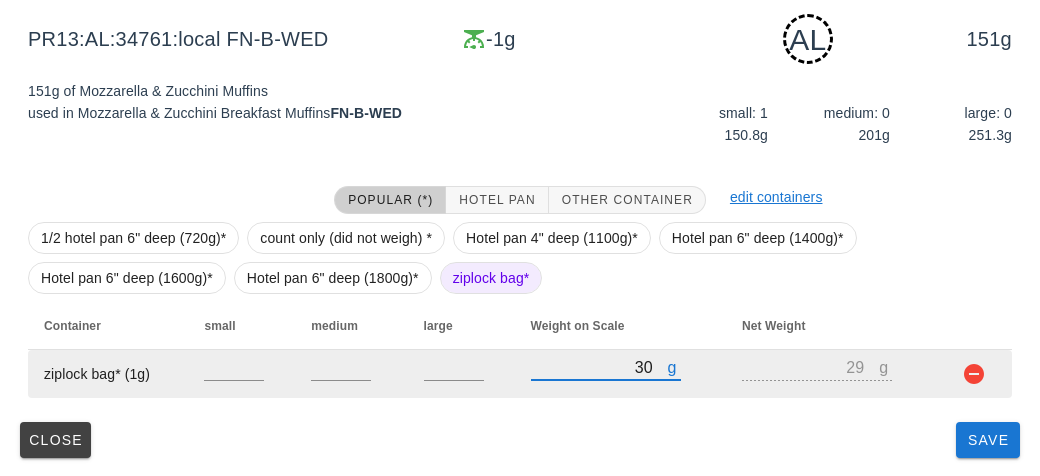 type on "320" 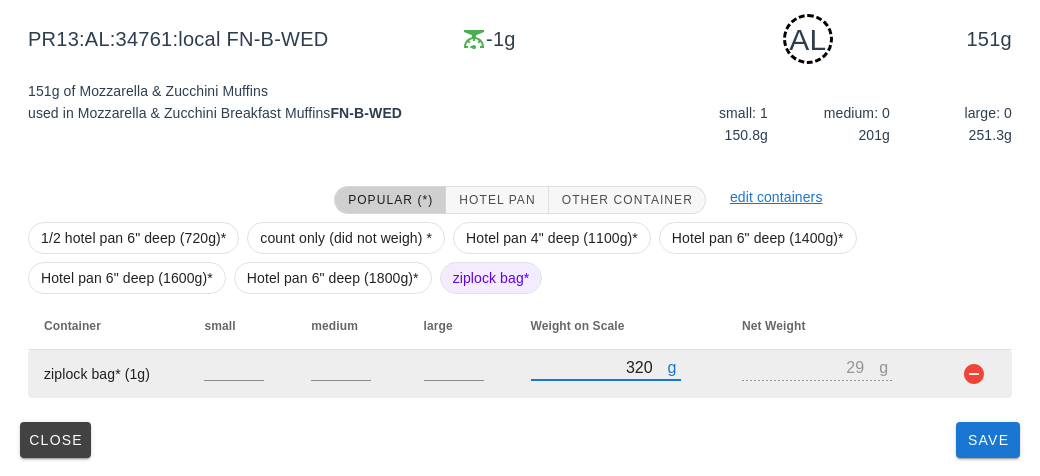 type on "319" 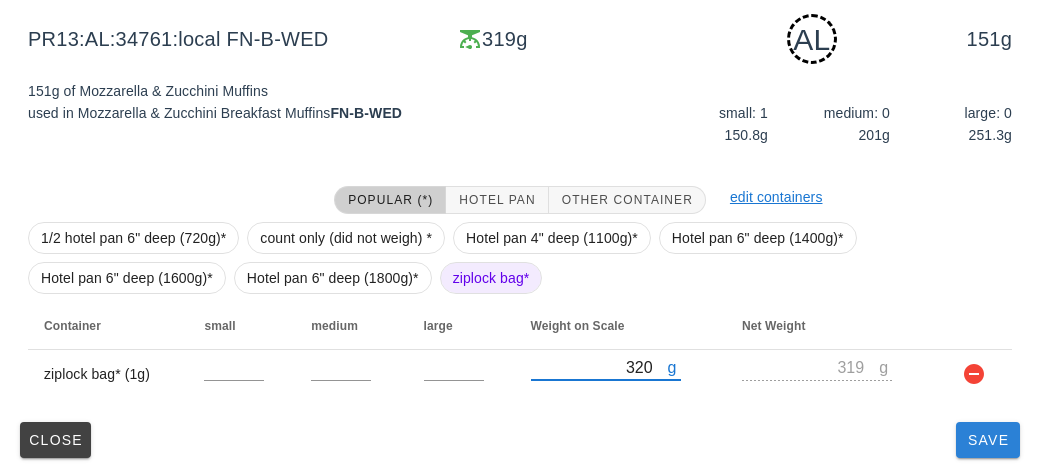 type on "320" 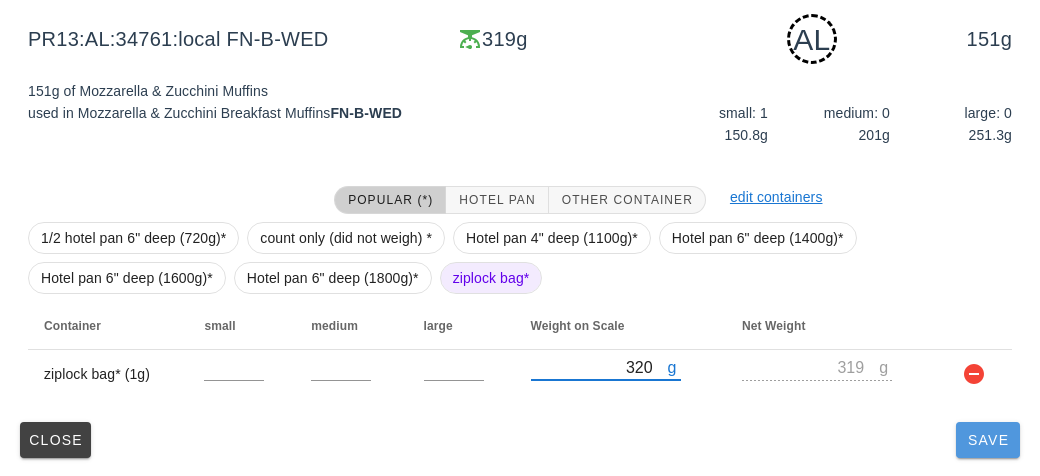 click on "Save" at bounding box center (988, 440) 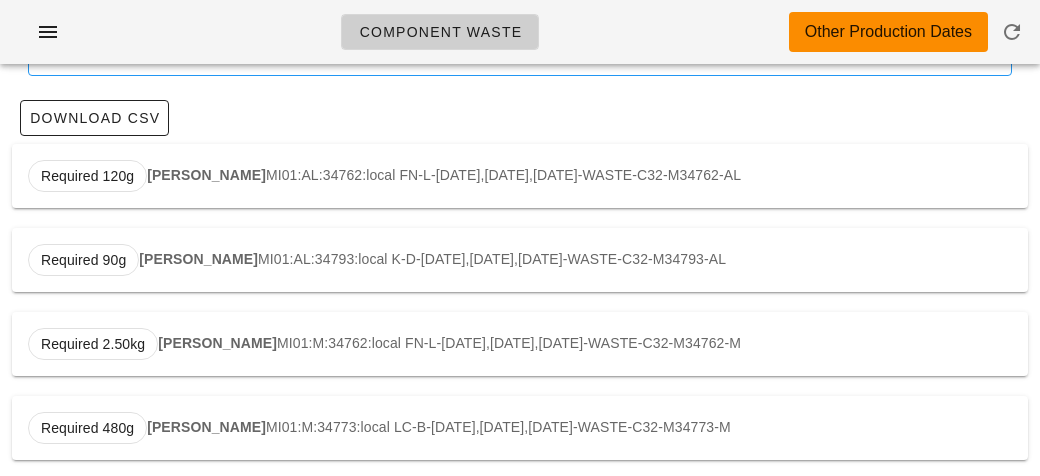scroll, scrollTop: 0, scrollLeft: 0, axis: both 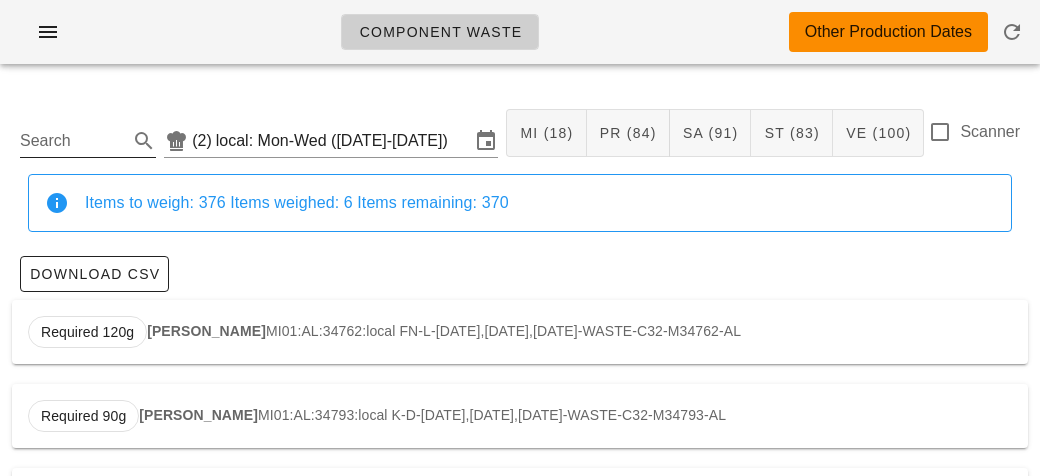 click on "Search" at bounding box center [72, 141] 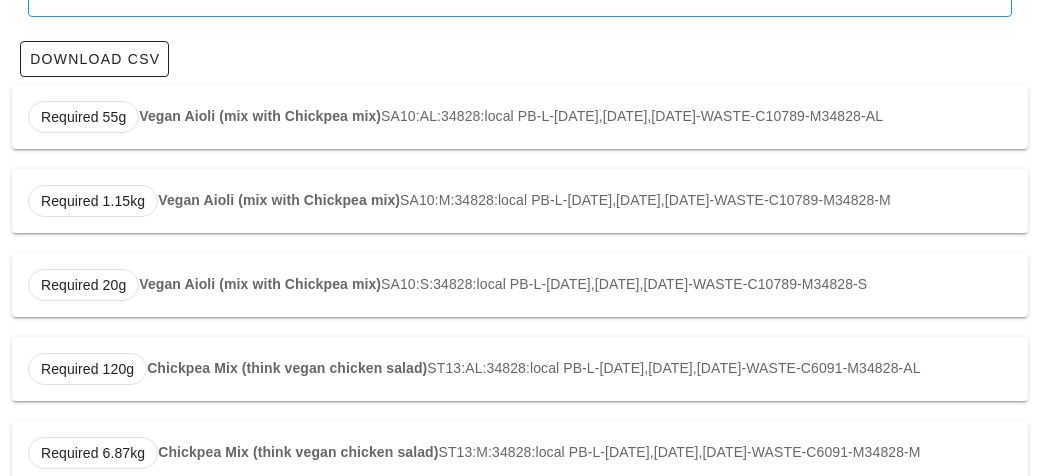 scroll, scrollTop: 216, scrollLeft: 0, axis: vertical 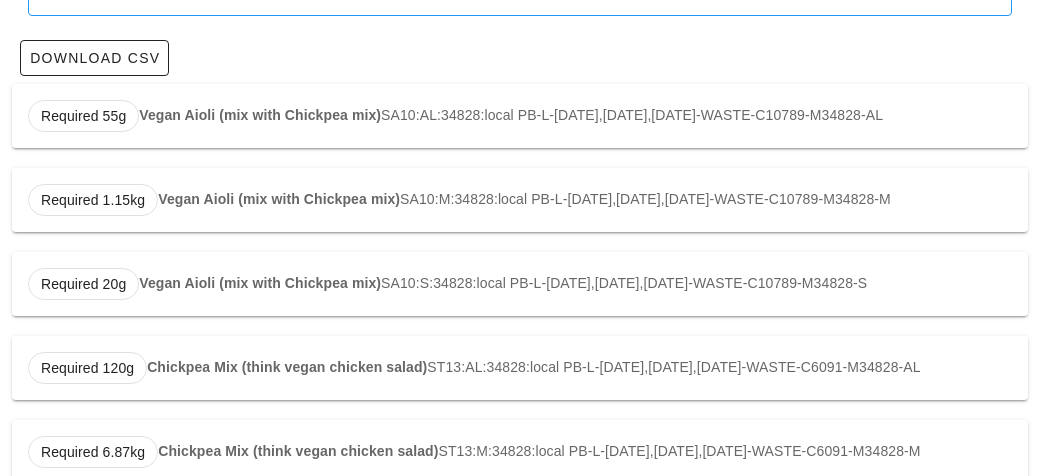click on "Chickpea Mix (think vegan chicken salad)" at bounding box center (287, 367) 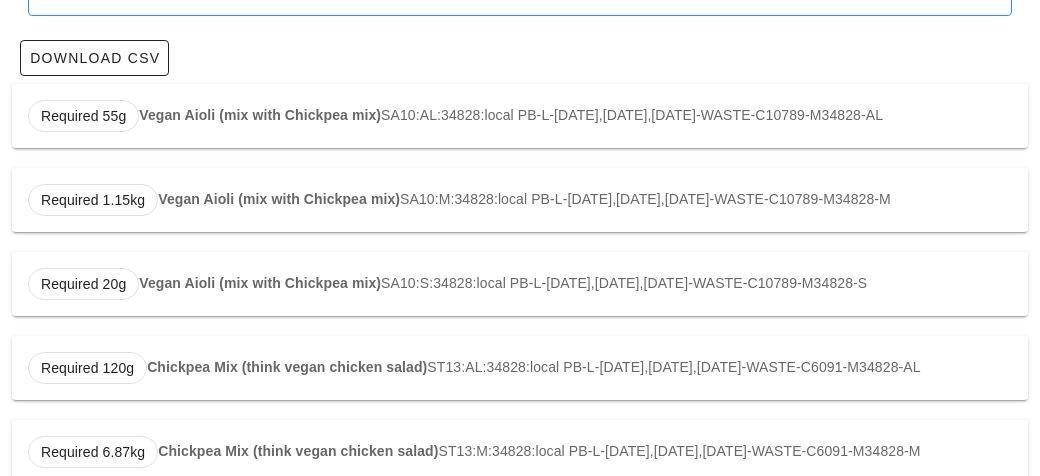 type on "ST13:AL:34828:local" 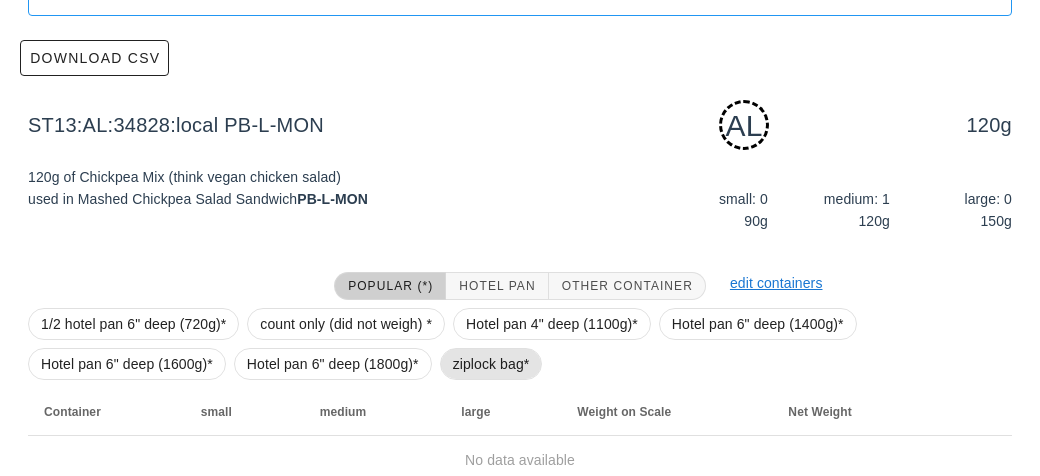 click on "ziplock bag*" at bounding box center (491, 364) 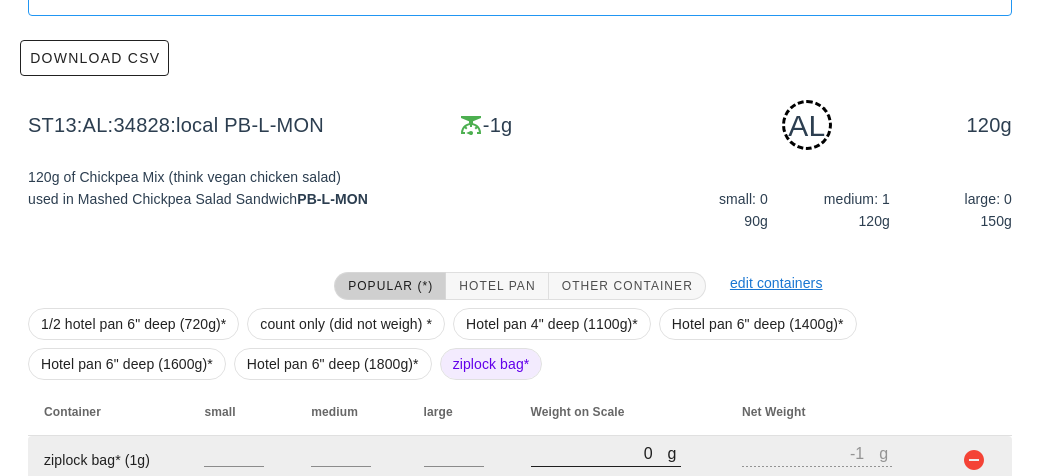 click on "0" at bounding box center [599, 453] 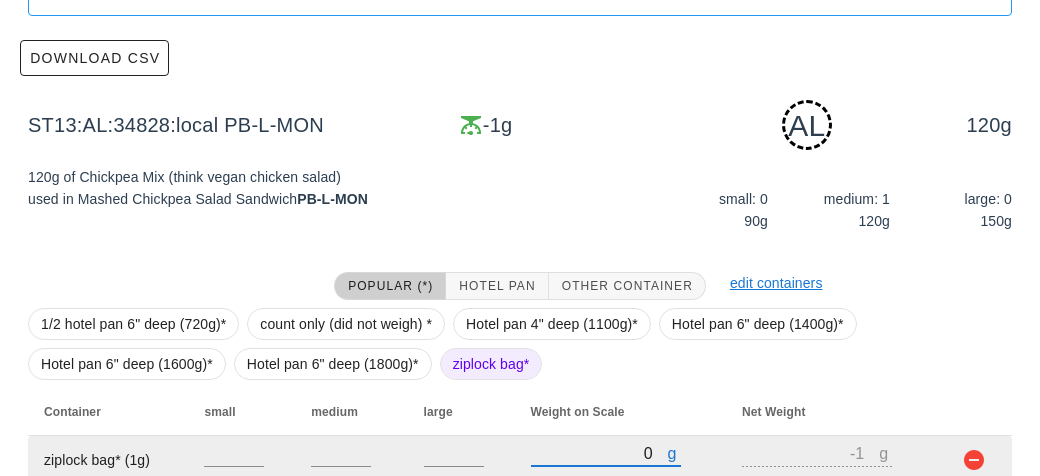 type on "20" 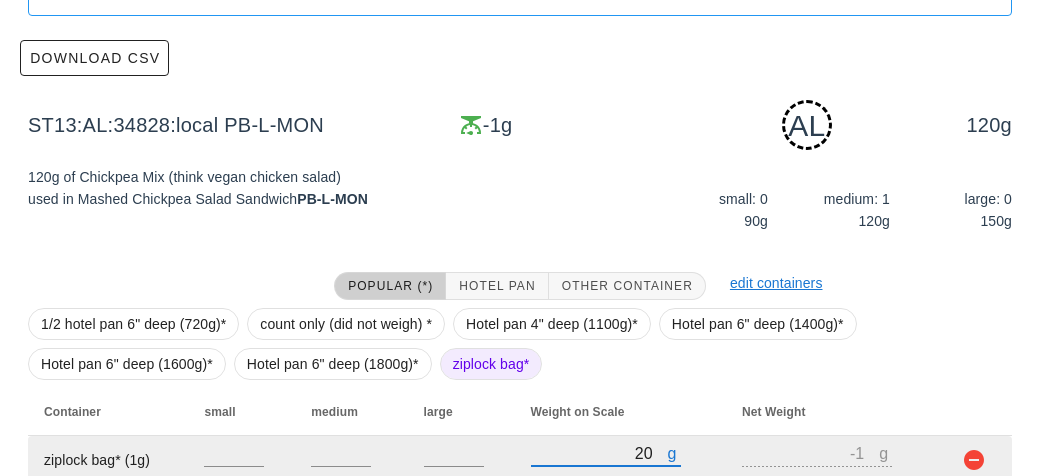 type on "19" 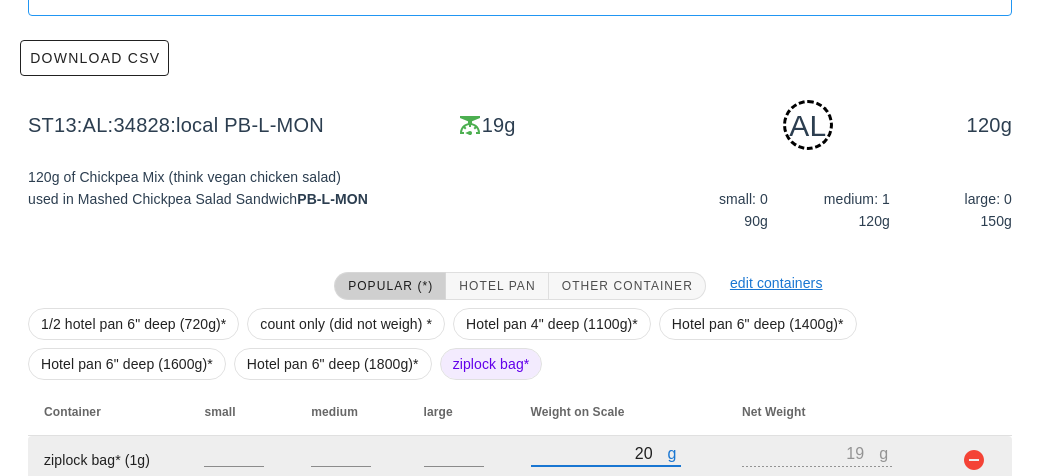 type on "270" 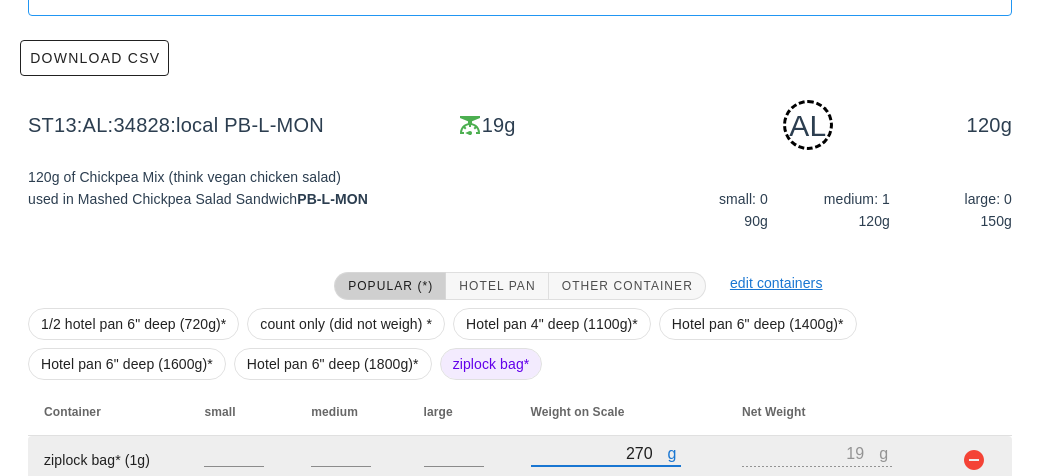 type on "269" 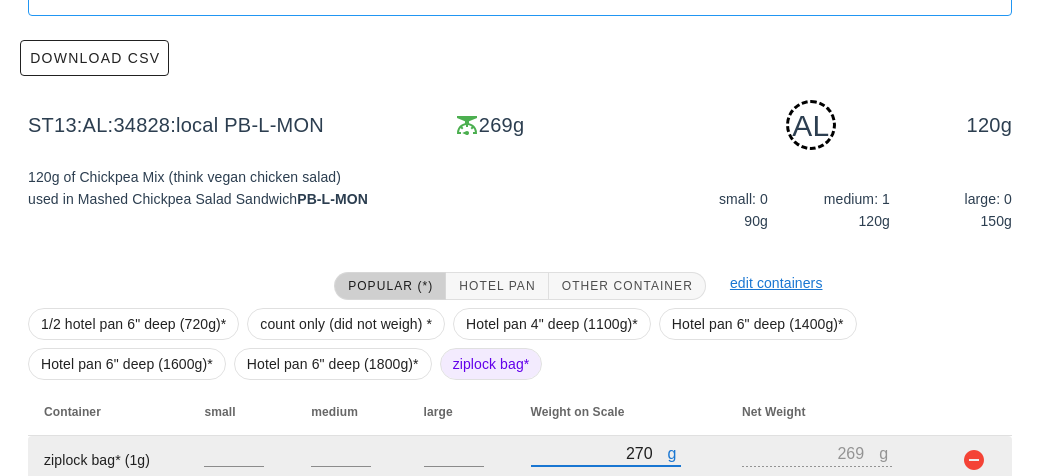 scroll, scrollTop: 302, scrollLeft: 0, axis: vertical 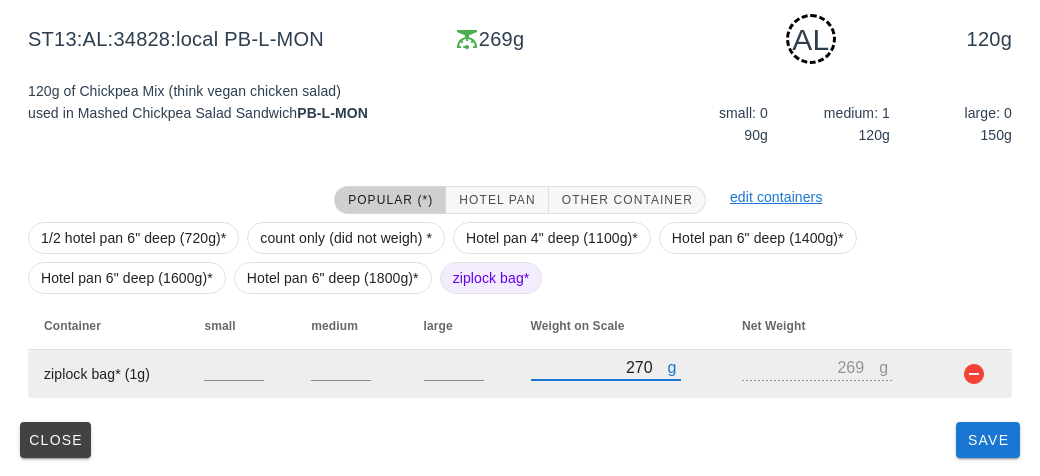 type on "270" 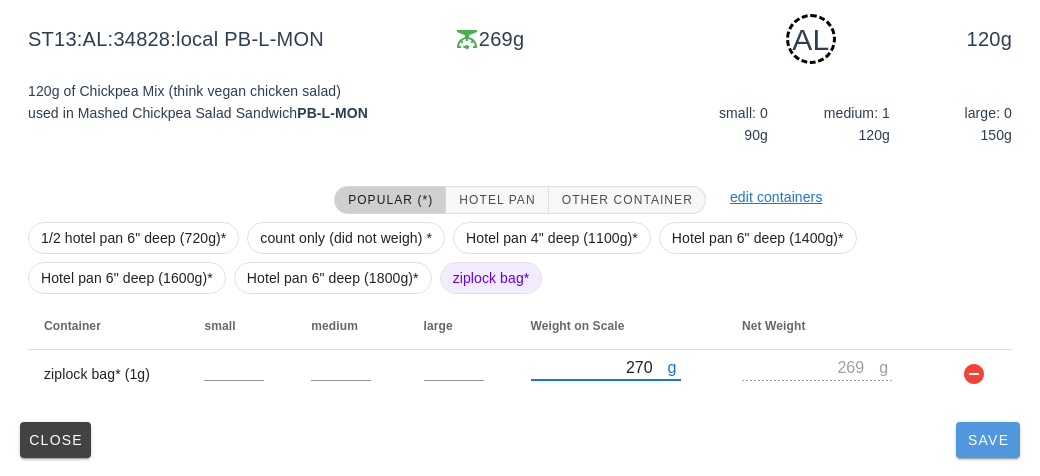 click on "Save" at bounding box center (988, 440) 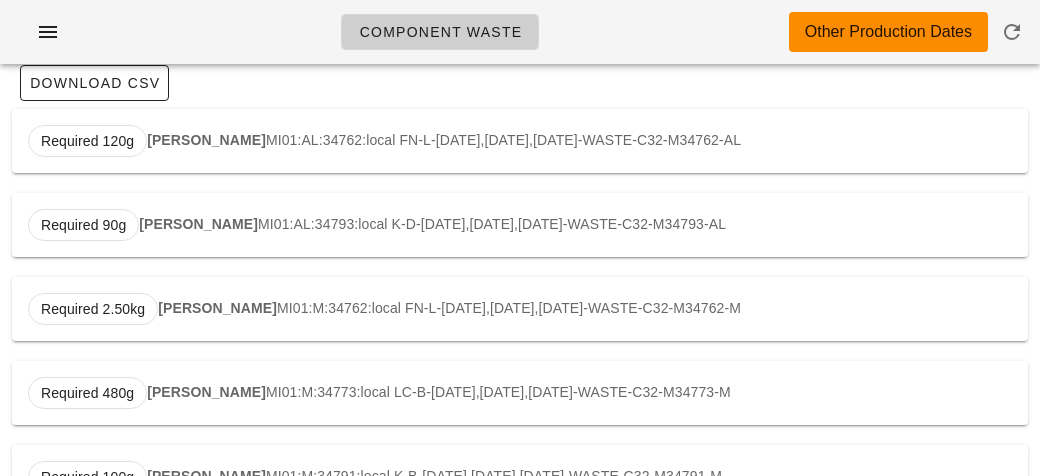 scroll, scrollTop: 0, scrollLeft: 0, axis: both 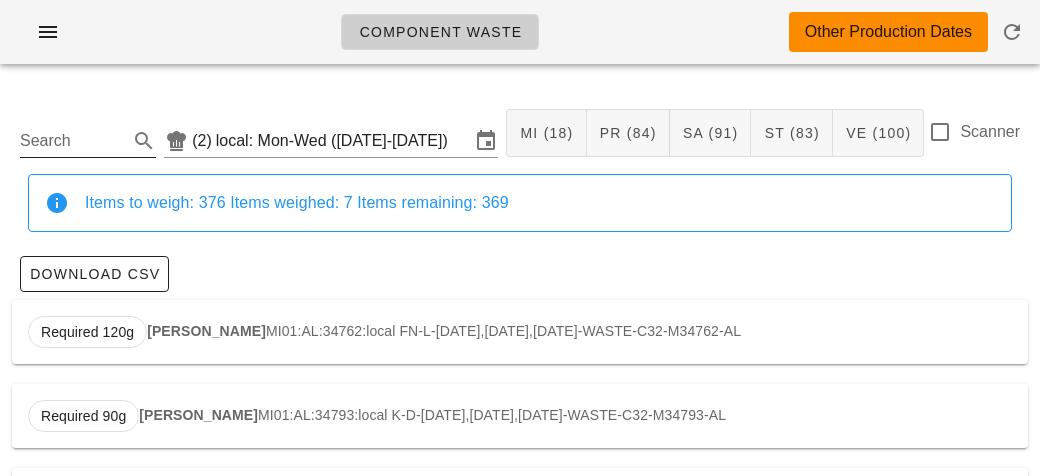 click on "Search" at bounding box center [72, 141] 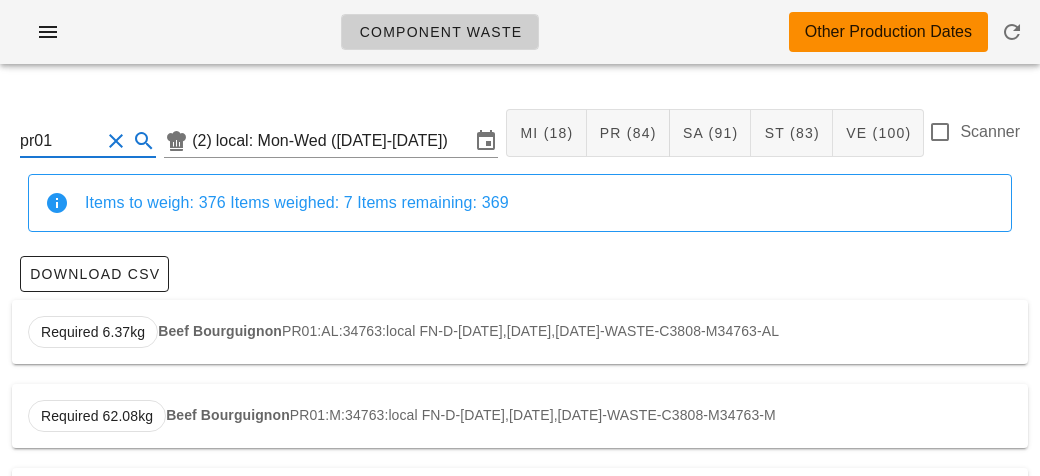 click on "Beef Bourguignon" at bounding box center [220, 331] 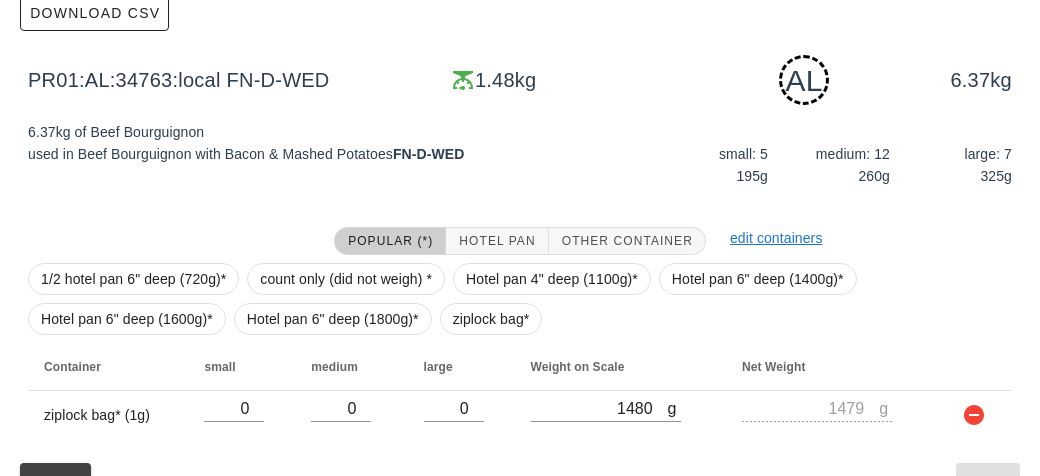 scroll, scrollTop: 302, scrollLeft: 0, axis: vertical 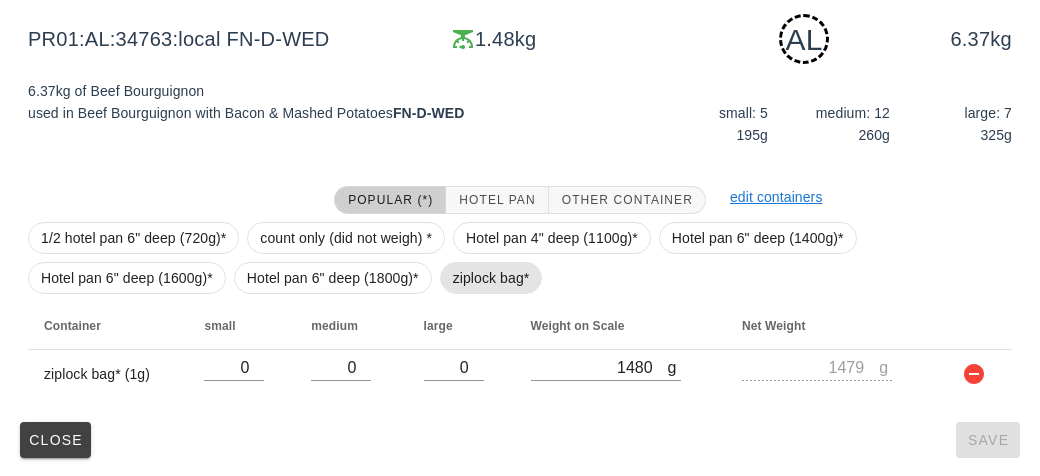 click on "ziplock bag*" at bounding box center (491, 278) 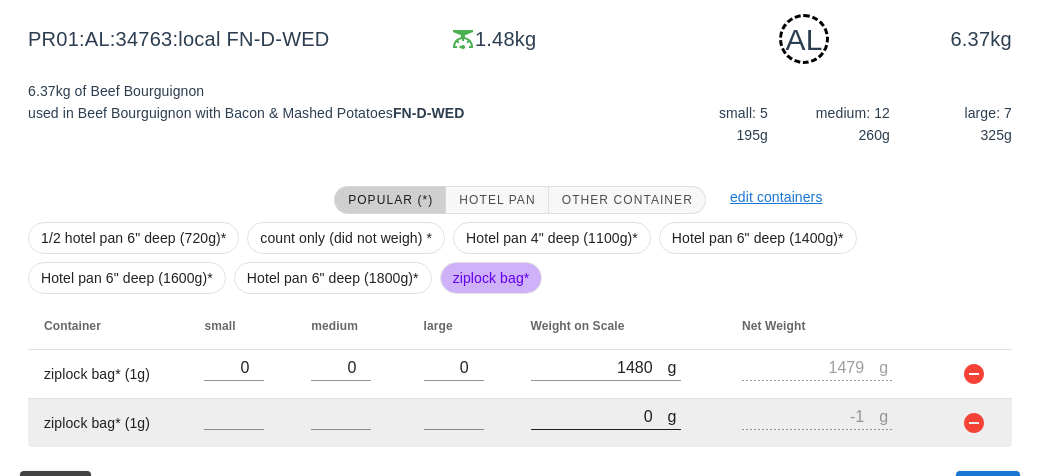 click on "0" at bounding box center (599, 416) 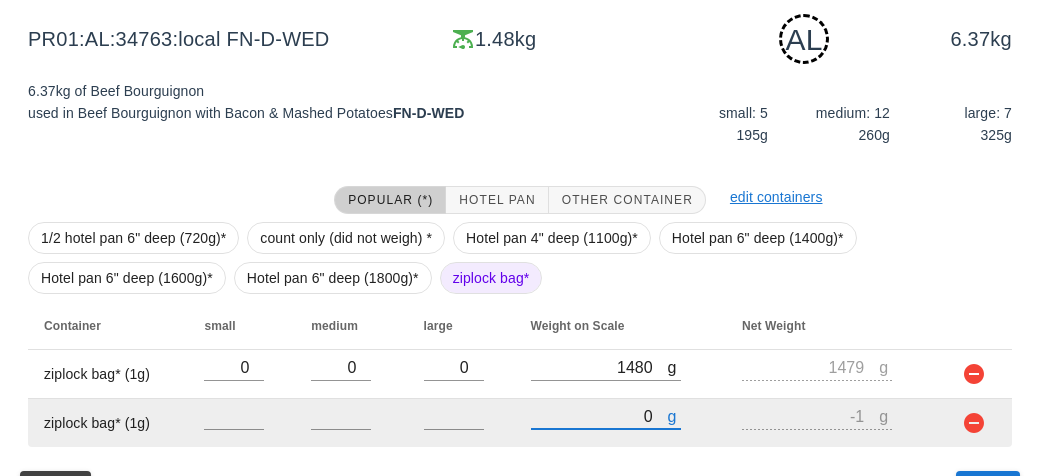 type on "70" 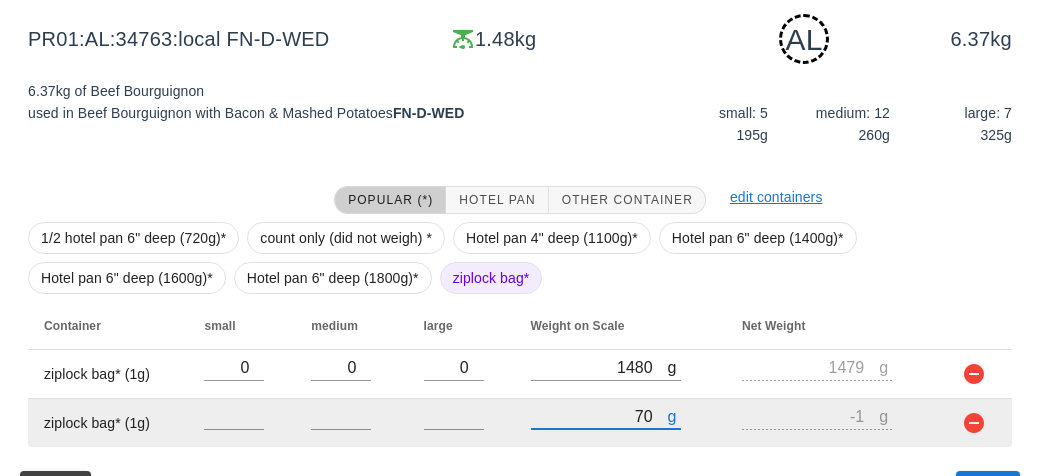 type on "69" 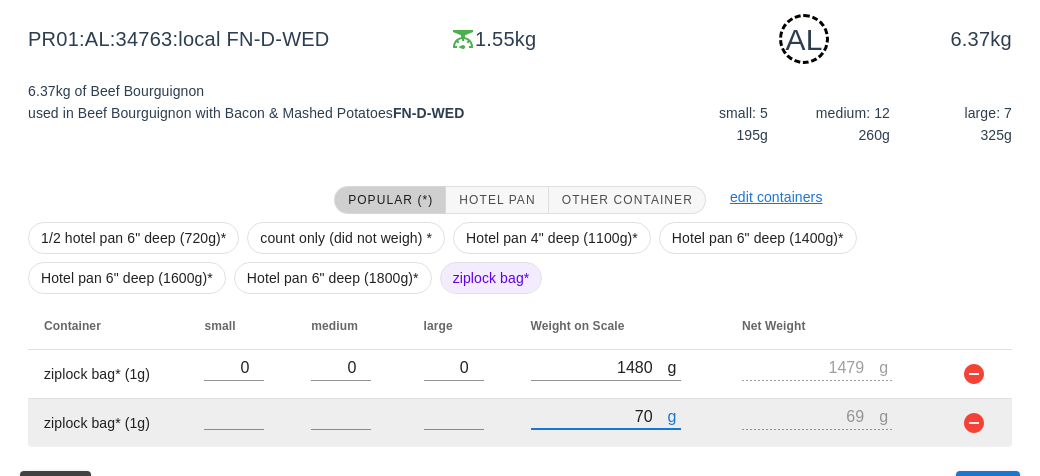 type on "750" 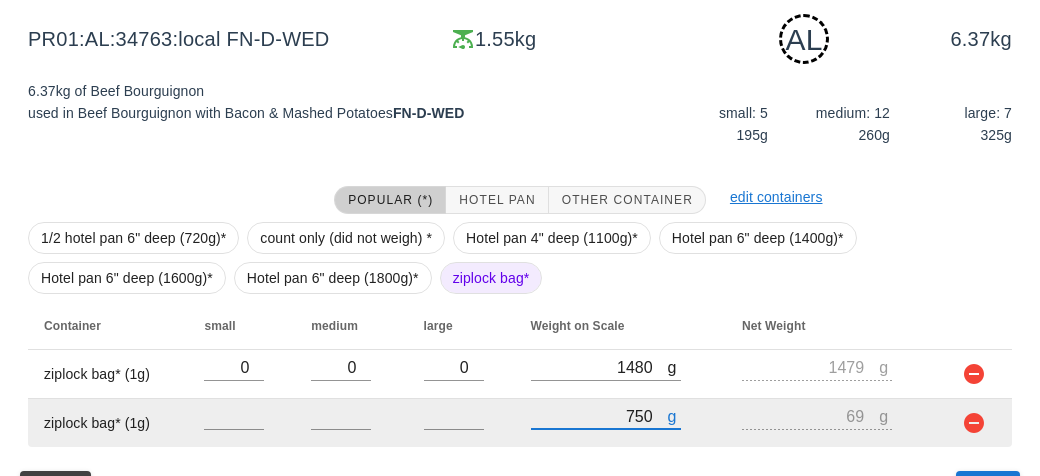type on "749" 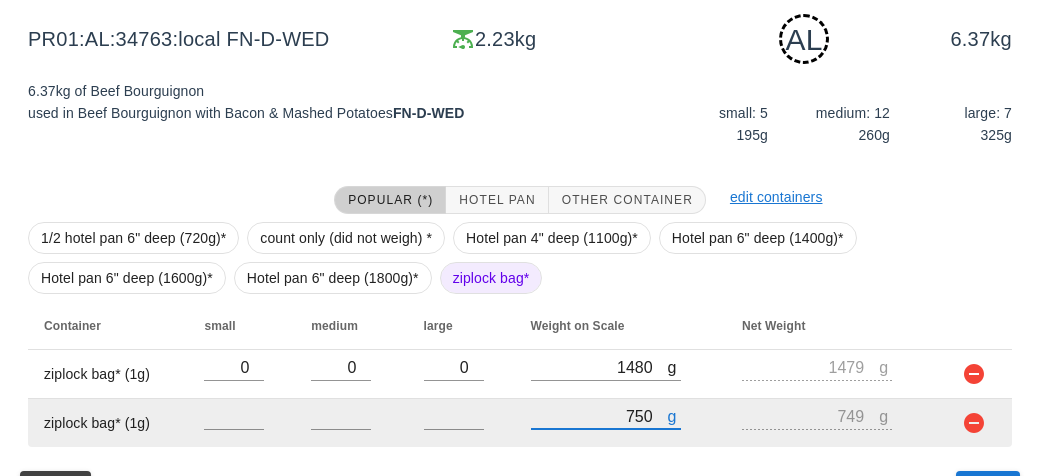 scroll, scrollTop: 350, scrollLeft: 0, axis: vertical 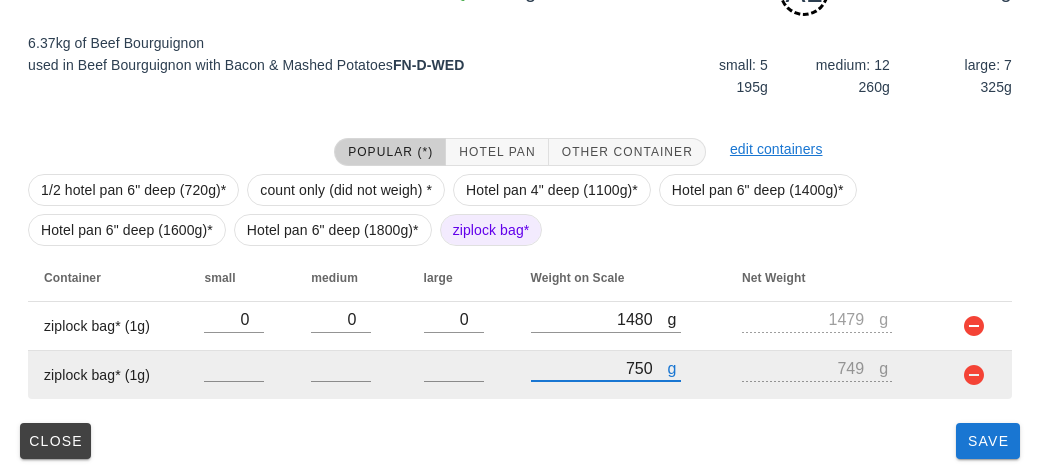 type on "750" 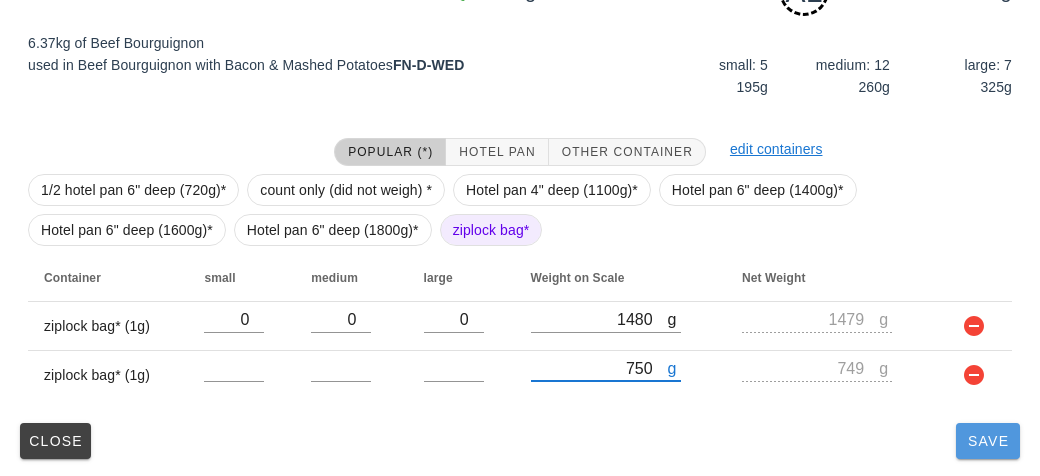 click on "Save" at bounding box center [988, 441] 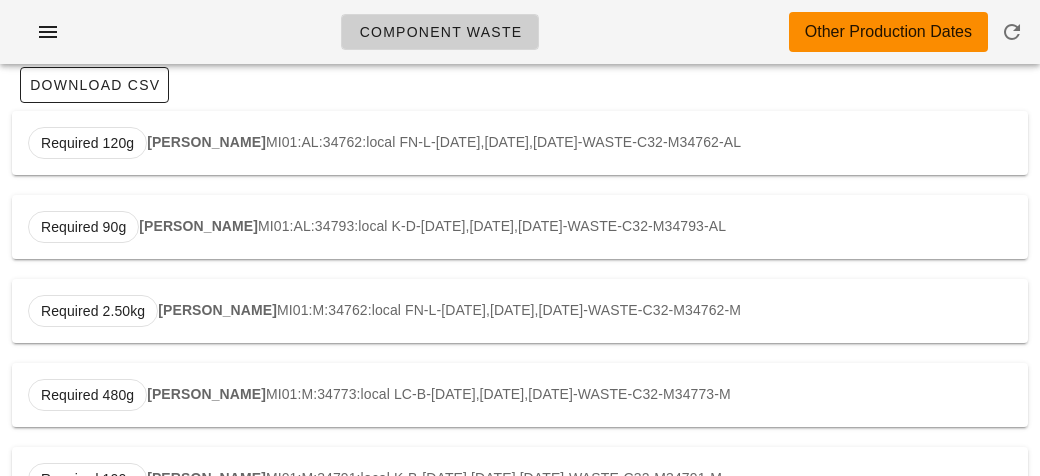 scroll, scrollTop: 0, scrollLeft: 0, axis: both 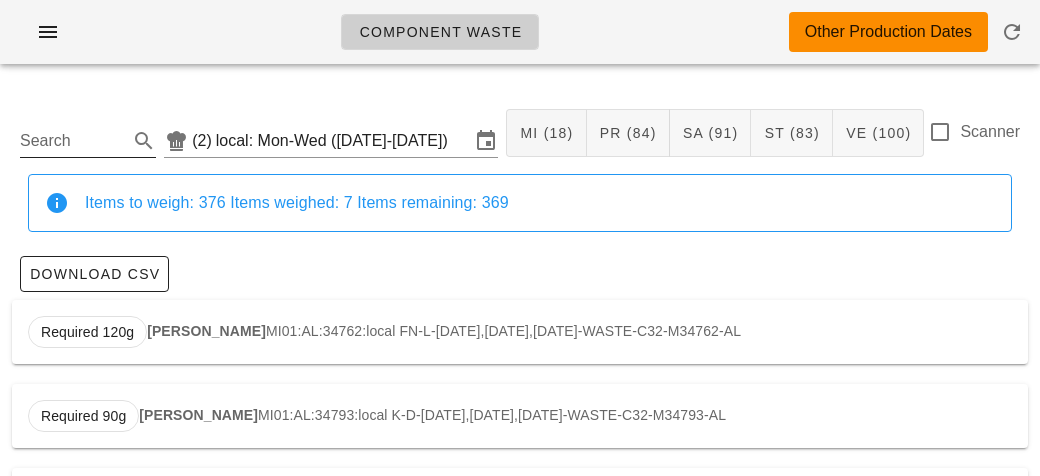 click on "Search" at bounding box center [72, 141] 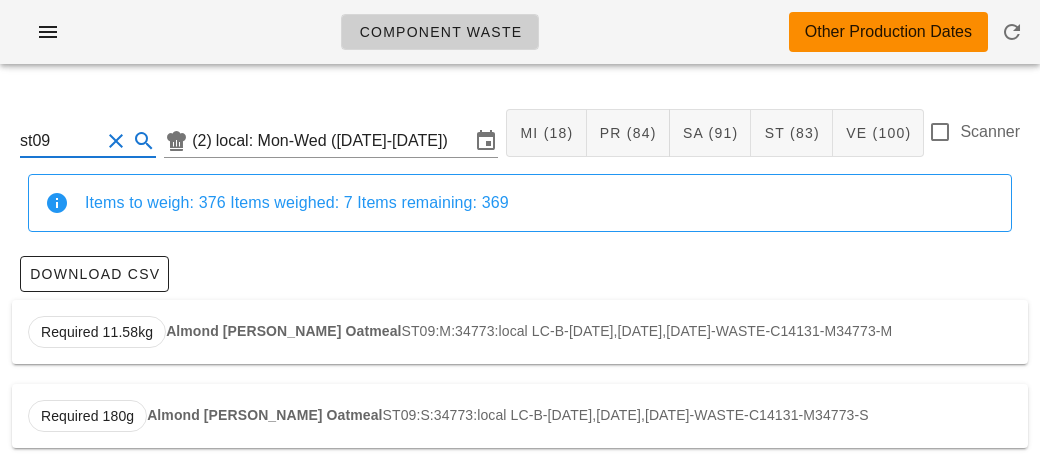 click on "Almond [PERSON_NAME] Oatmeal" at bounding box center [283, 331] 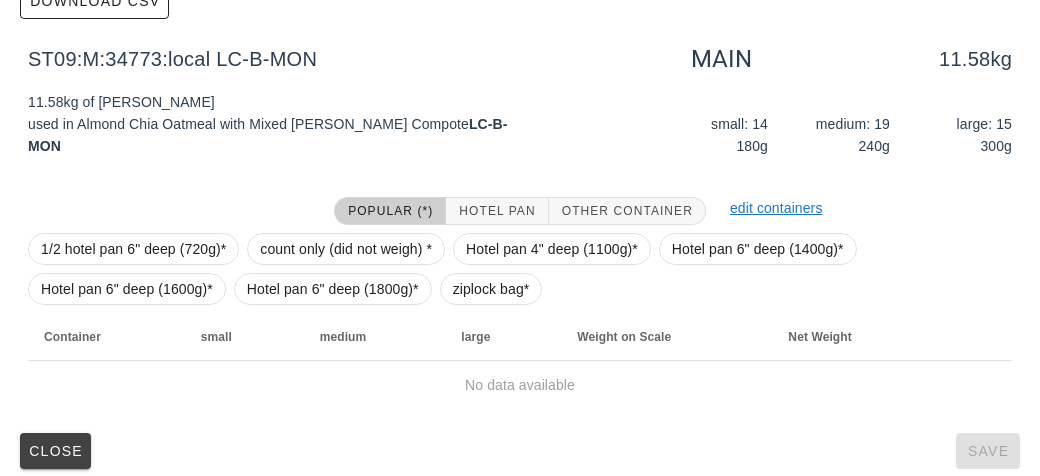 scroll, scrollTop: 284, scrollLeft: 0, axis: vertical 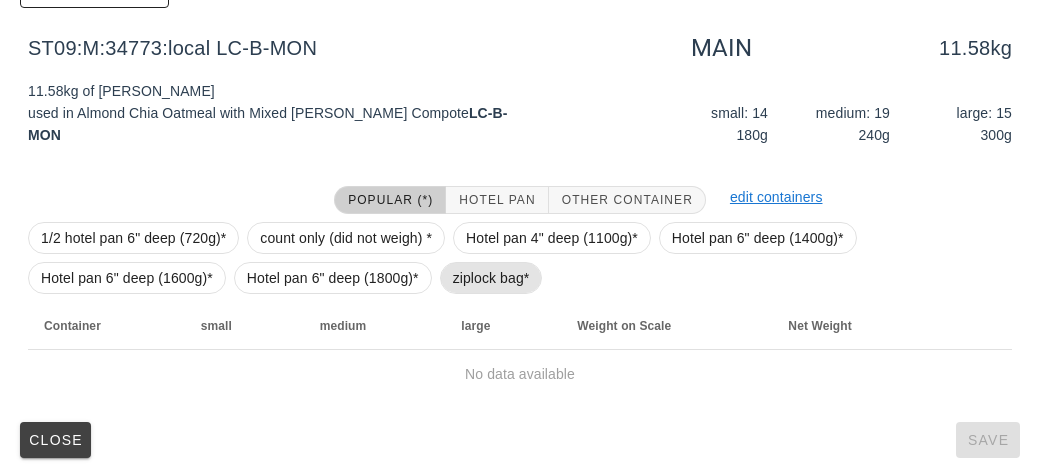 click on "ziplock bag*" at bounding box center [491, 278] 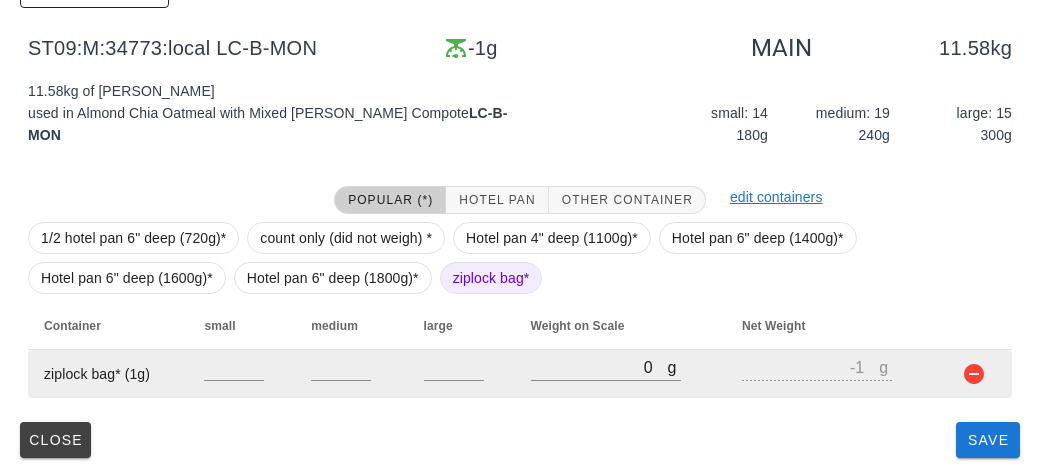 click on "g 0" at bounding box center [621, 374] 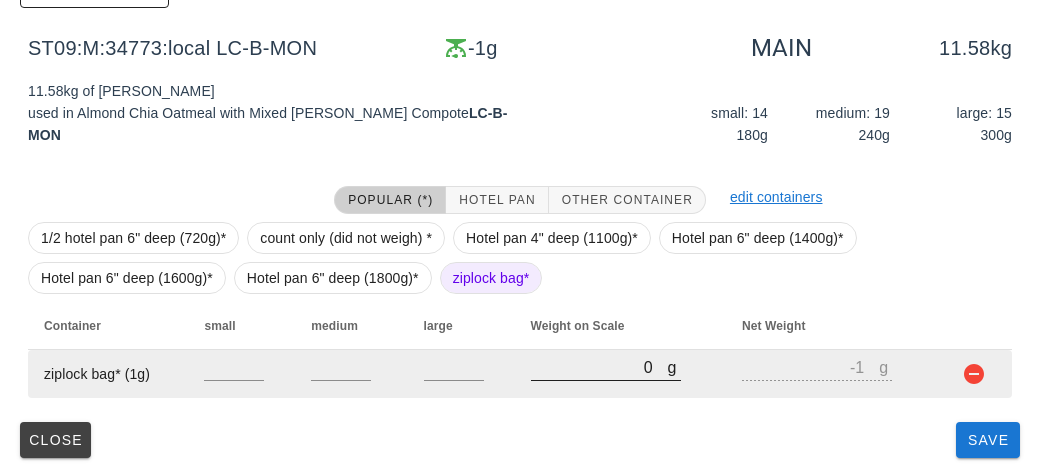 click on "0" at bounding box center [599, 367] 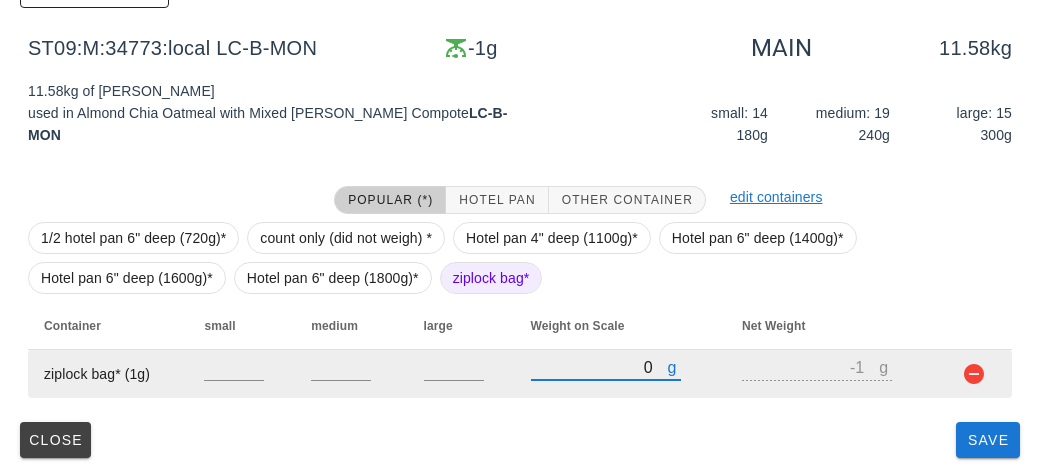 type on "90" 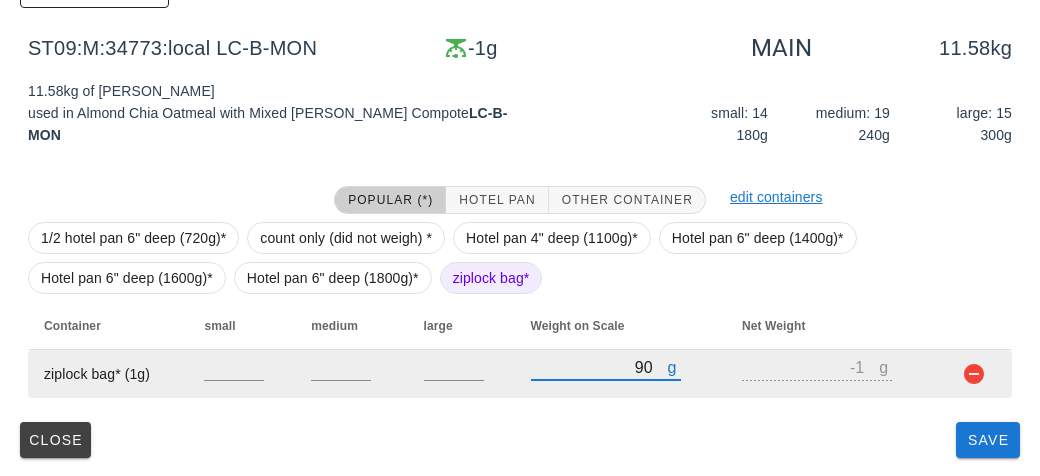 type on "89" 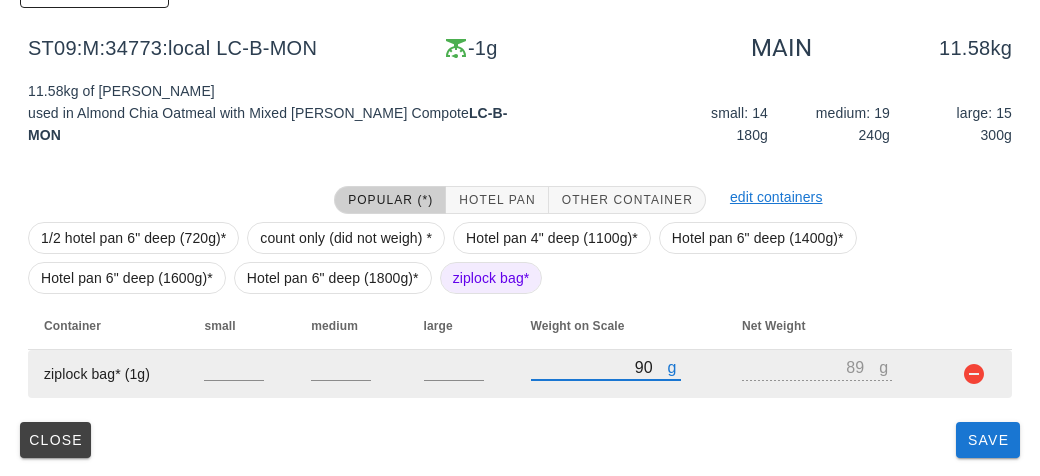 type on "900" 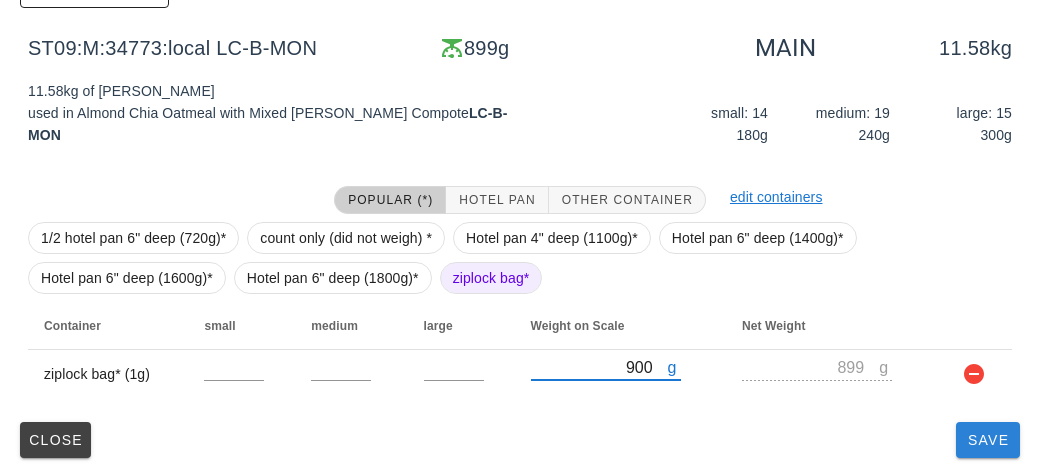 type on "900" 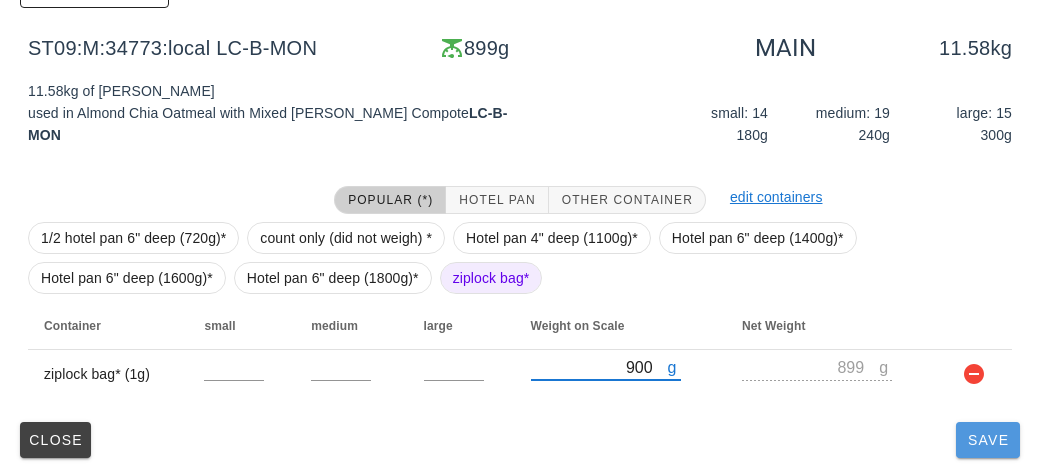 click on "Save" at bounding box center [988, 440] 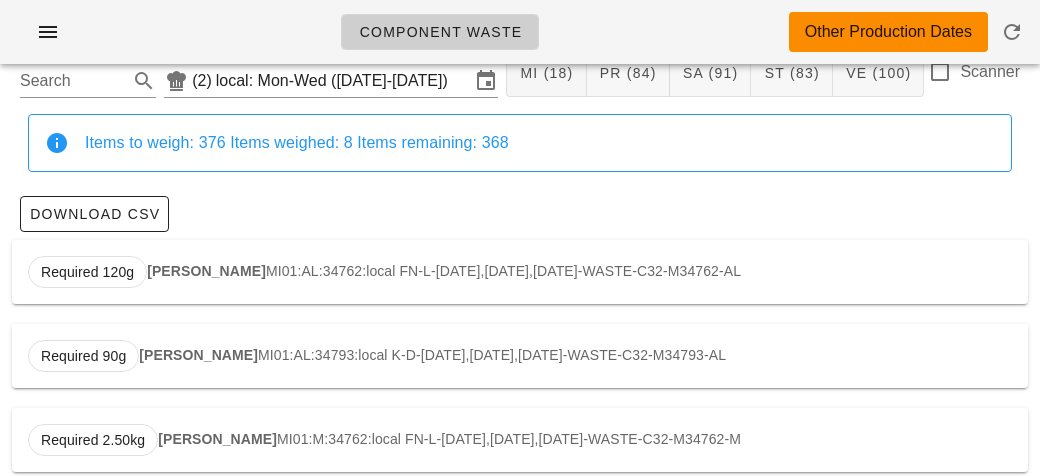 scroll, scrollTop: 0, scrollLeft: 0, axis: both 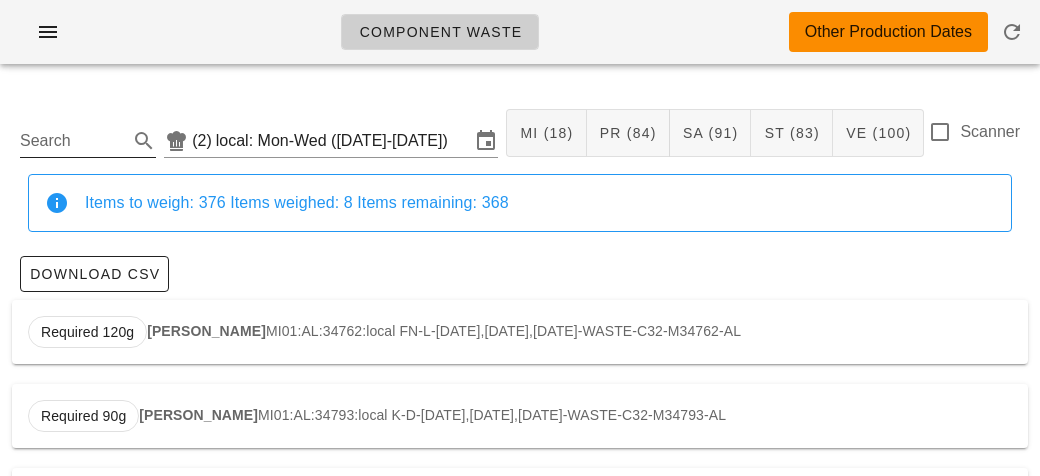 click on "Search" at bounding box center [72, 141] 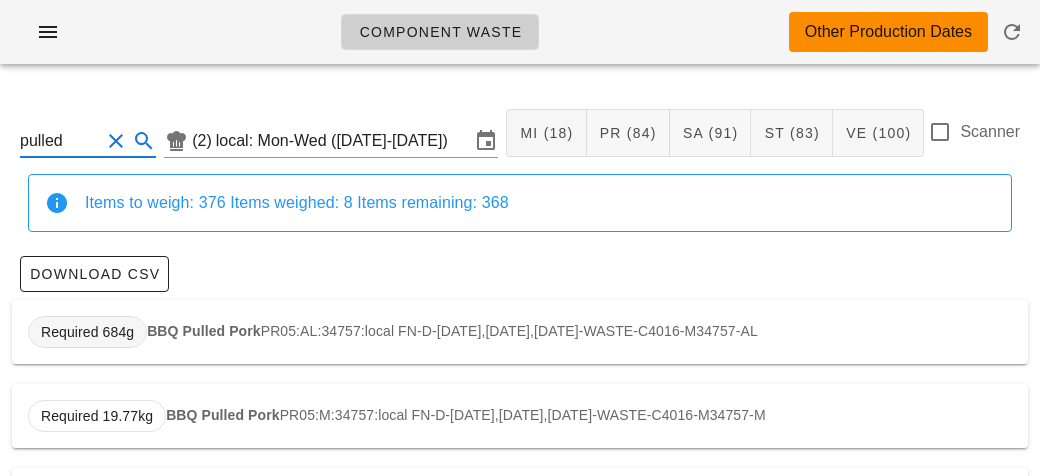 click on "Required 684g" at bounding box center [87, 332] 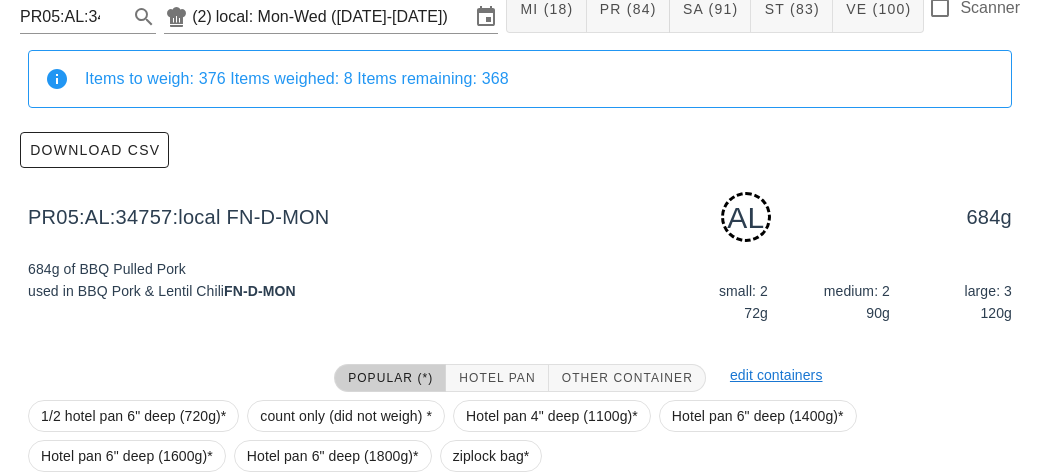 scroll, scrollTop: 302, scrollLeft: 0, axis: vertical 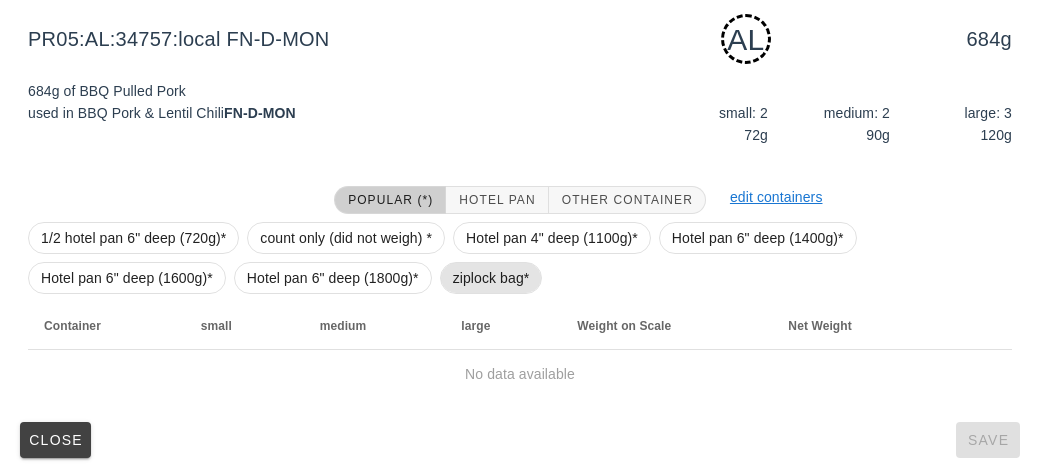 click on "ziplock bag*" at bounding box center (491, 278) 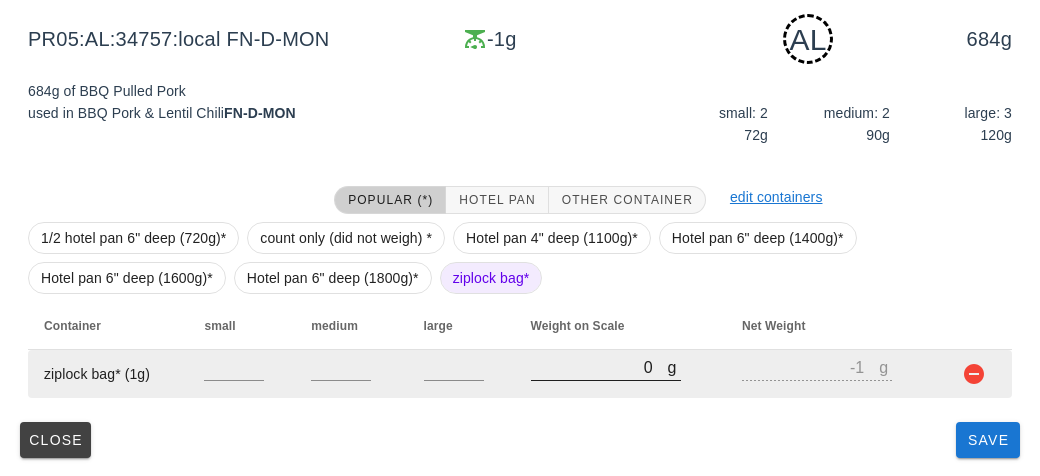 click on "0" at bounding box center [599, 367] 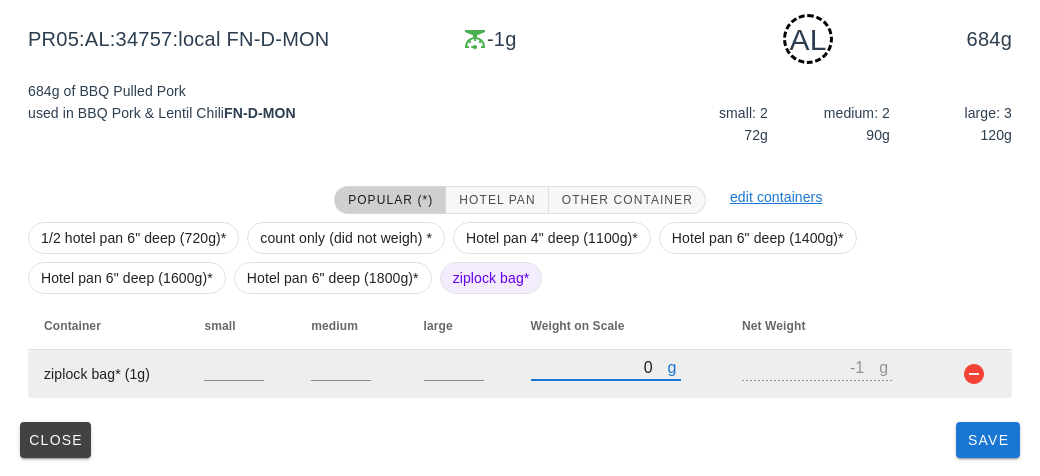 type on "70" 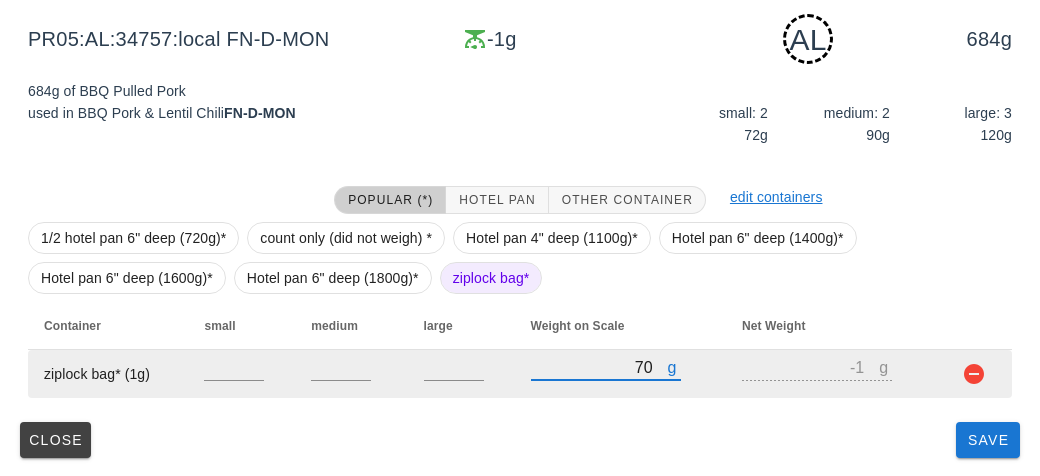 type on "69" 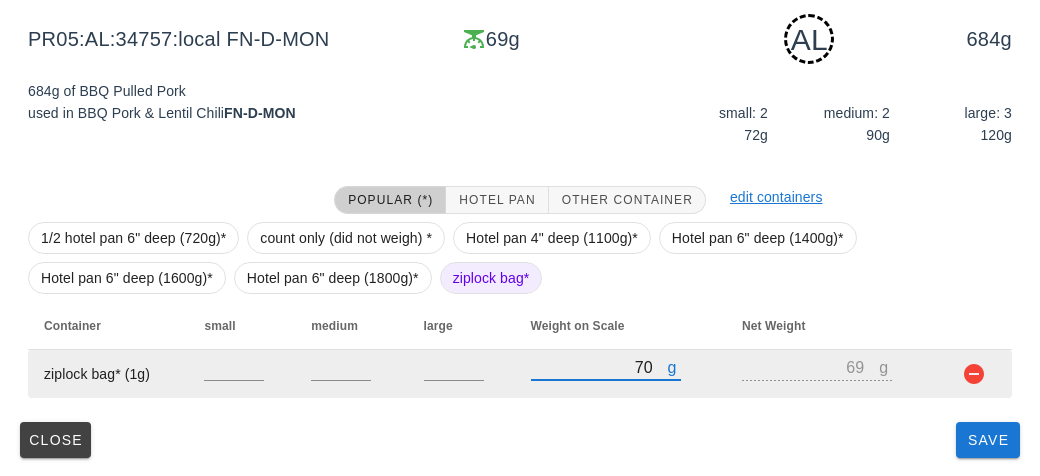 type on "760" 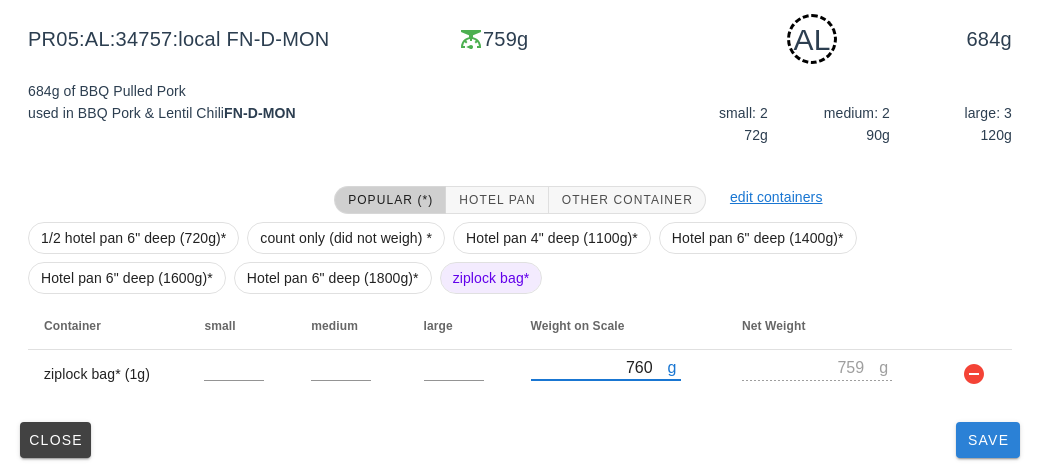 type on "760" 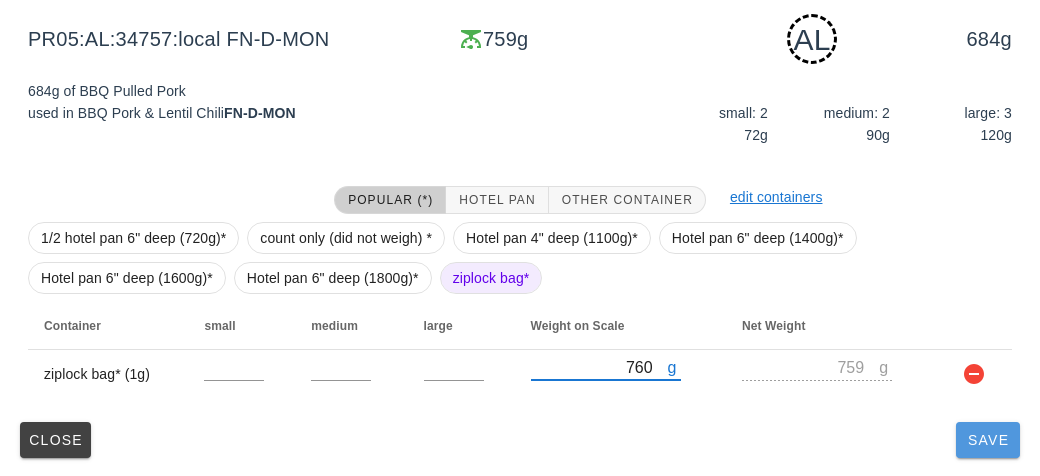 click on "Save" at bounding box center (988, 440) 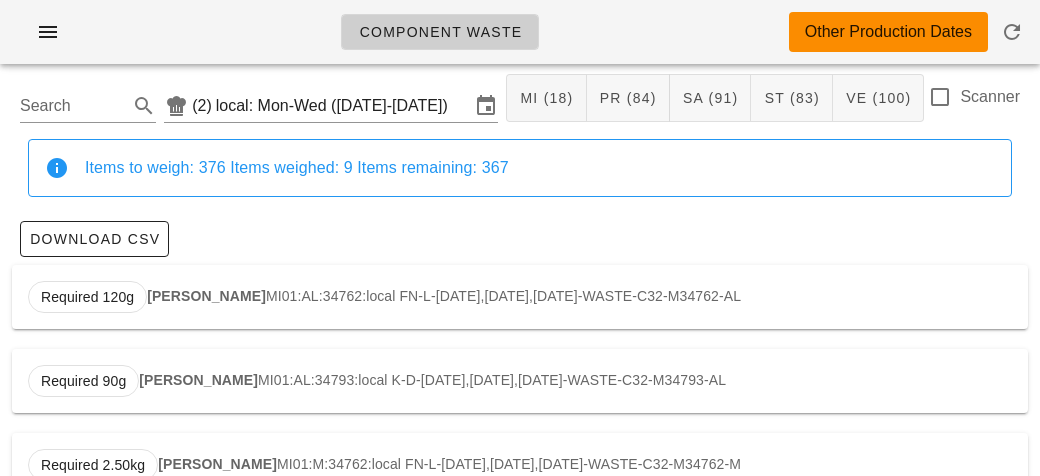 scroll, scrollTop: 0, scrollLeft: 0, axis: both 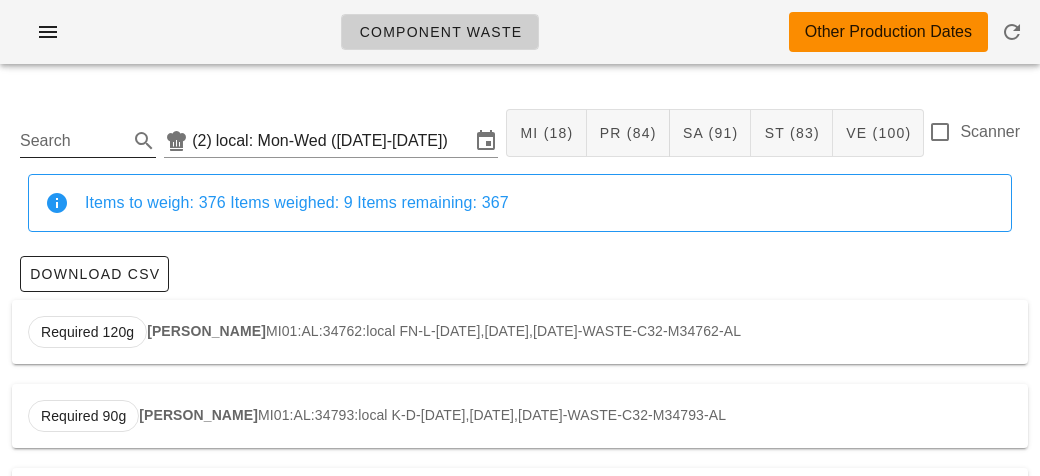click on "Search" at bounding box center [72, 141] 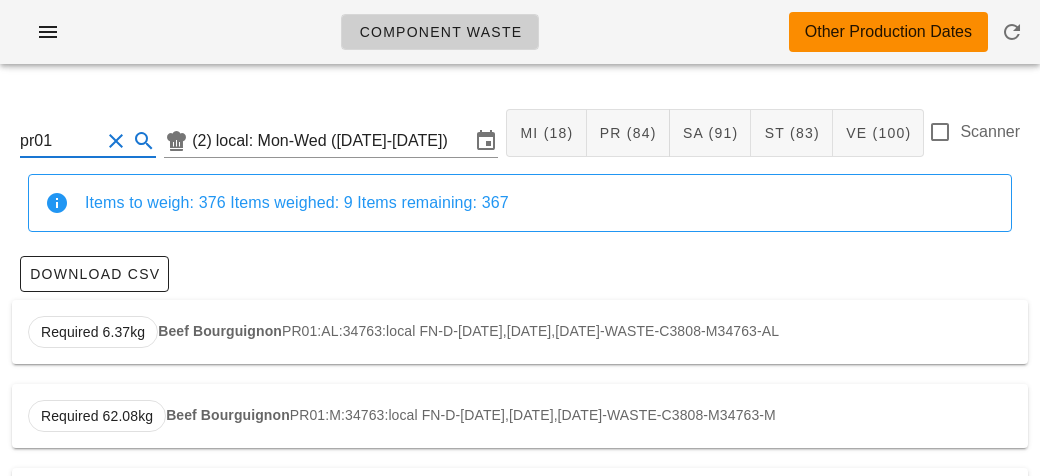 click on "Beef Bourguignon" at bounding box center [220, 331] 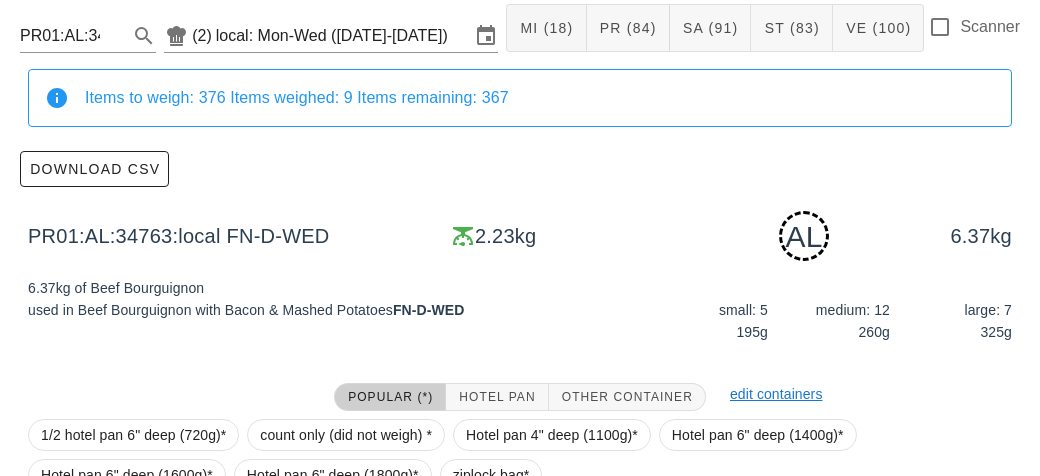 scroll, scrollTop: 350, scrollLeft: 0, axis: vertical 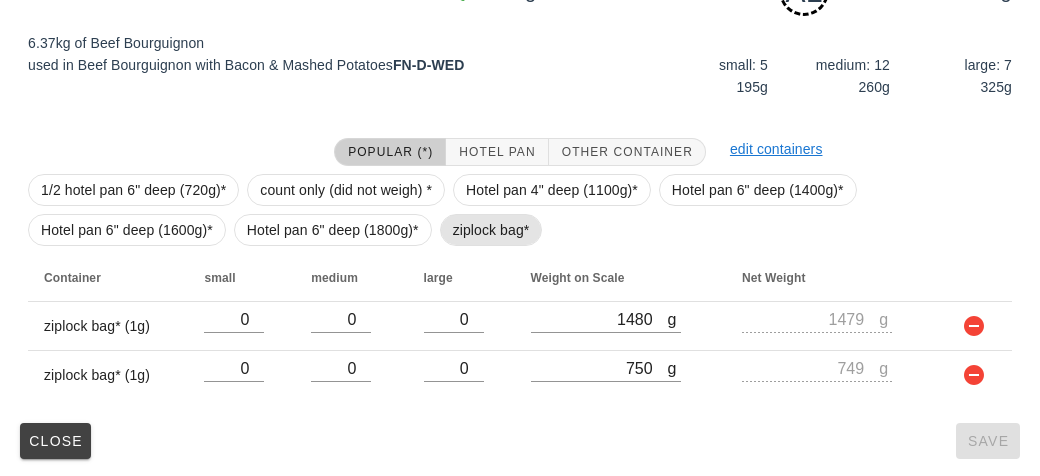 click on "ziplock bag*" at bounding box center (491, 230) 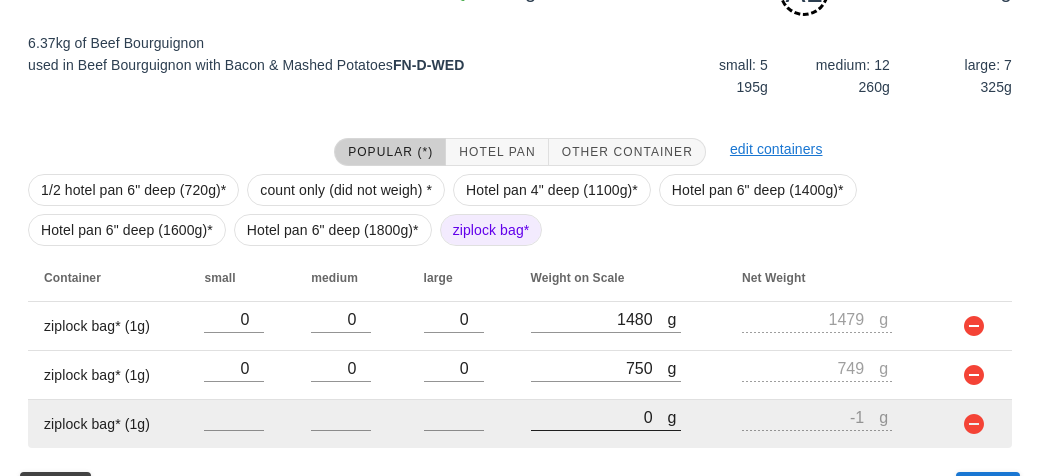 click on "0" at bounding box center (599, 417) 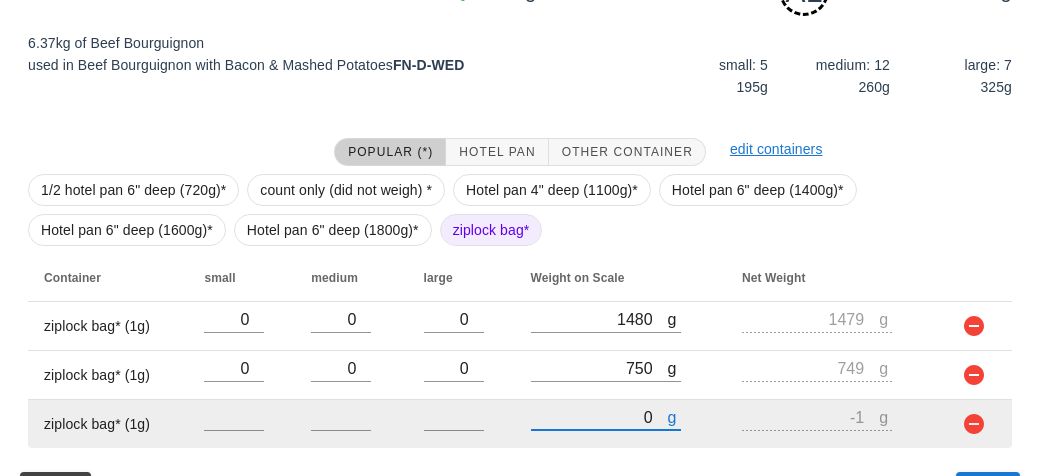 type on "50" 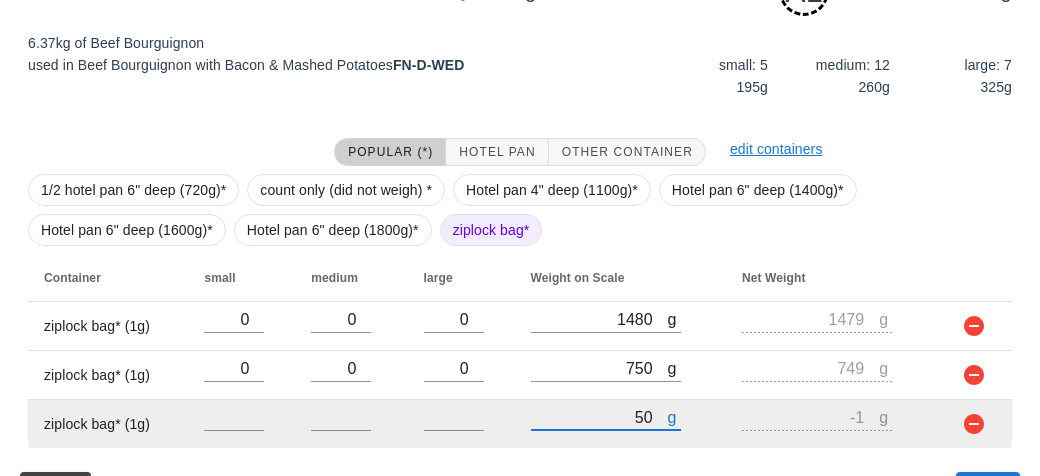type on "49" 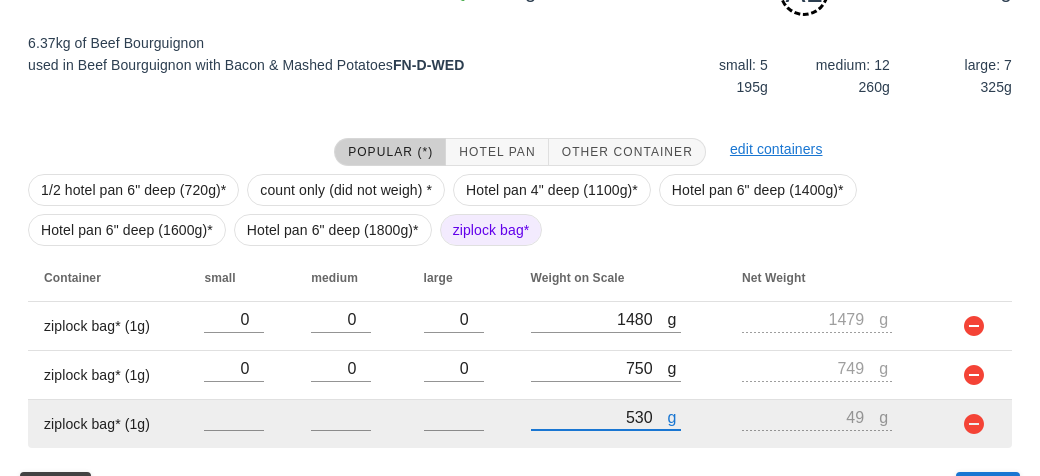 type on "529" 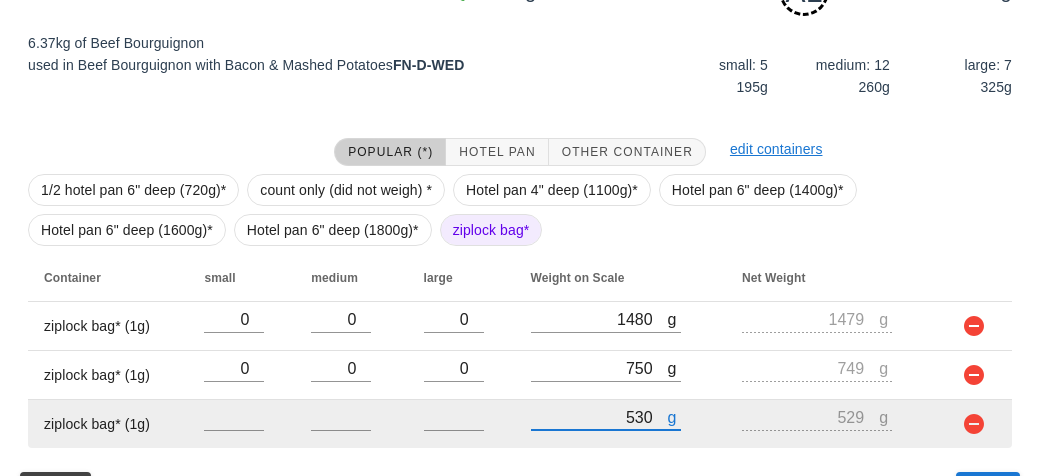 scroll, scrollTop: 400, scrollLeft: 0, axis: vertical 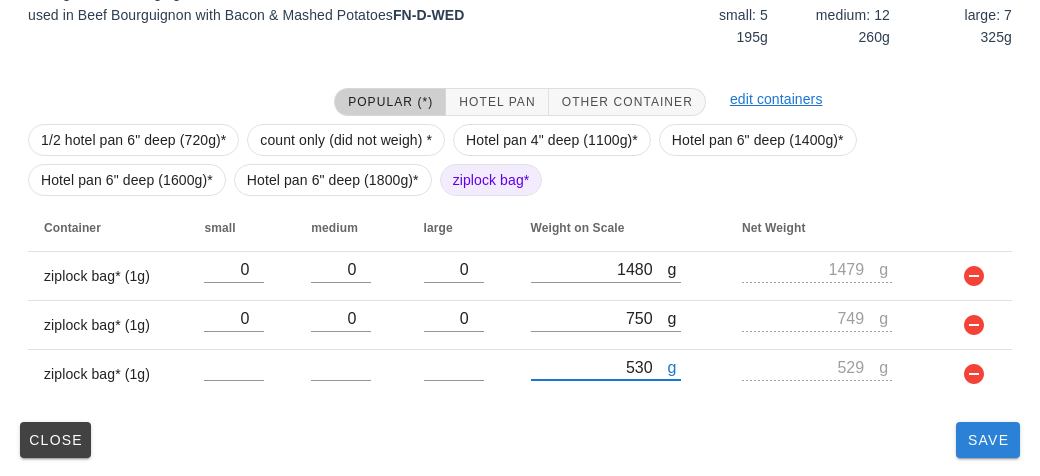 type on "530" 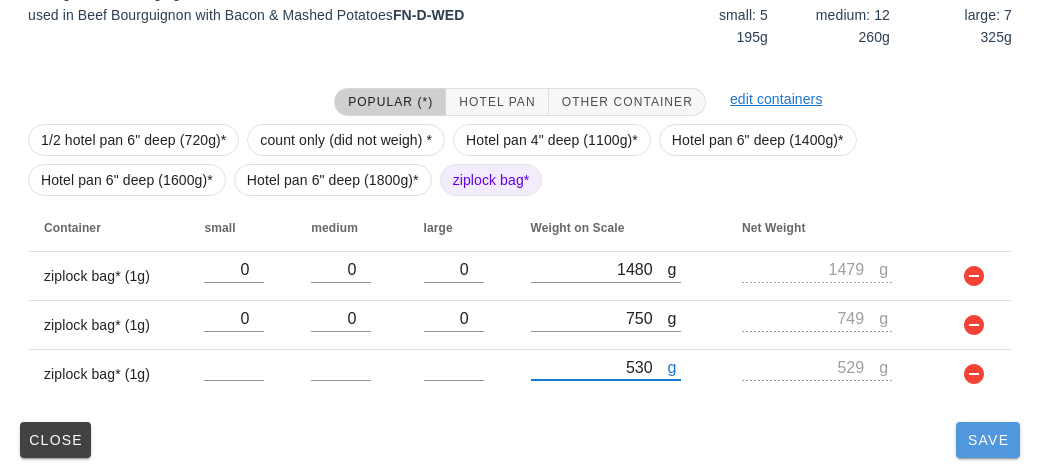click on "Save" at bounding box center (988, 440) 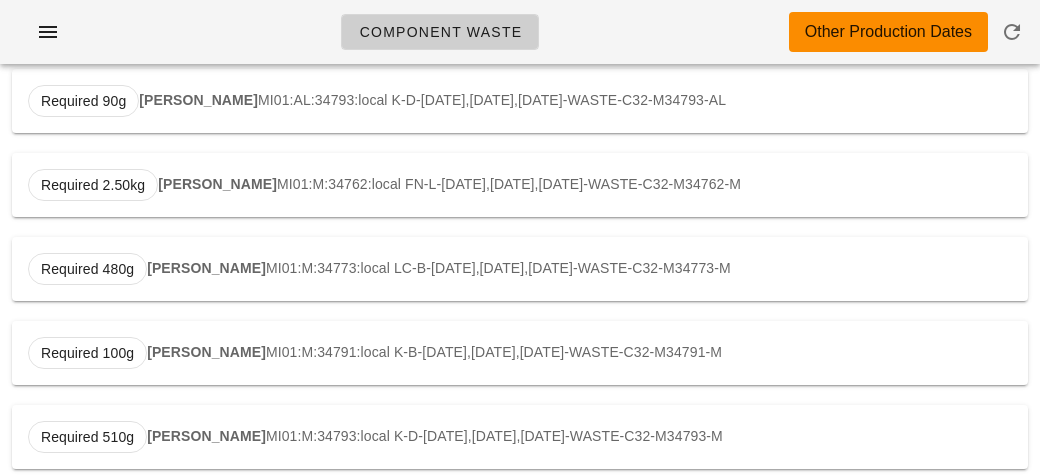 scroll, scrollTop: 0, scrollLeft: 0, axis: both 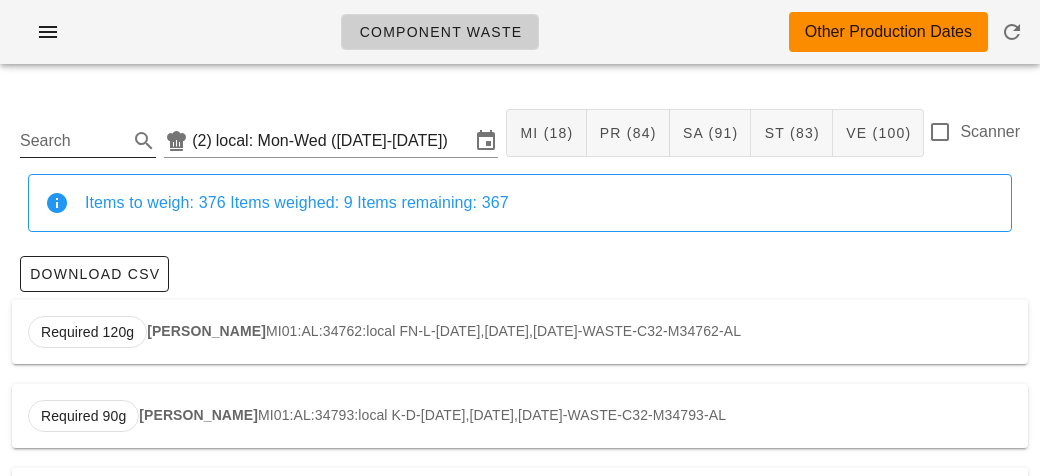 click on "Search" at bounding box center (72, 141) 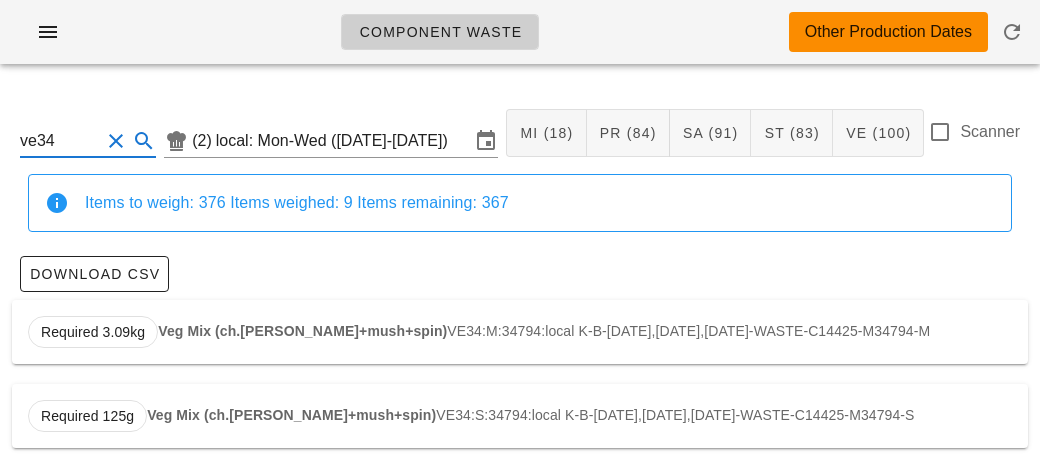 click on "Required 3.09kg Veg Mix (ch.[PERSON_NAME]+mush+spin)  VE34:M:34794:local K-B-[DATE],[DATE],[DATE]-WASTE-C14425-M34794-M" at bounding box center [520, 332] 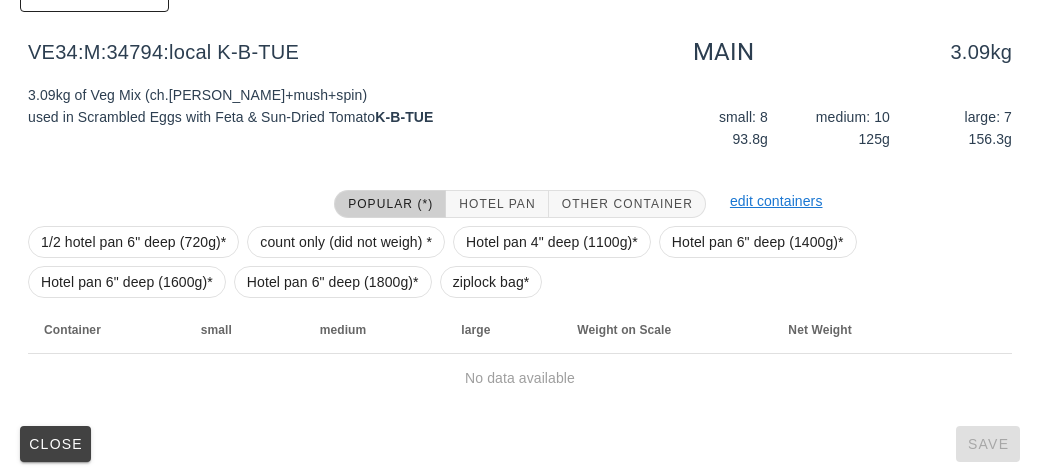 scroll, scrollTop: 284, scrollLeft: 0, axis: vertical 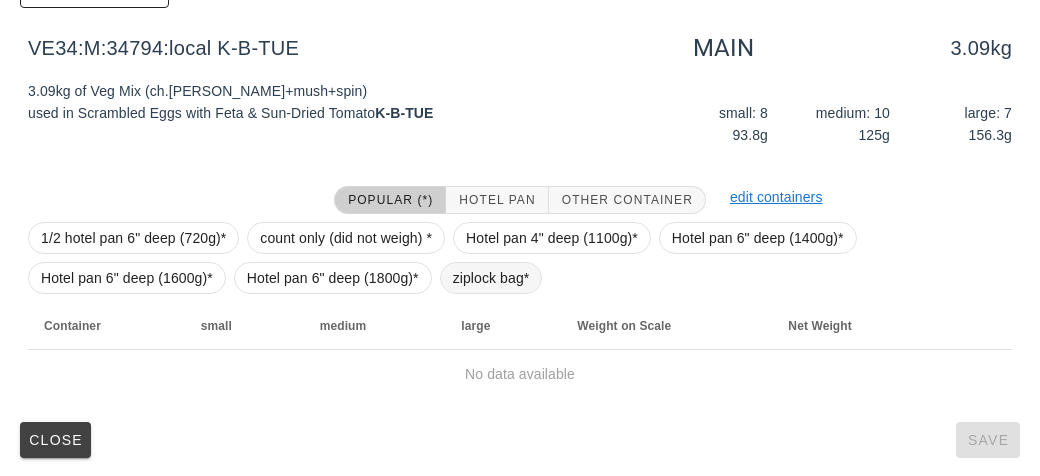 click on "ziplock bag*" at bounding box center (491, 278) 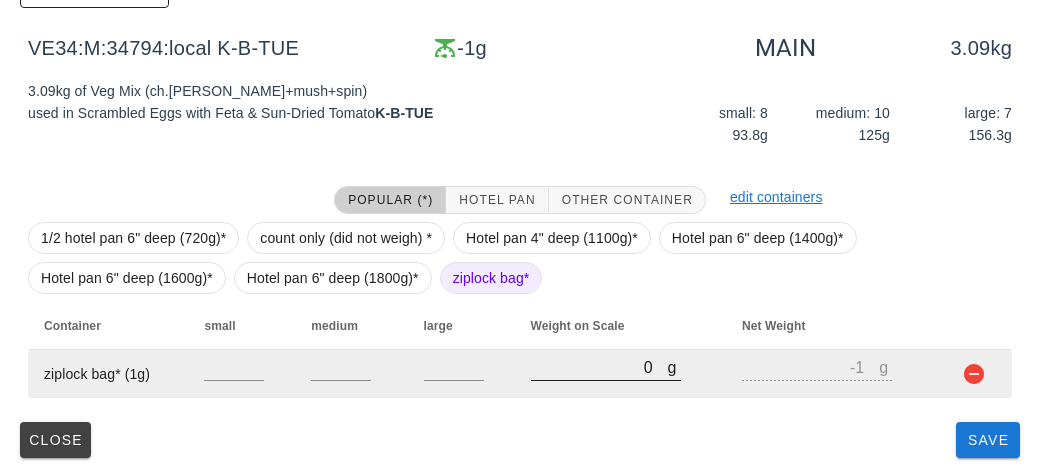 click on "0" at bounding box center (599, 367) 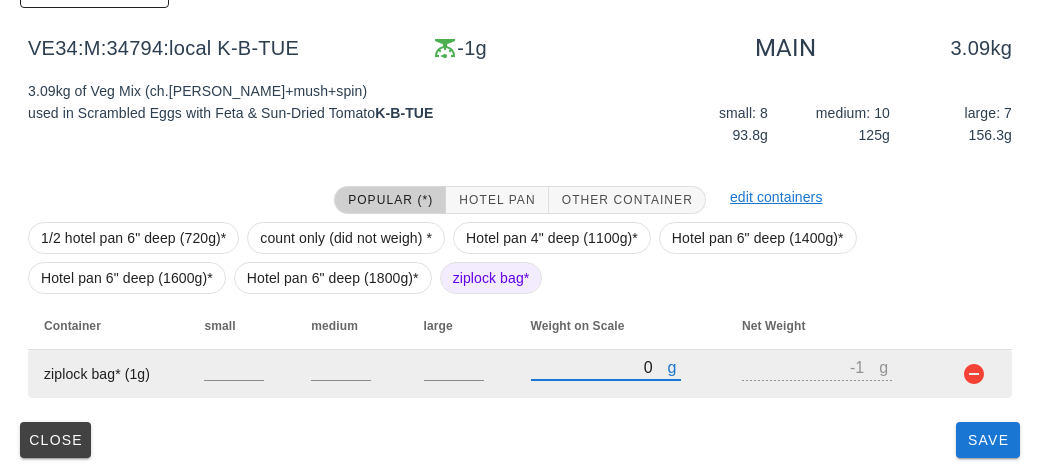 type on "10" 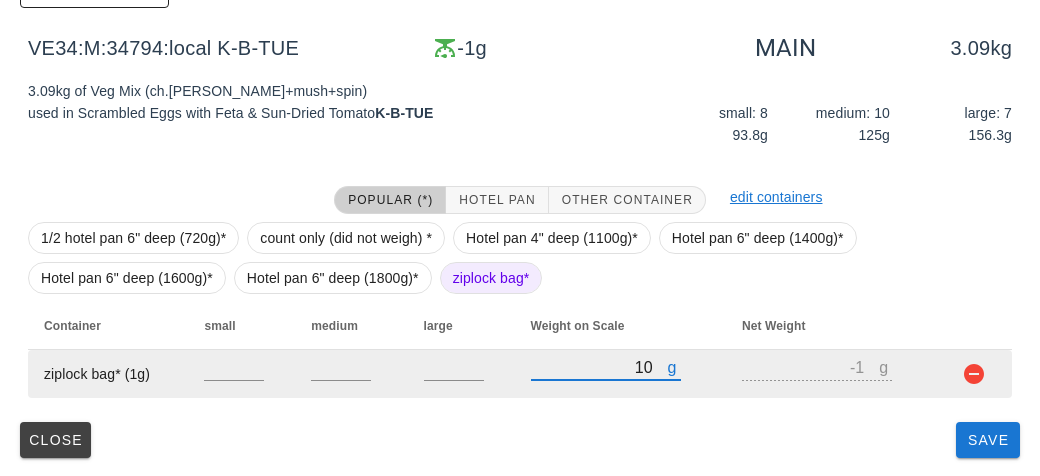type on "9" 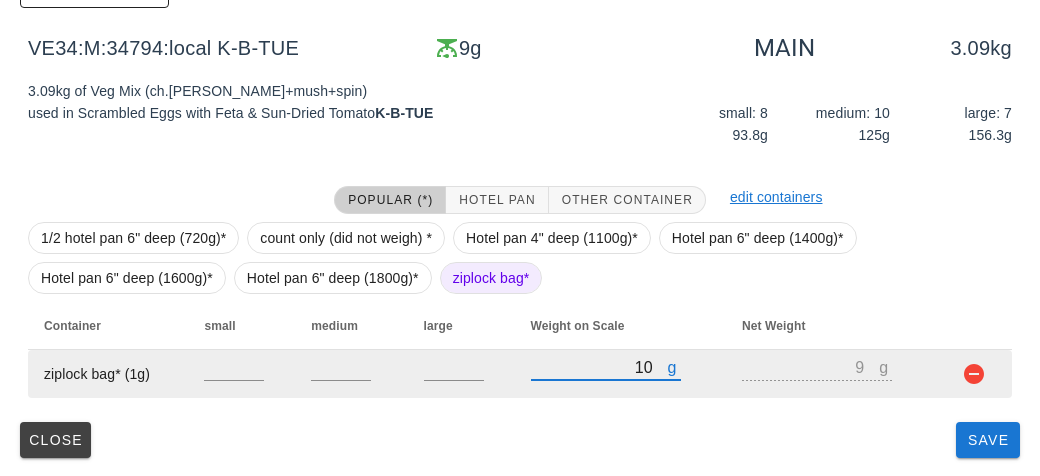 type on "180" 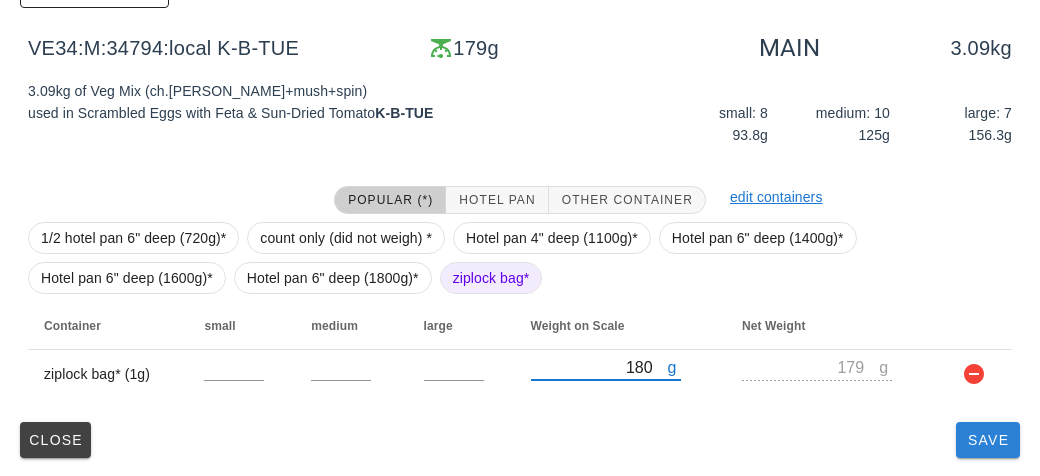 type on "180" 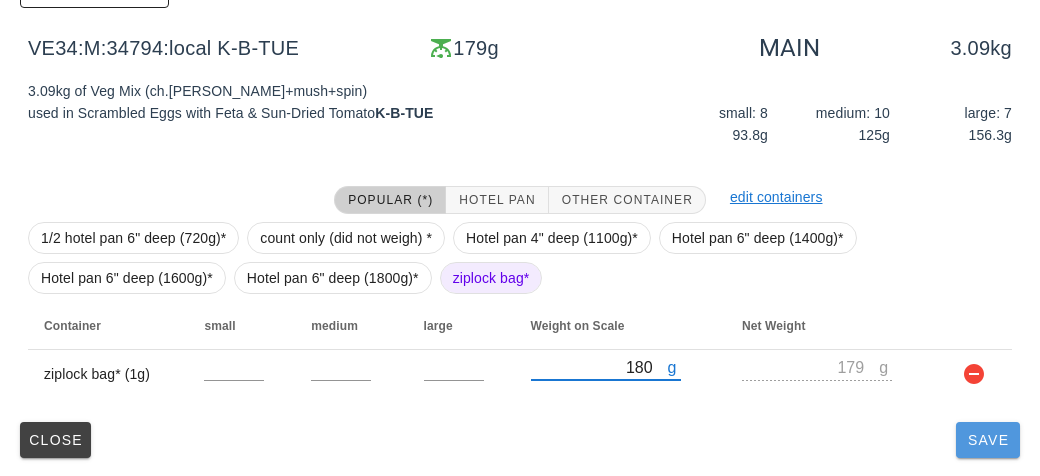 click on "Save" at bounding box center (988, 440) 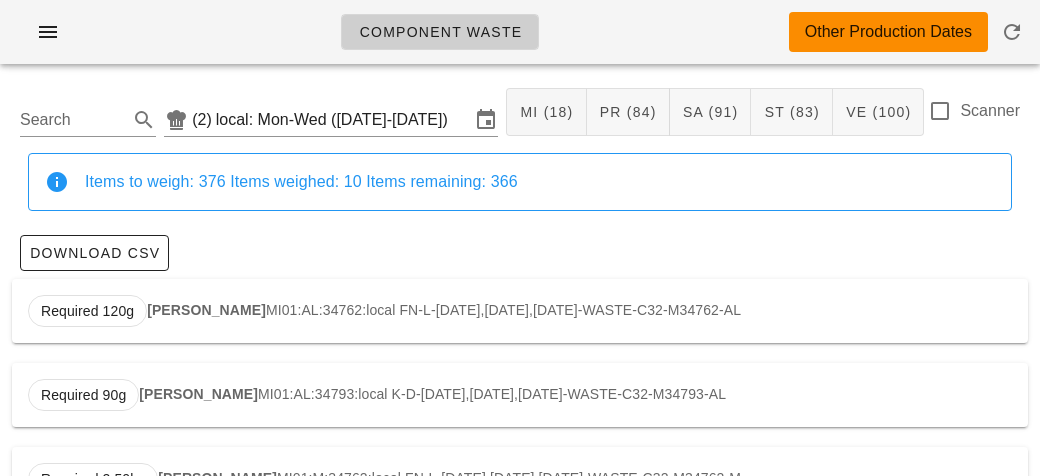 scroll, scrollTop: 0, scrollLeft: 0, axis: both 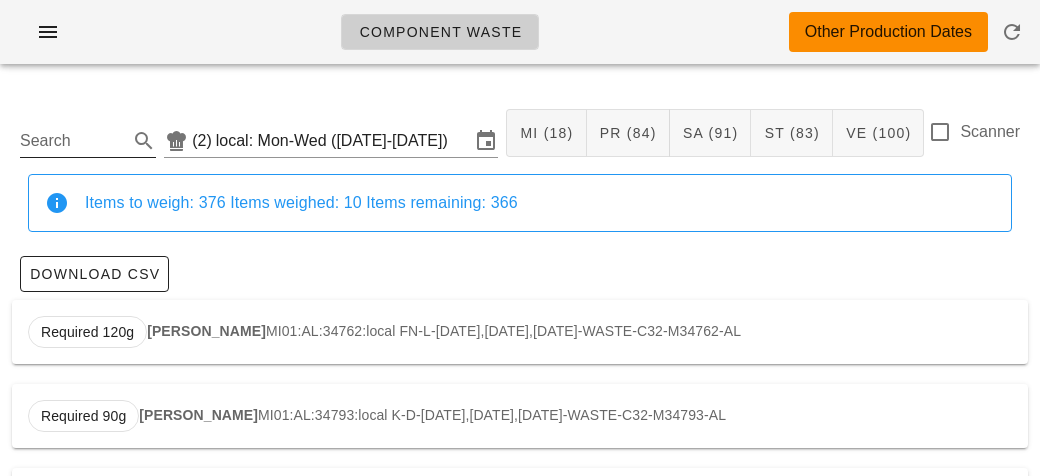 click on "Search" at bounding box center [72, 141] 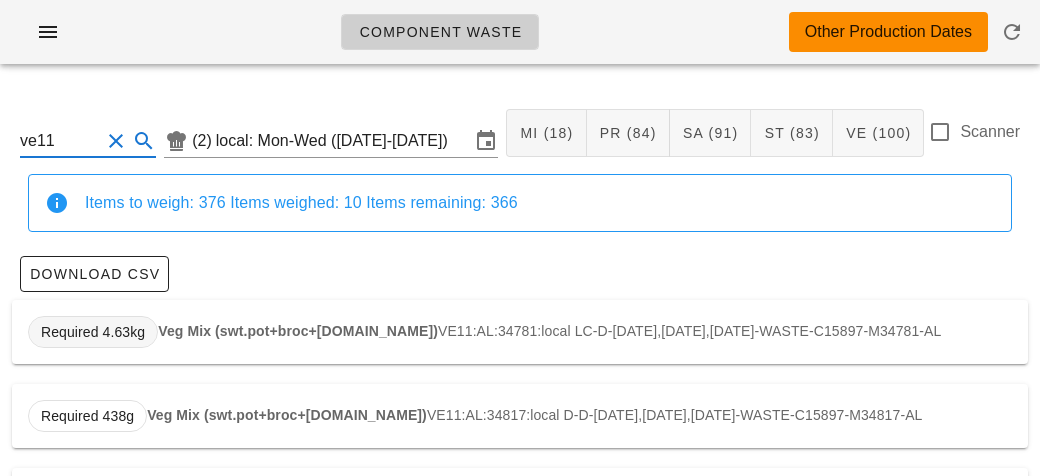 click on "Required 4.63kg" at bounding box center (93, 332) 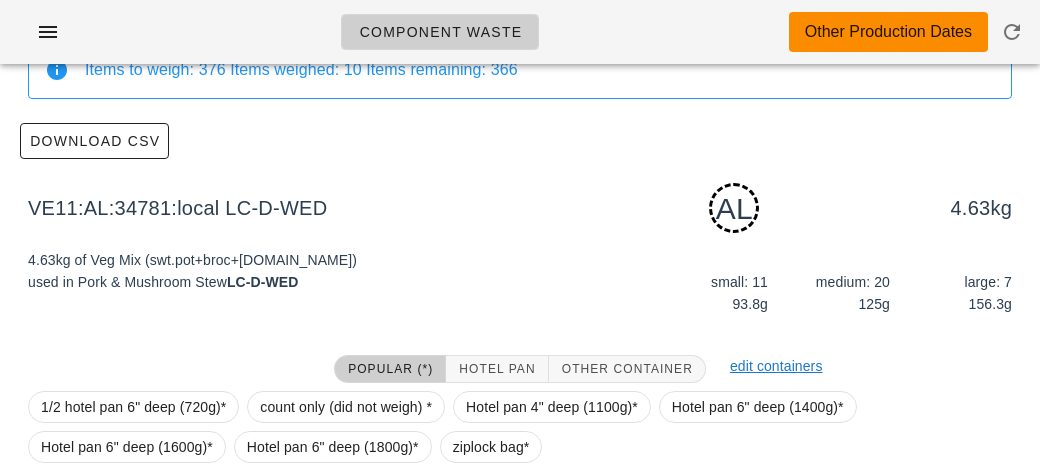 scroll, scrollTop: 302, scrollLeft: 0, axis: vertical 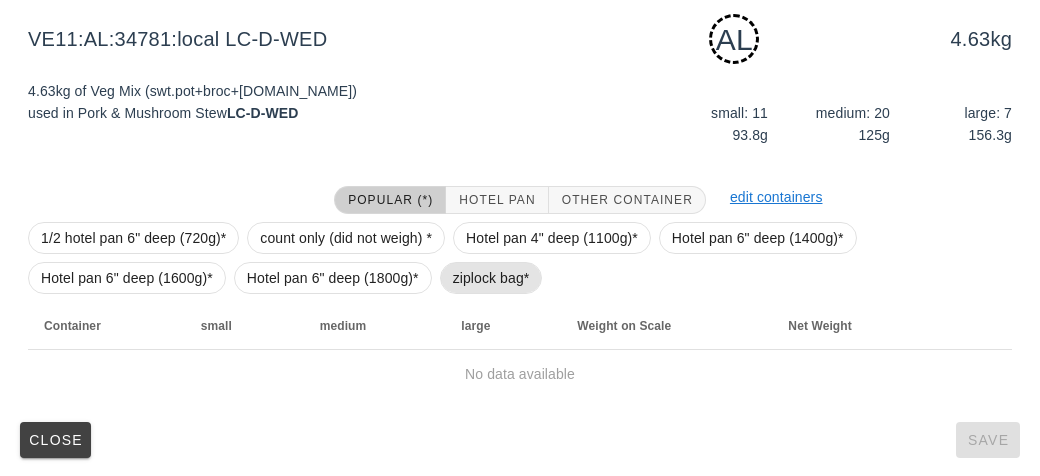 click on "ziplock bag*" at bounding box center (491, 278) 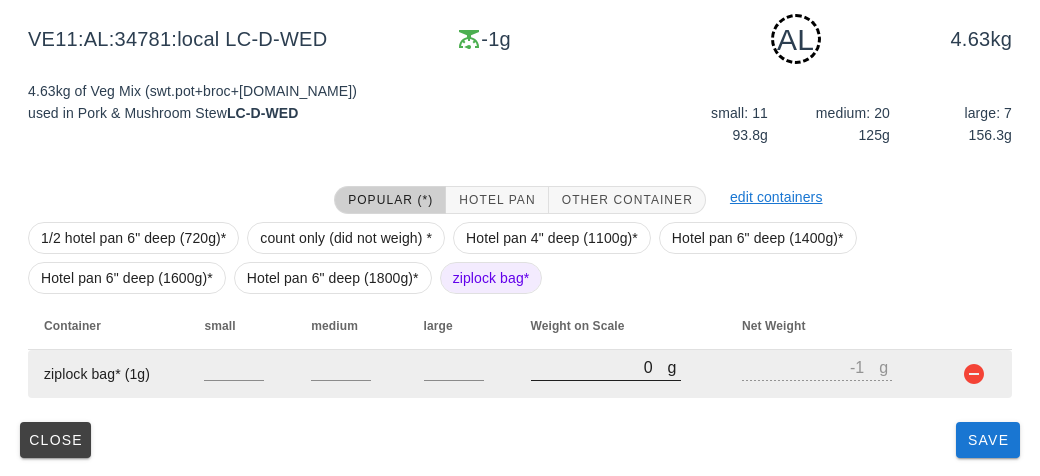 click on "0" at bounding box center [599, 367] 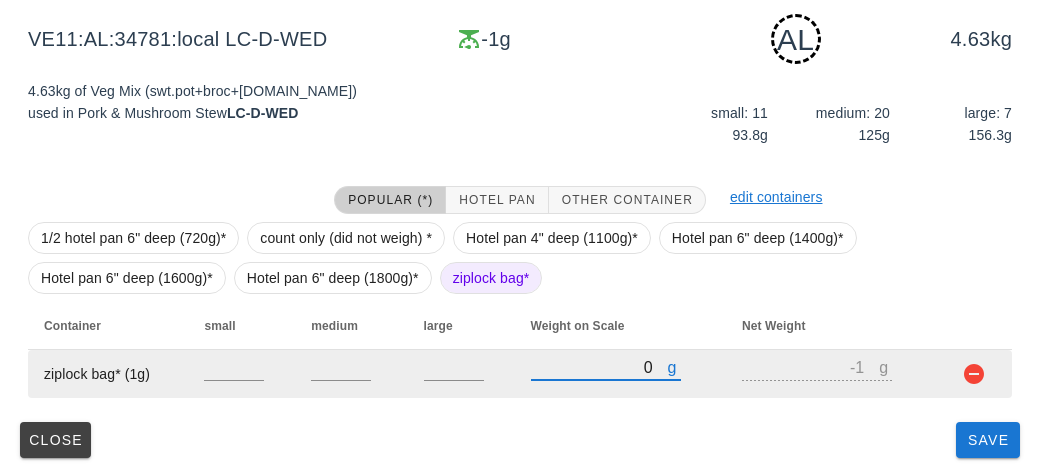 type on "60" 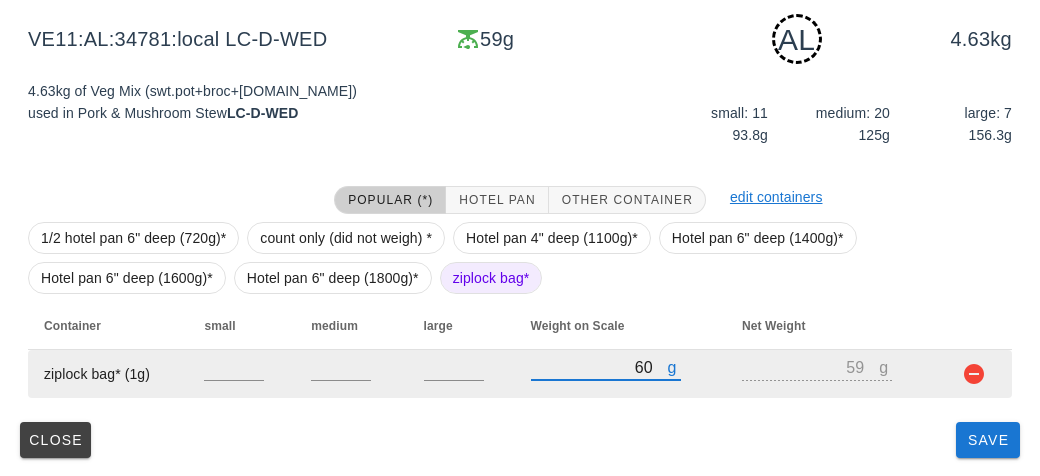 type on "680" 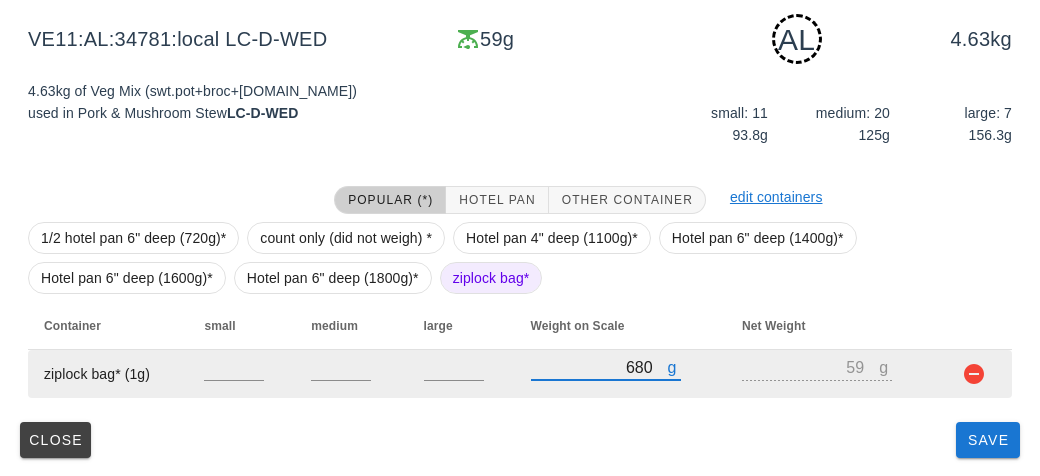 type on "679" 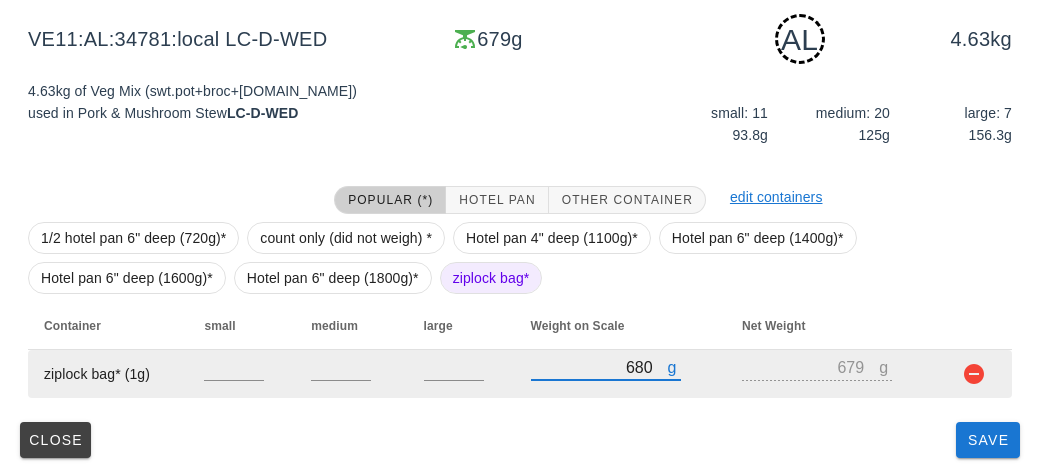 type on "680" 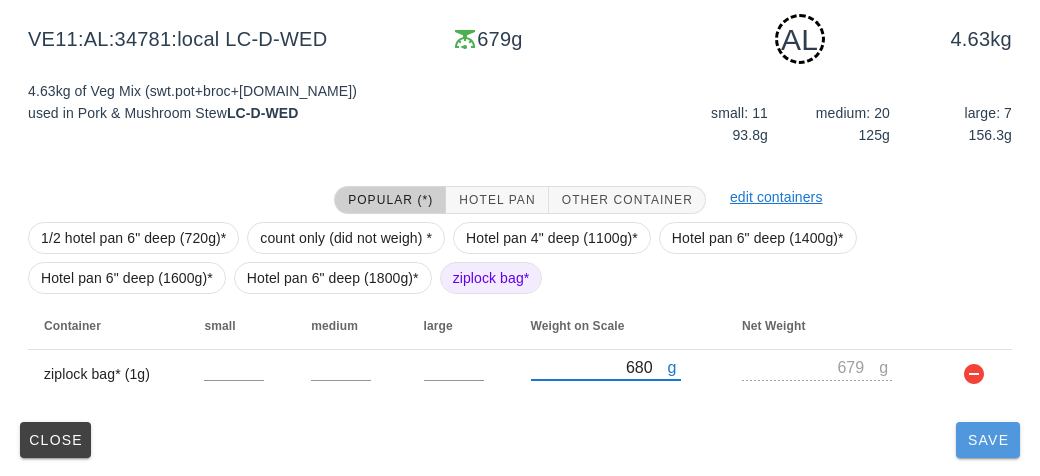 click on "Save" at bounding box center [988, 440] 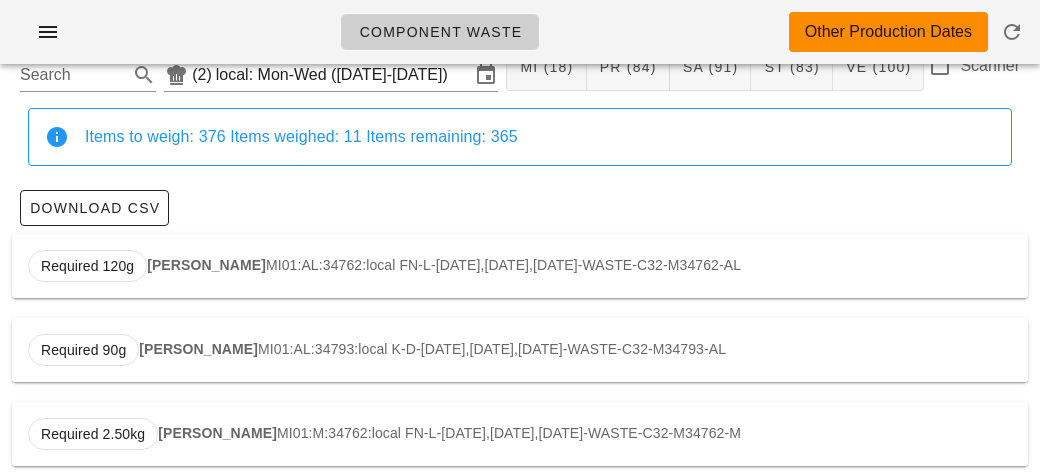 scroll, scrollTop: 0, scrollLeft: 0, axis: both 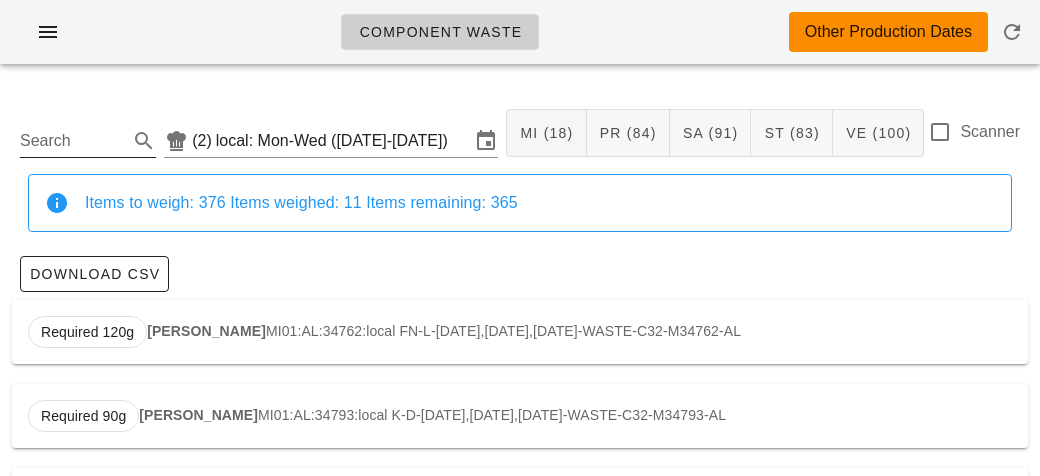 click on "Search" at bounding box center (72, 141) 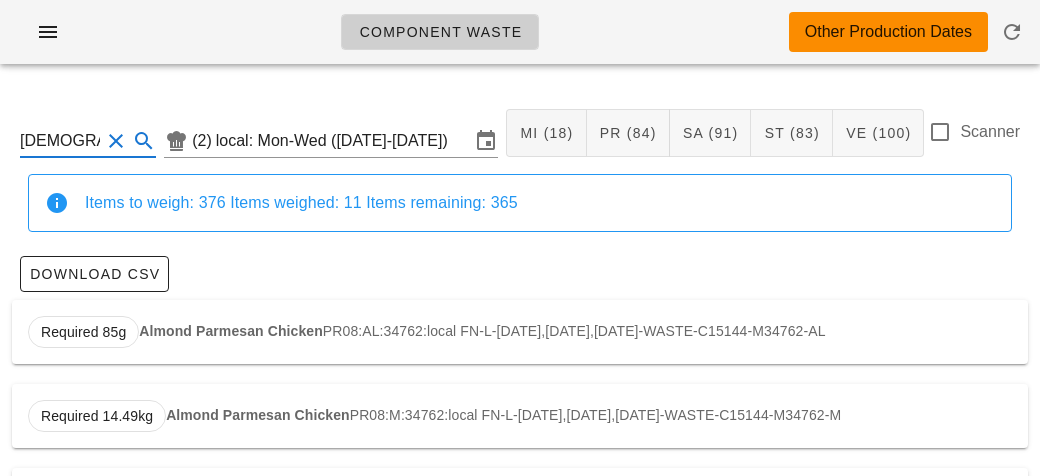 click on "Required 85g Almond Parmesan Chicken  PR08:AL:34762:local FN-L-[DATE],[DATE],[DATE]-WASTE-C15144-M34762-AL" at bounding box center [520, 332] 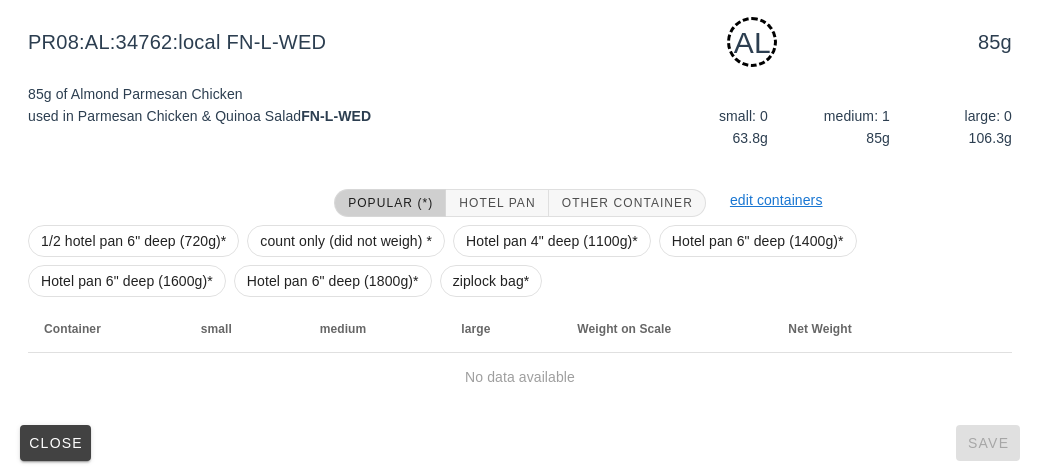 scroll, scrollTop: 302, scrollLeft: 0, axis: vertical 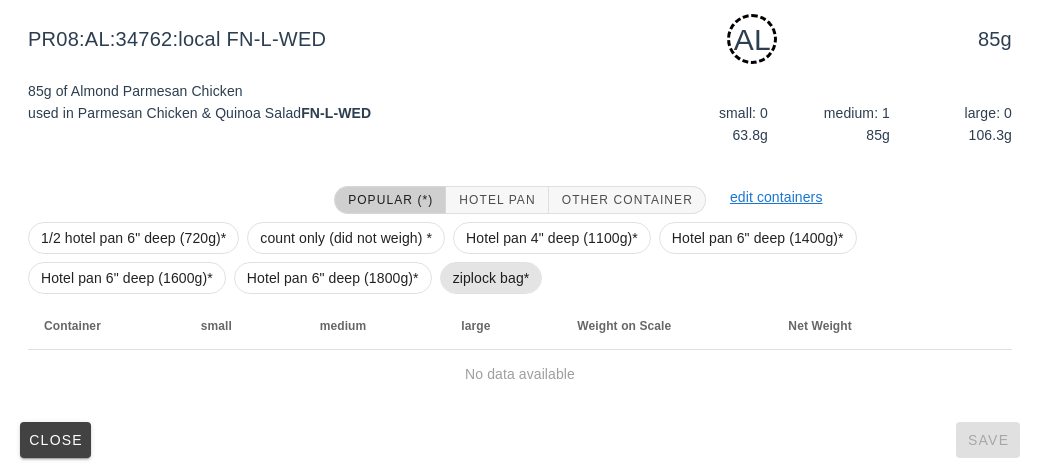 click on "ziplock bag*" at bounding box center (491, 278) 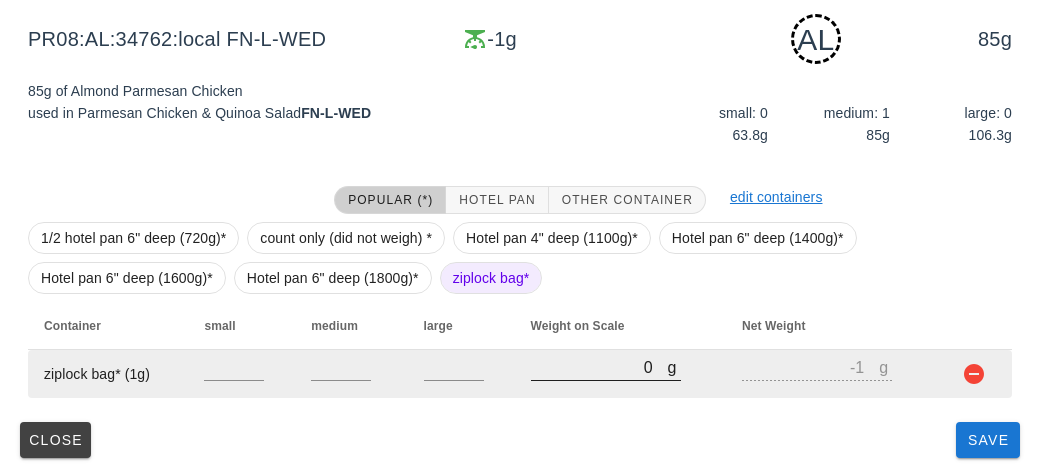 click on "0" at bounding box center [599, 367] 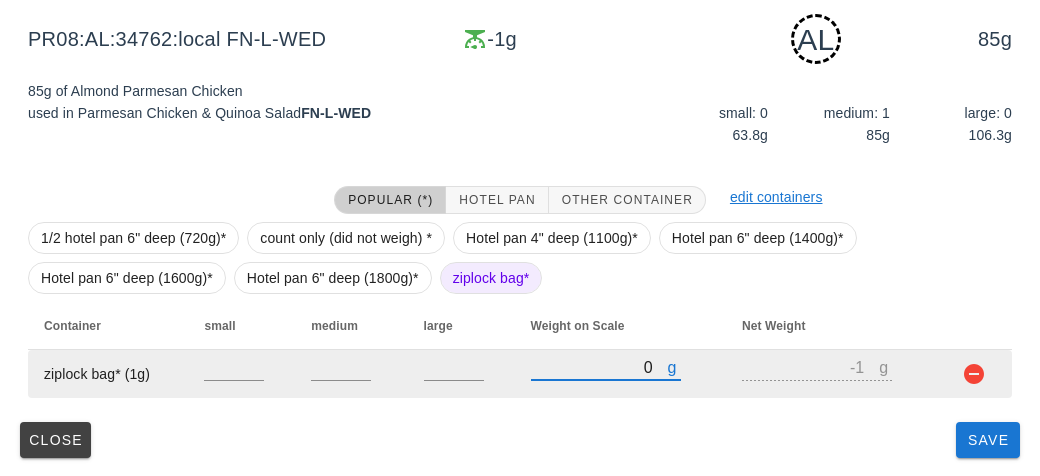 type on "20" 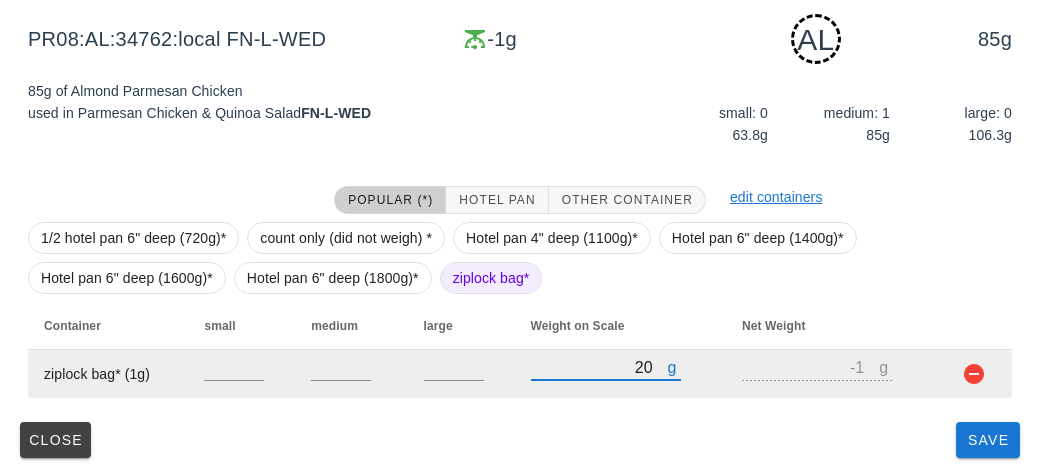 type on "19" 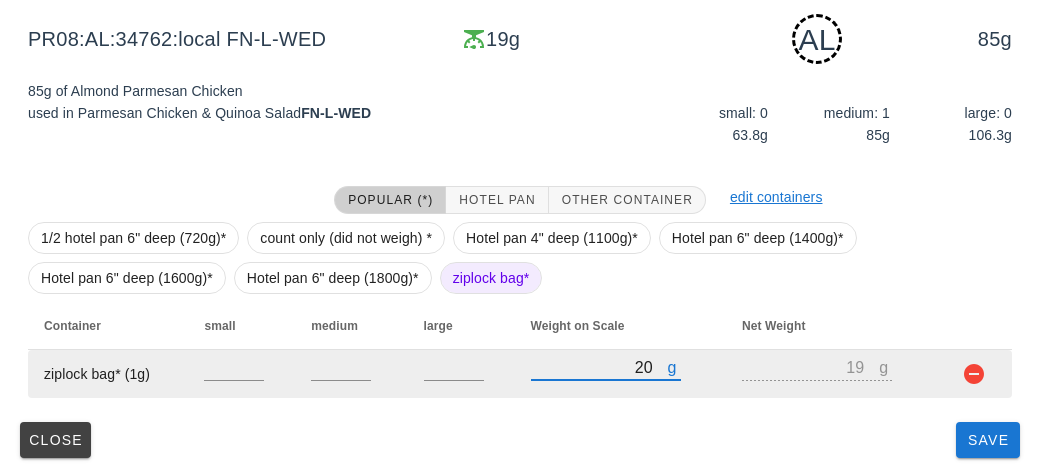 type on "270" 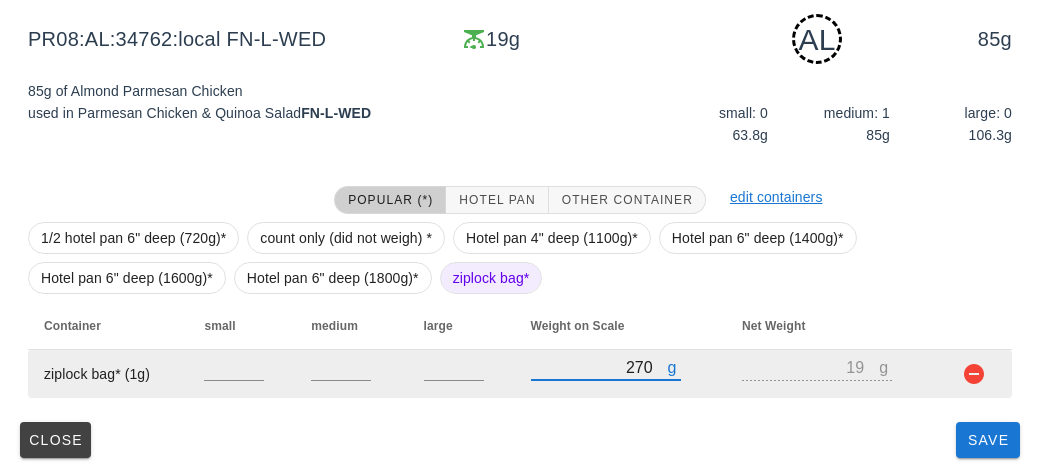type on "269" 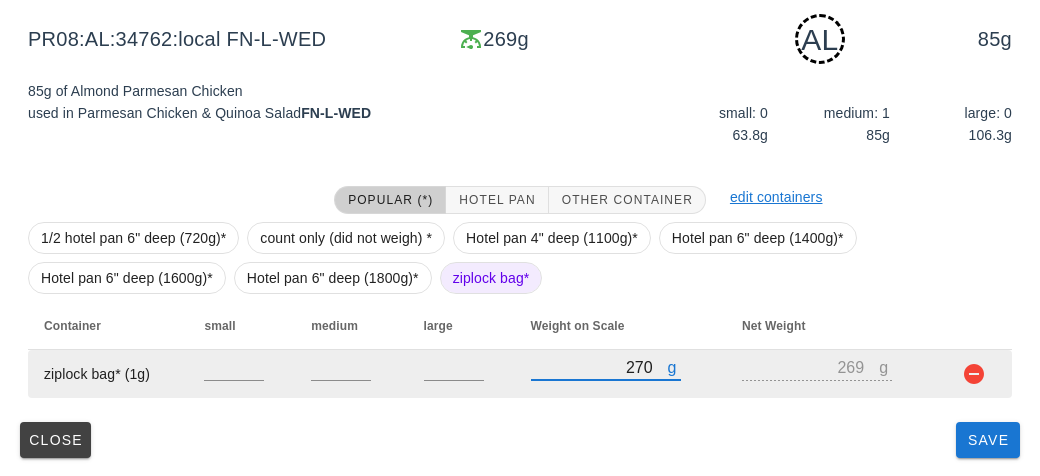 type on "270" 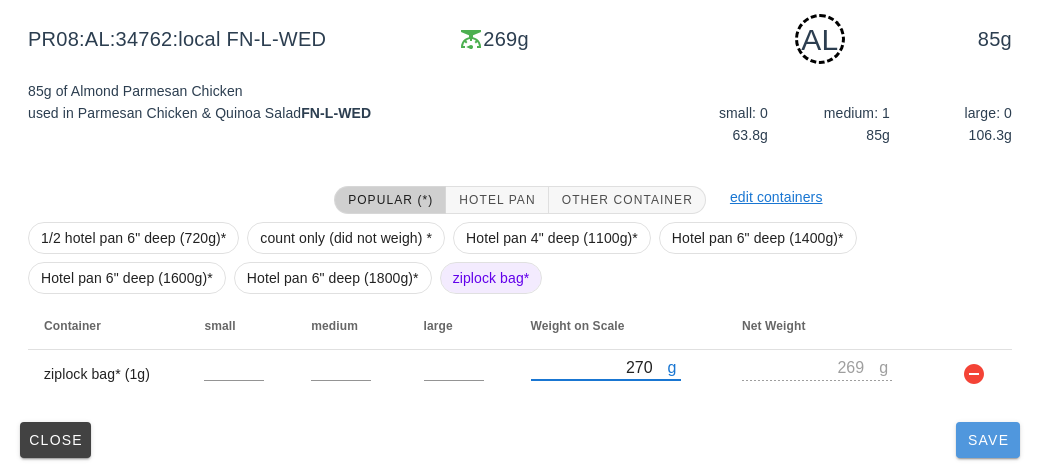 click on "Save" at bounding box center [988, 440] 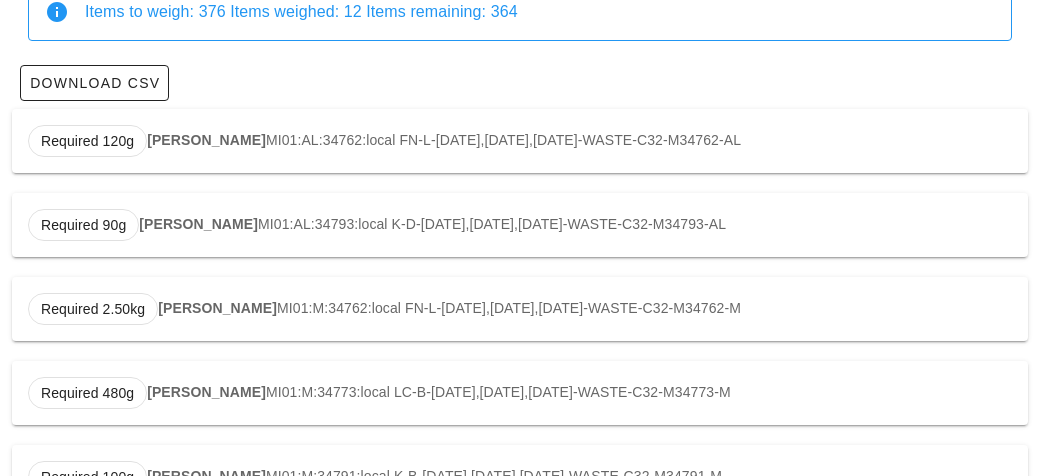 scroll, scrollTop: 0, scrollLeft: 0, axis: both 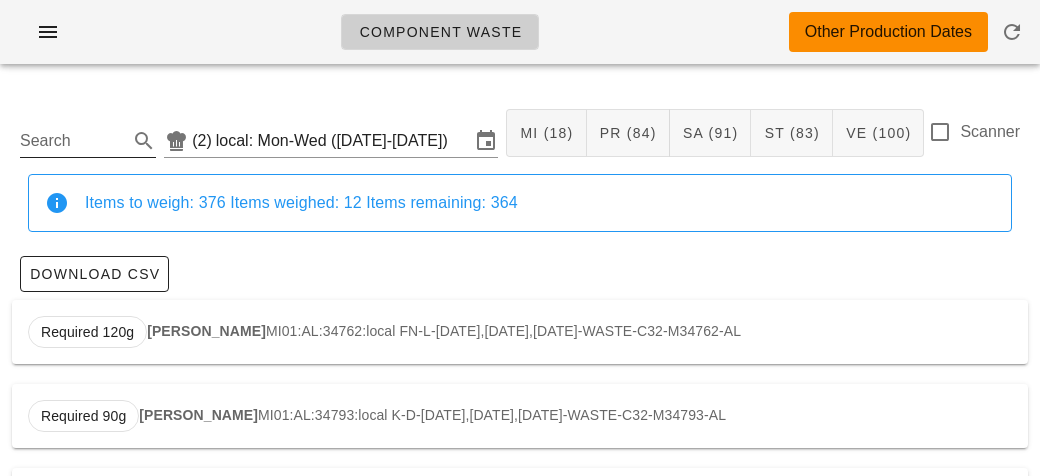 click on "Search" at bounding box center [88, 135] 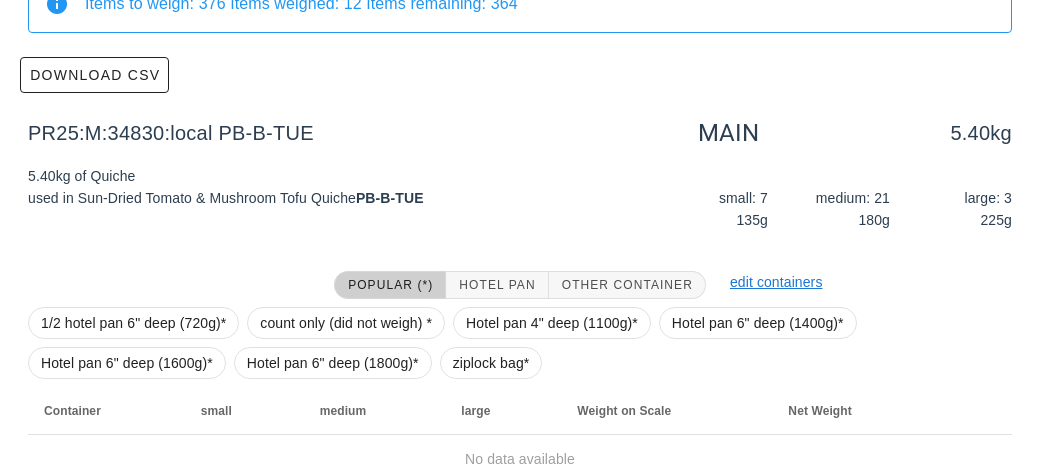 scroll, scrollTop: 284, scrollLeft: 0, axis: vertical 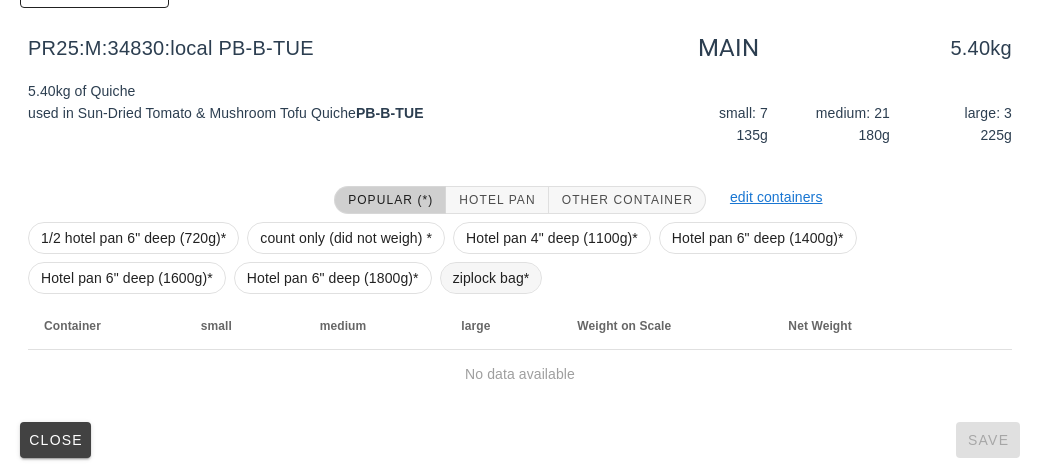 type on "quich" 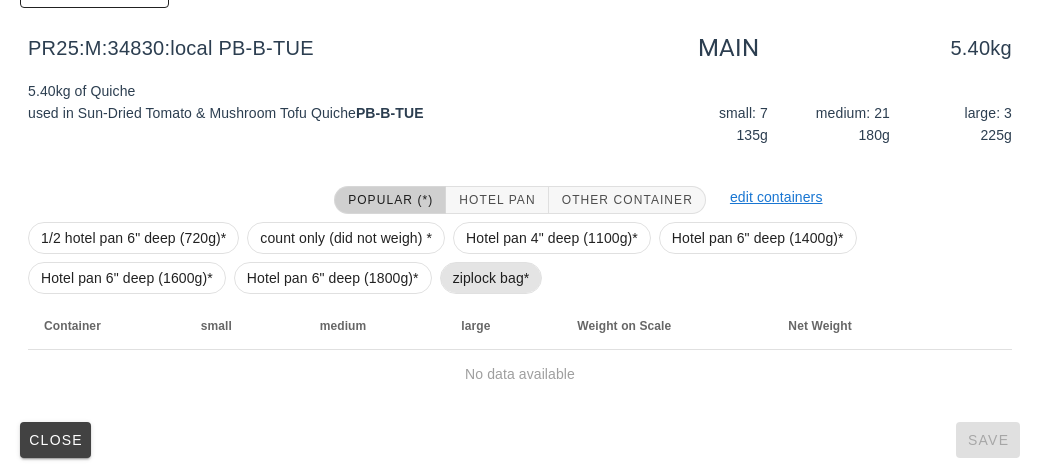 click on "ziplock bag*" at bounding box center (491, 278) 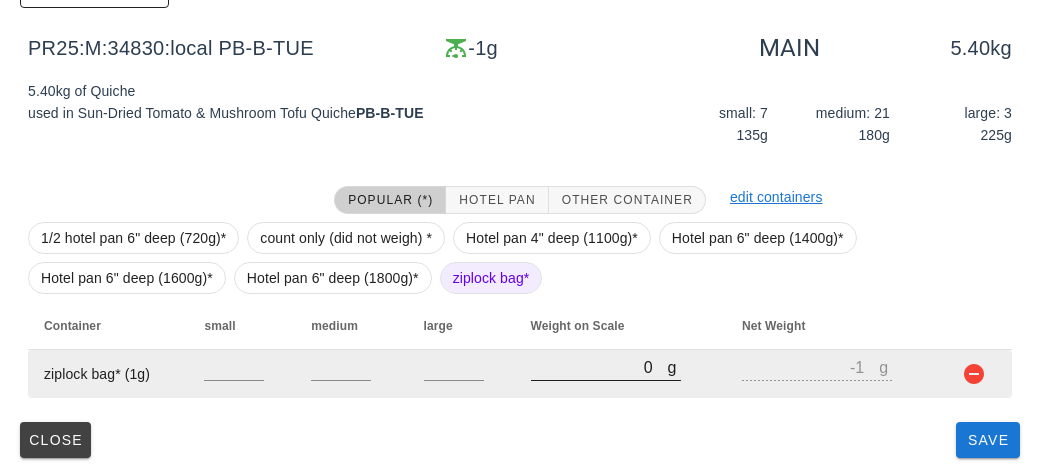 click on "0" at bounding box center [599, 367] 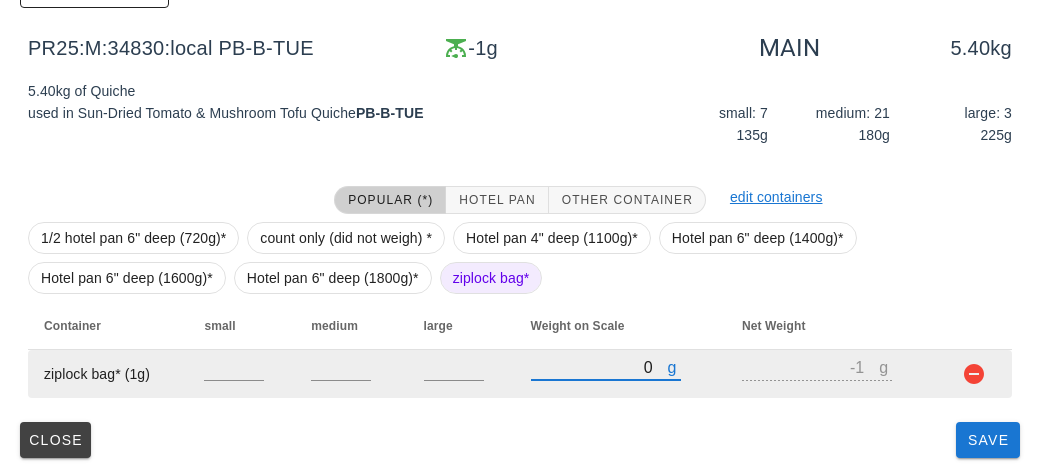 type on "90" 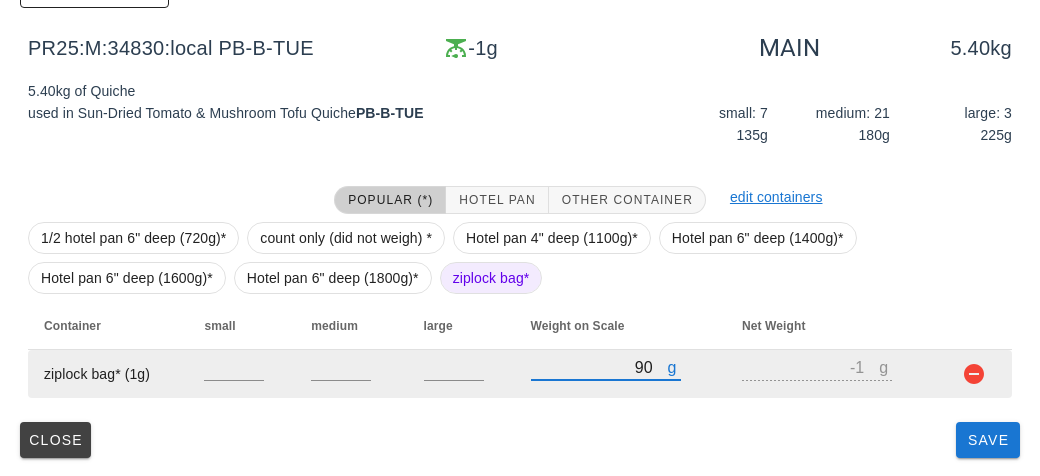 type on "89" 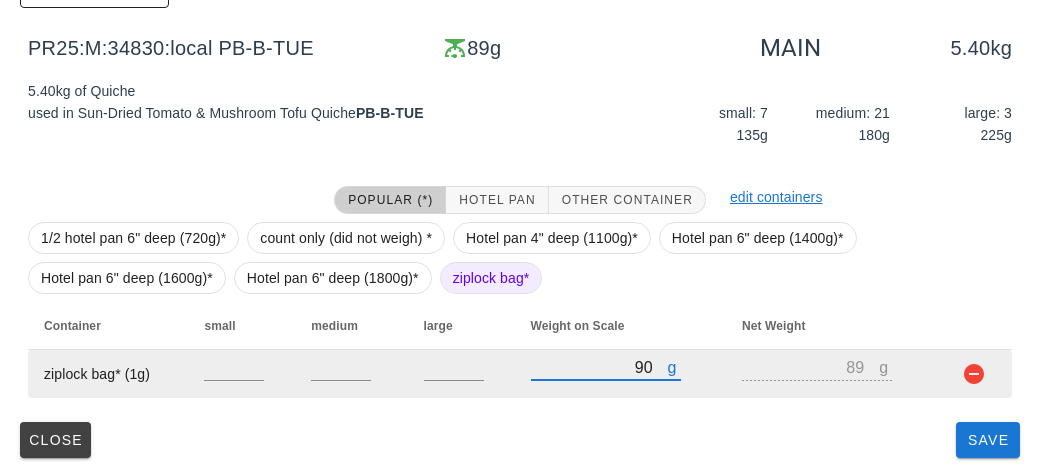 type on "910" 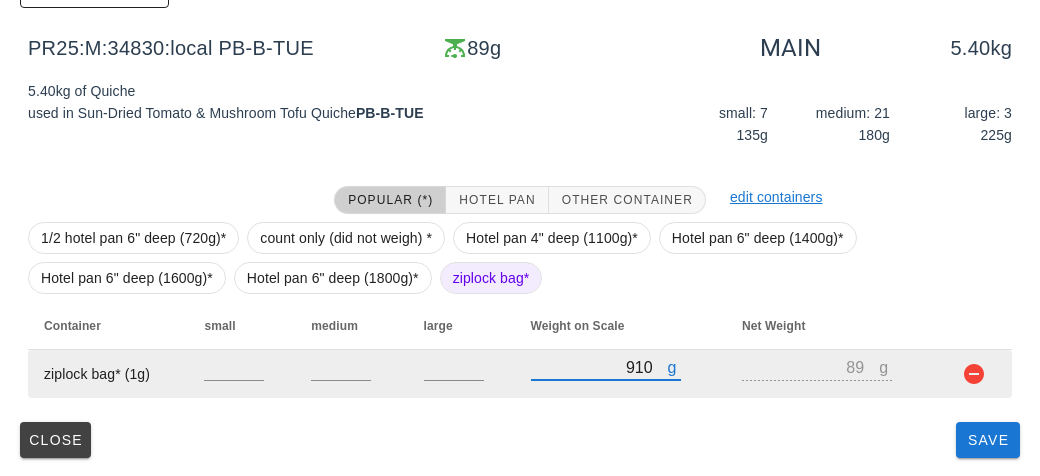 type on "909" 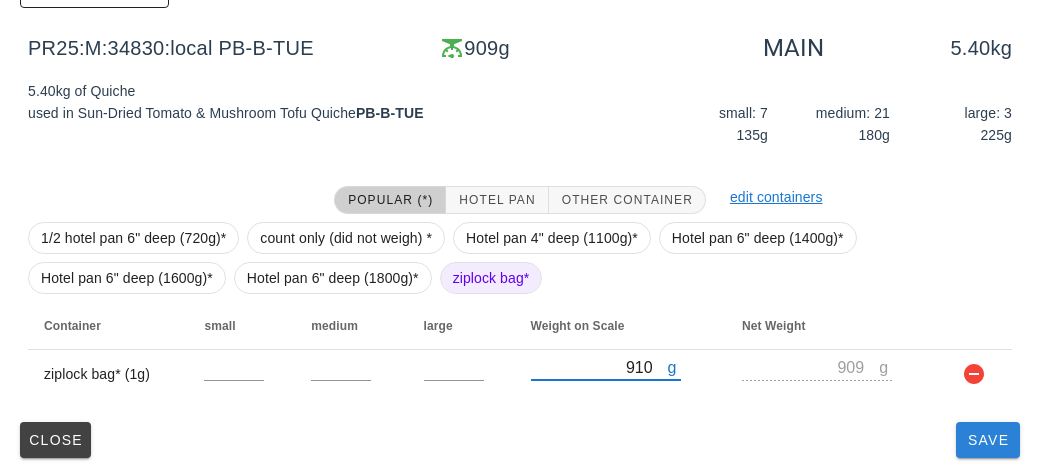 type on "910" 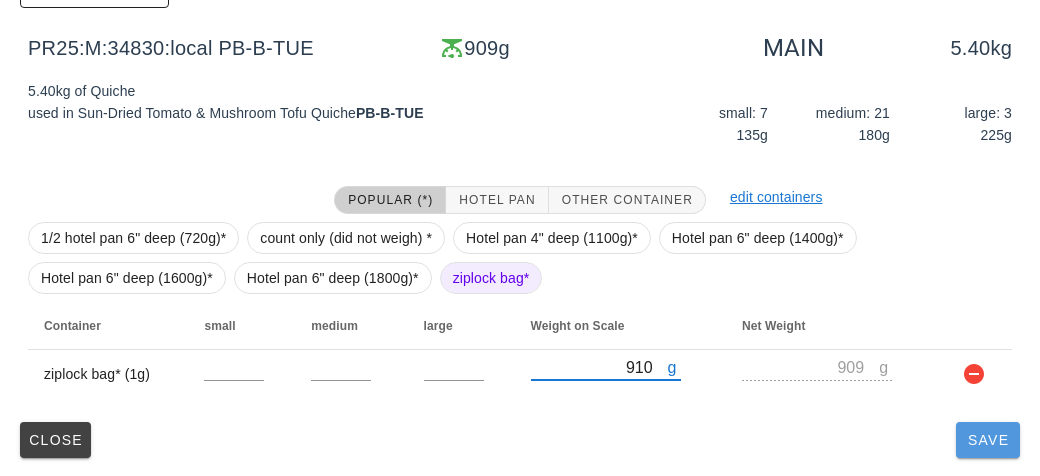 click on "Save" at bounding box center [988, 440] 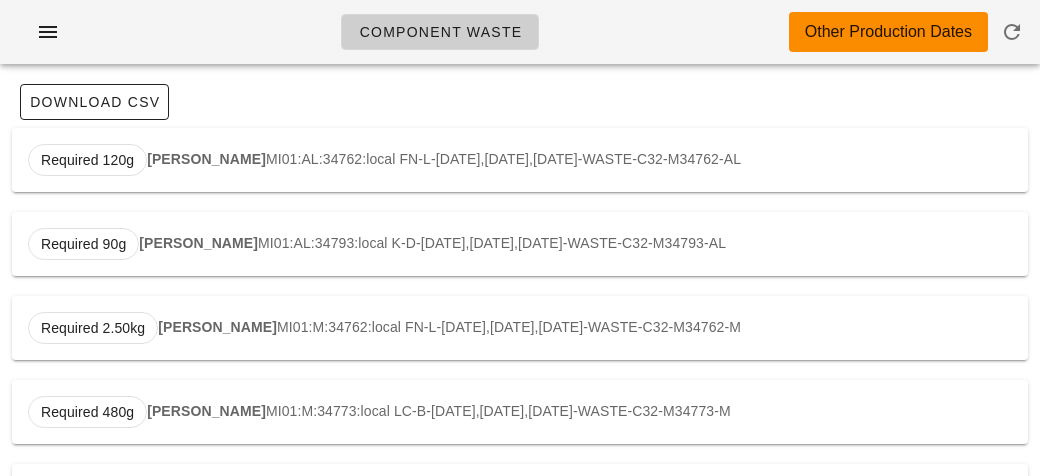scroll, scrollTop: 0, scrollLeft: 0, axis: both 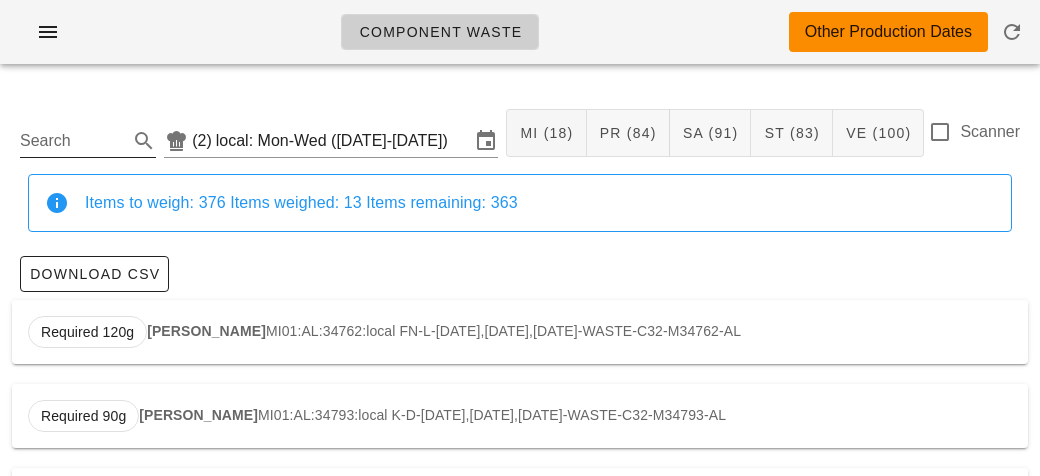 click on "Search" at bounding box center [72, 141] 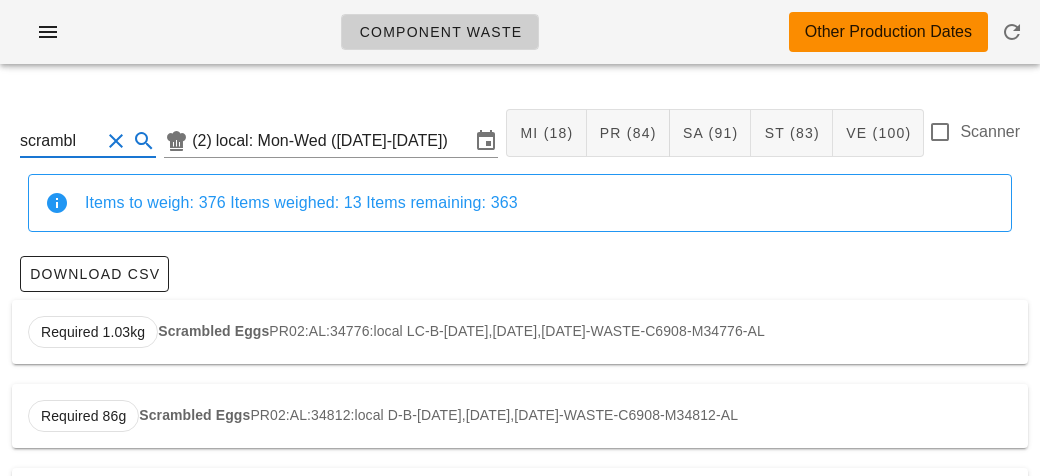 click on "Scrambled Eggs" at bounding box center [213, 331] 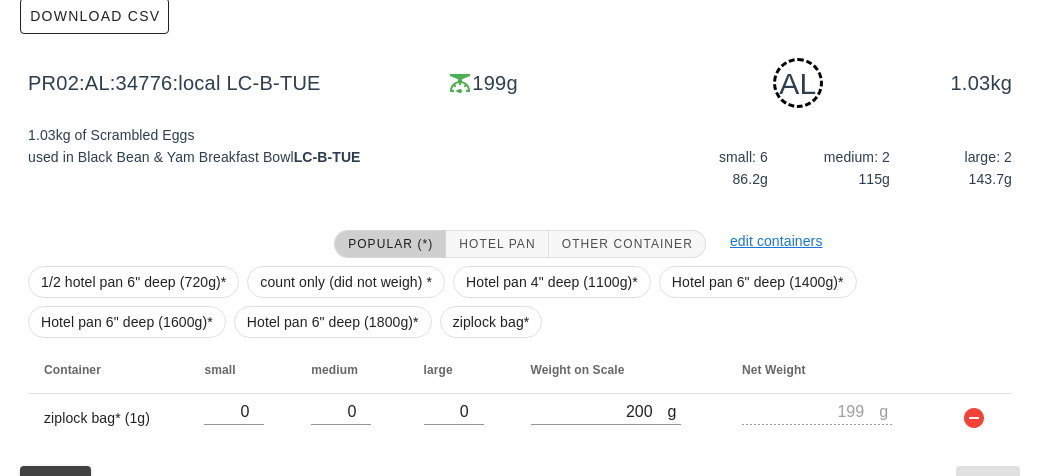 scroll, scrollTop: 302, scrollLeft: 0, axis: vertical 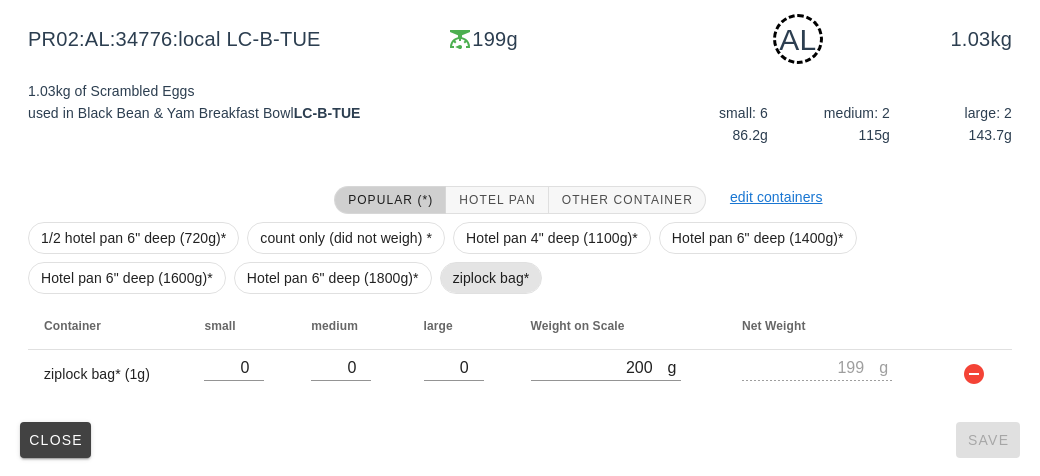 click on "ziplock bag*" at bounding box center [491, 278] 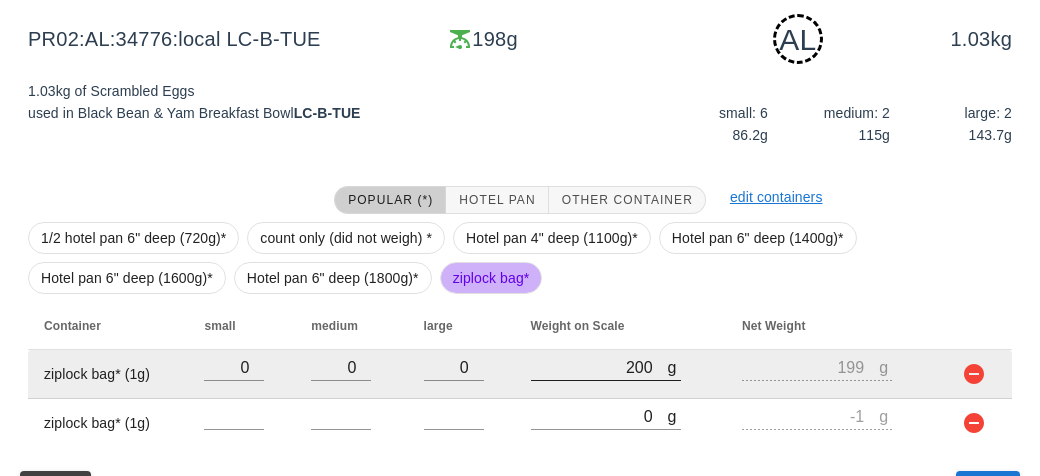 click at bounding box center (606, 391) 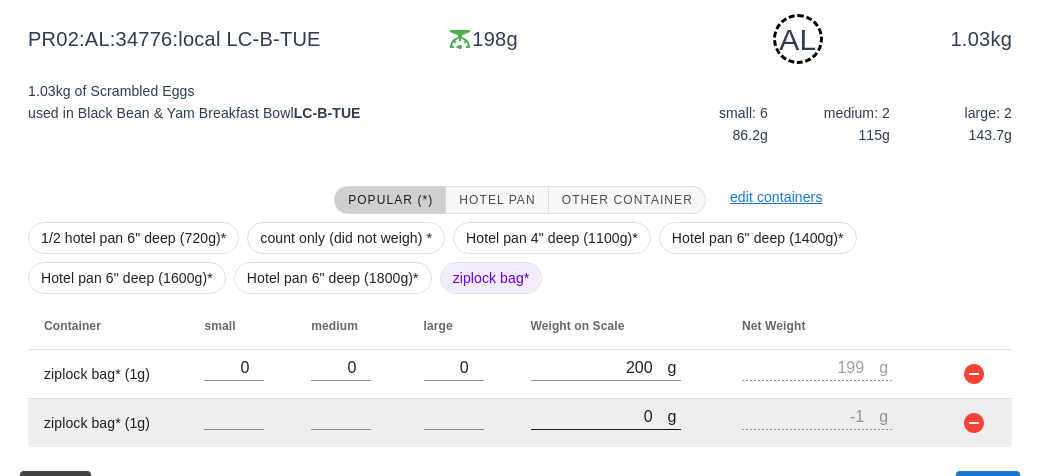 click on "0" at bounding box center (599, 416) 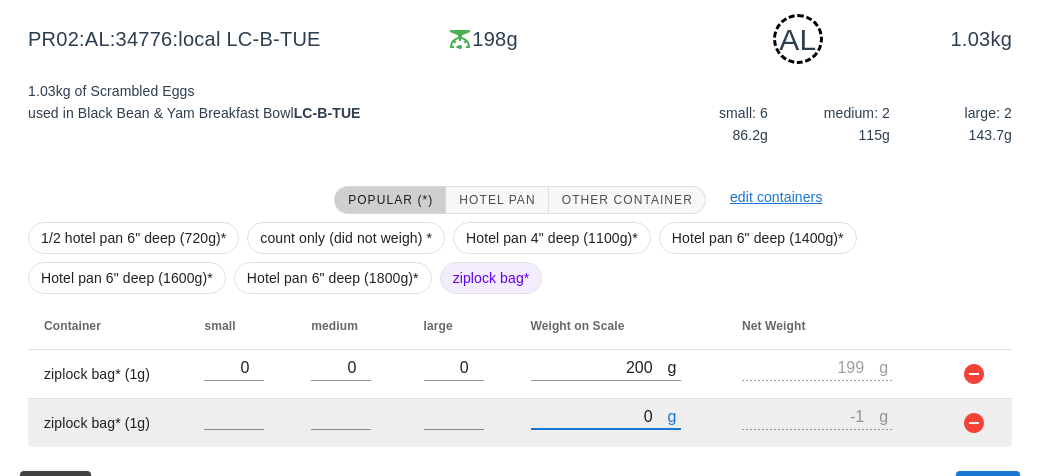 type on "30" 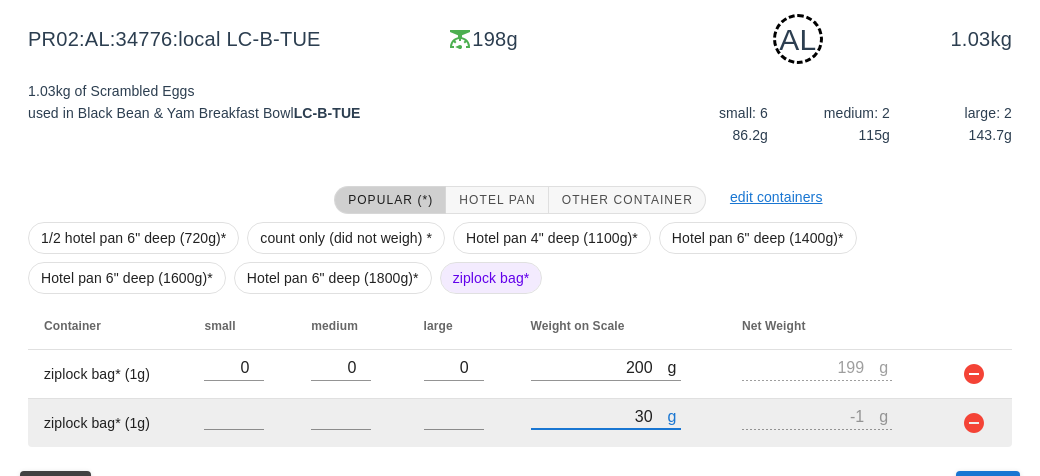type on "29" 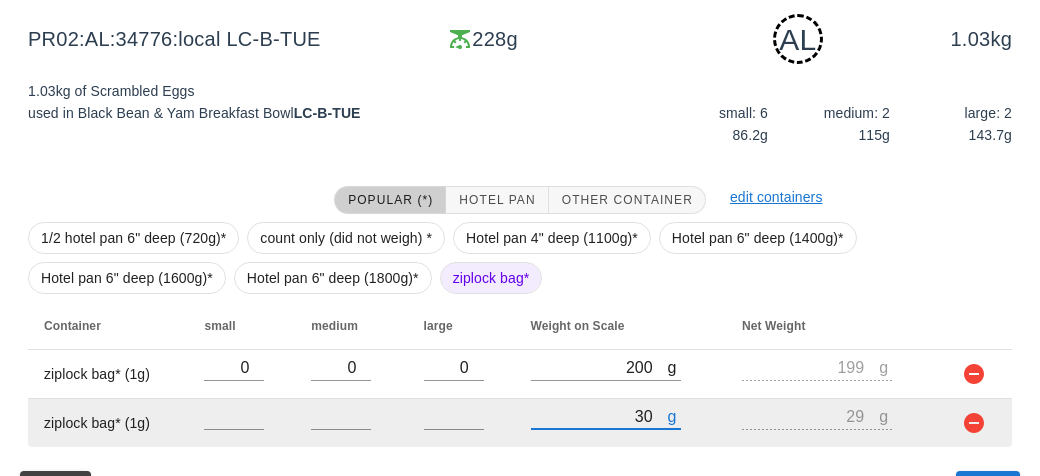 type on "370" 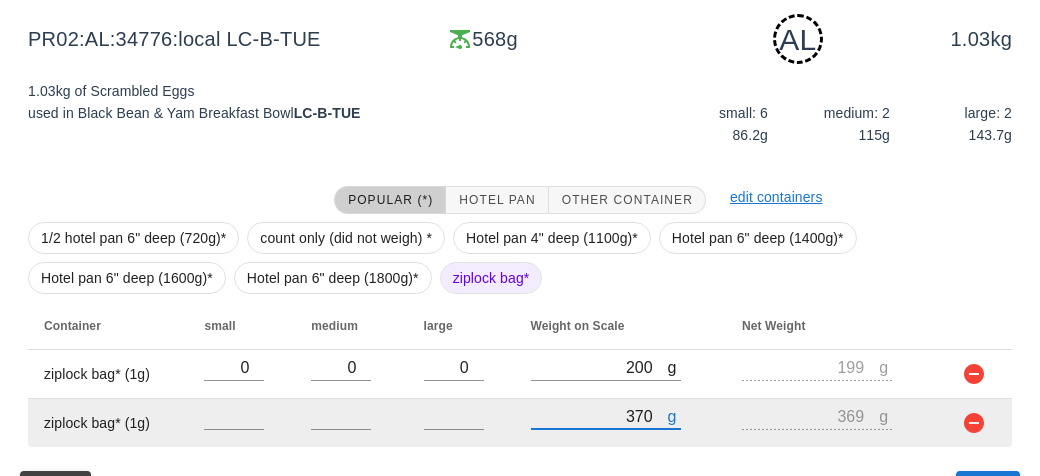 scroll, scrollTop: 350, scrollLeft: 0, axis: vertical 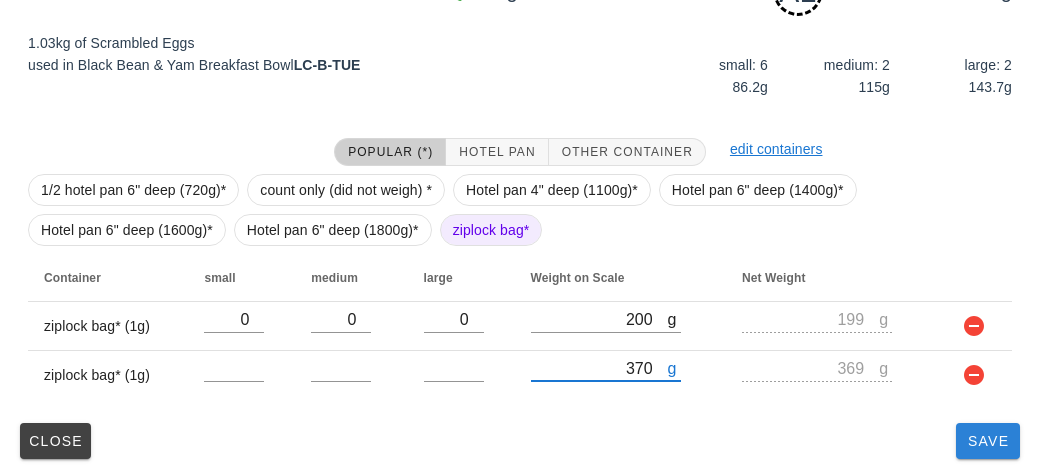 type on "370" 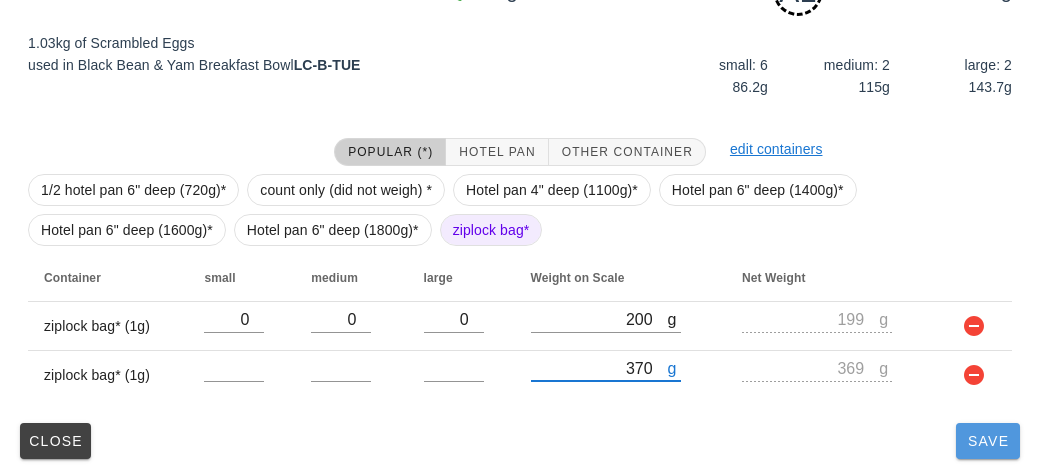 click on "Save" at bounding box center (988, 441) 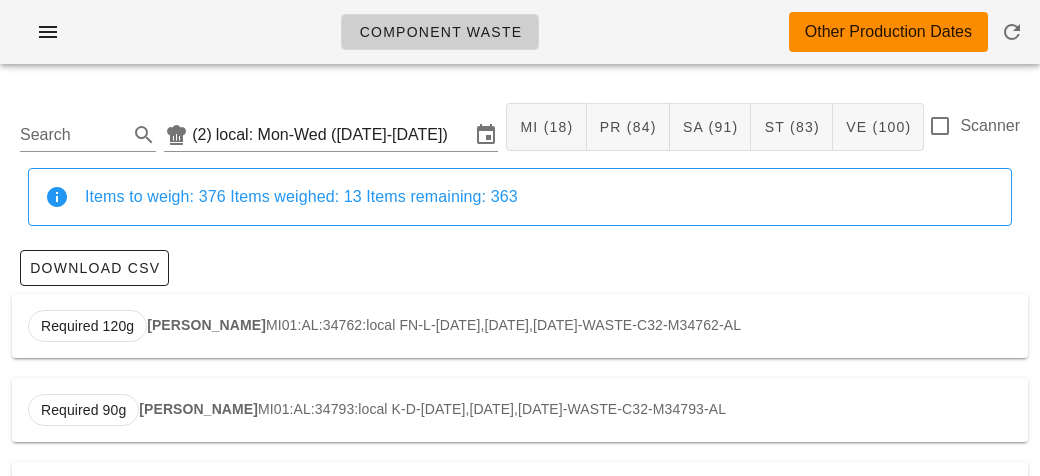 scroll, scrollTop: 0, scrollLeft: 0, axis: both 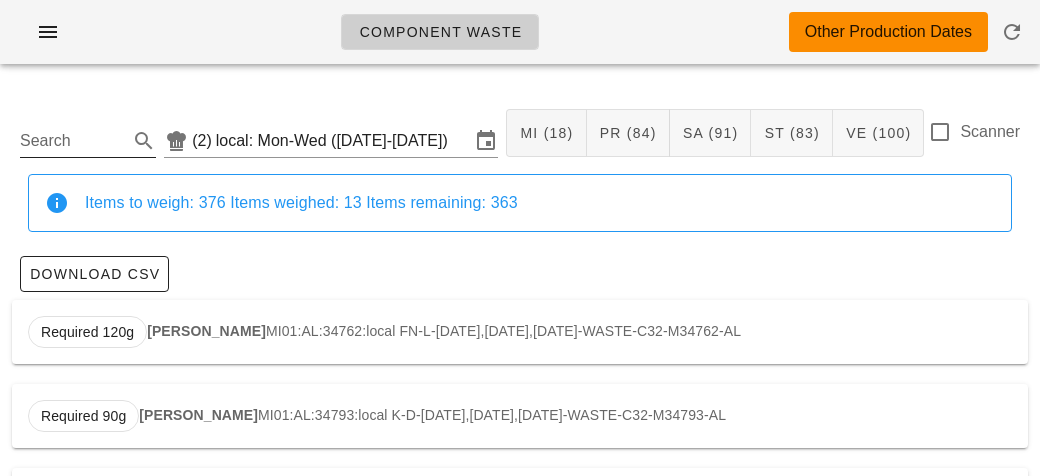 click on "Search" at bounding box center [72, 141] 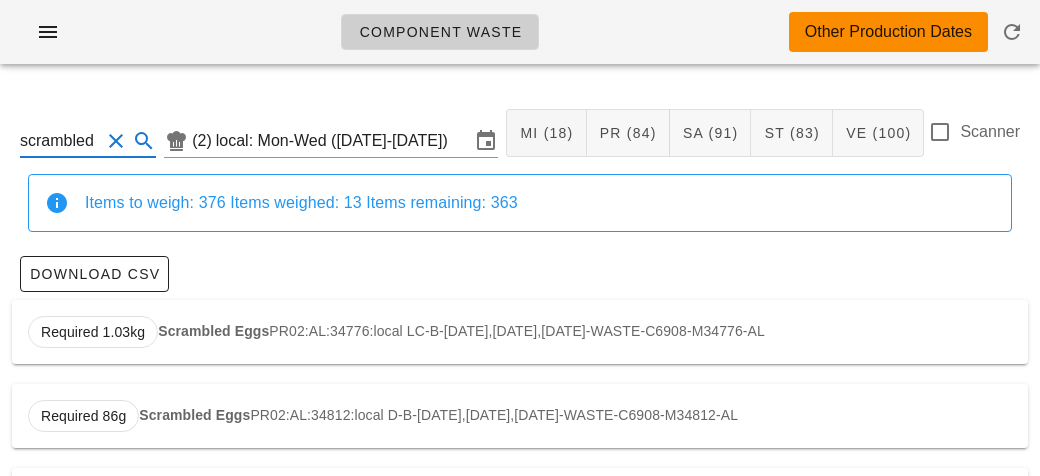 click on "Scrambled Eggs" at bounding box center [213, 331] 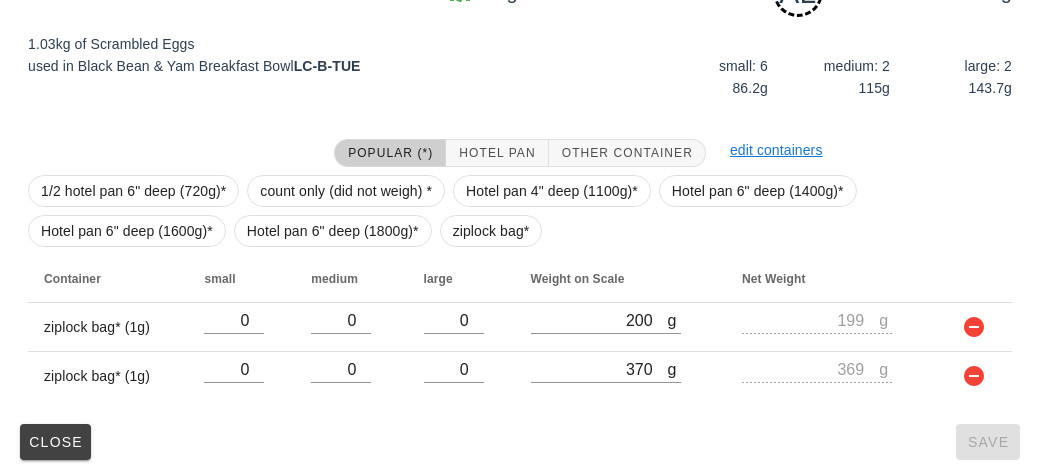 scroll, scrollTop: 350, scrollLeft: 0, axis: vertical 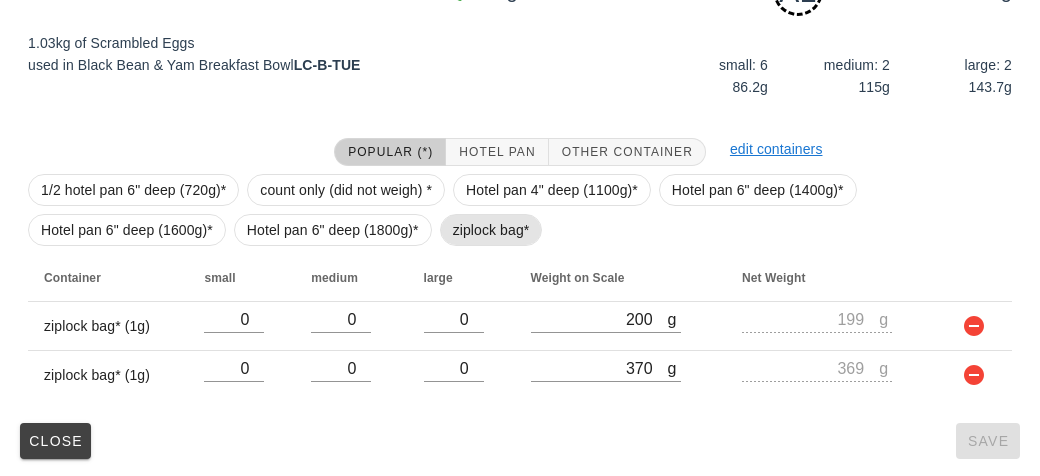 click on "ziplock bag*" at bounding box center [491, 230] 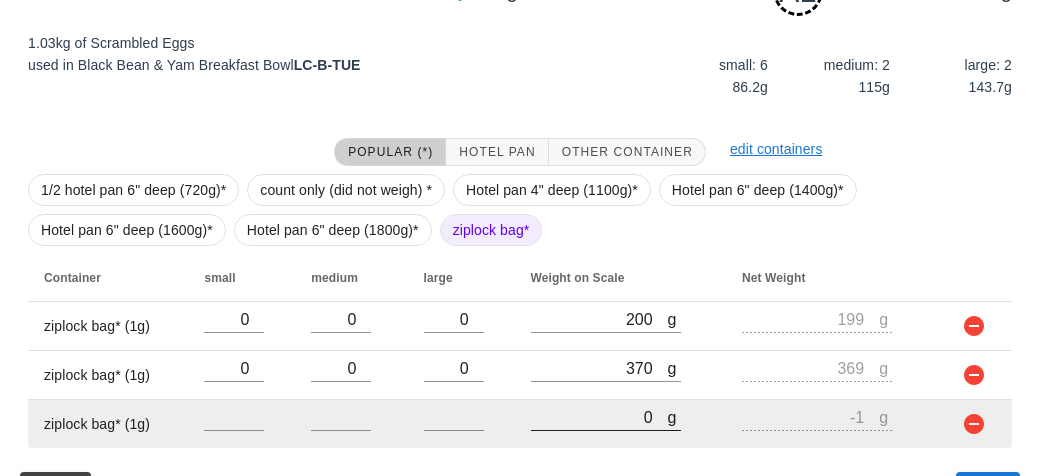 click on "0" at bounding box center [599, 417] 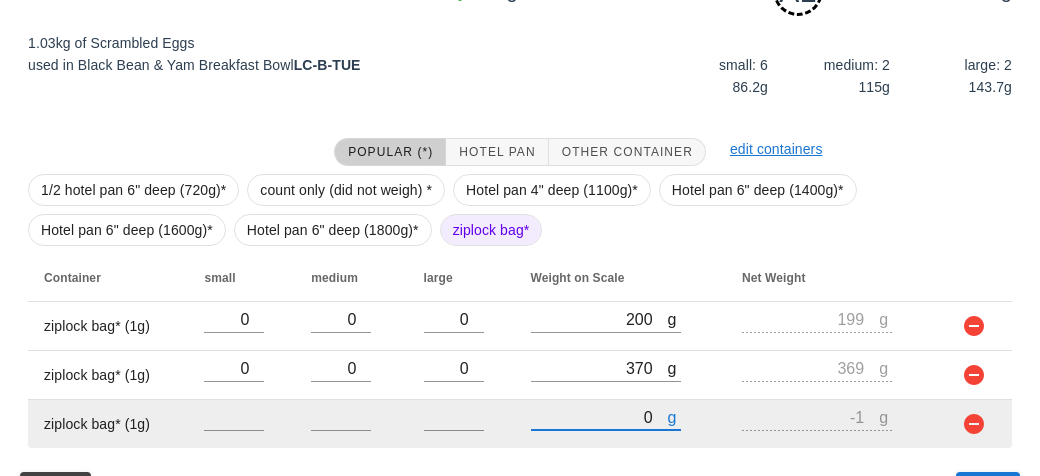 type on "20" 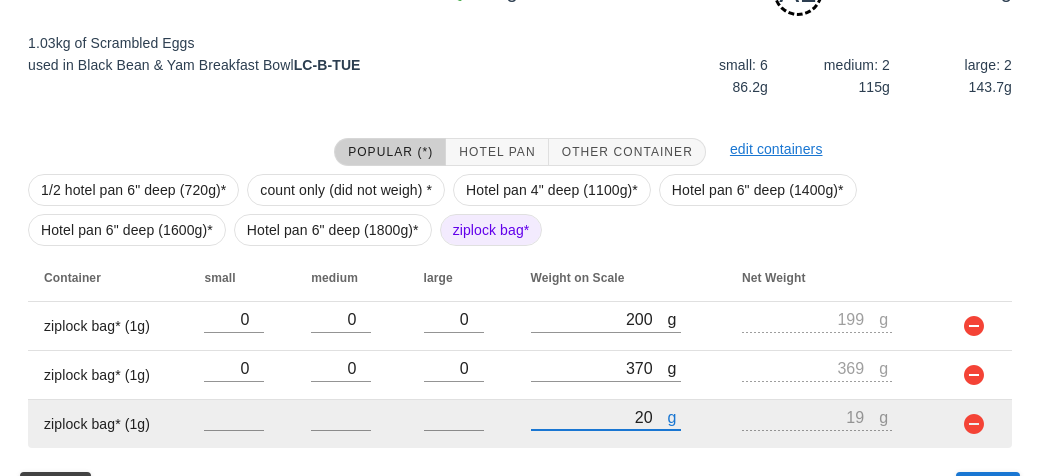 type on "220" 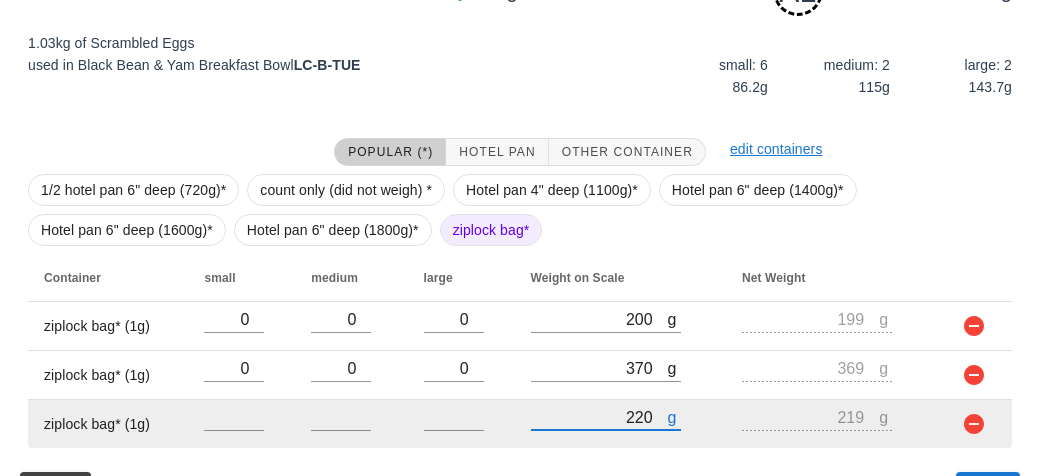 scroll, scrollTop: 400, scrollLeft: 0, axis: vertical 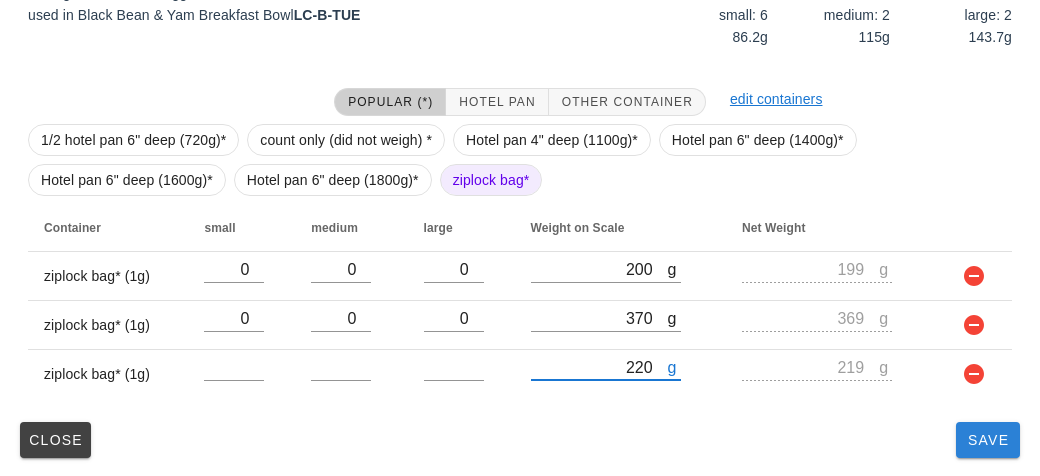 type on "220" 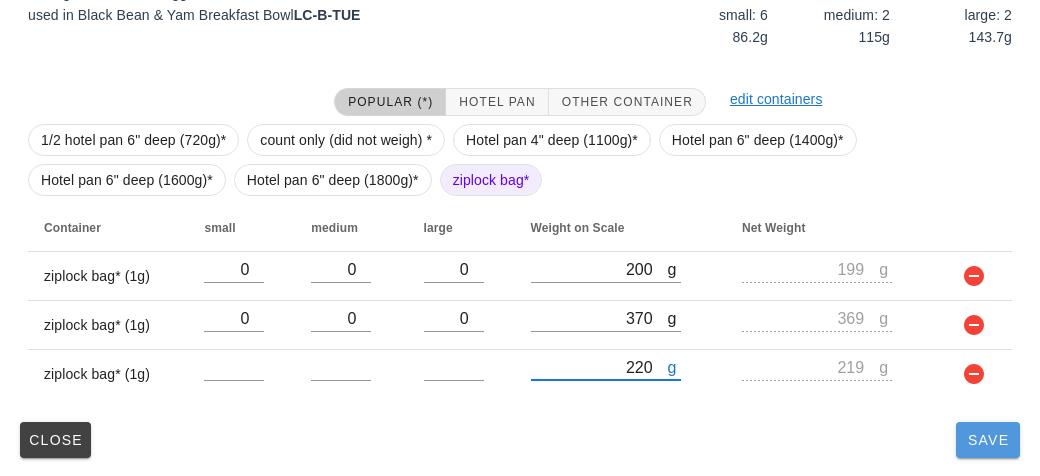 click on "Save" at bounding box center [988, 440] 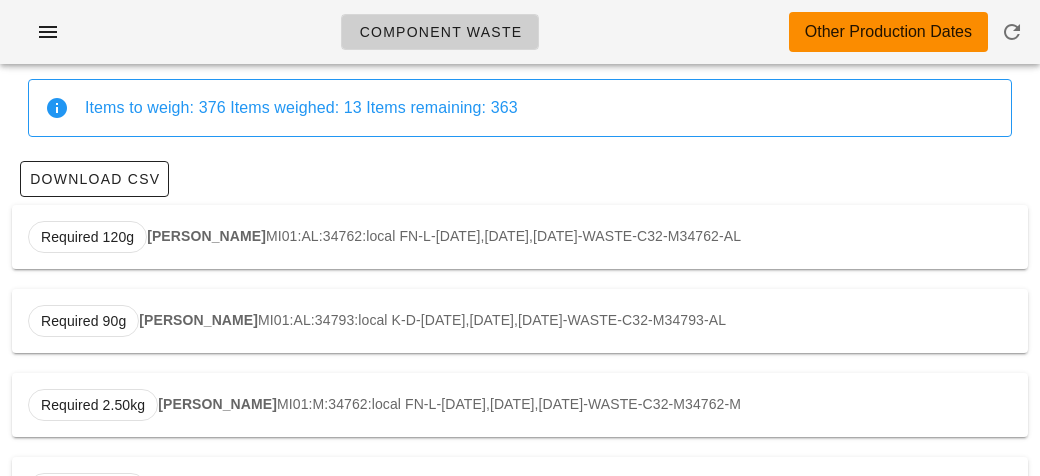 scroll, scrollTop: 0, scrollLeft: 0, axis: both 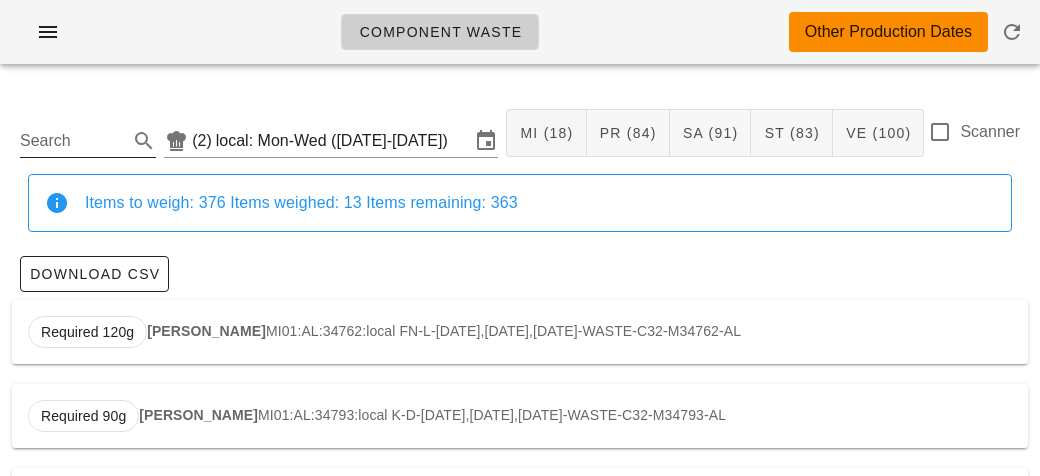 click on "Search" at bounding box center [72, 141] 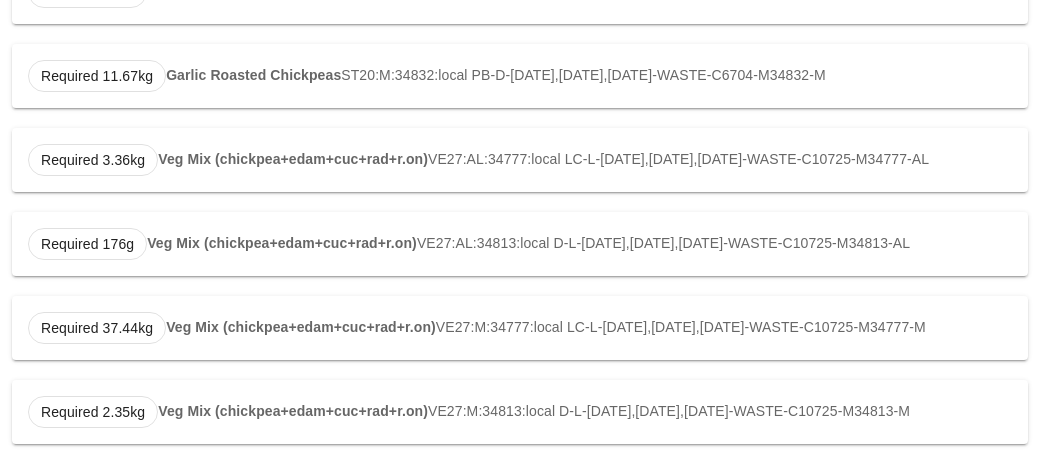 scroll, scrollTop: 1438, scrollLeft: 0, axis: vertical 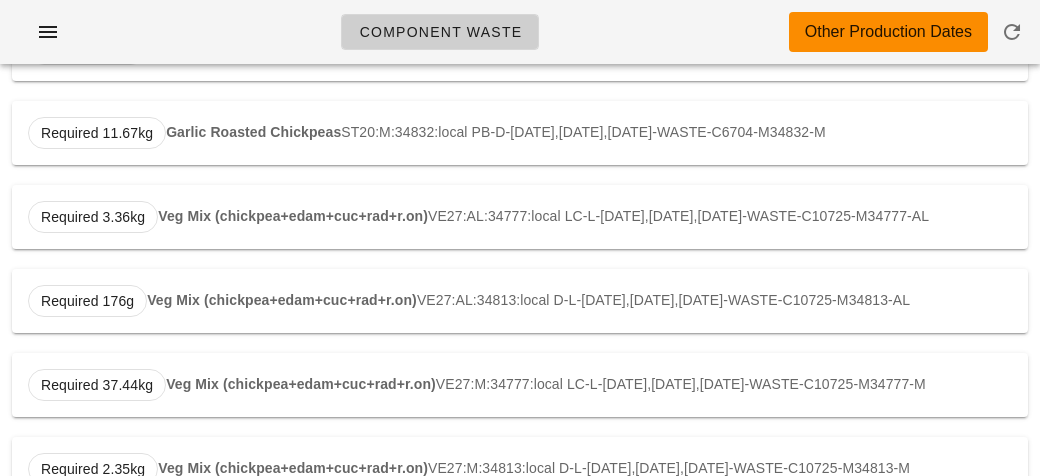 click on "Required 3.36kg Veg Mix (chickpea+edam+cuc+rad+r.on)  VE27:AL:34777:local LC-L-[DATE],[DATE],[DATE]-WASTE-C10725-M34777-AL" at bounding box center [520, 217] 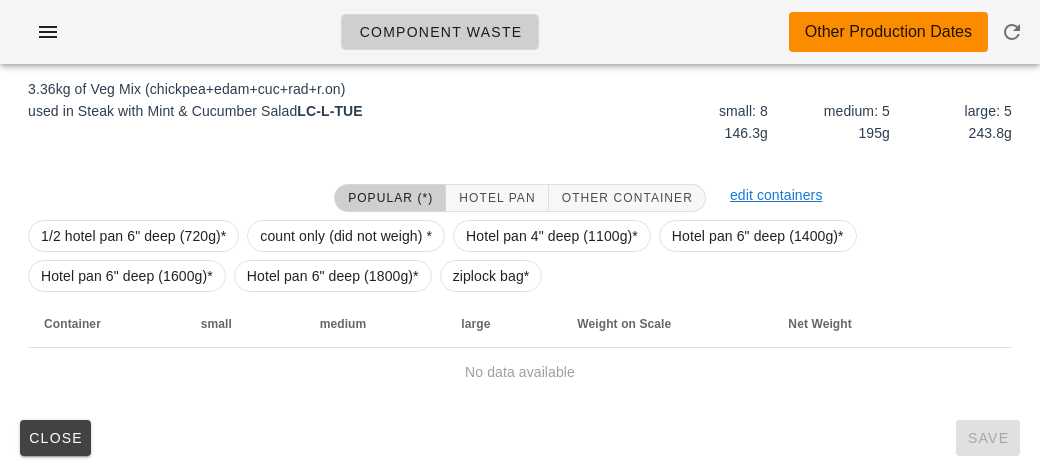 scroll, scrollTop: 302, scrollLeft: 0, axis: vertical 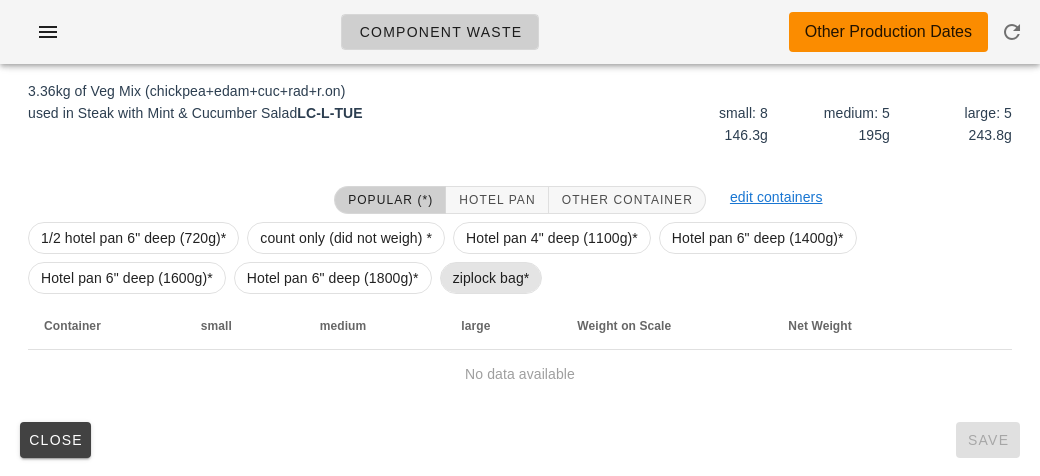 click on "ziplock bag*" at bounding box center [491, 278] 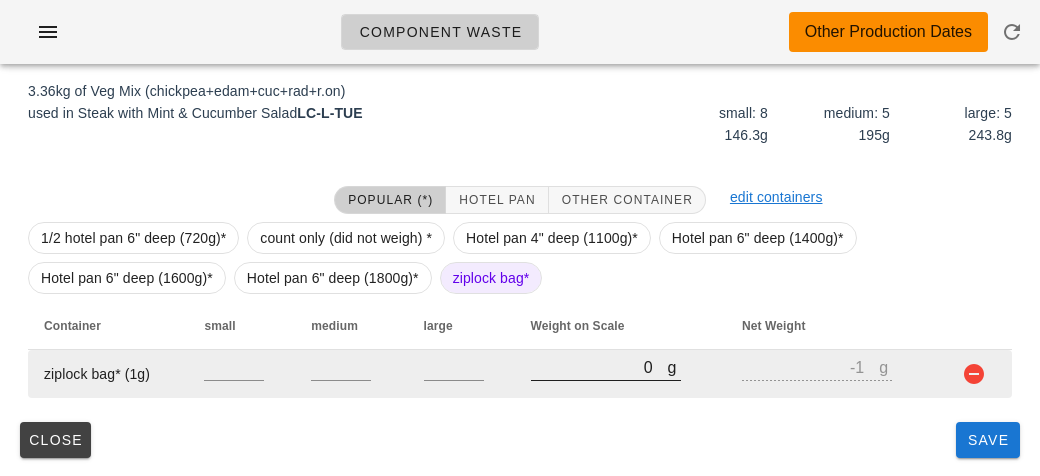 click on "0" at bounding box center [599, 367] 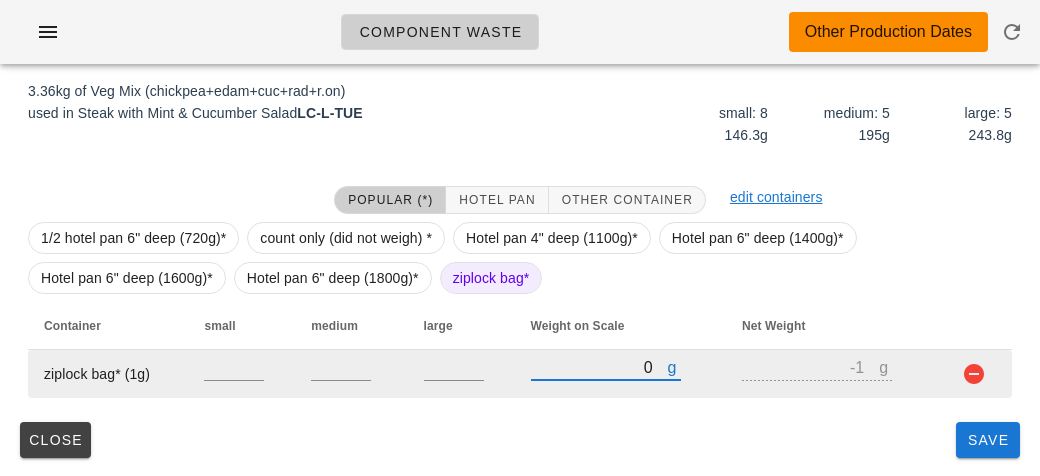 type on "10" 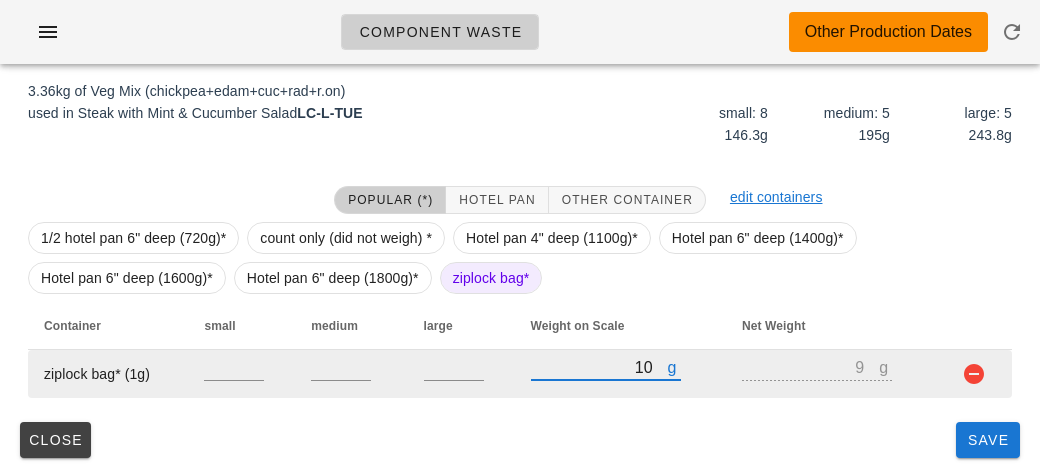 type on "160" 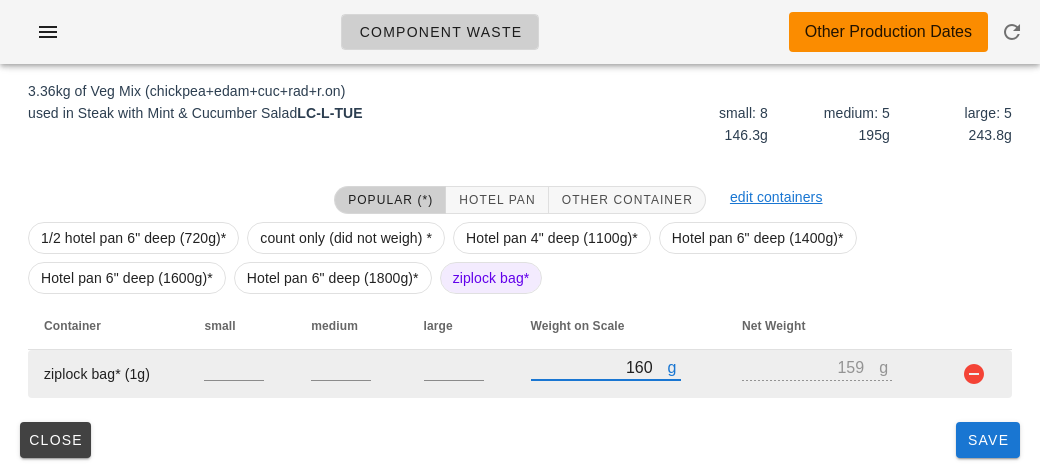 type on "1620" 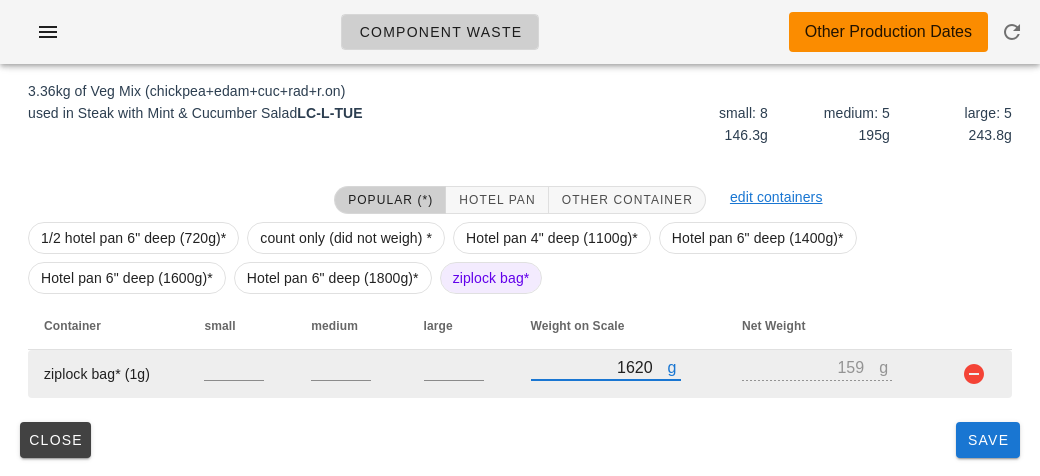 type on "1619" 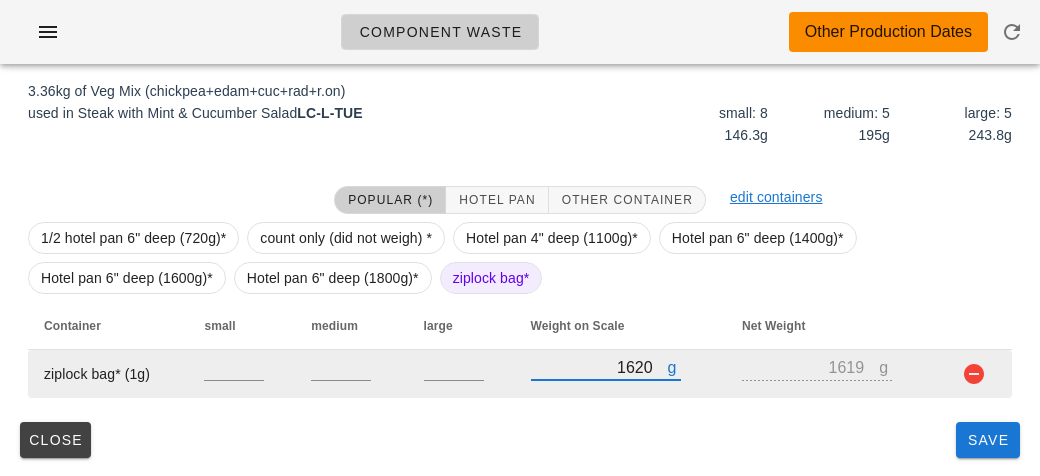 type on "1620" 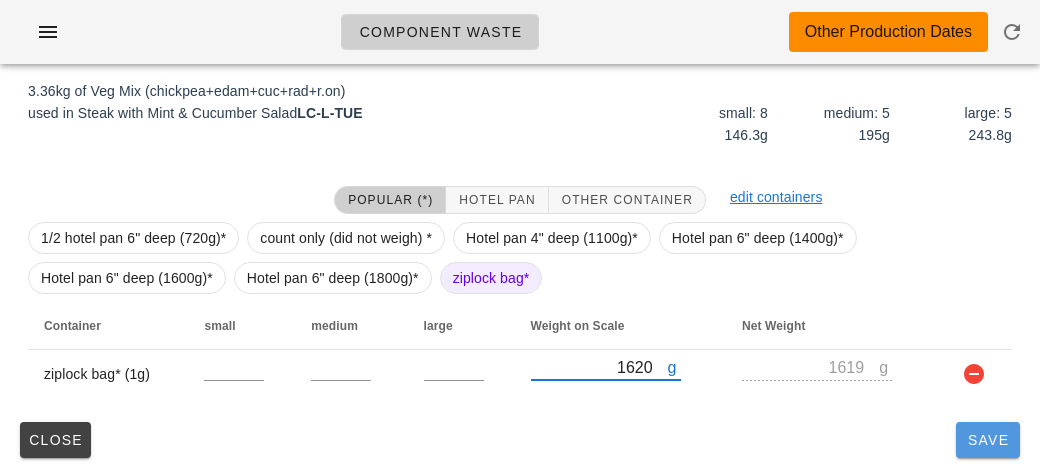 click on "Save" at bounding box center [988, 440] 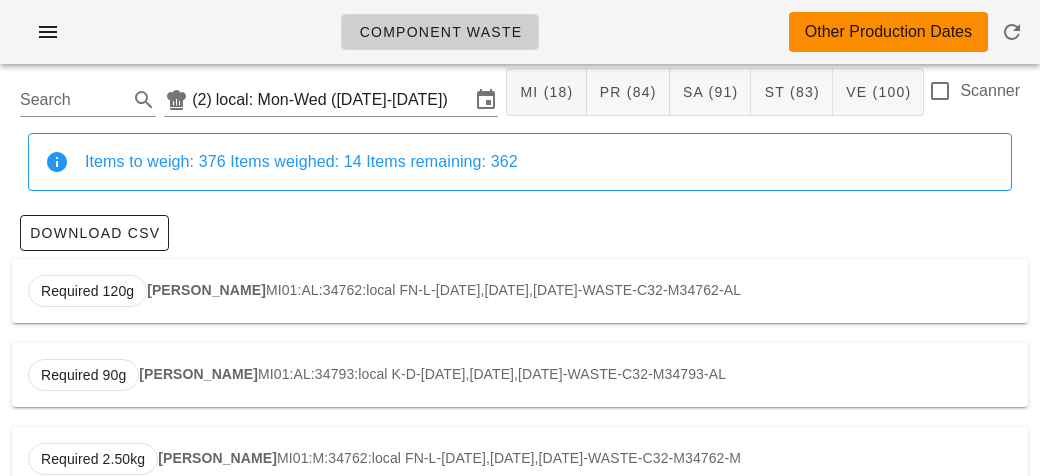scroll, scrollTop: 0, scrollLeft: 0, axis: both 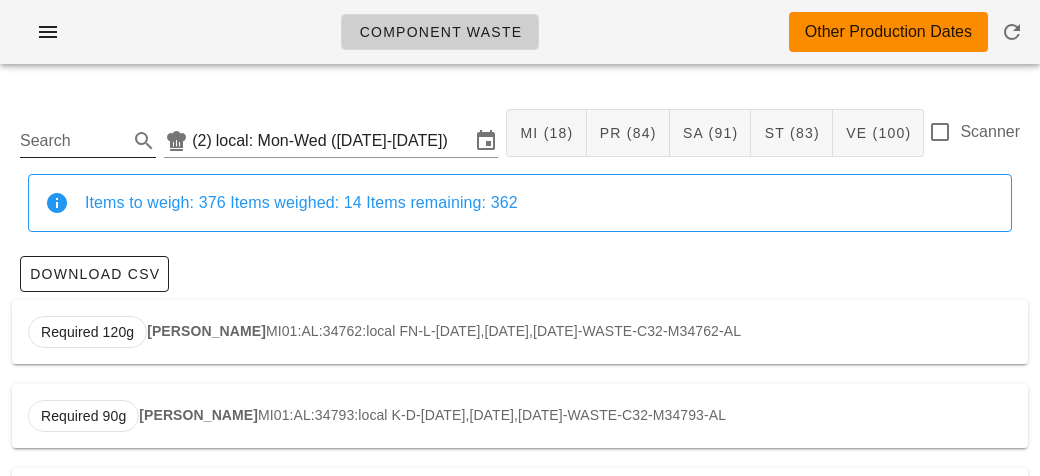 click on "Search" at bounding box center (72, 141) 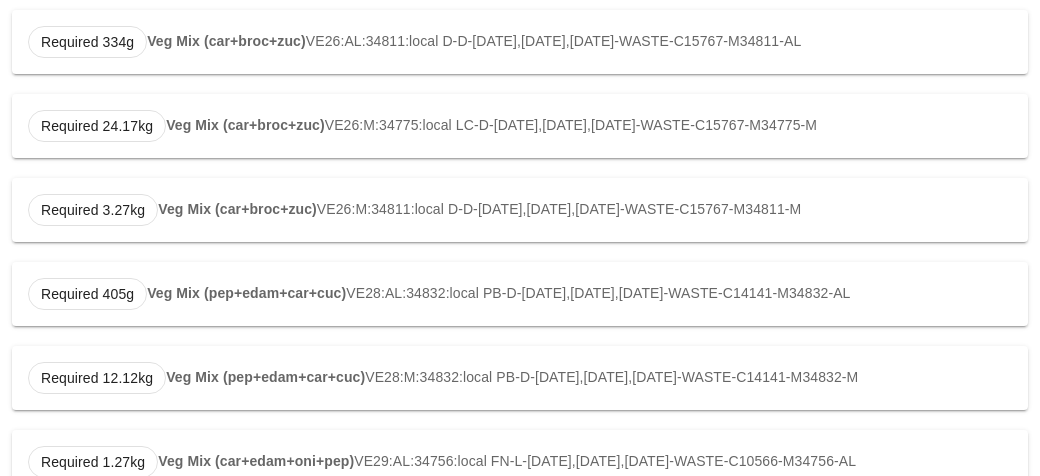 scroll, scrollTop: 1681, scrollLeft: 0, axis: vertical 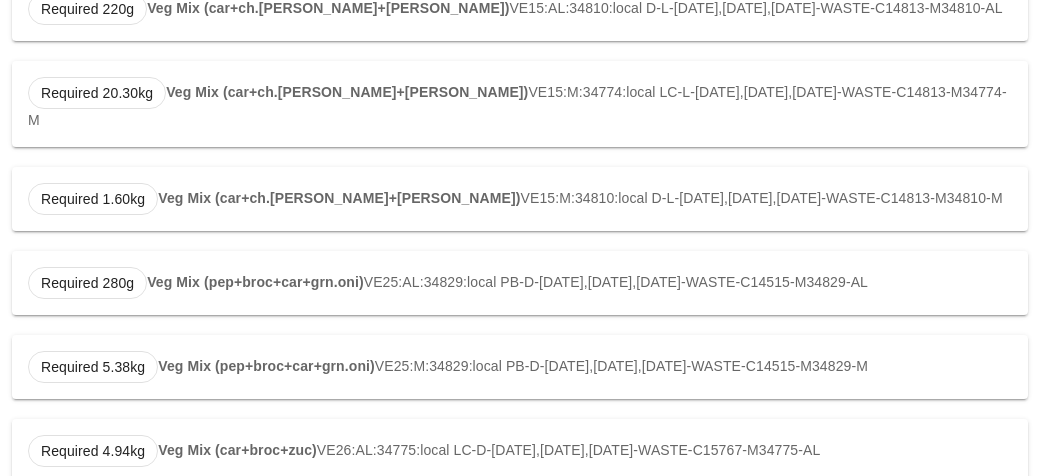 click on "Required 4.94kg Veg Mix (car+broc+zuc)  VE26:AL:34775:local LC-D-[DATE],[DATE],[DATE]-WASTE-C15767-M34775-AL" at bounding box center [520, 451] 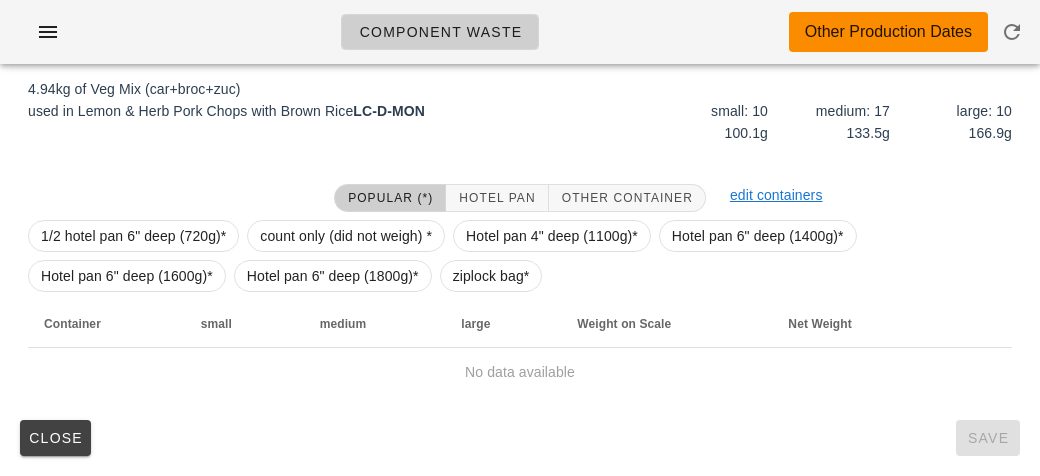 scroll, scrollTop: 302, scrollLeft: 0, axis: vertical 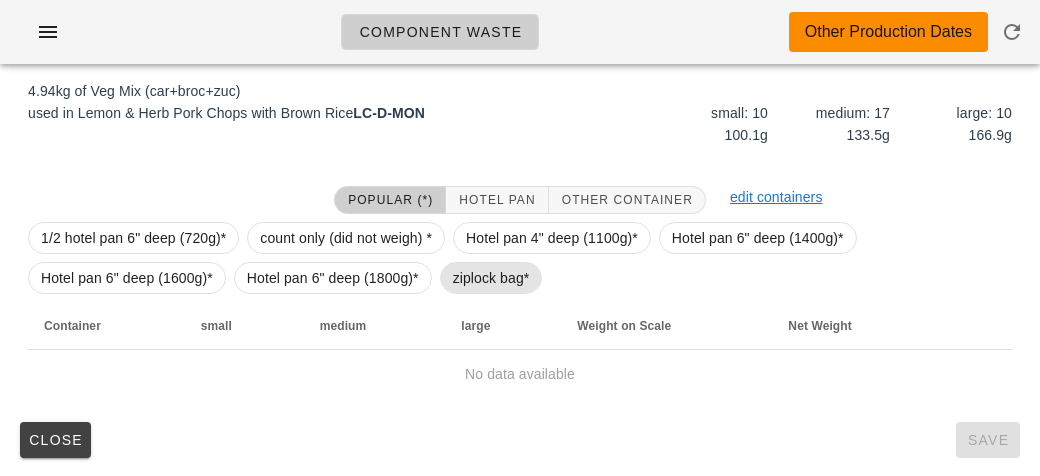 click on "ziplock bag*" at bounding box center (491, 278) 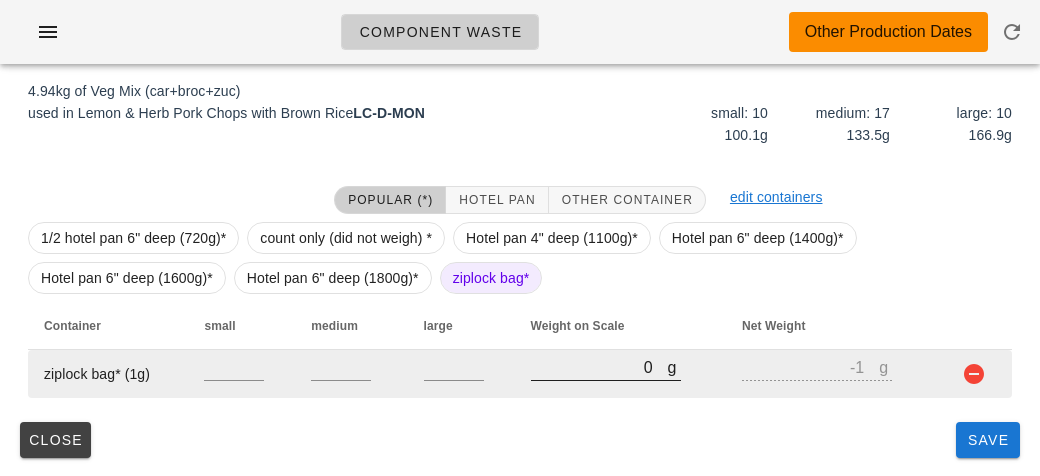click on "0" at bounding box center [599, 367] 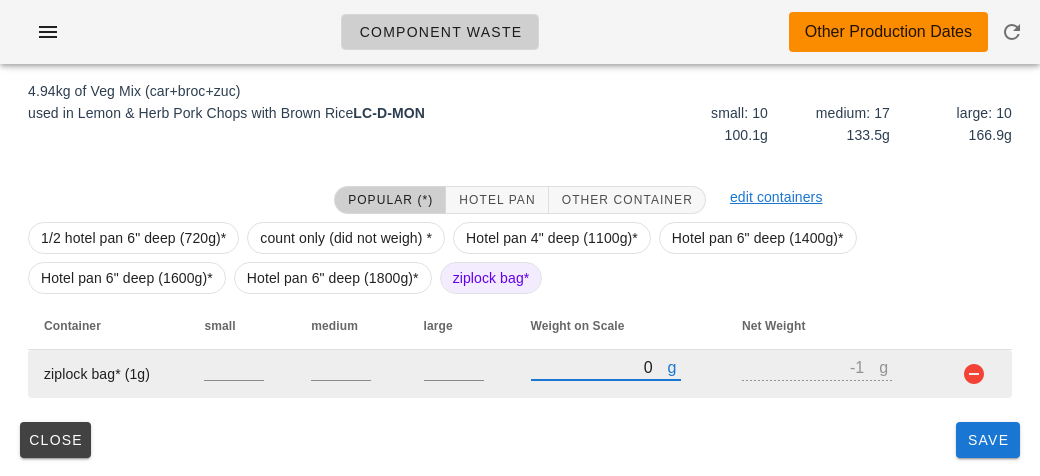 type on "10" 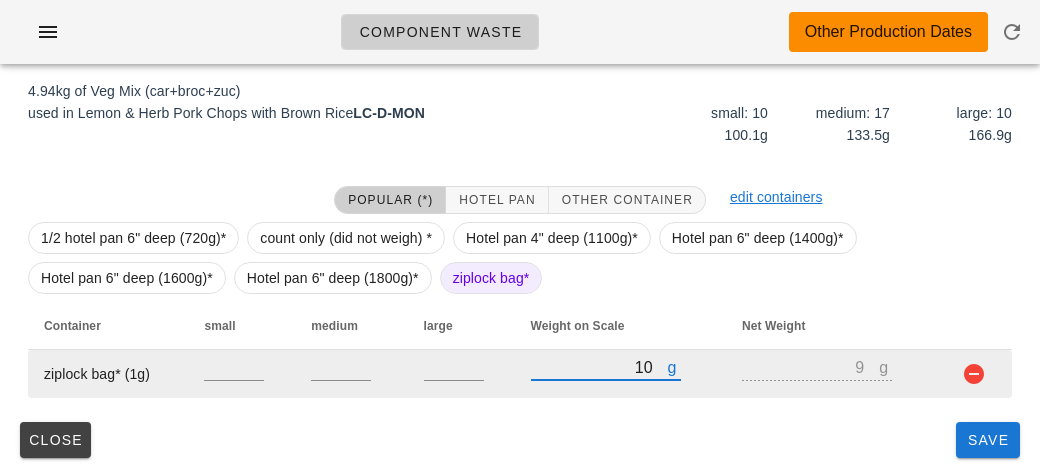 type on "190" 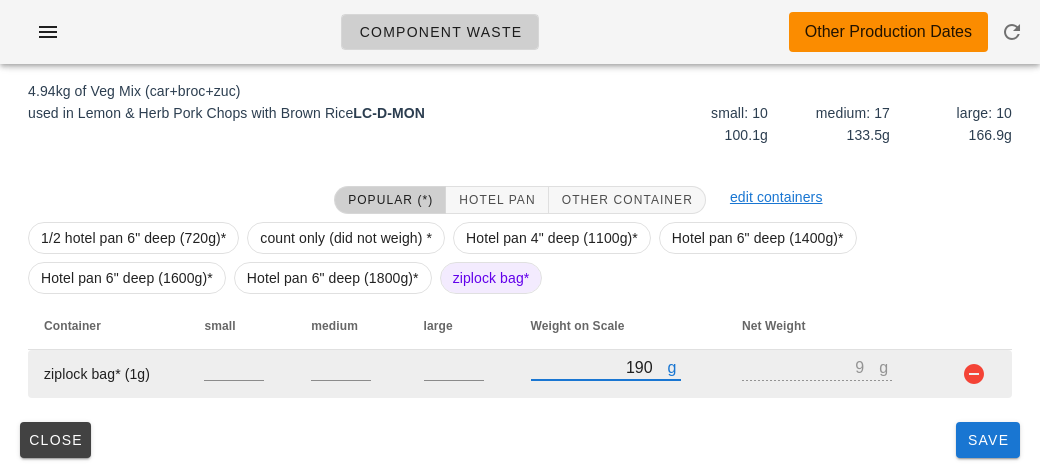 type on "189" 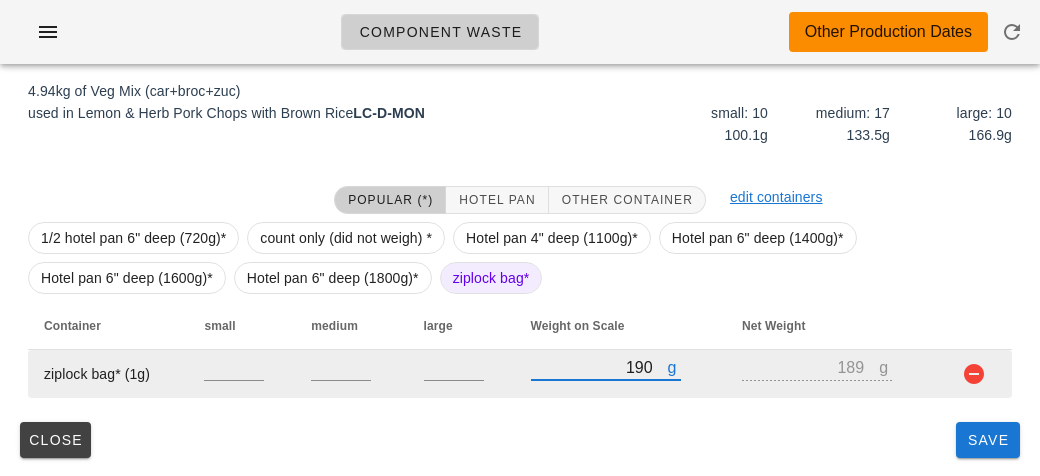 type on "1910" 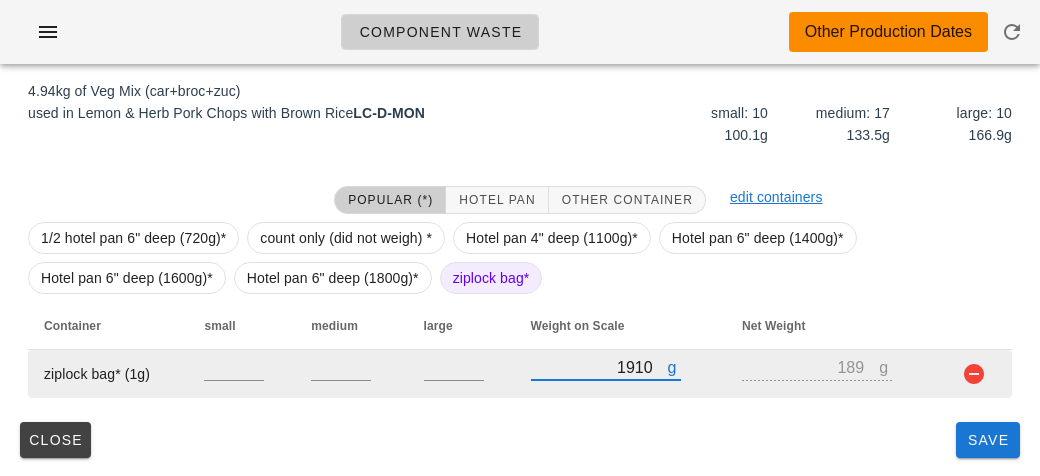 type on "1909" 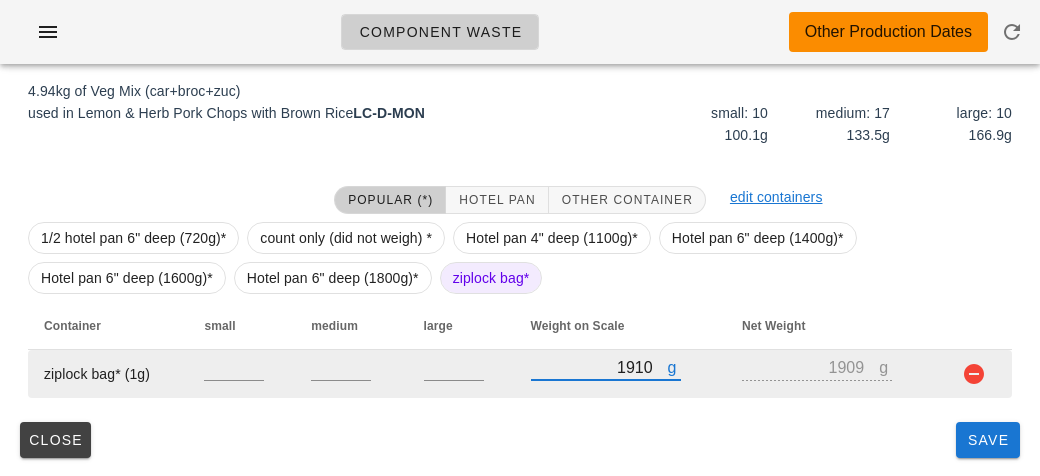 type on "1910" 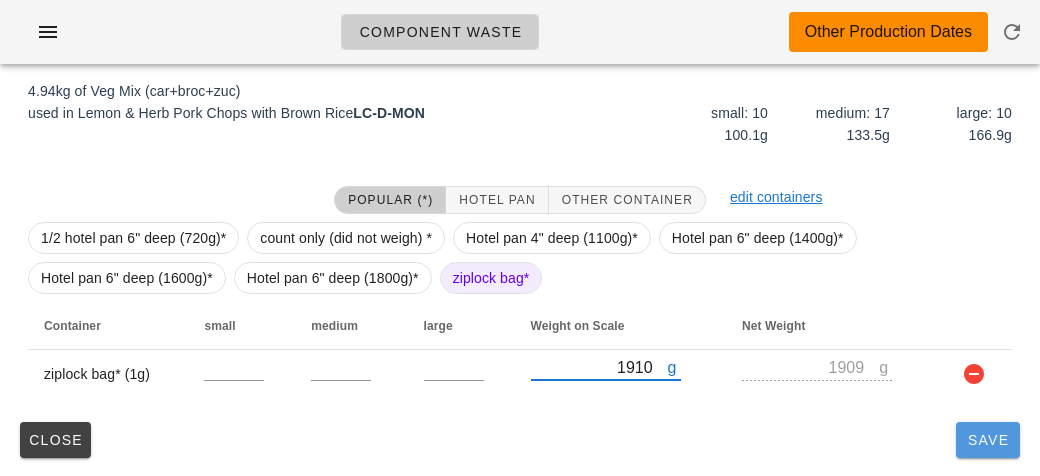 click on "Save" at bounding box center (988, 440) 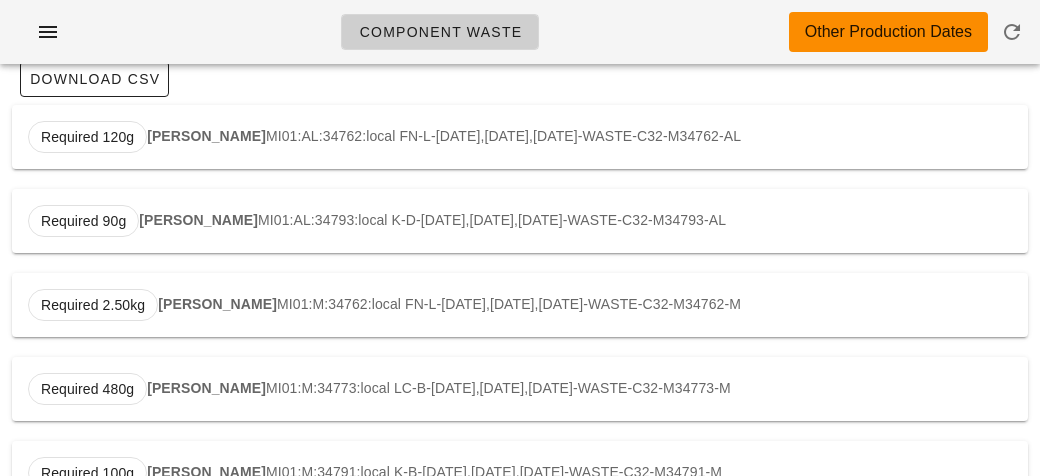 scroll, scrollTop: 0, scrollLeft: 0, axis: both 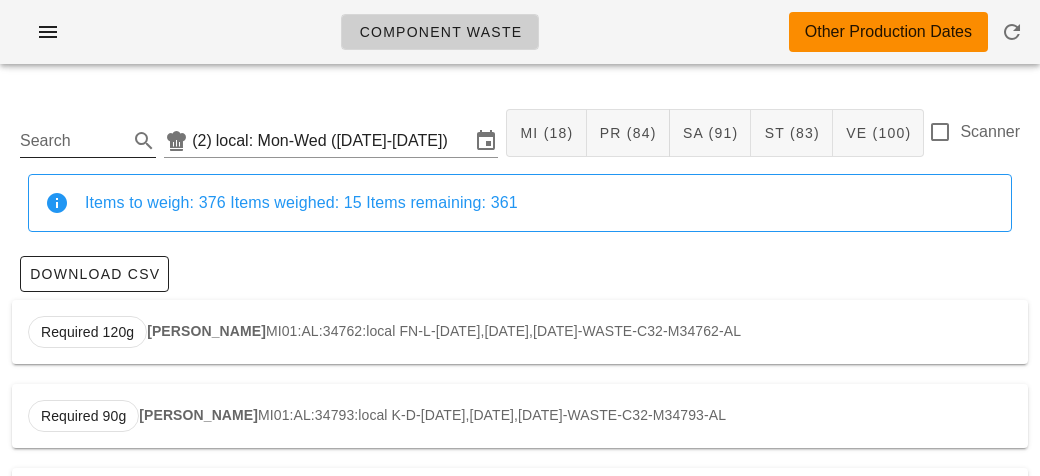click on "Search" at bounding box center [72, 141] 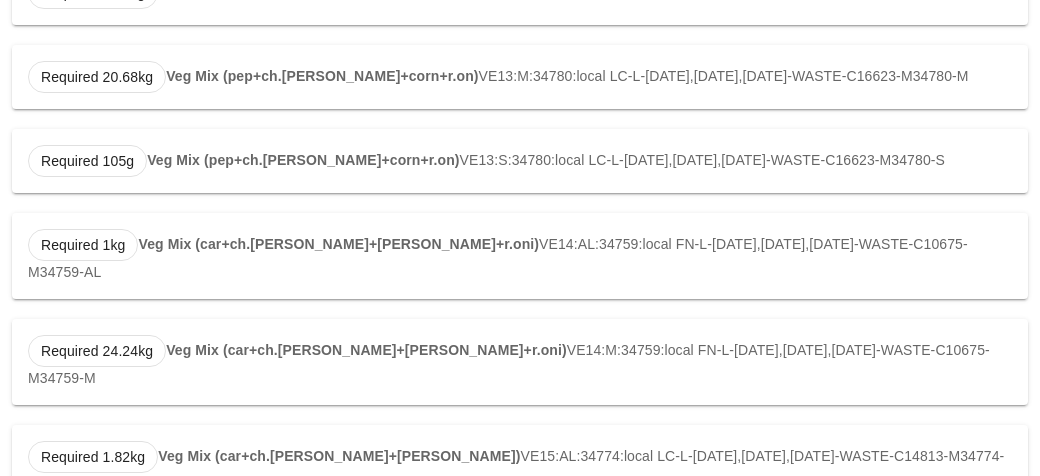 click on "Required 1kg Veg Mix (car+ch.[PERSON_NAME]+[PERSON_NAME]+r.oni)  VE14:AL:34759:local FN-L-[DATE],[DATE],[DATE]-WASTE-C10675-M34759-AL" at bounding box center [520, 256] 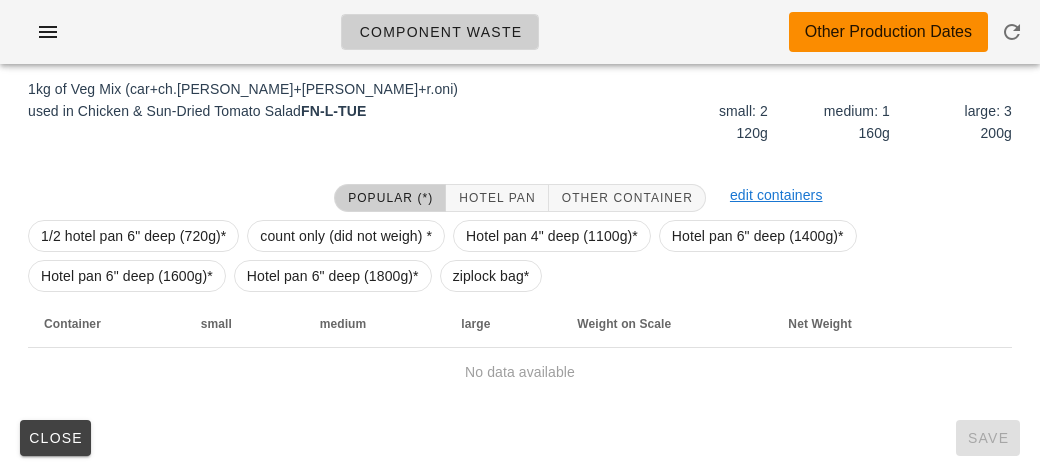 scroll, scrollTop: 302, scrollLeft: 0, axis: vertical 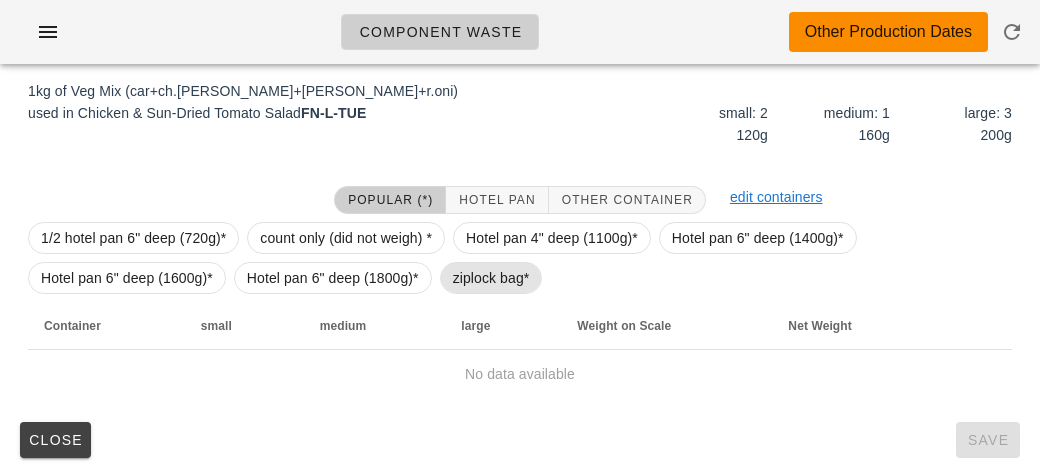 click on "ziplock bag*" at bounding box center [491, 278] 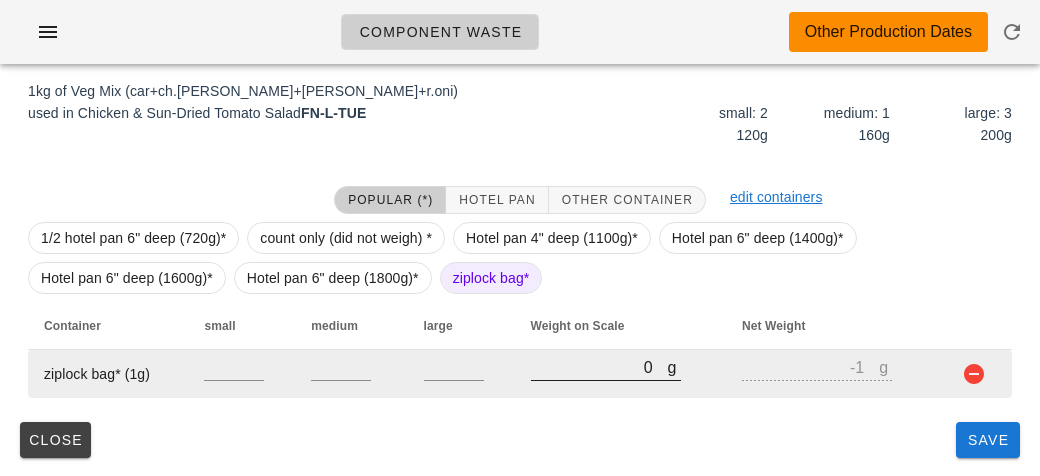 click on "0" at bounding box center (599, 367) 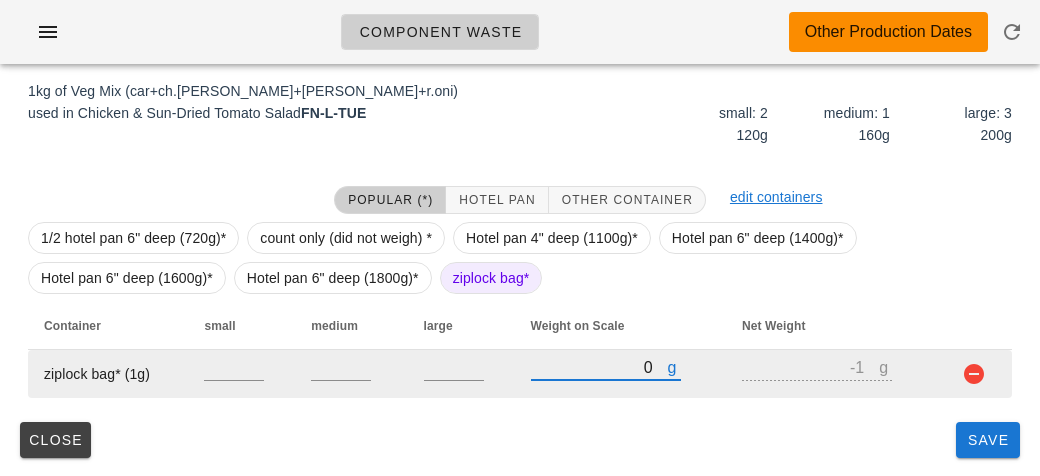 type on "50" 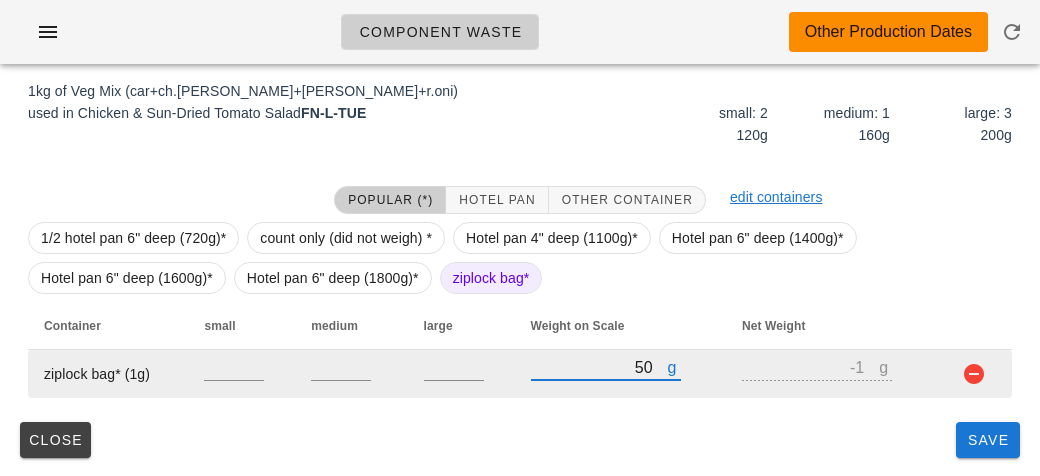 type on "49" 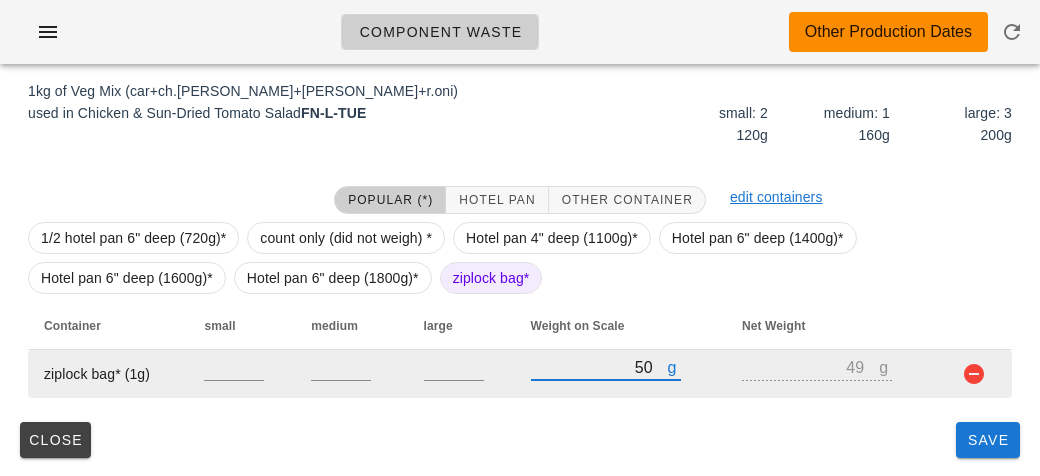 type on "530" 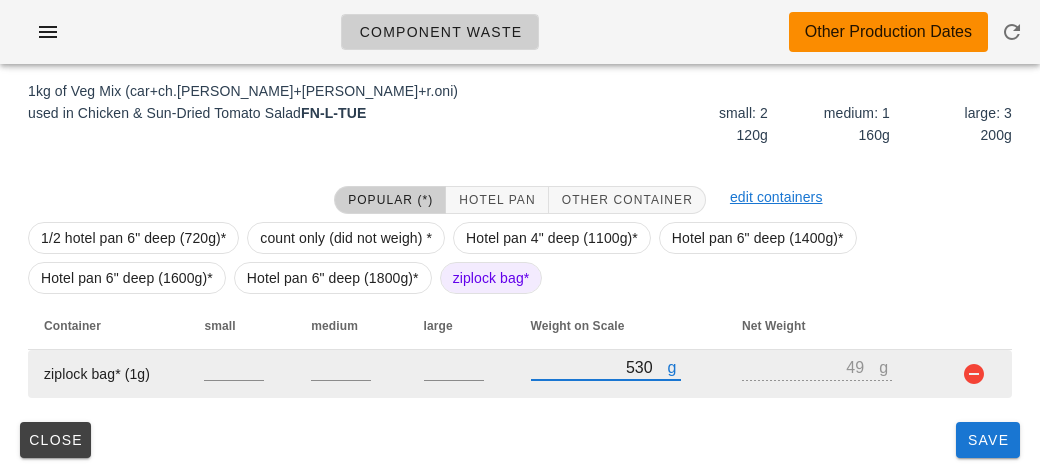 type on "529" 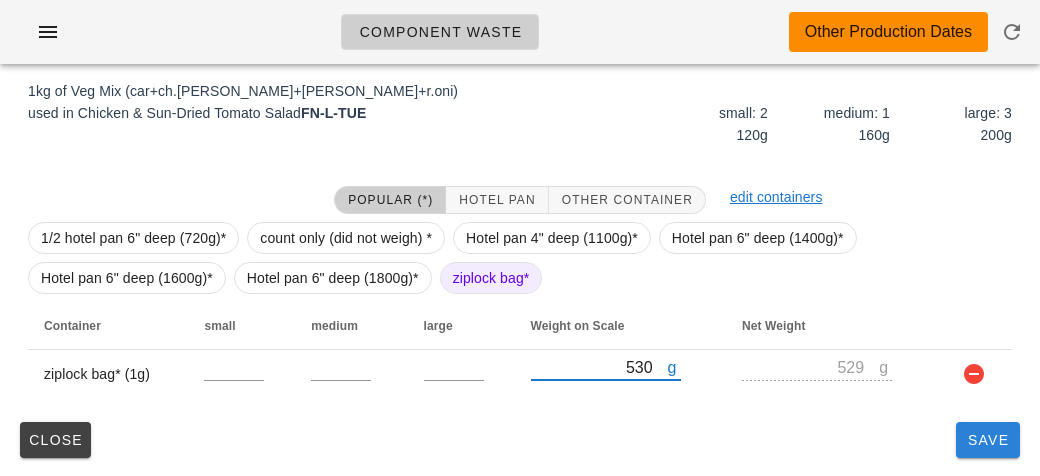 type on "530" 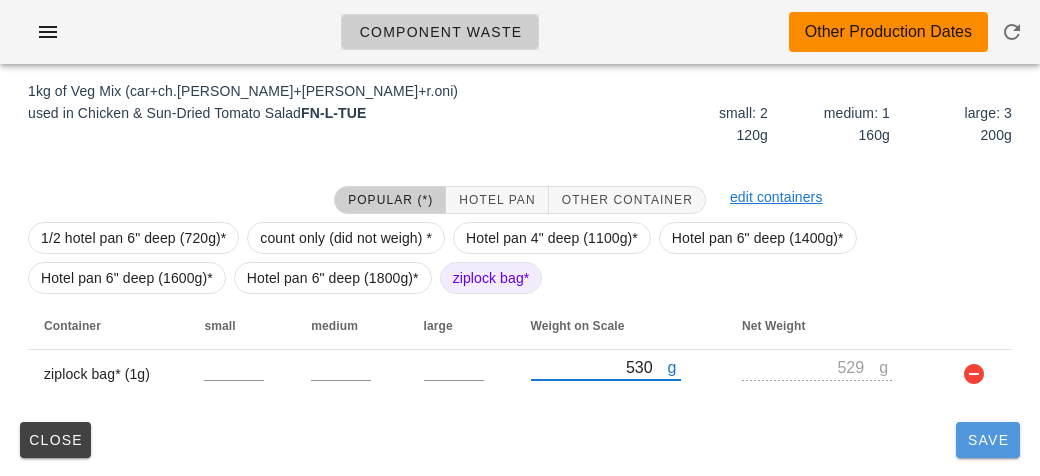 click on "Save" at bounding box center [988, 440] 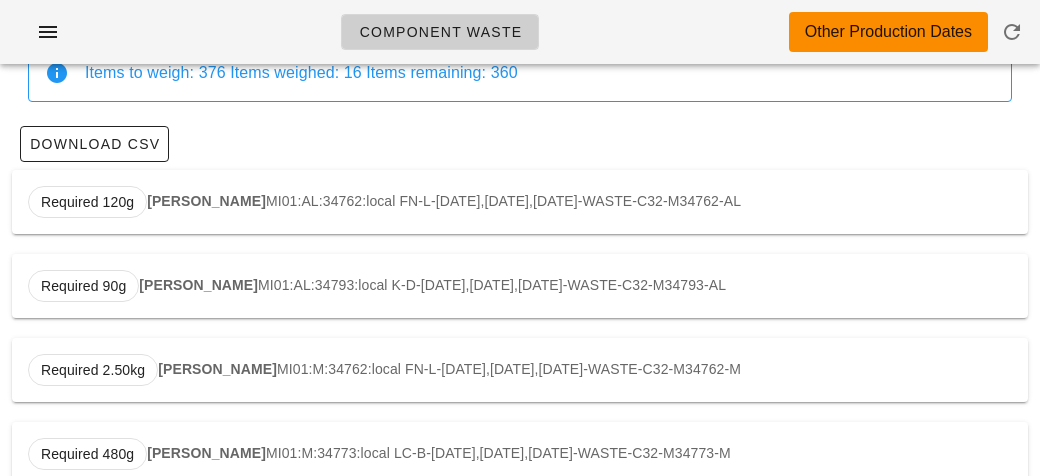 scroll, scrollTop: 0, scrollLeft: 0, axis: both 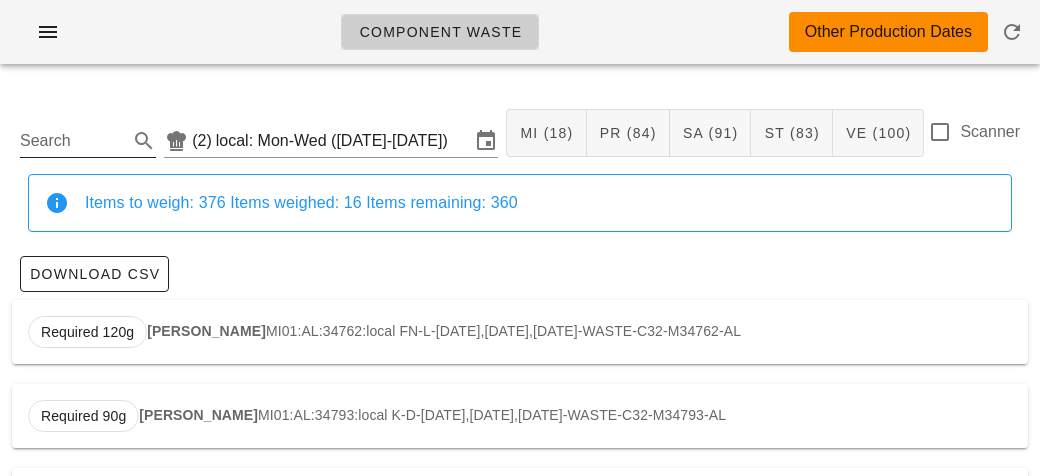 click on "Search" at bounding box center [72, 141] 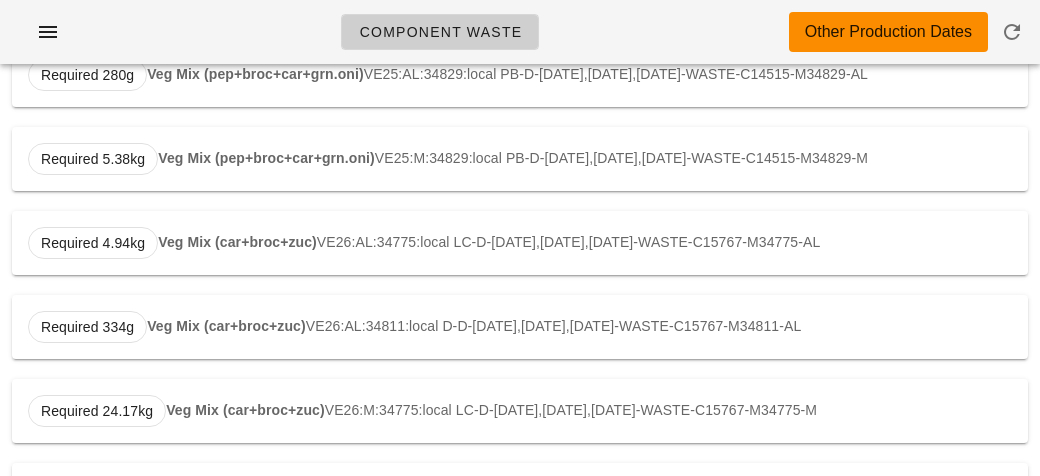 click on "Veg Mix (car+broc+zuc)" at bounding box center (237, 242) 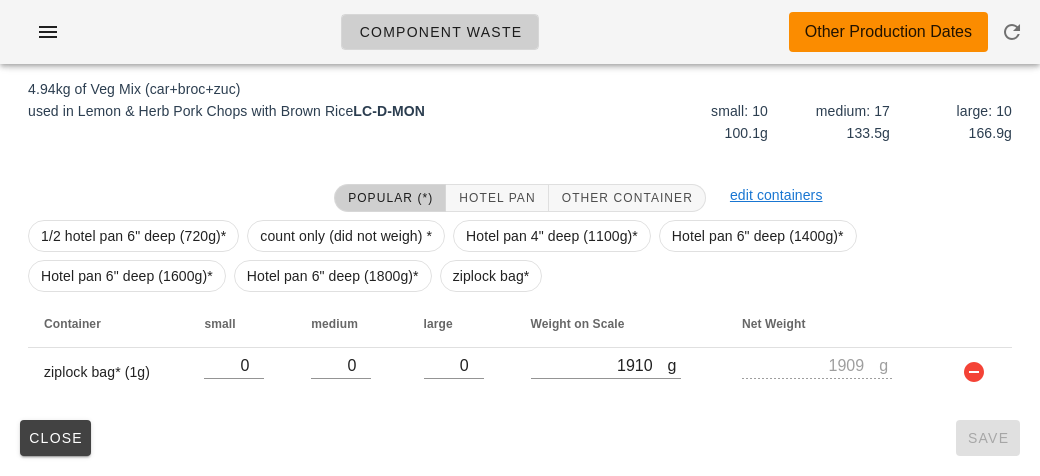 scroll, scrollTop: 302, scrollLeft: 0, axis: vertical 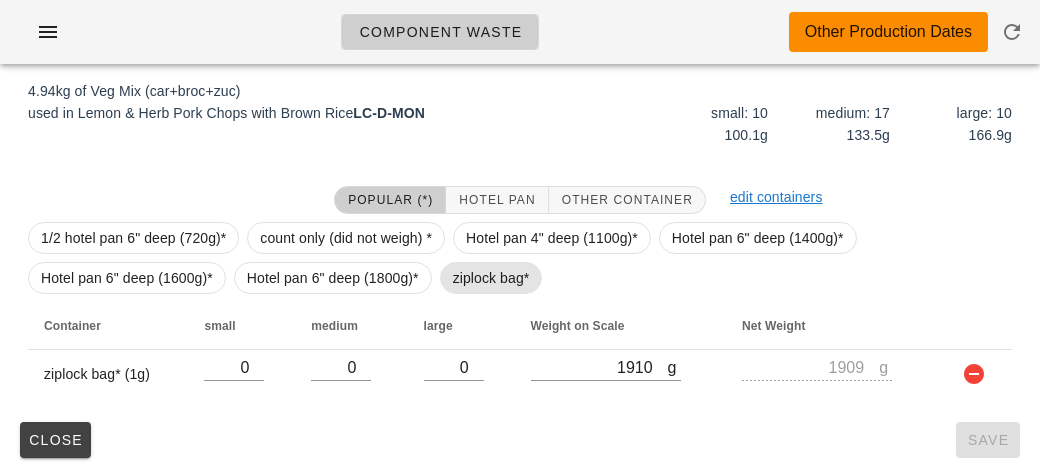 click on "ziplock bag*" at bounding box center (491, 278) 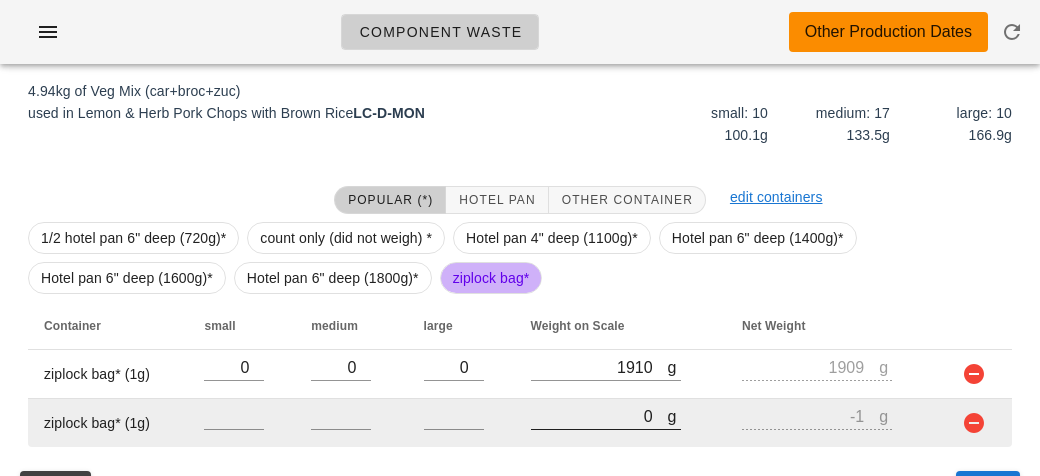 click on "0" at bounding box center (599, 416) 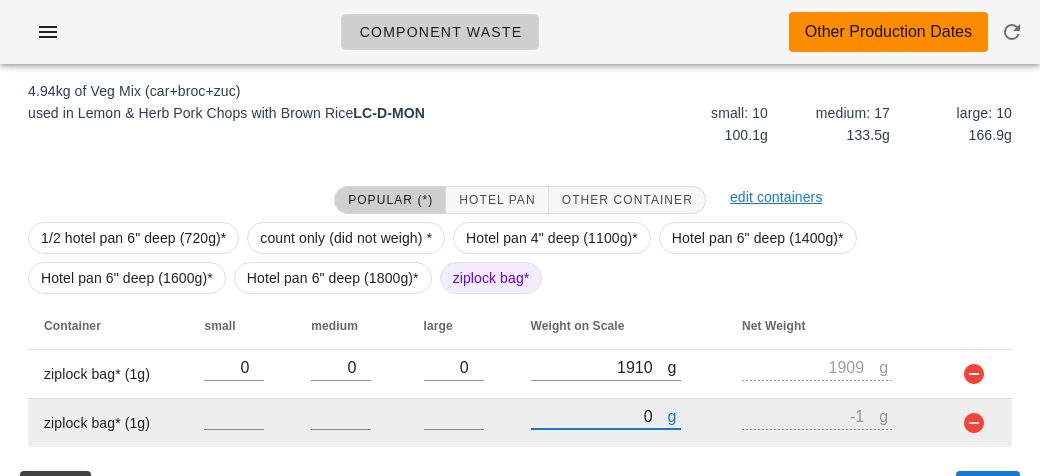 type on "10" 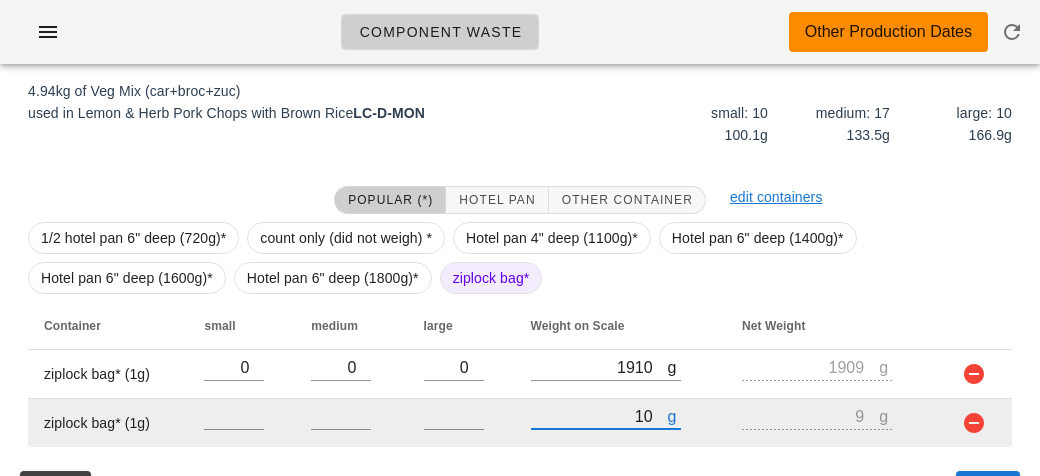 type on "140" 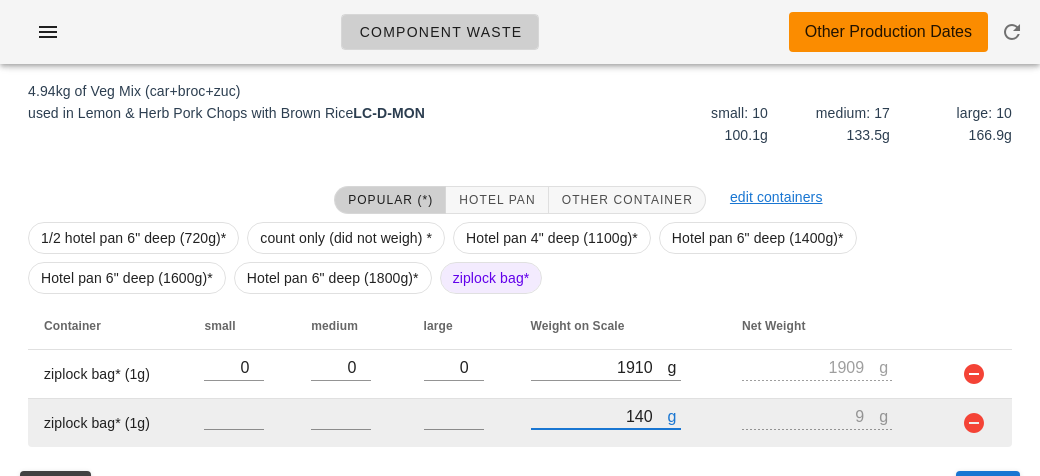 type on "139" 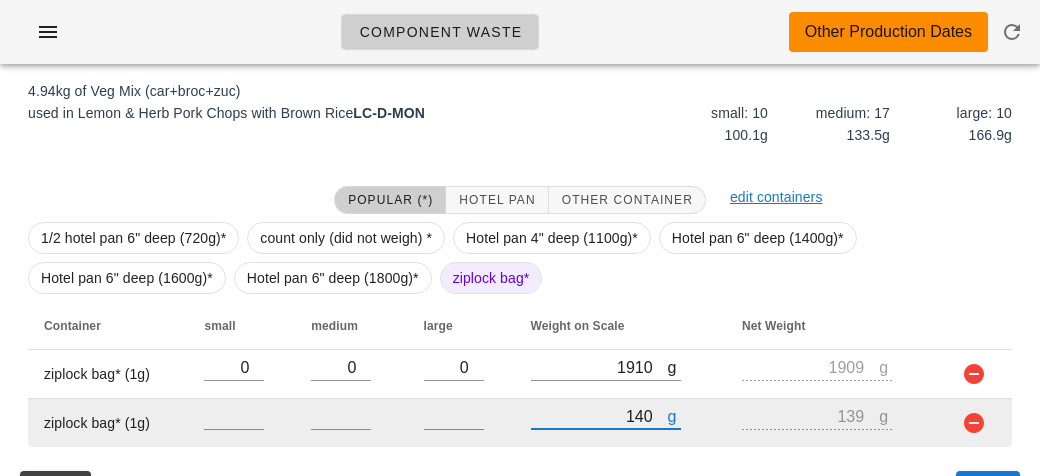 type on "1440" 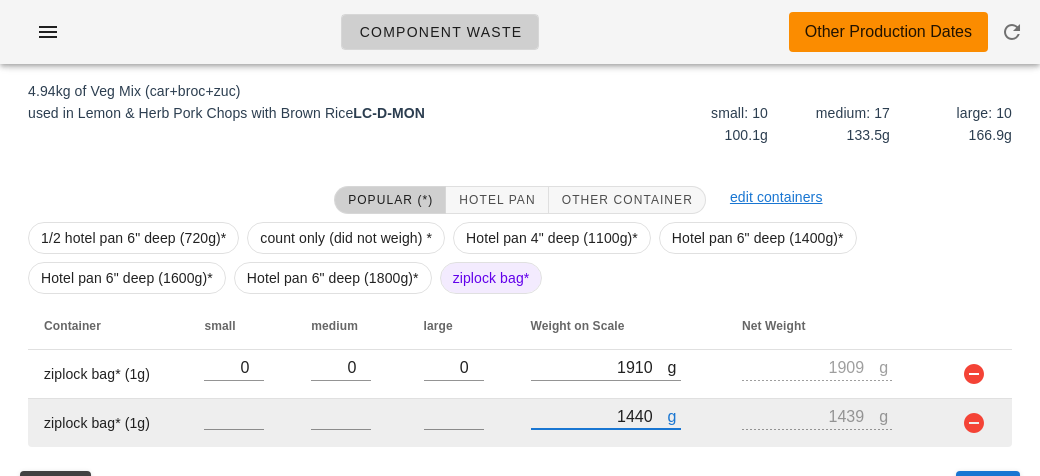 scroll, scrollTop: 350, scrollLeft: 0, axis: vertical 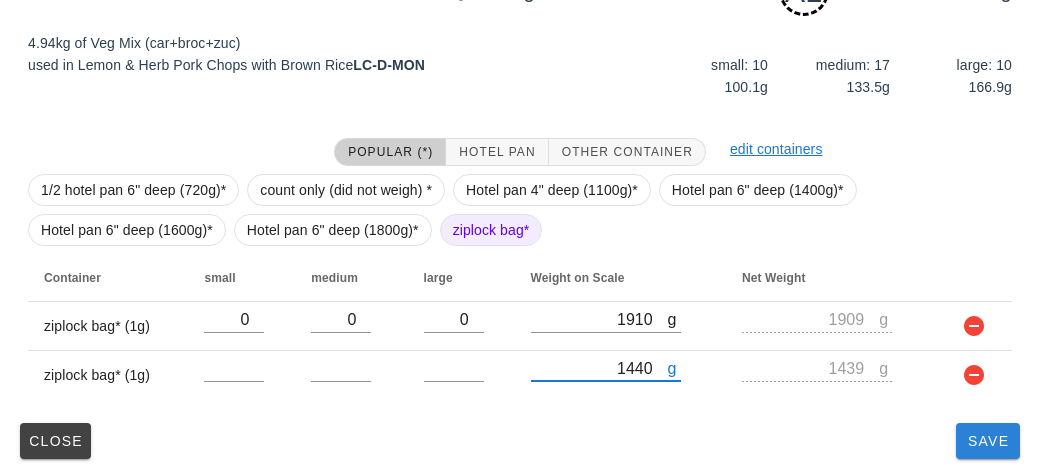 type on "1440" 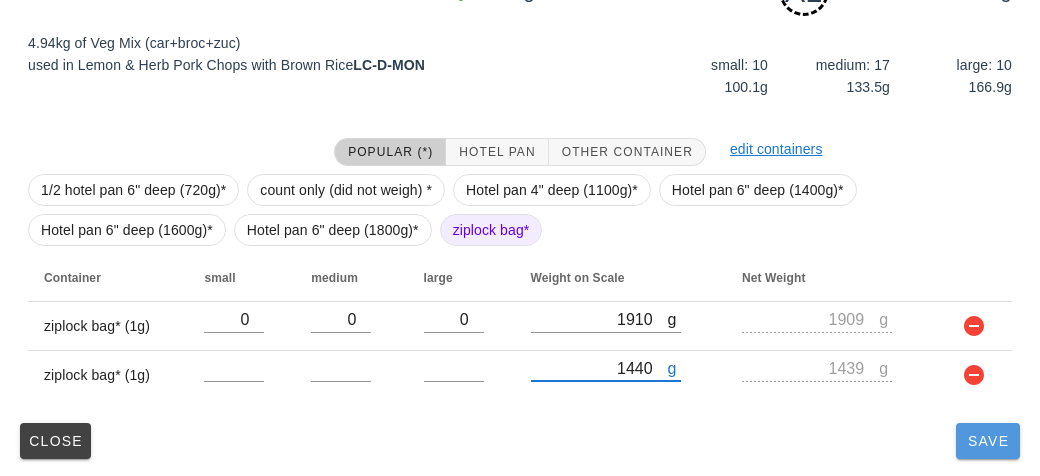 click on "Save" at bounding box center [988, 441] 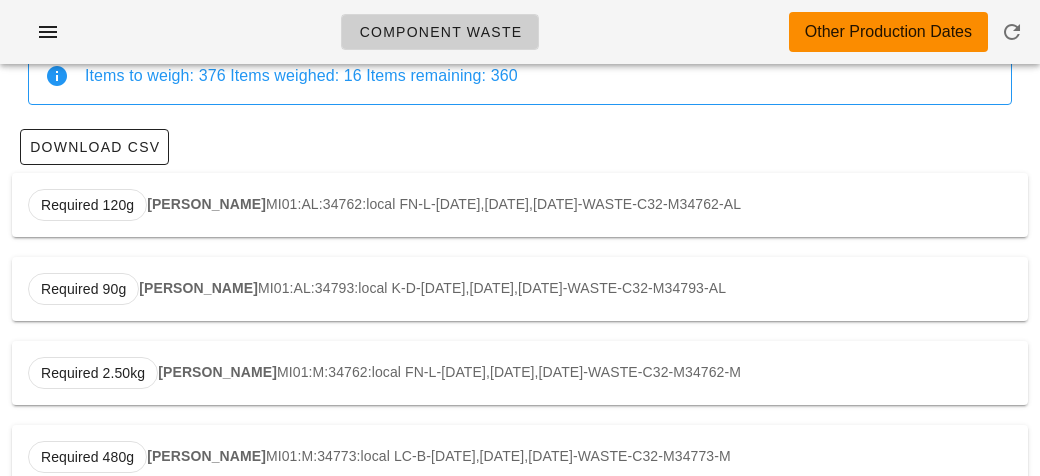 scroll, scrollTop: 0, scrollLeft: 0, axis: both 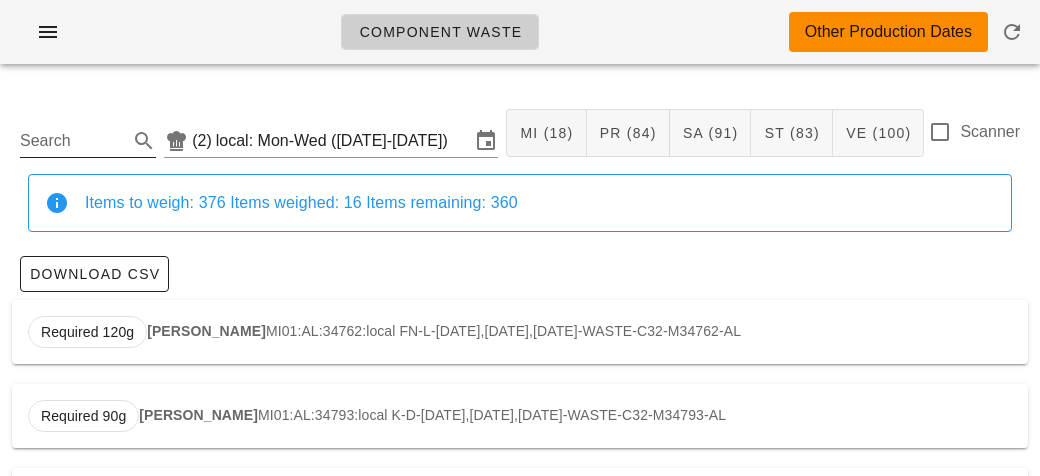 click on "Search" at bounding box center [72, 141] 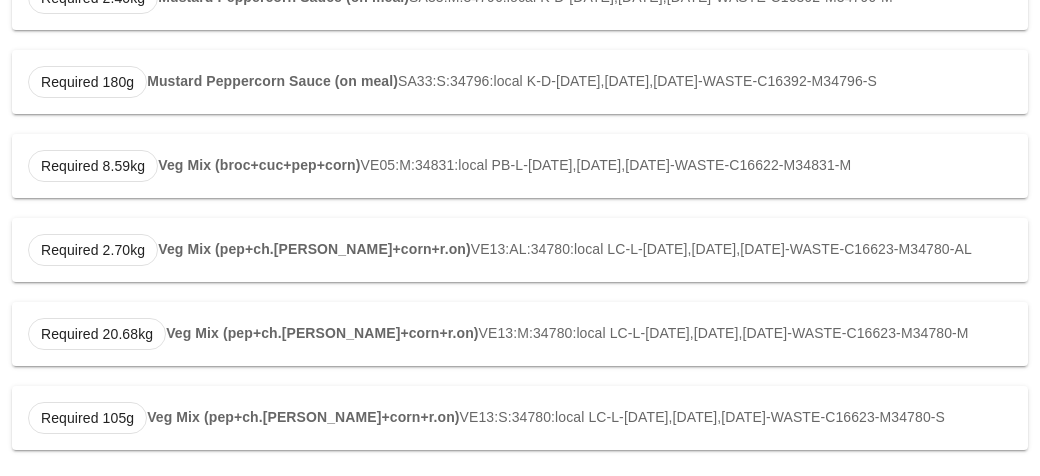 scroll, scrollTop: 422, scrollLeft: 0, axis: vertical 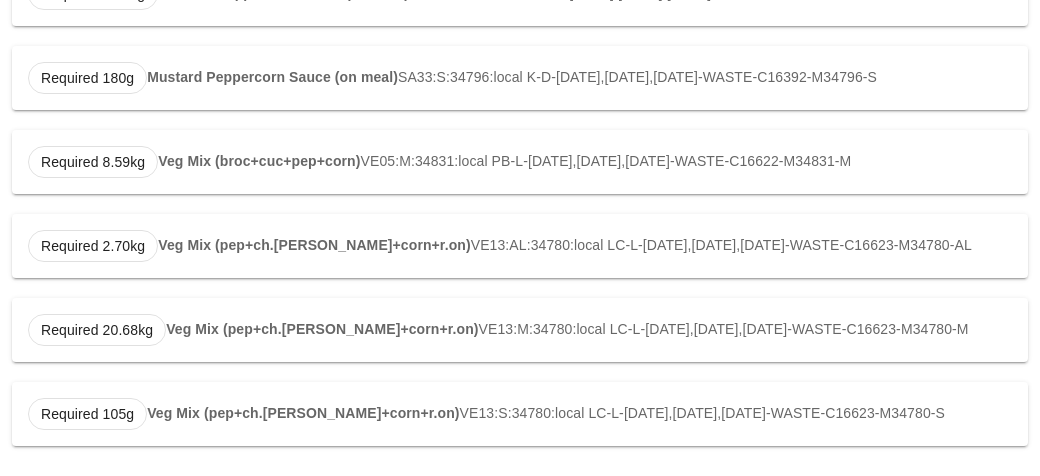 click on "Veg Mix (pep+ch.[PERSON_NAME]+corn+r.on)" at bounding box center [322, 329] 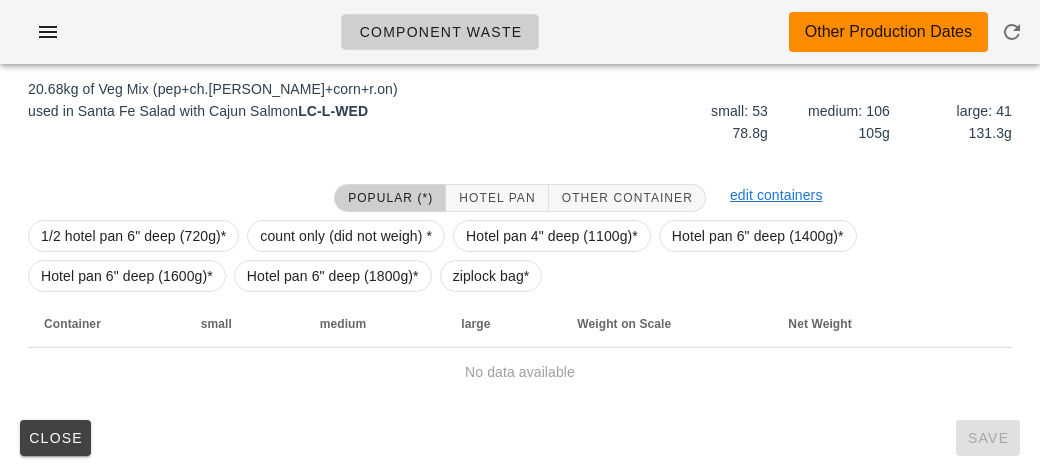scroll, scrollTop: 284, scrollLeft: 0, axis: vertical 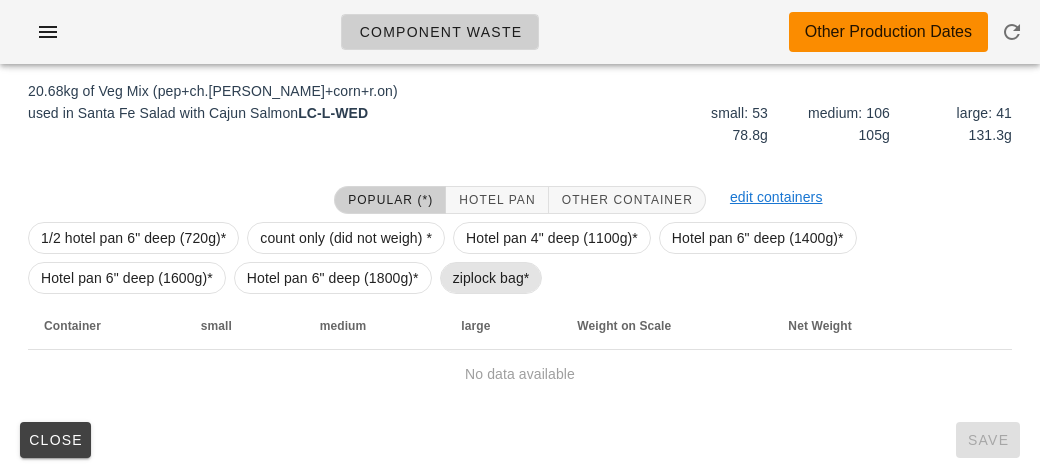 click on "ziplock bag*" at bounding box center [491, 278] 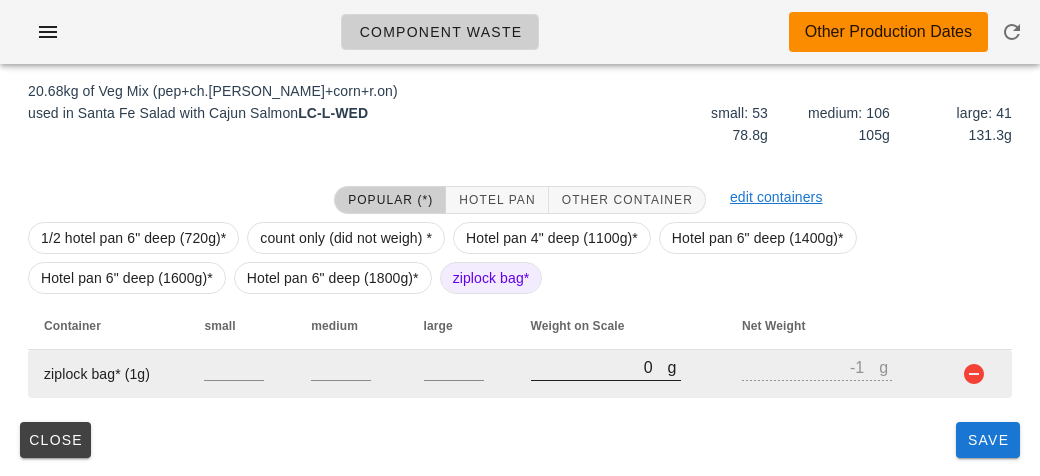 click on "0" at bounding box center [599, 367] 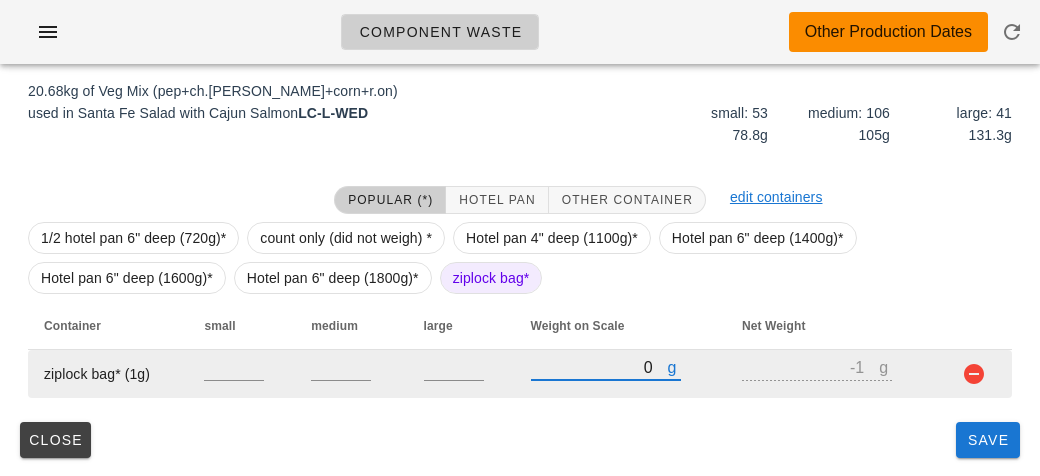 type on "80" 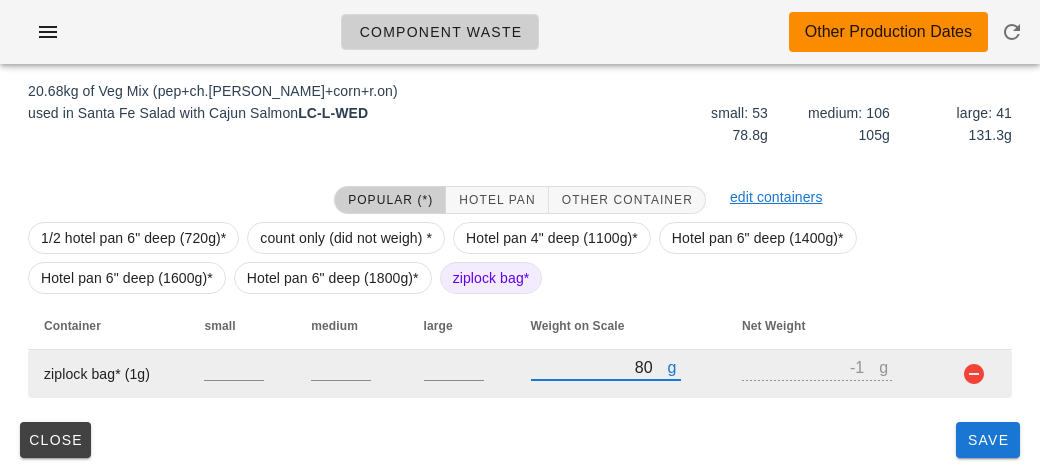 type on "79" 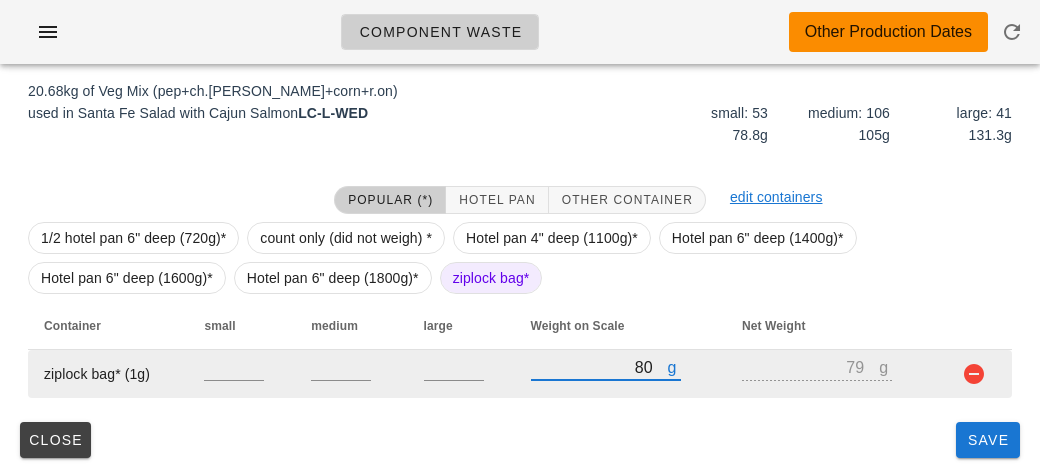 type on "800" 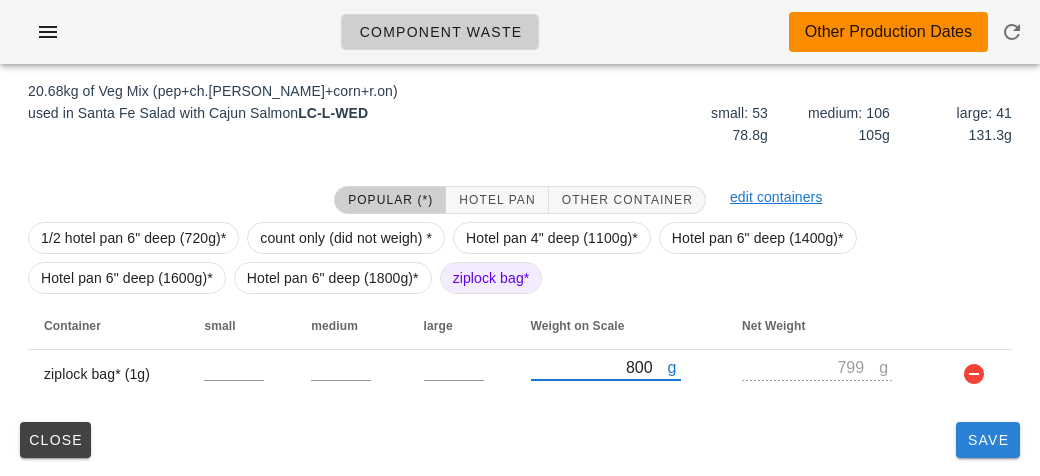 type on "800" 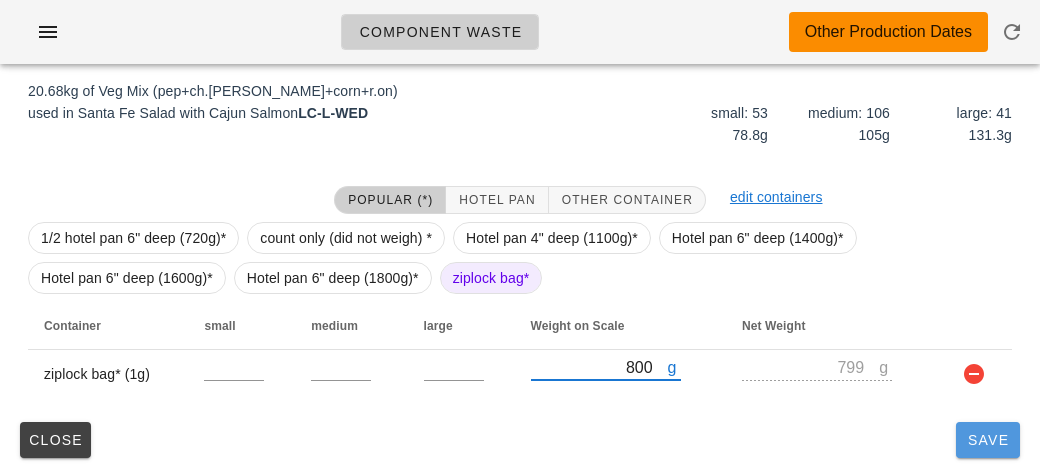 click on "Save" at bounding box center (988, 440) 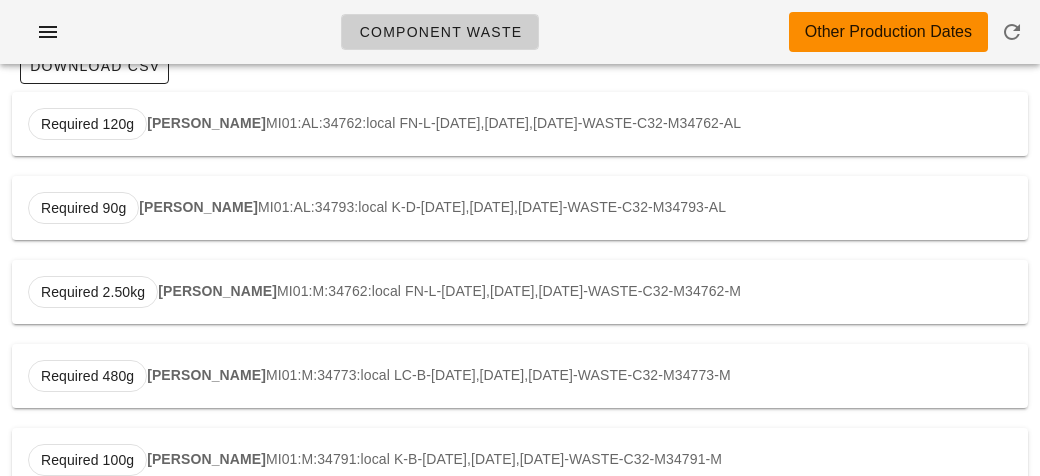 scroll, scrollTop: 0, scrollLeft: 0, axis: both 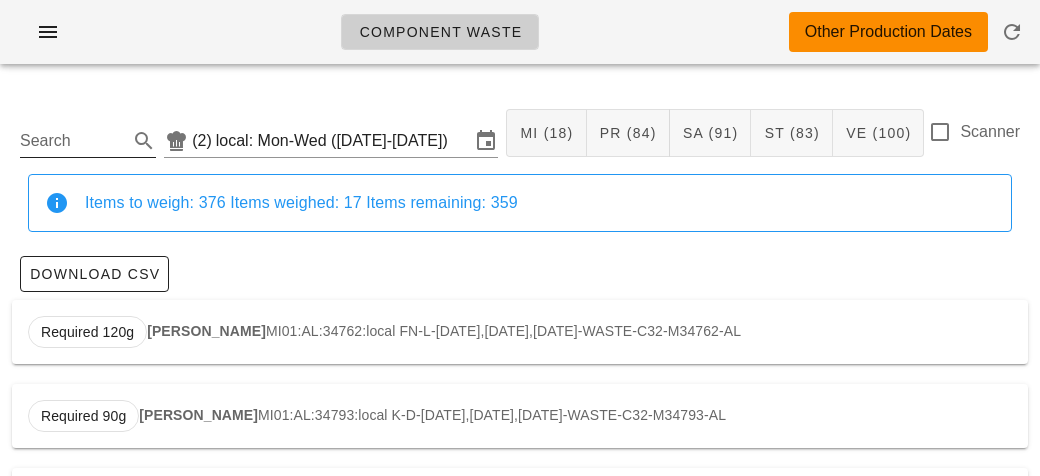 click on "Search" at bounding box center (72, 141) 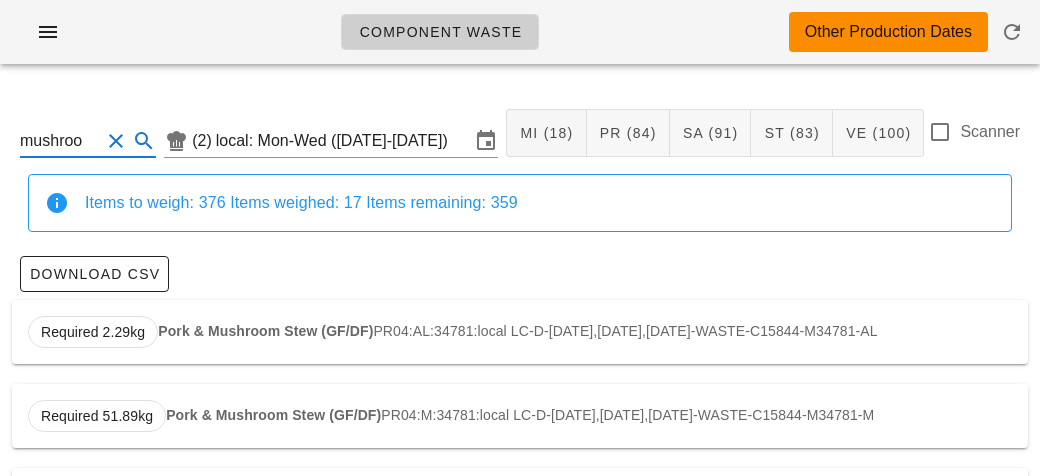 click on "Pork & Mushroom Stew (GF/DF)" at bounding box center [265, 331] 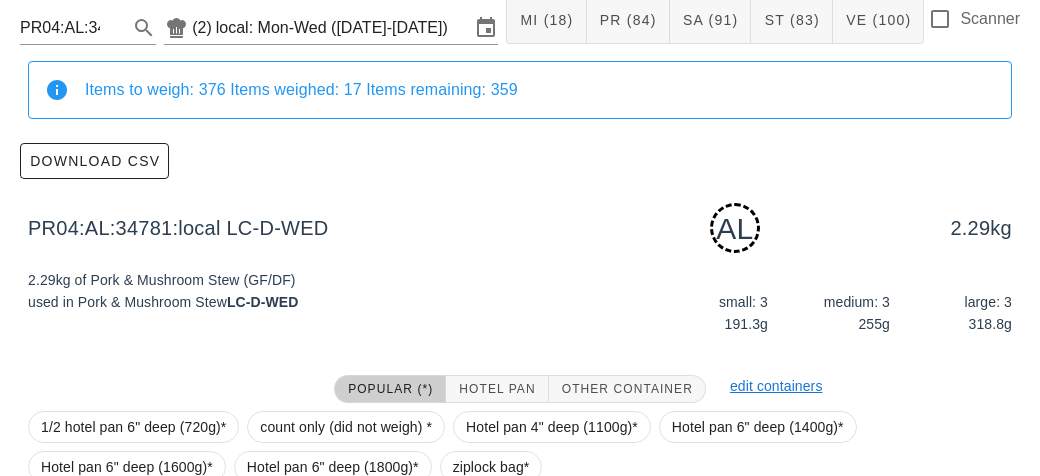 scroll, scrollTop: 302, scrollLeft: 0, axis: vertical 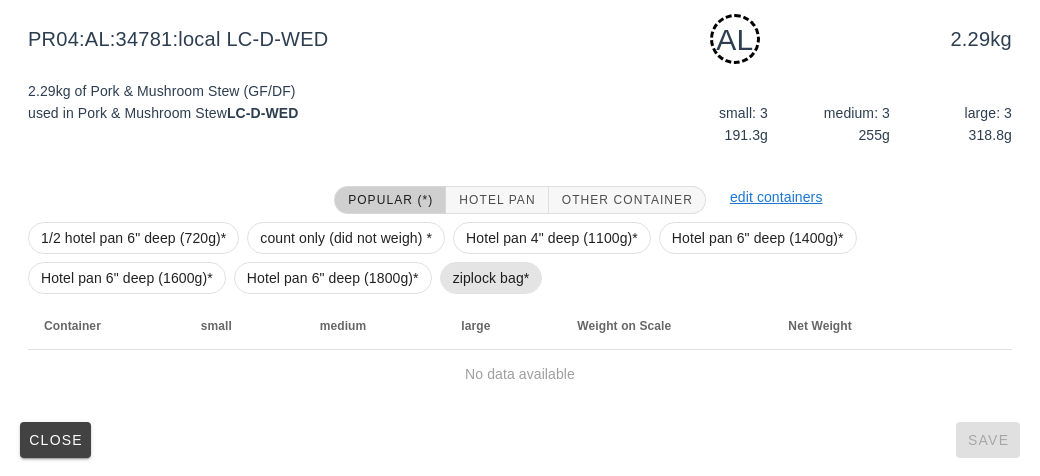 click on "ziplock bag*" at bounding box center [491, 278] 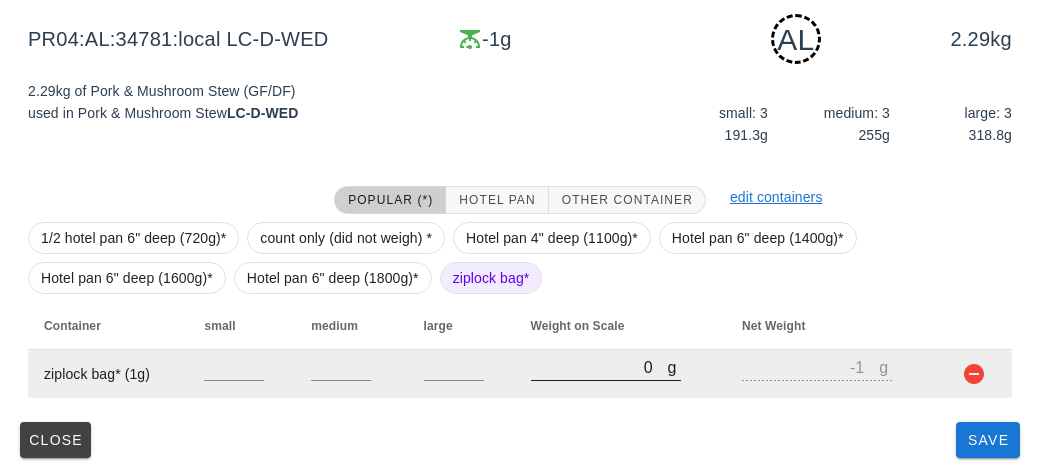 click on "0" at bounding box center [599, 367] 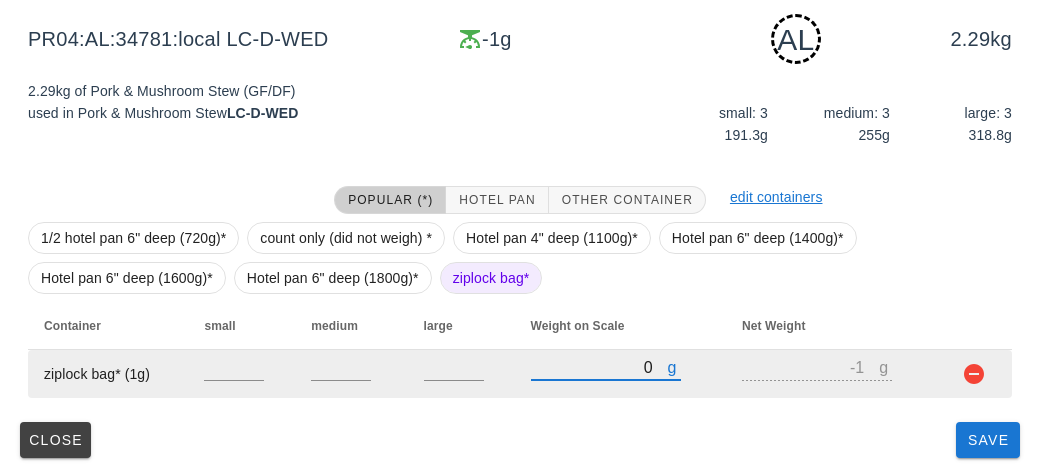 type on "10" 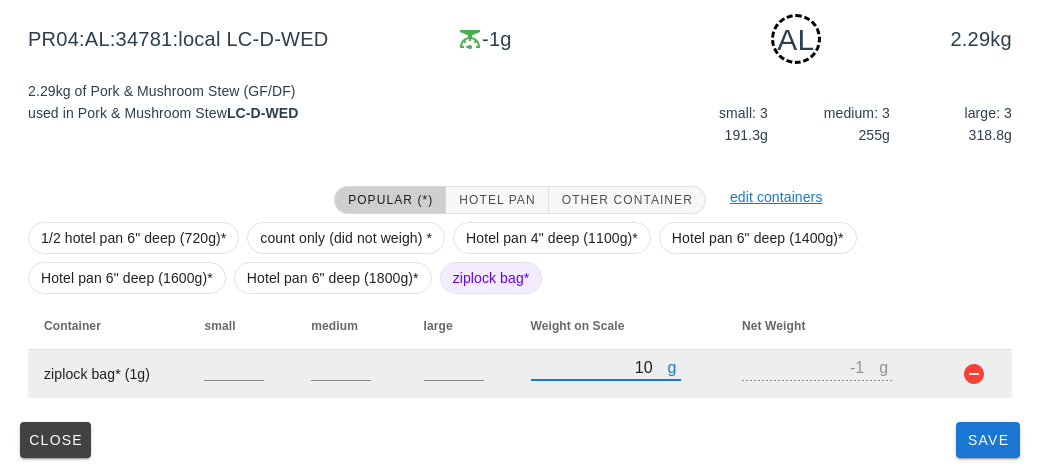 type on "9" 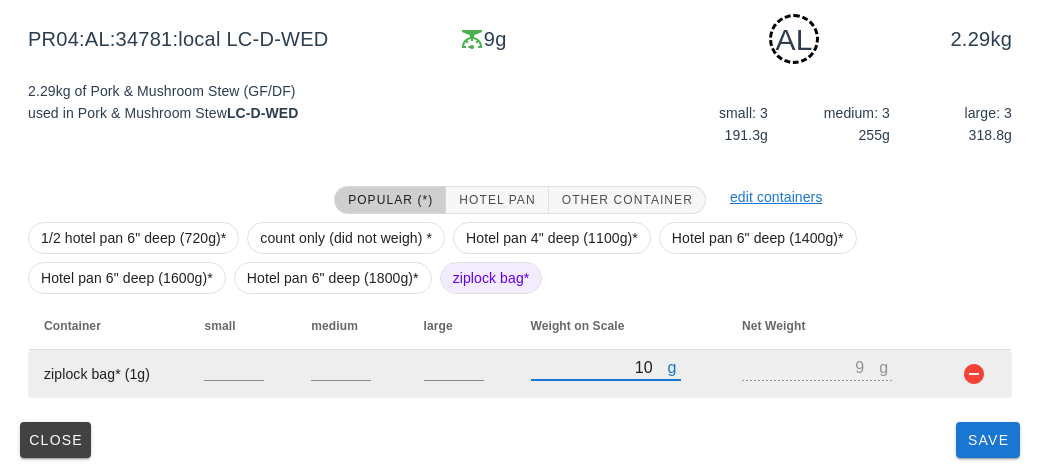type on "120" 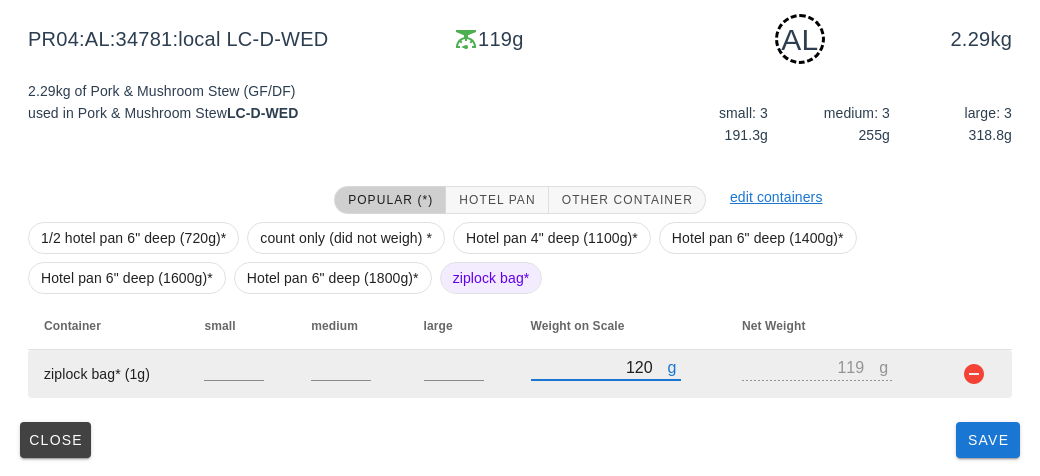 type on "1210" 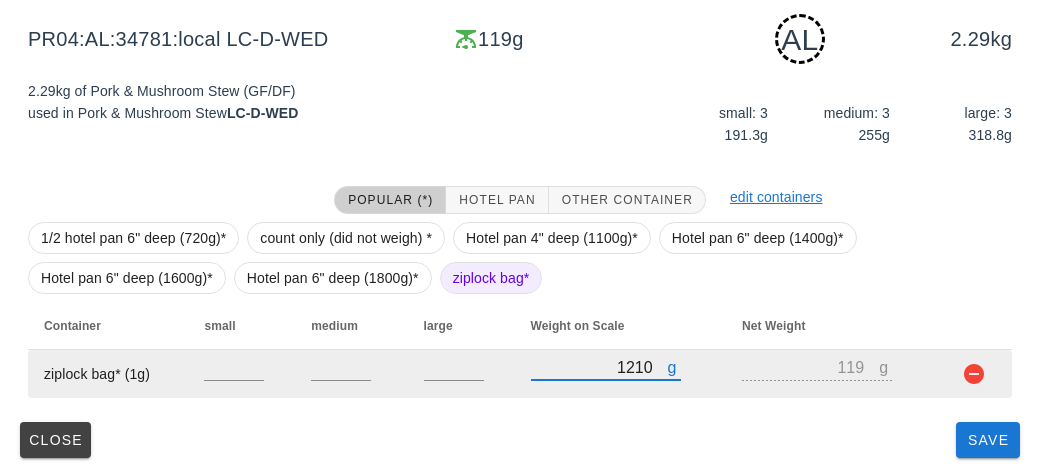 type on "1209" 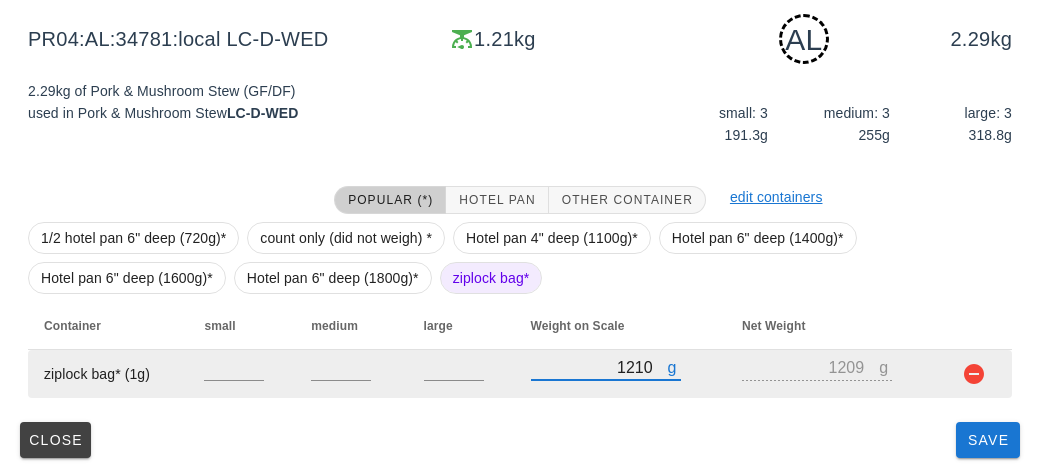 type on "1210" 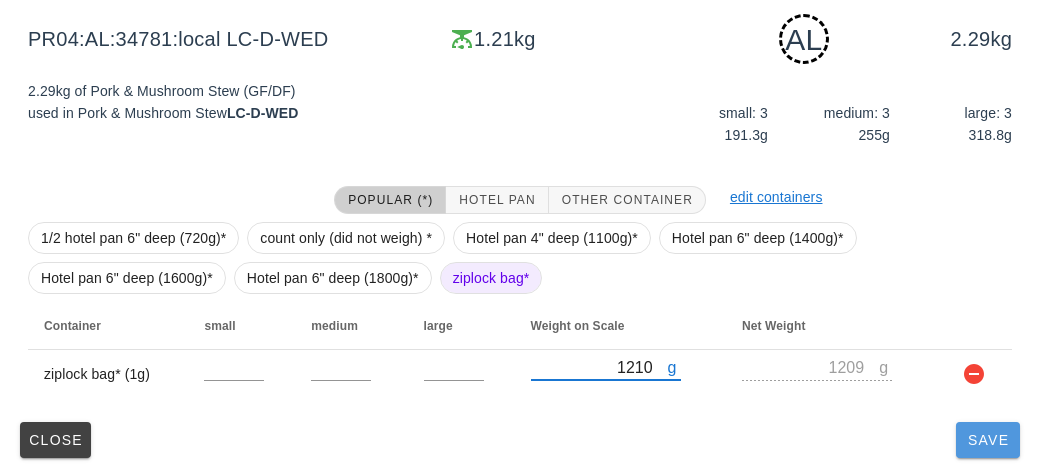 click on "Save" at bounding box center (988, 440) 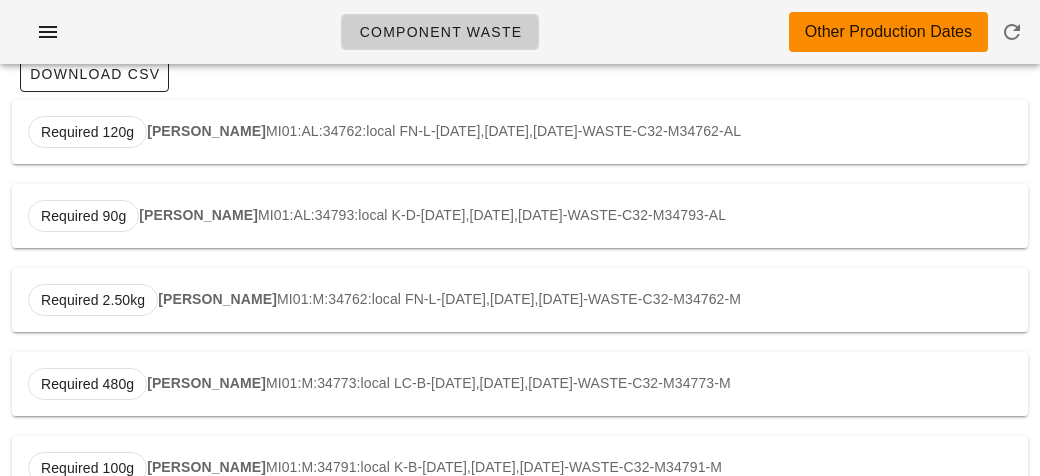 scroll, scrollTop: 0, scrollLeft: 0, axis: both 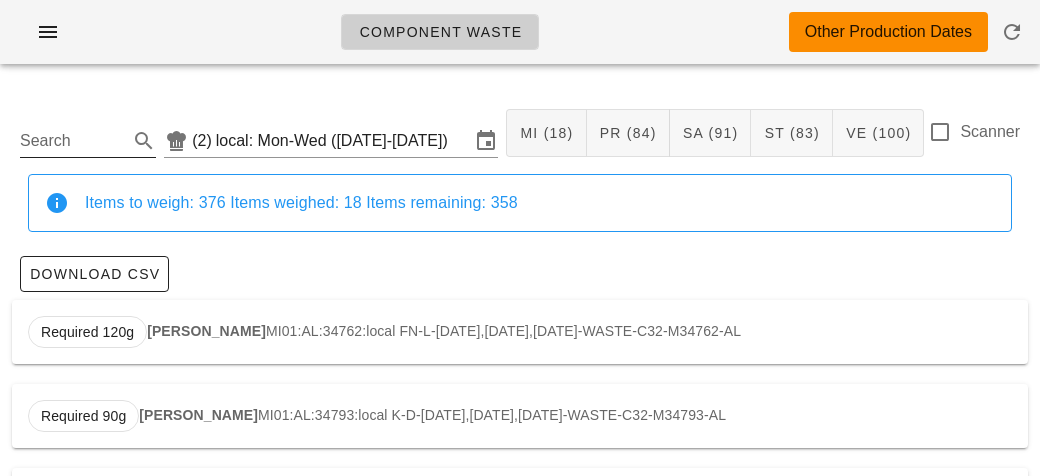 click on "Search" at bounding box center (72, 141) 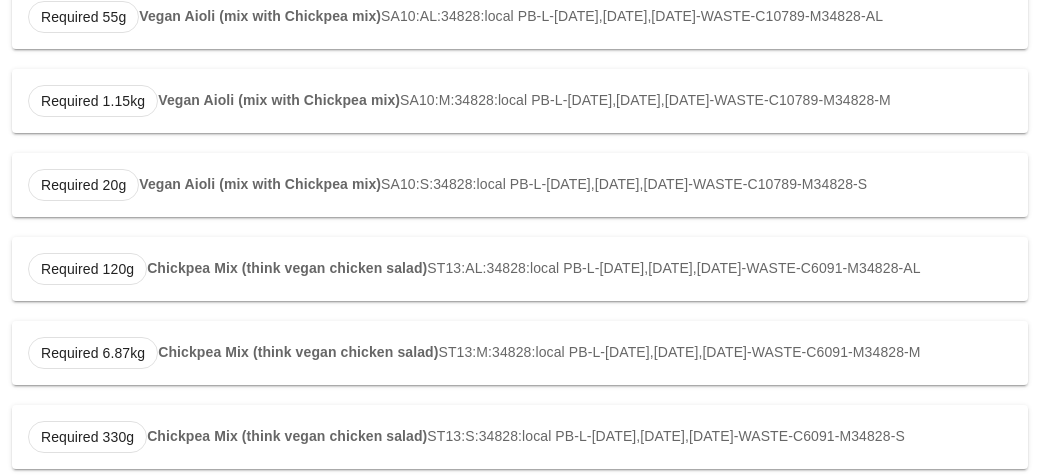 click on "Required 120g Chickpea Mix (think vegan chicken salad)  ST13:AL:34828:local PB-L-[DATE],[DATE],[DATE]-WASTE-C6091-M34828-AL" at bounding box center [520, 269] 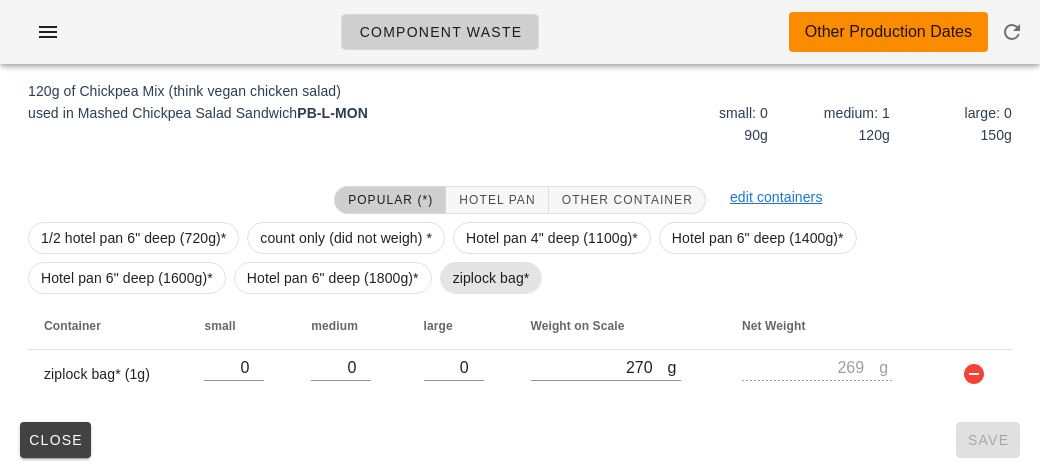 click on "ziplock bag*" at bounding box center [491, 278] 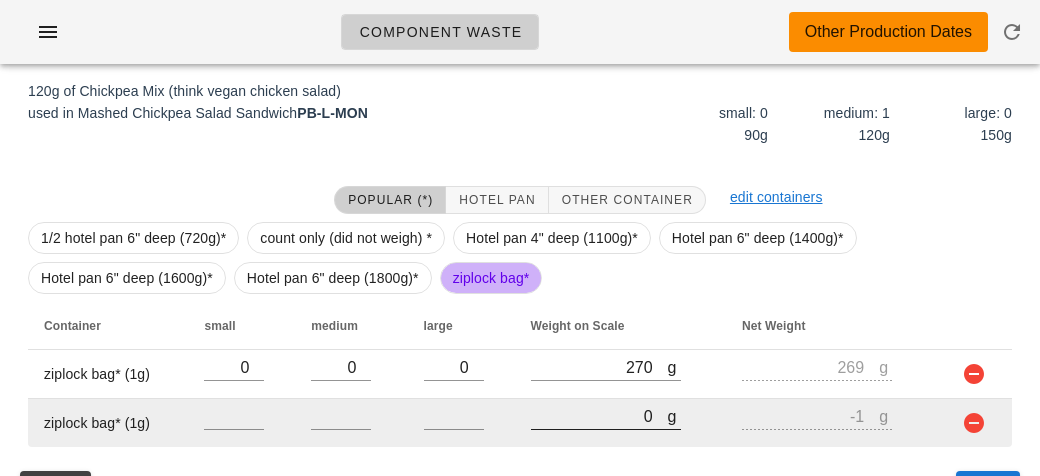 click on "0" at bounding box center (599, 416) 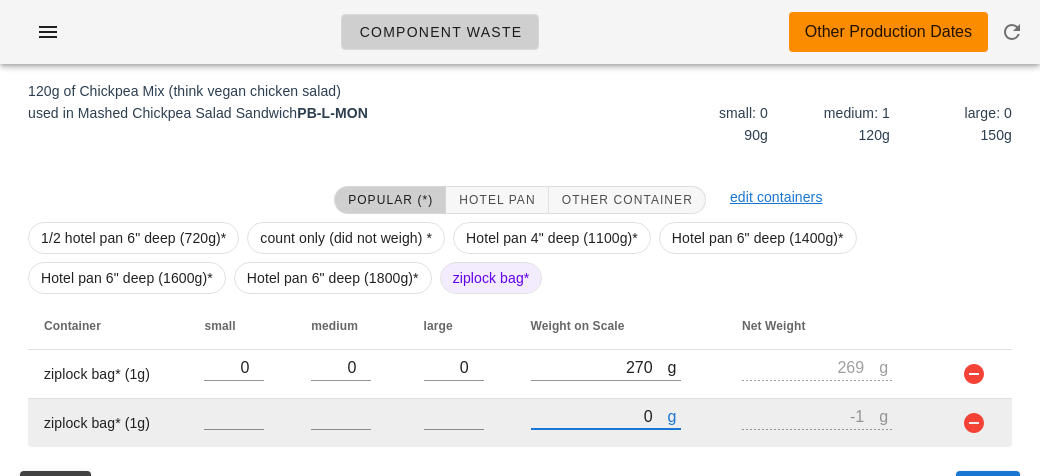 type on "30" 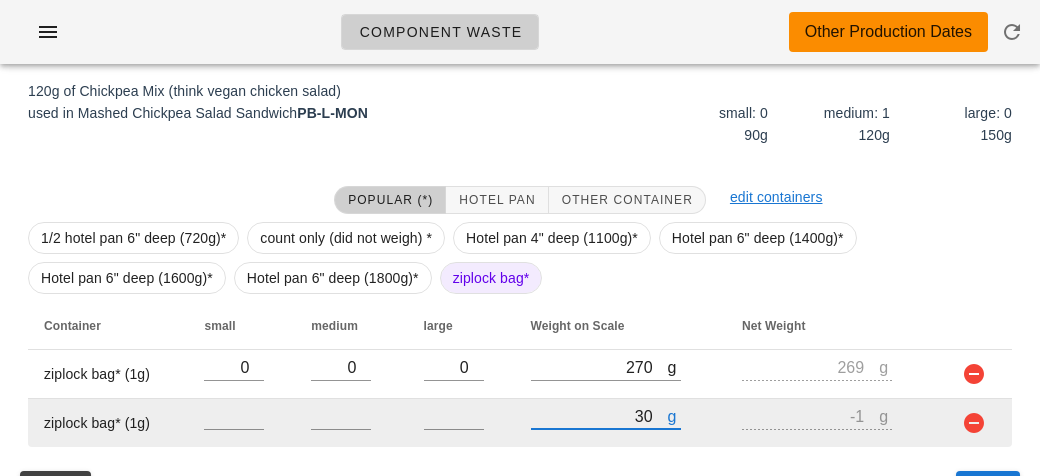 type on "29" 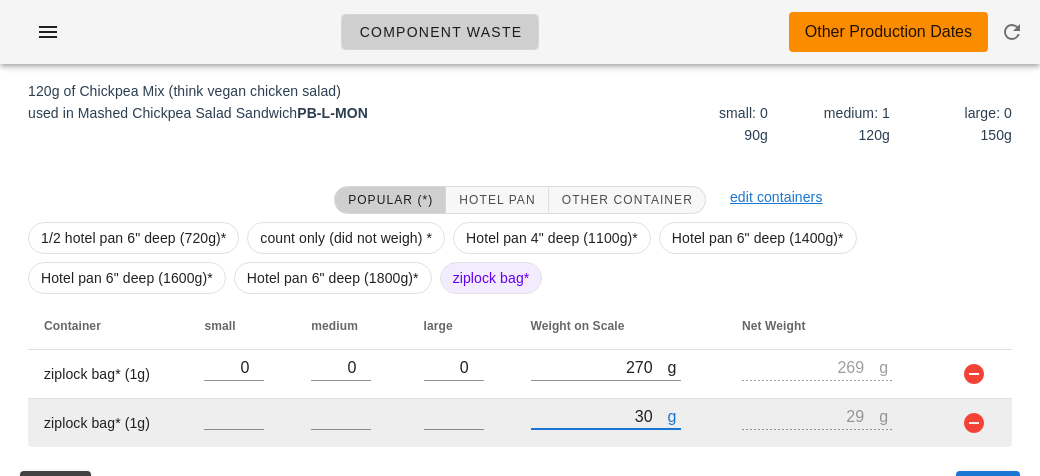 type on "350" 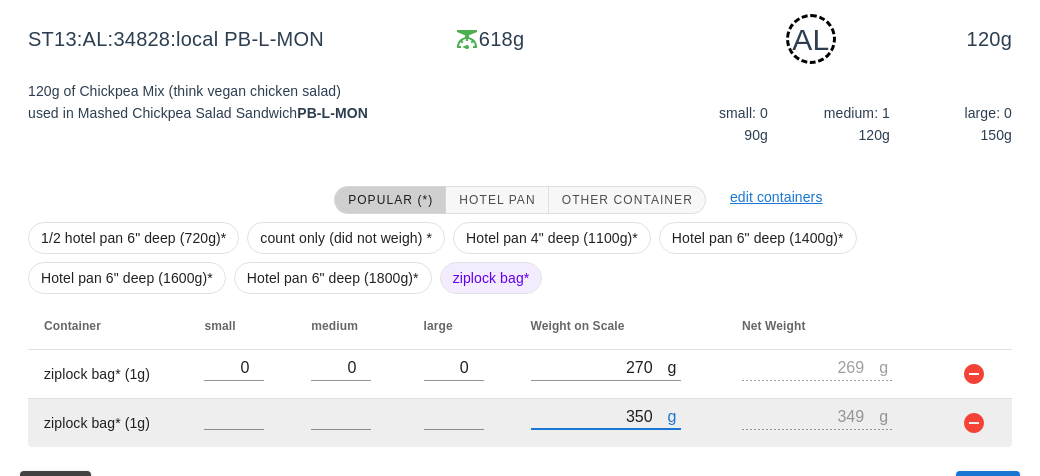 scroll, scrollTop: 350, scrollLeft: 0, axis: vertical 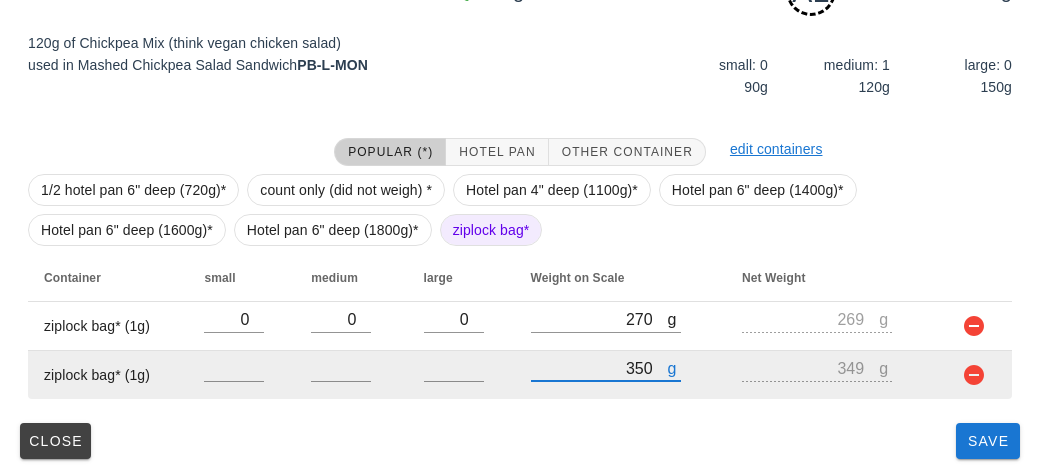 type on "350" 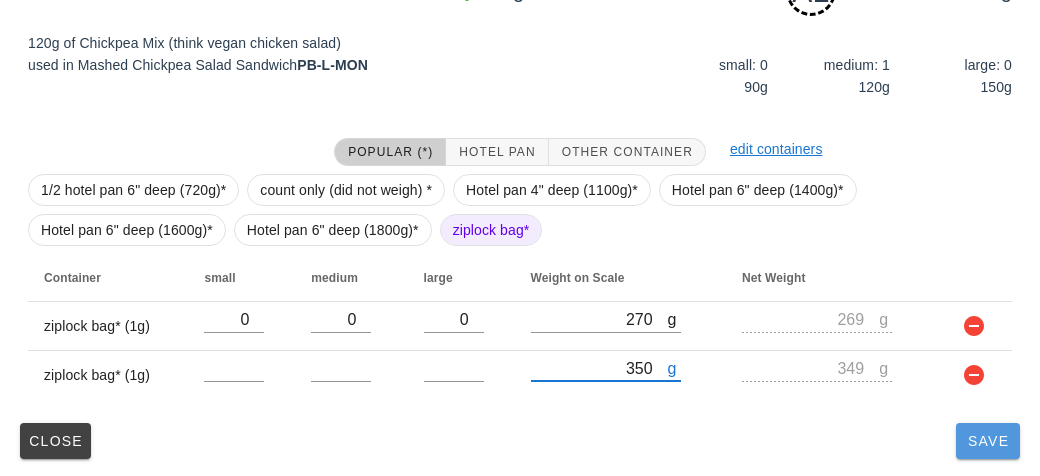 click on "Save" at bounding box center (988, 441) 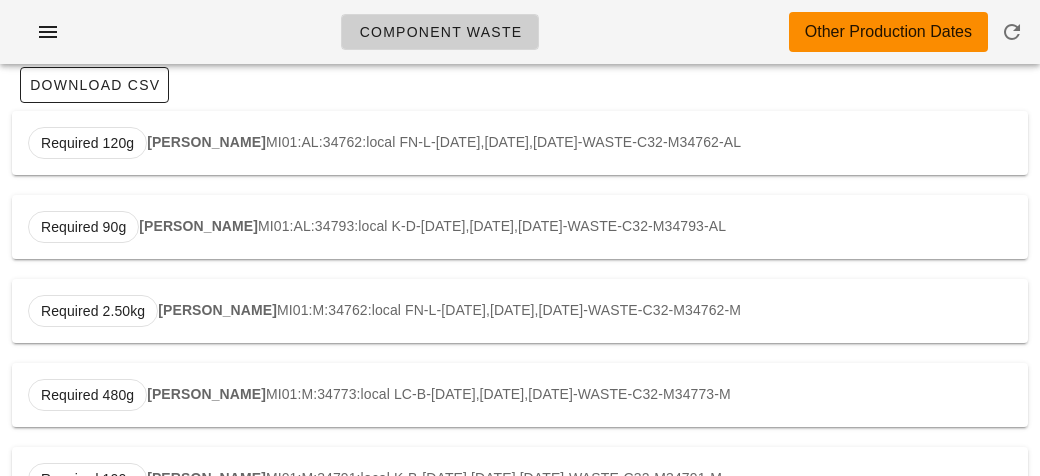 scroll, scrollTop: 0, scrollLeft: 0, axis: both 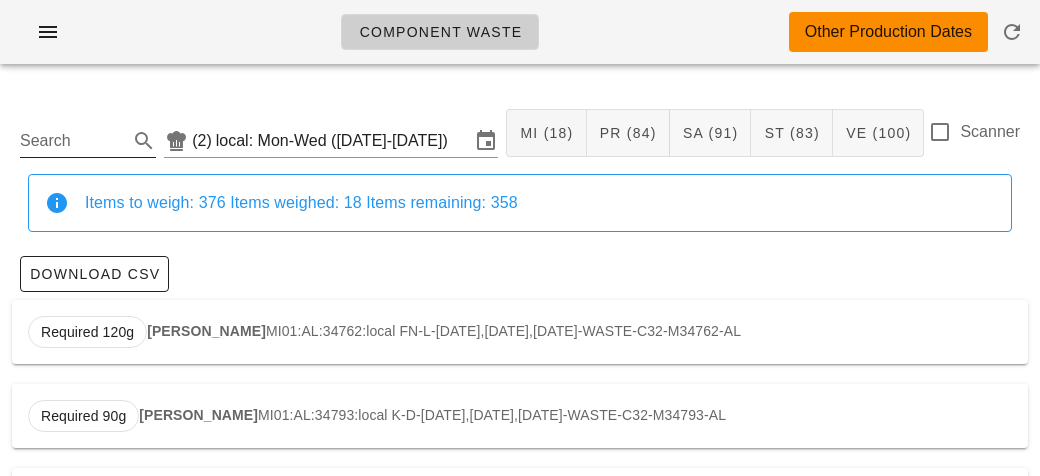 click on "Search" at bounding box center [72, 141] 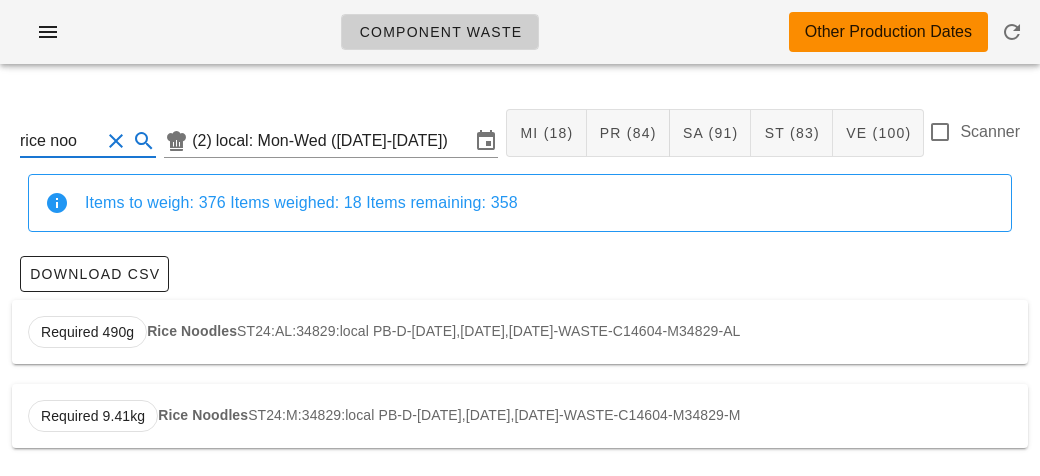 click on "Rice Noodles" at bounding box center [192, 331] 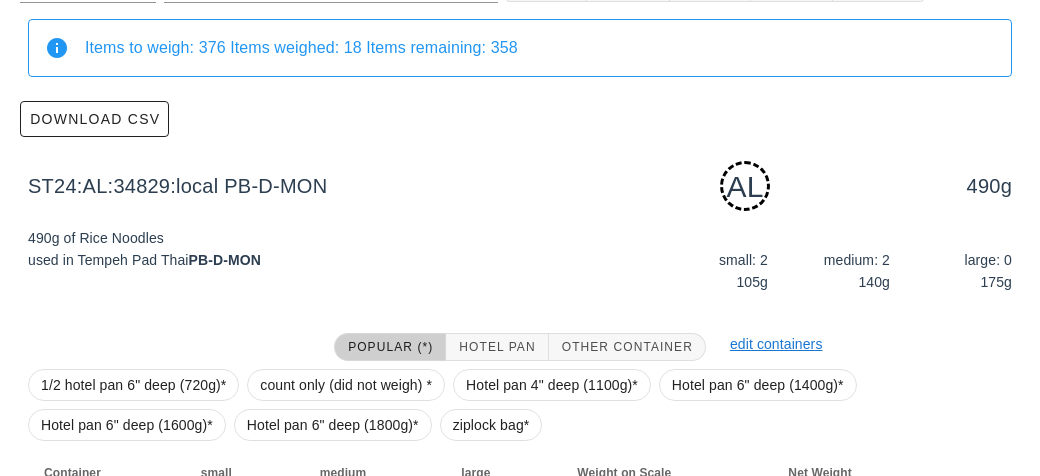 scroll, scrollTop: 302, scrollLeft: 0, axis: vertical 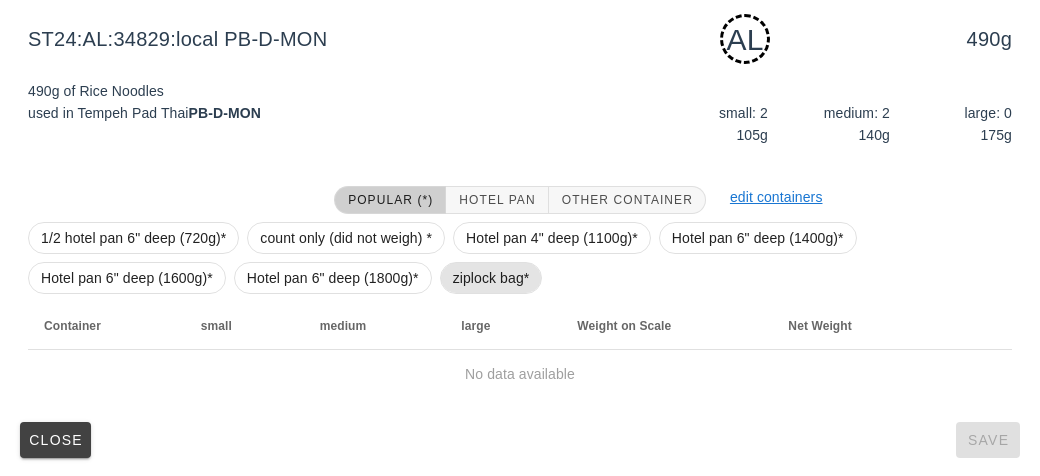 click on "ziplock bag*" at bounding box center (491, 278) 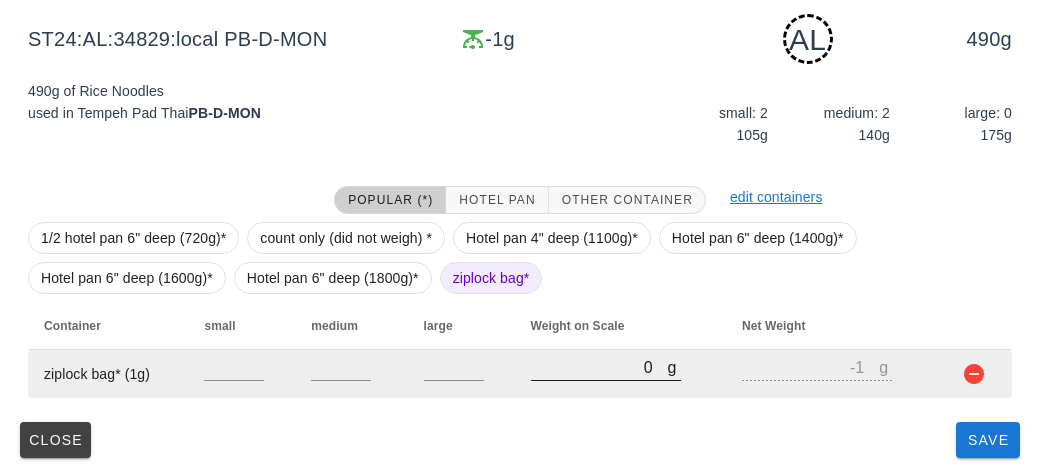 click on "0" at bounding box center [599, 367] 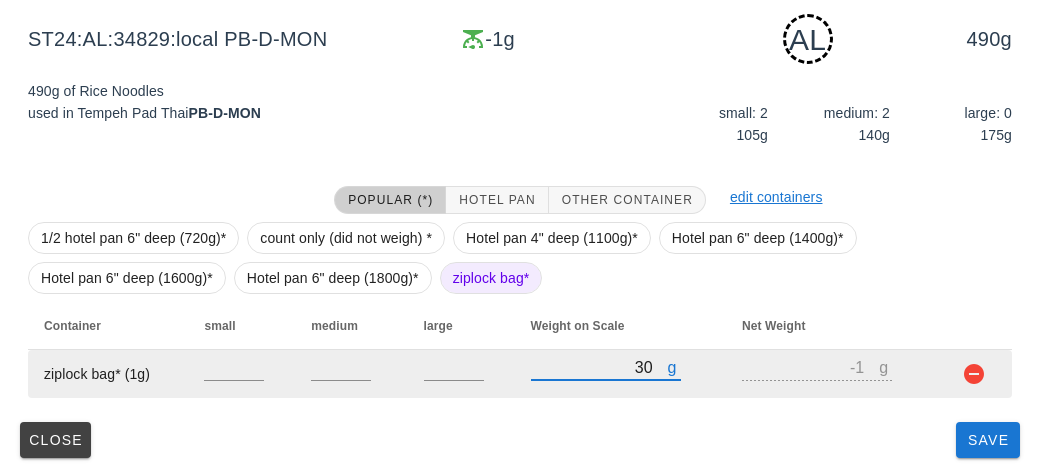 type on "320" 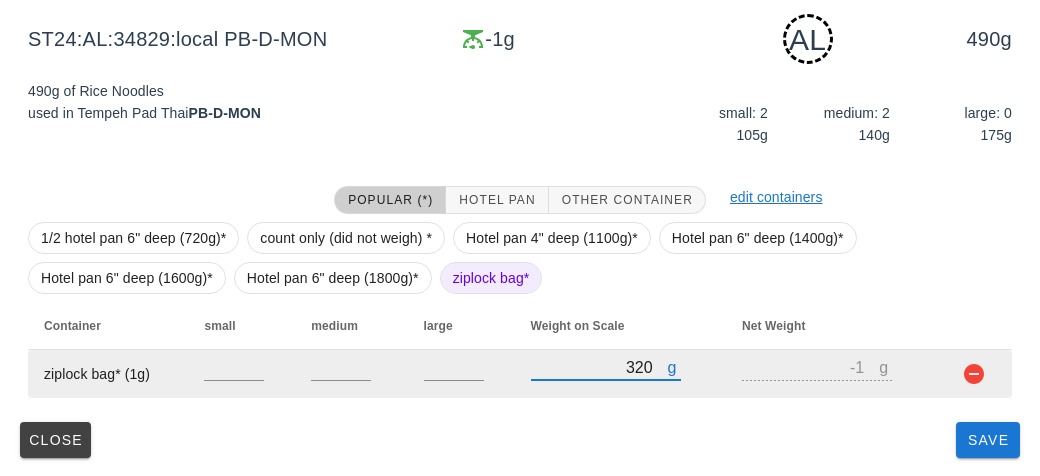 type on "319" 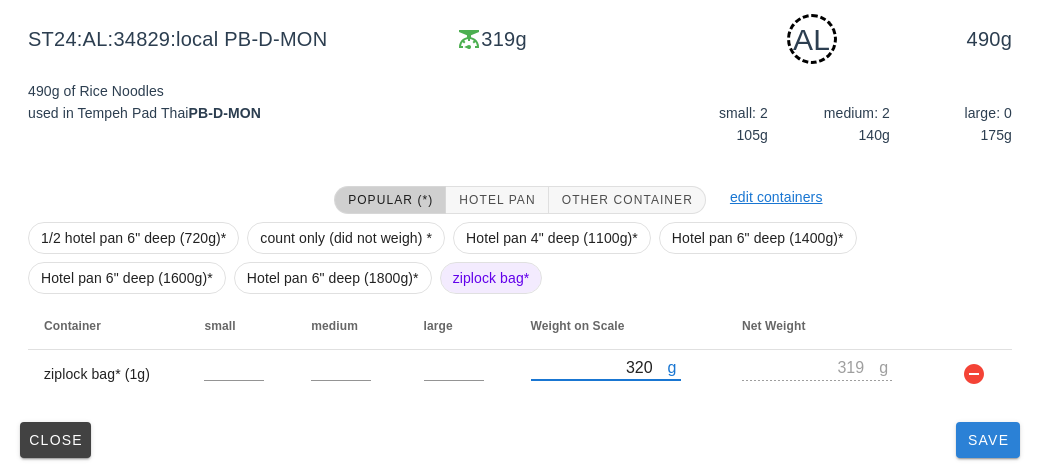 type on "320" 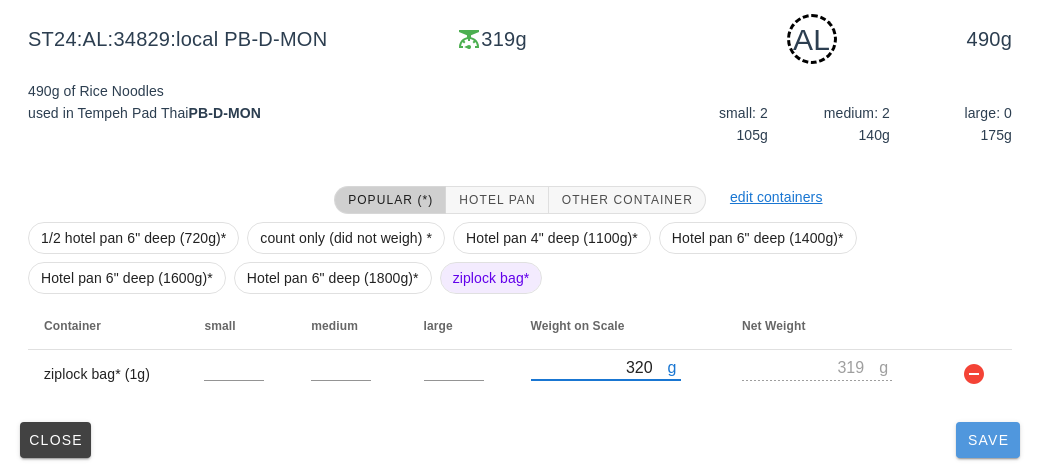 click on "Save" at bounding box center (988, 440) 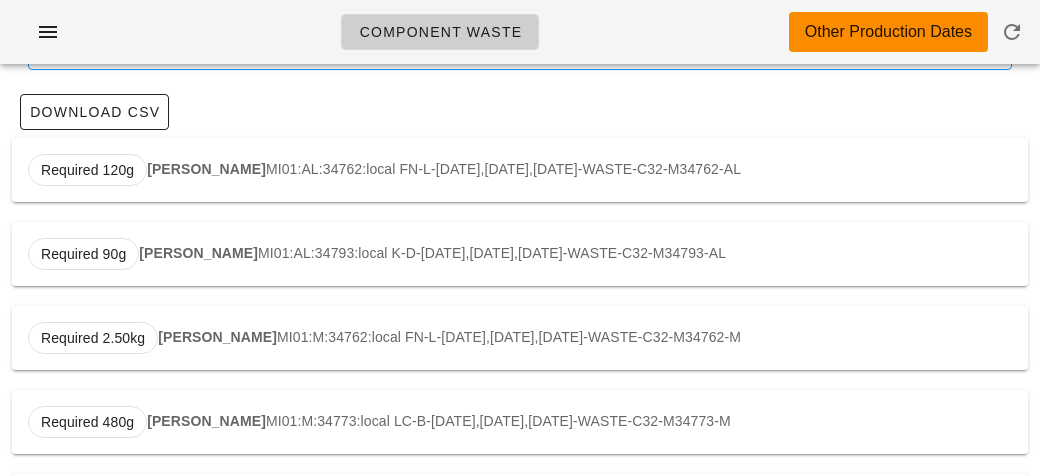 scroll, scrollTop: 0, scrollLeft: 0, axis: both 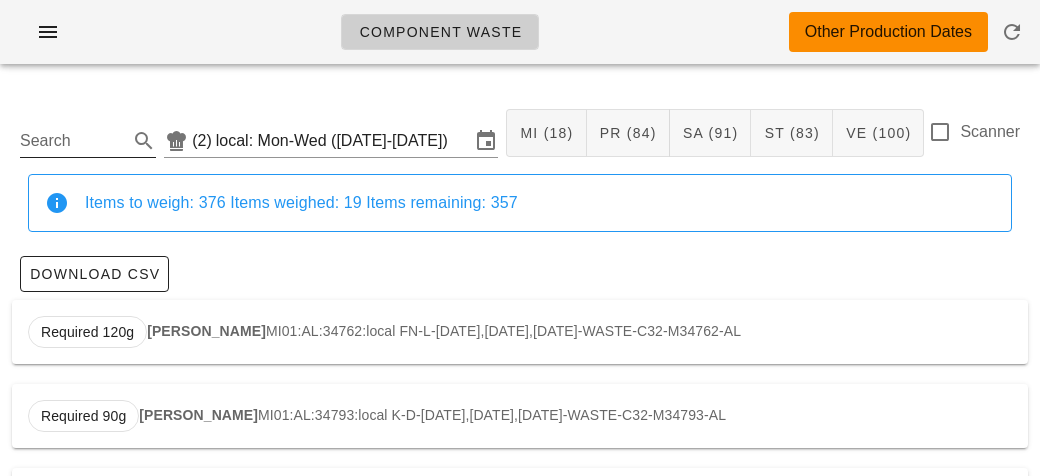 click on "Search" at bounding box center (72, 141) 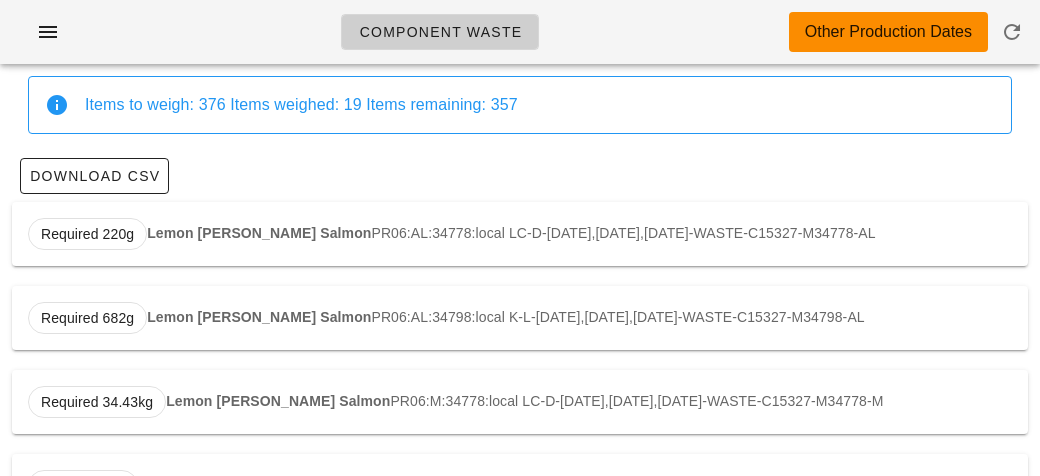 scroll, scrollTop: 0, scrollLeft: 0, axis: both 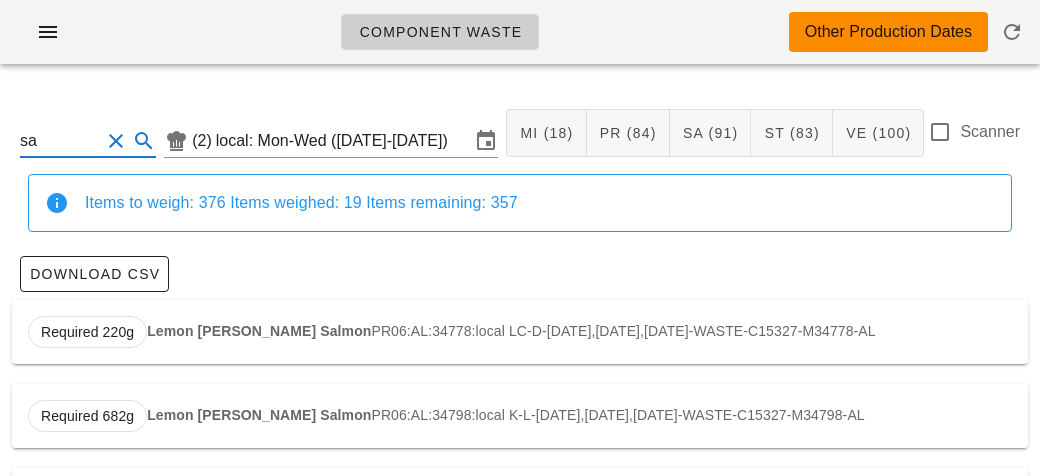 type on "s" 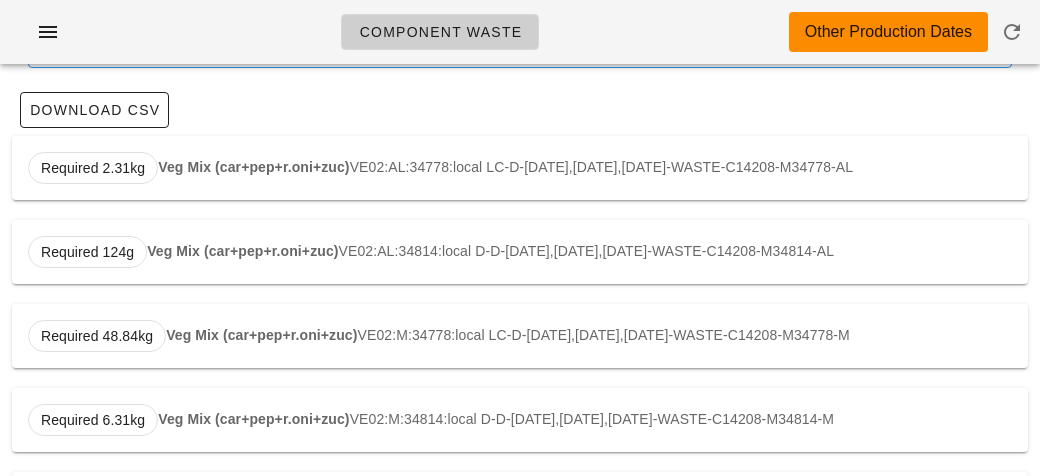 scroll, scrollTop: 161, scrollLeft: 0, axis: vertical 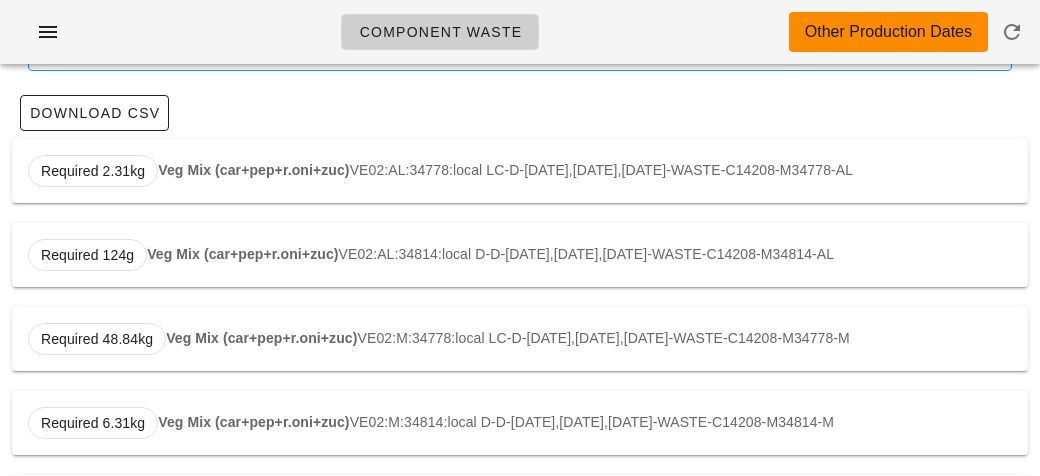 click on "Veg Mix (car+pep+r.oni+zuc)" at bounding box center (253, 170) 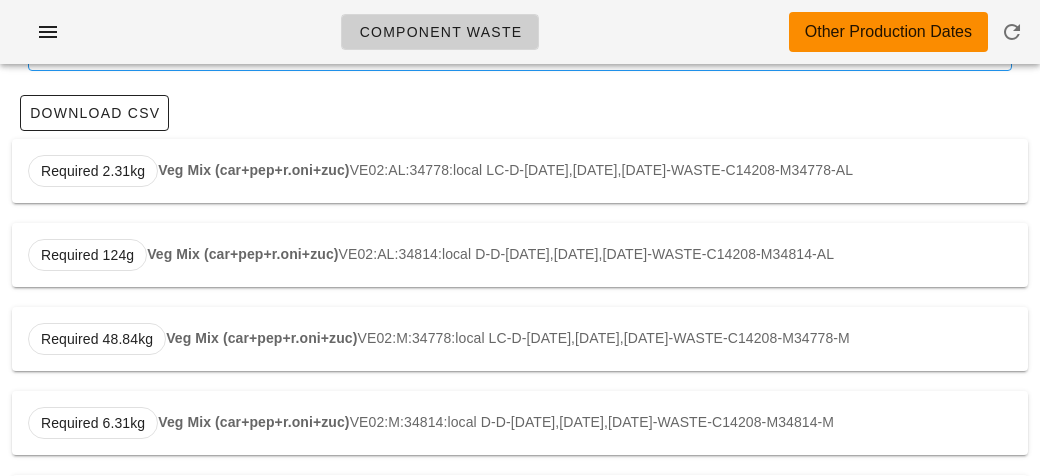 type on "VE02:AL:34778:local" 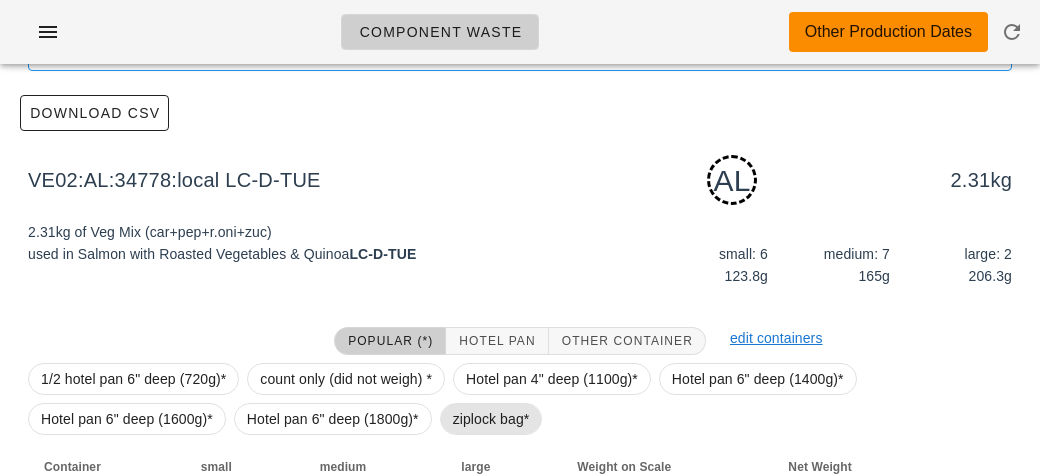 click on "ziplock bag*" at bounding box center [491, 419] 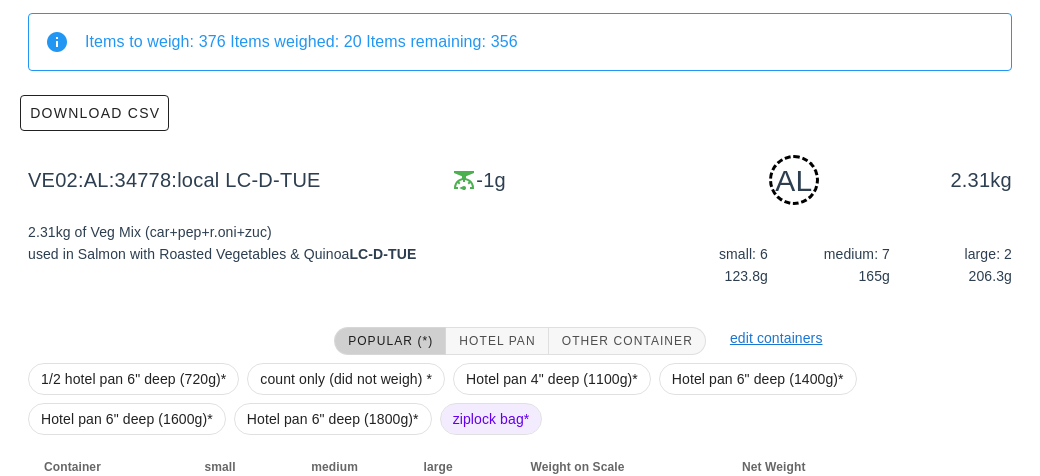 scroll, scrollTop: 302, scrollLeft: 0, axis: vertical 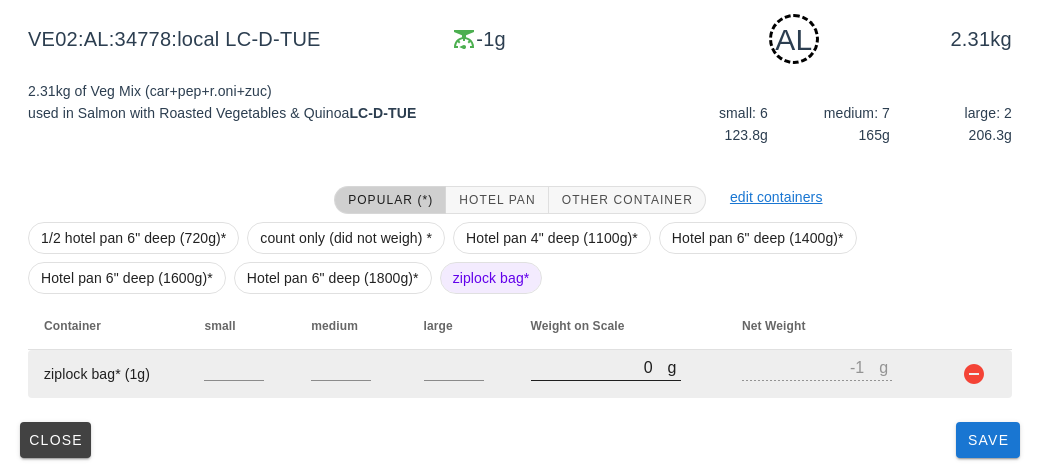click on "0" at bounding box center [599, 367] 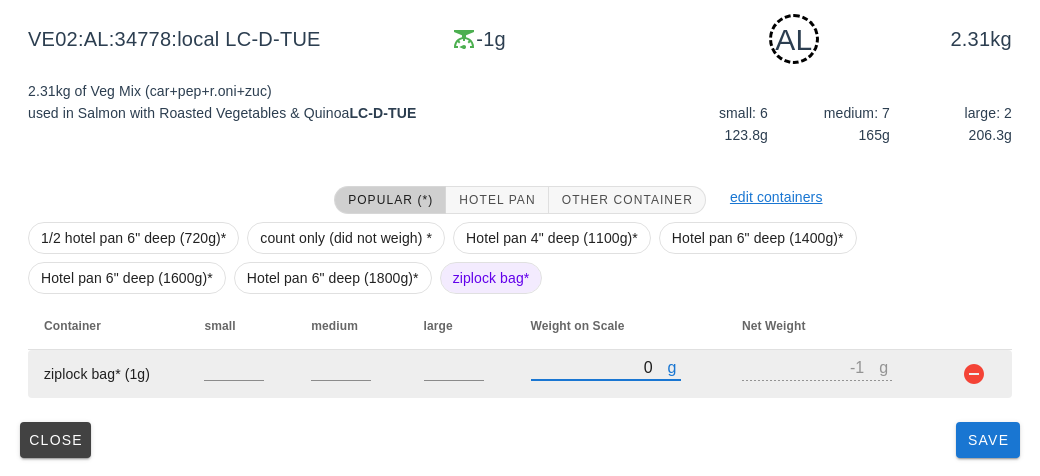 type on "10" 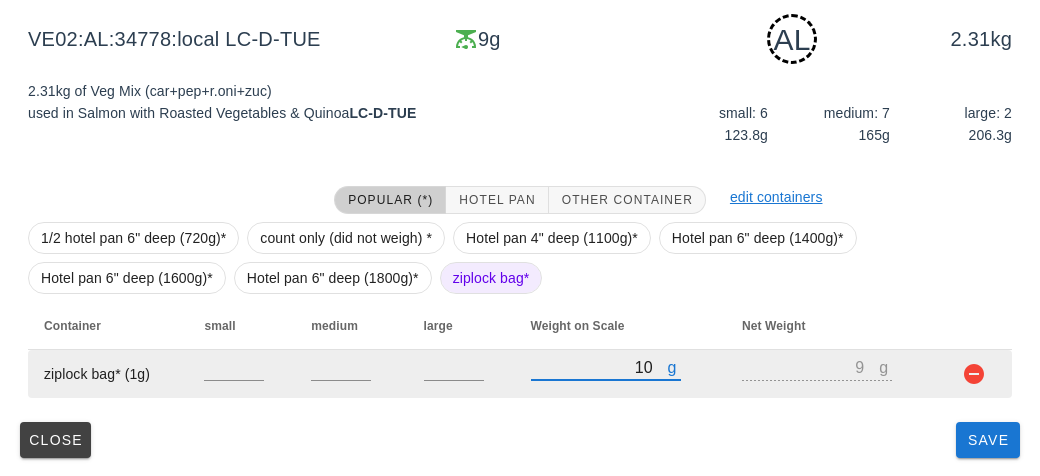 type on "180" 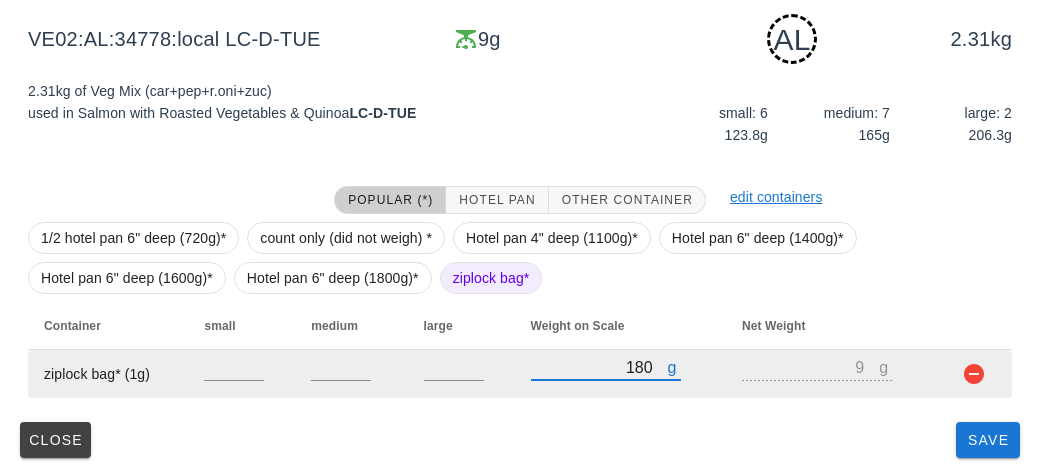 type on "179" 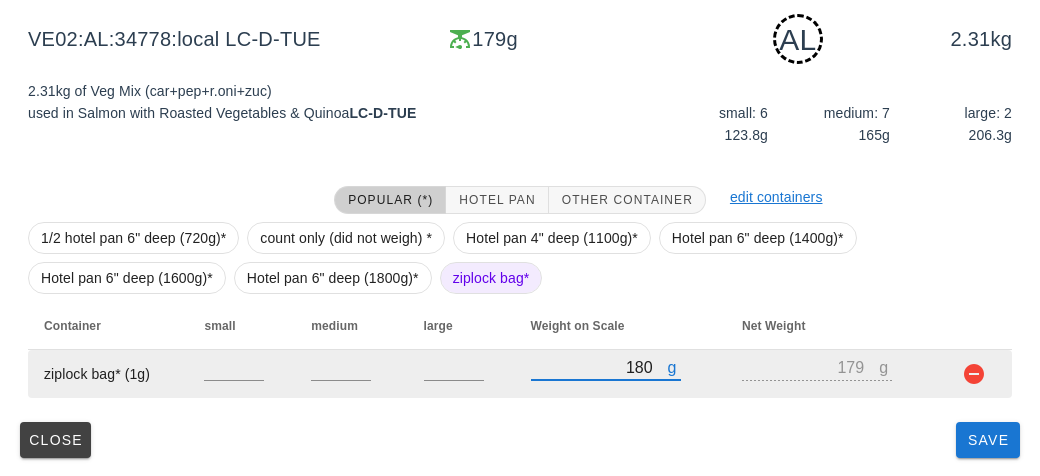 type on "1850" 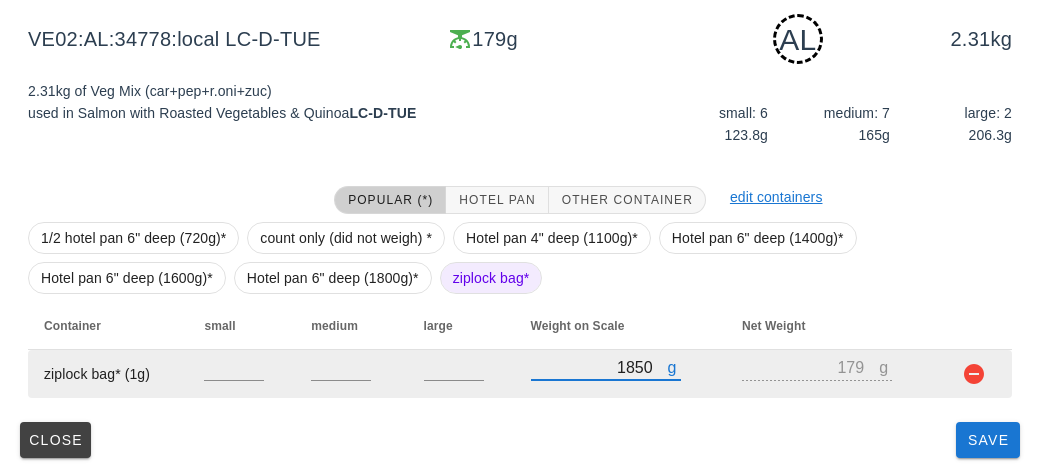 type on "1849" 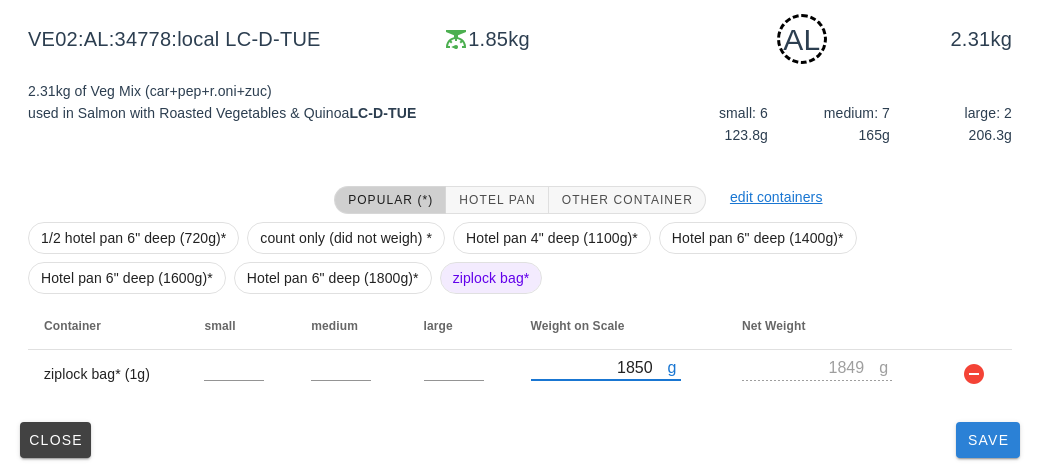 type on "1850" 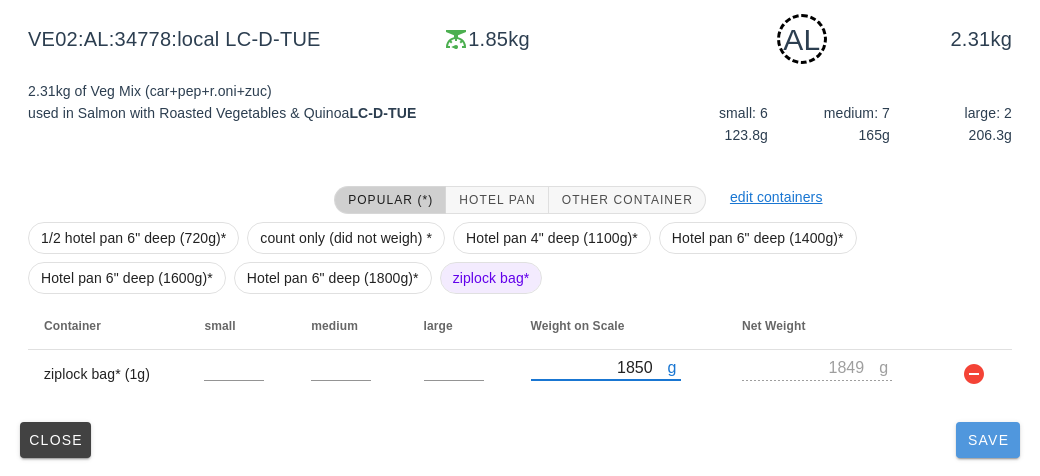click on "Save" at bounding box center [988, 440] 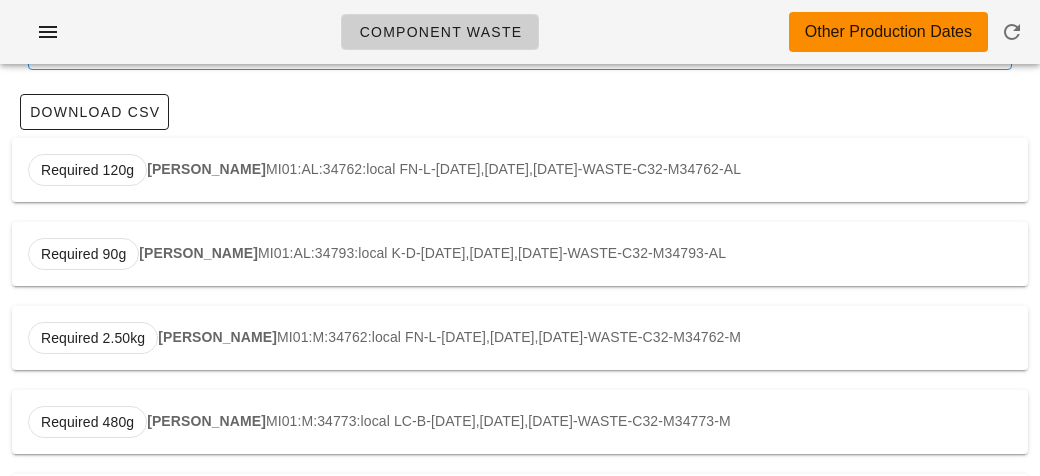 scroll, scrollTop: 0, scrollLeft: 0, axis: both 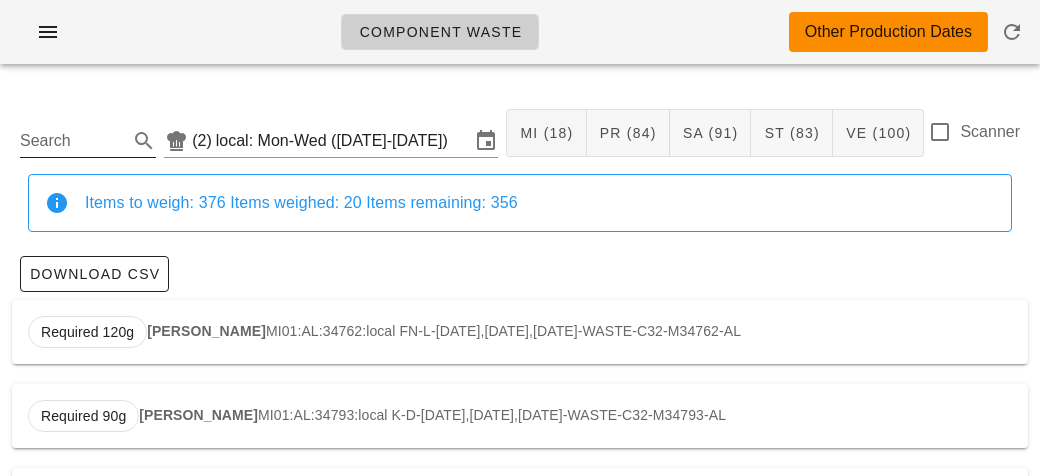 click on "Search" at bounding box center [72, 141] 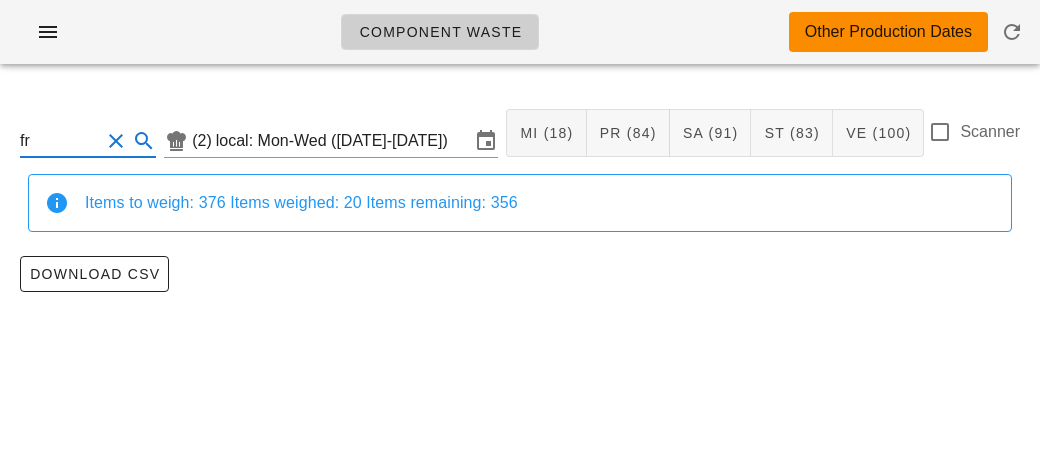 type on "f" 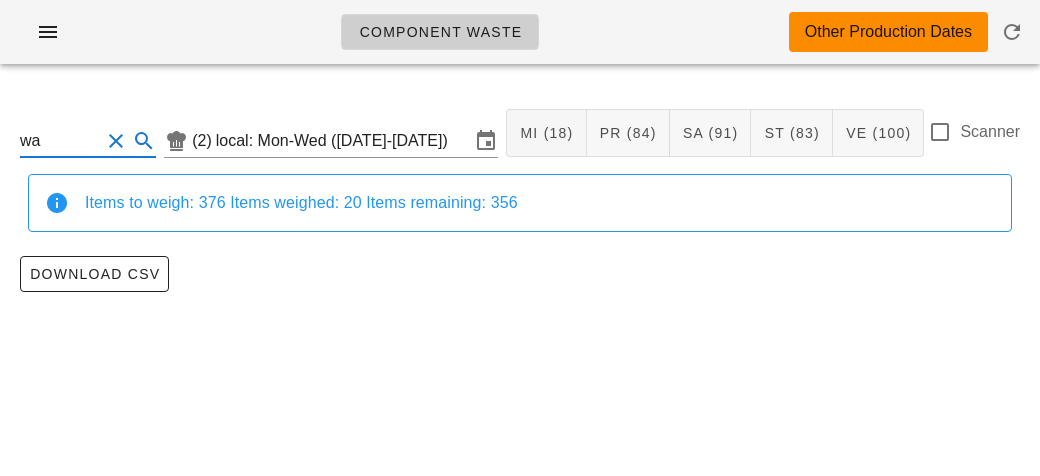 type on "w" 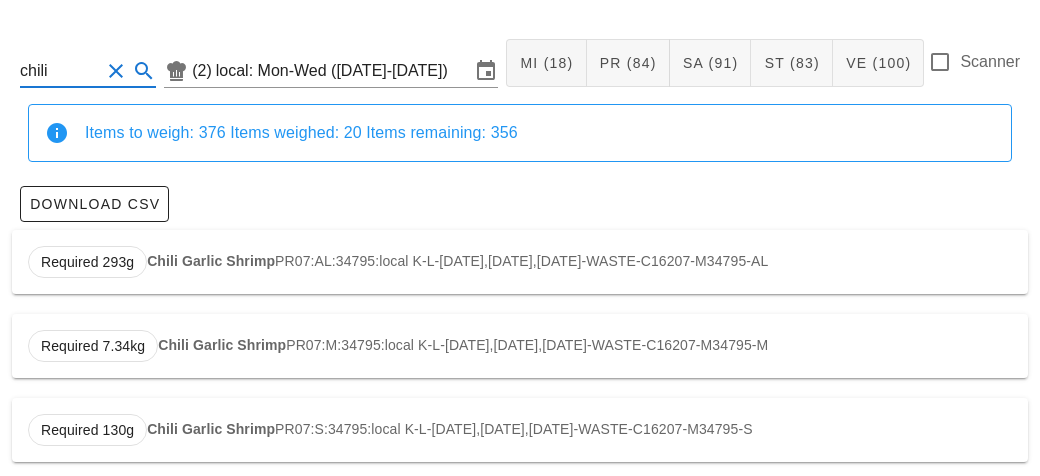 click on "Chili Garlic Shrimp" at bounding box center [211, 261] 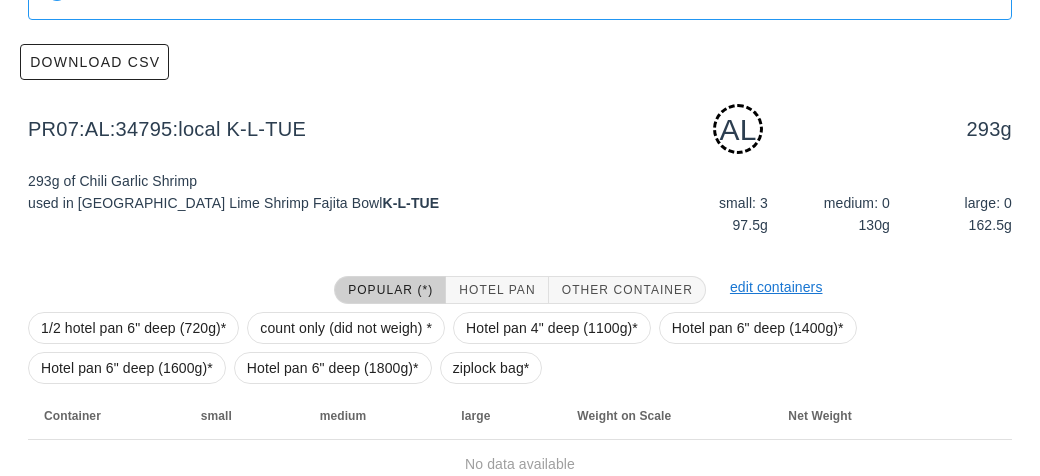 scroll, scrollTop: 302, scrollLeft: 0, axis: vertical 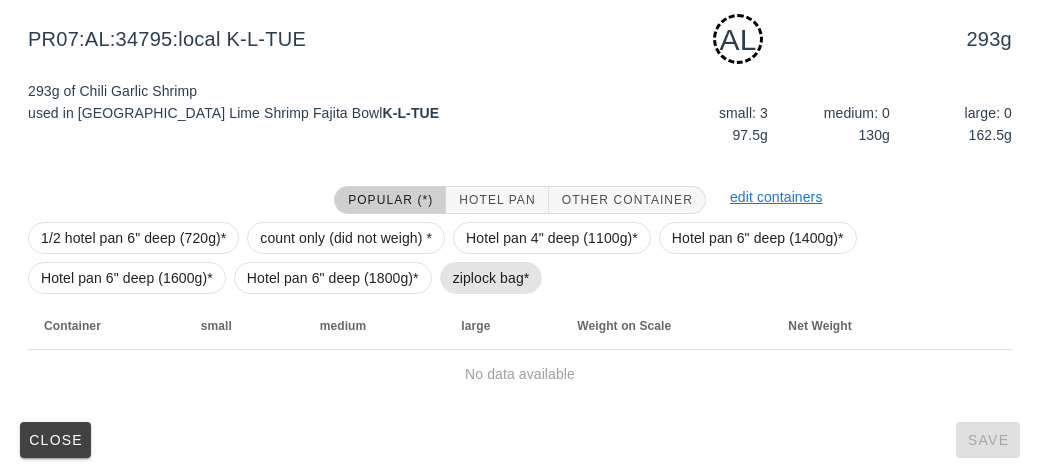 click on "ziplock bag*" at bounding box center [491, 278] 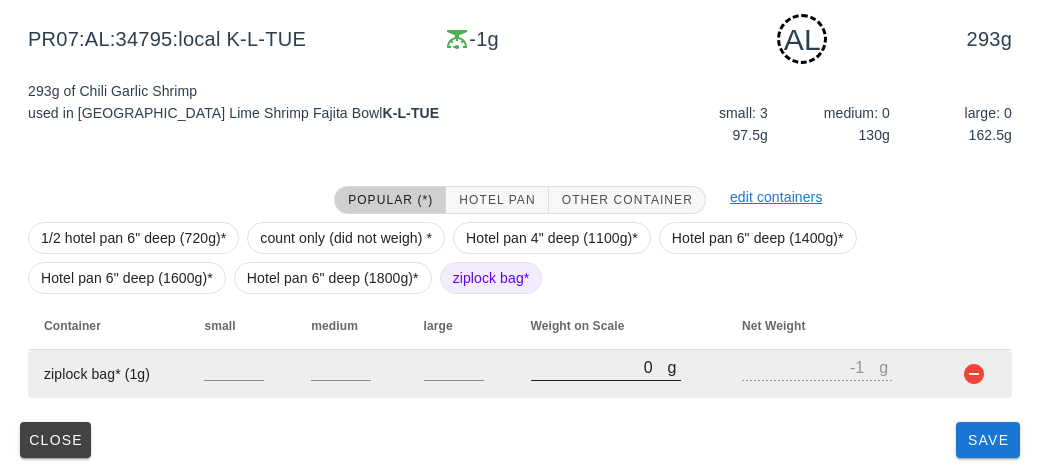 click on "0" at bounding box center (599, 367) 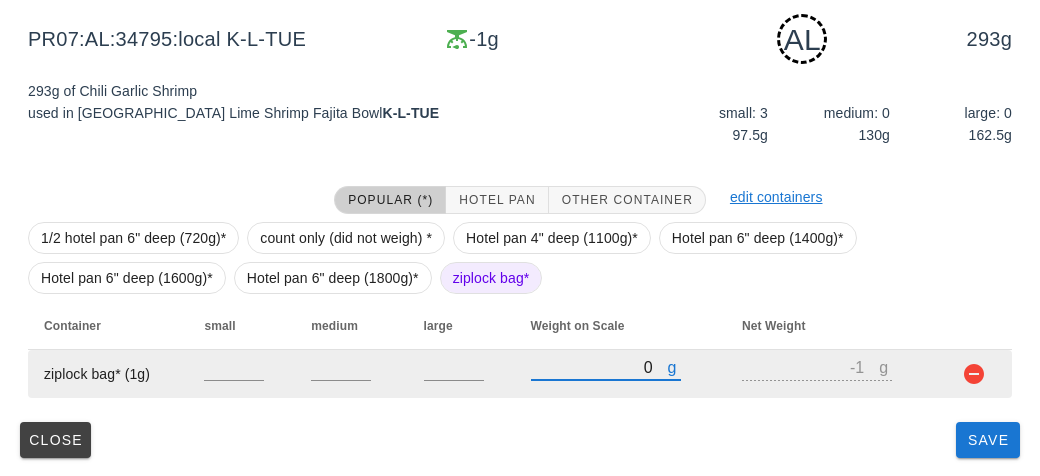 type on "10" 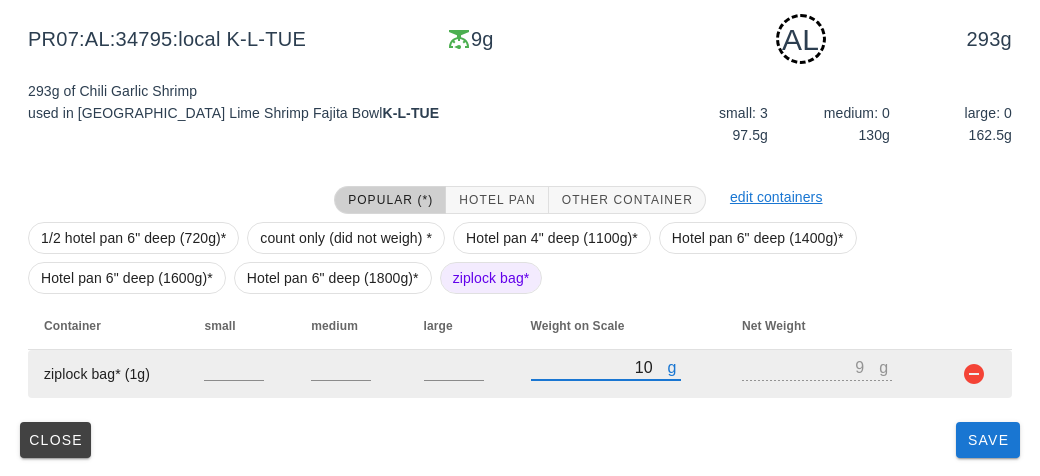 type on "150" 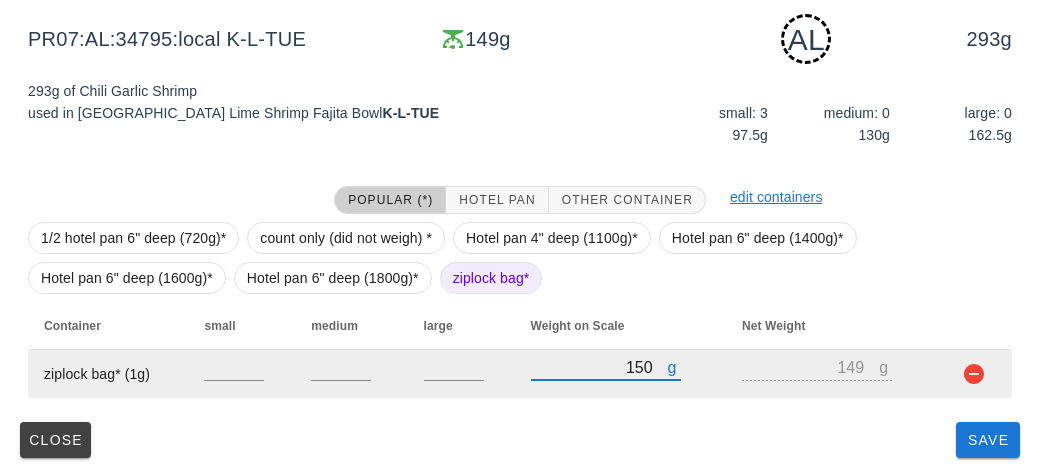 type on "1580" 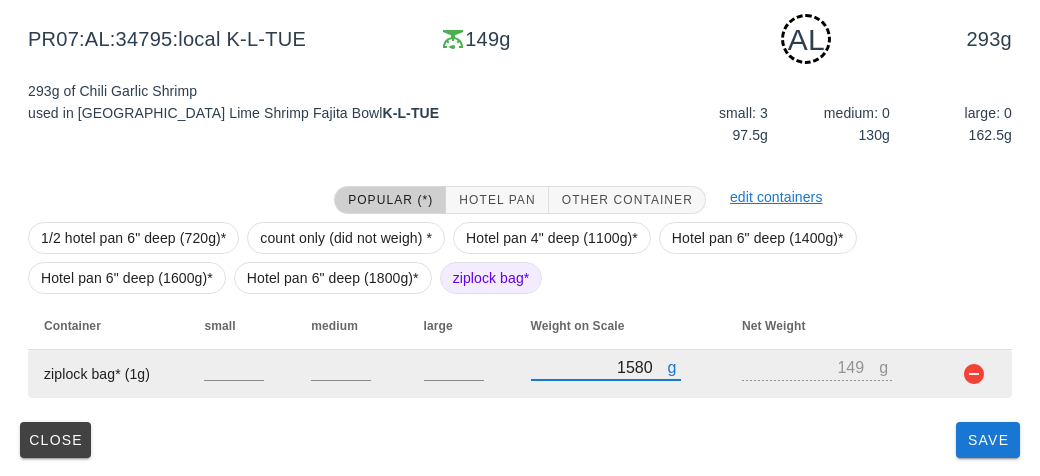 type on "1579" 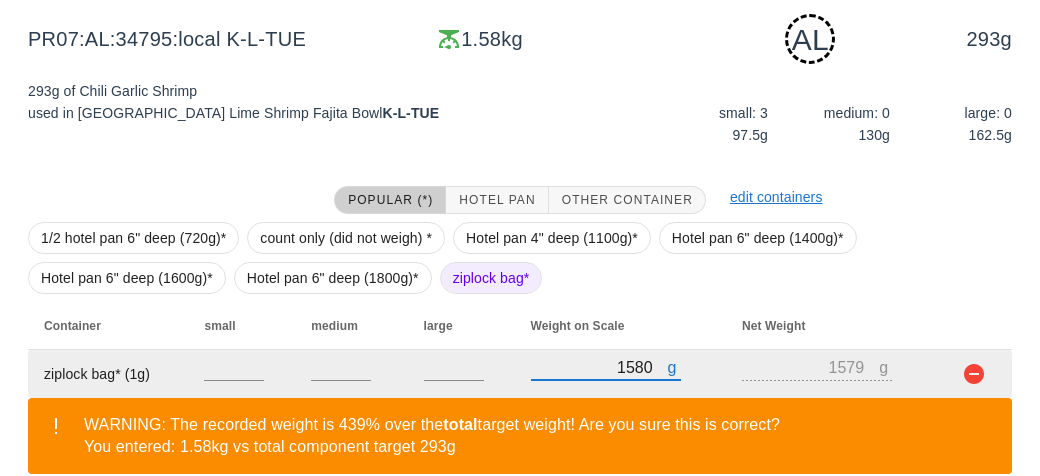 scroll, scrollTop: 394, scrollLeft: 0, axis: vertical 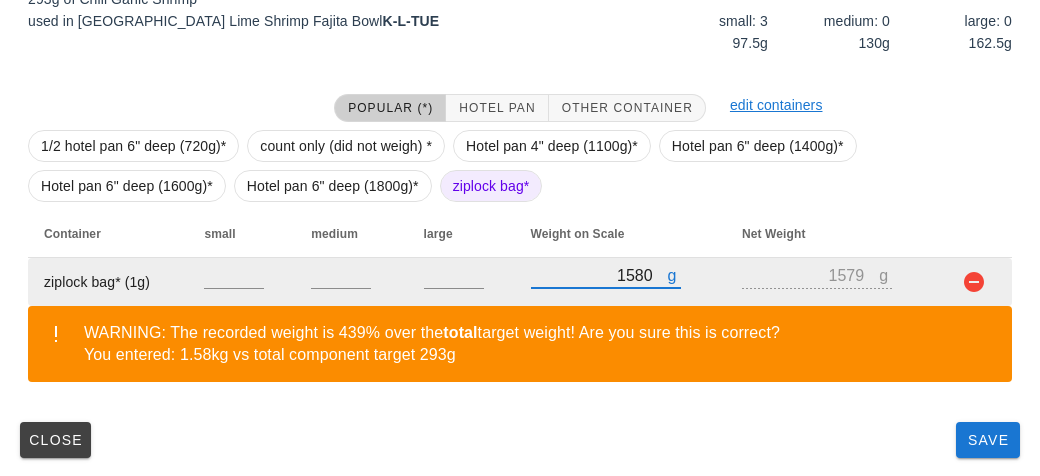 type on "1580" 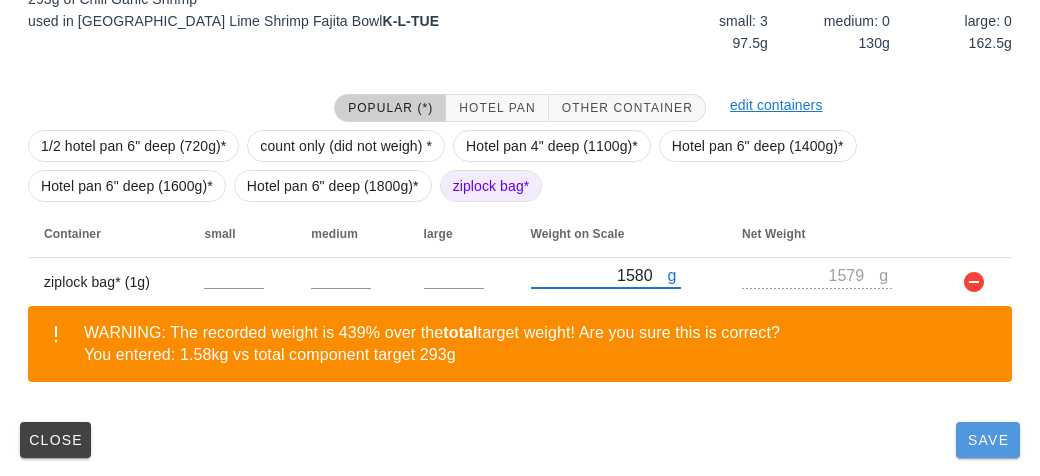 click on "Save" at bounding box center (988, 440) 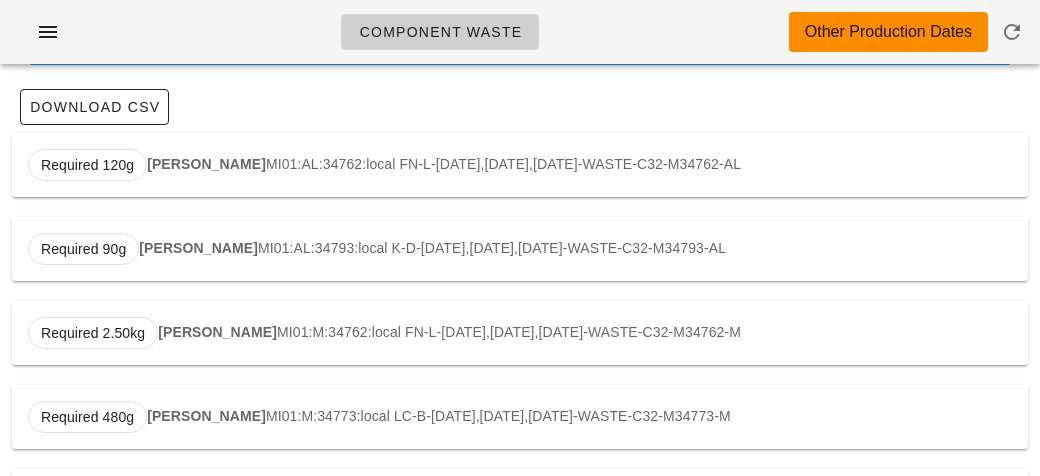 scroll, scrollTop: 0, scrollLeft: 0, axis: both 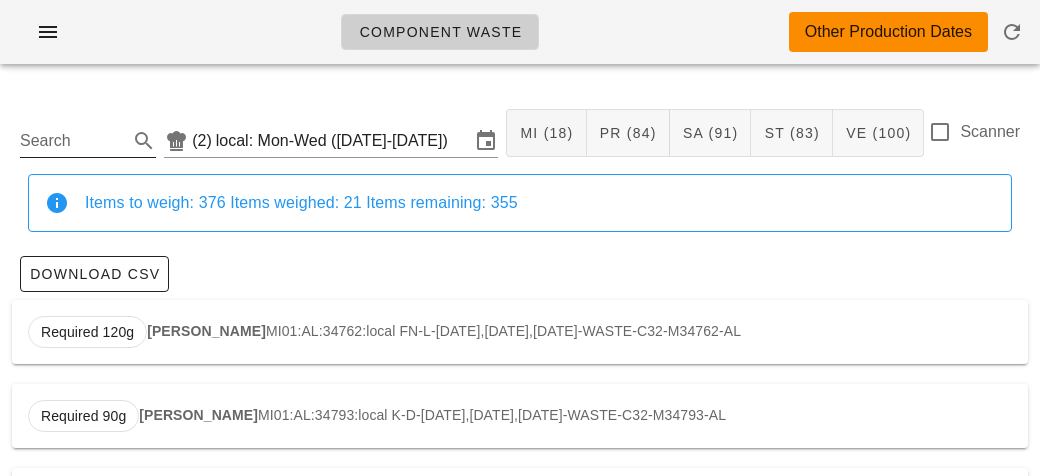 click on "Search" at bounding box center [72, 141] 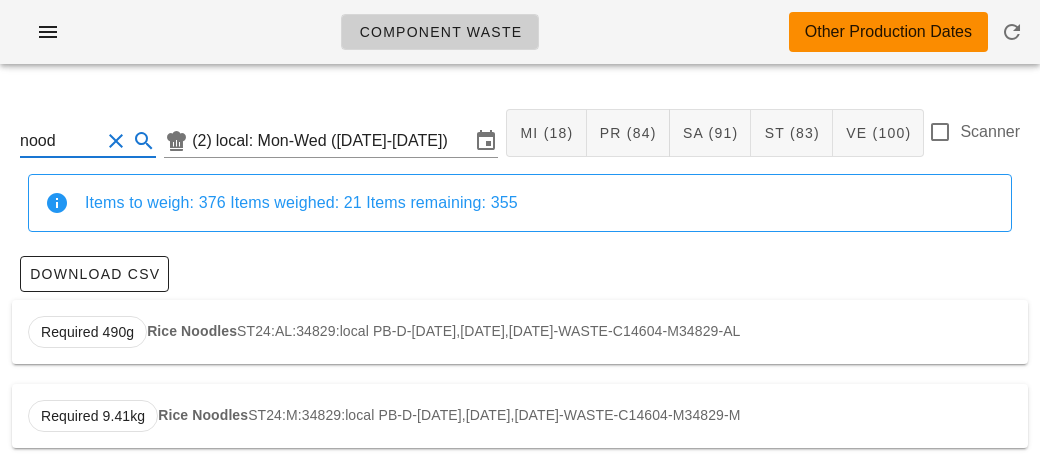 scroll, scrollTop: 3, scrollLeft: 0, axis: vertical 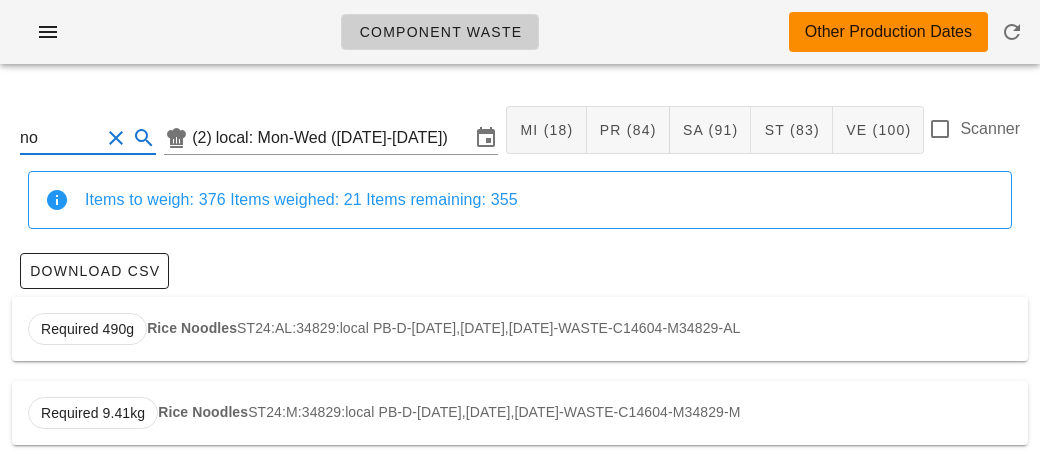 type on "n" 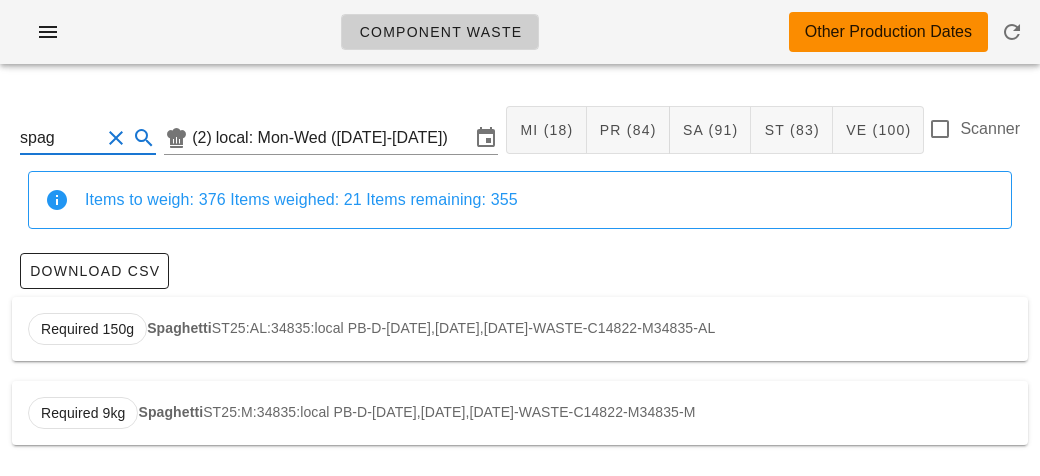 click on "Spaghetti" at bounding box center [179, 328] 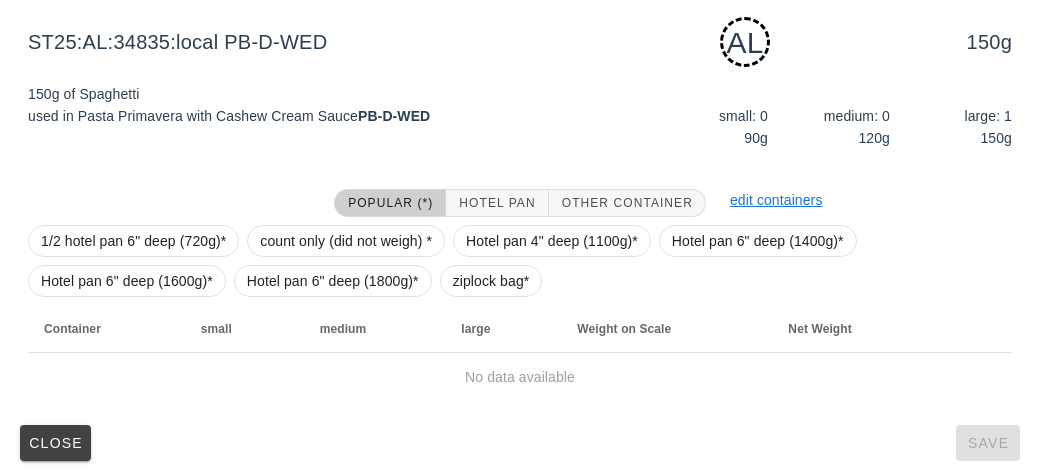 scroll, scrollTop: 302, scrollLeft: 0, axis: vertical 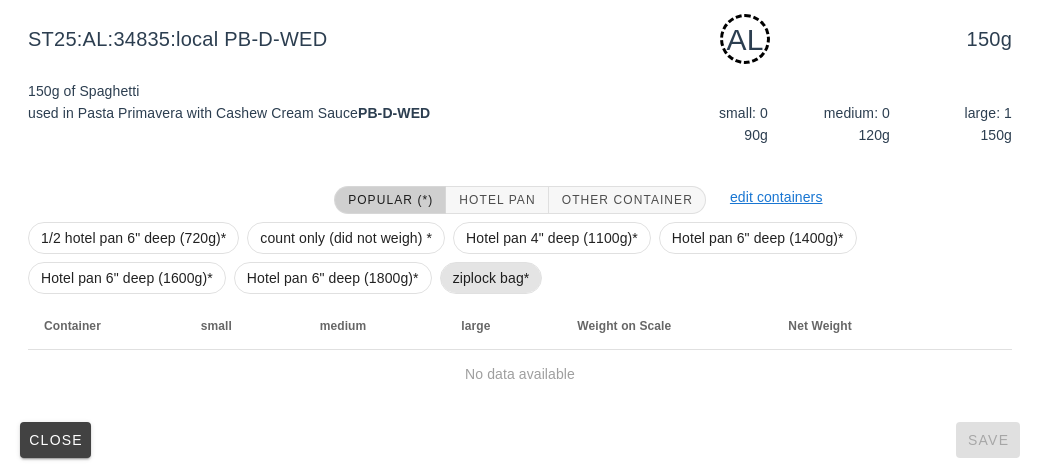 click on "ziplock bag*" at bounding box center [491, 278] 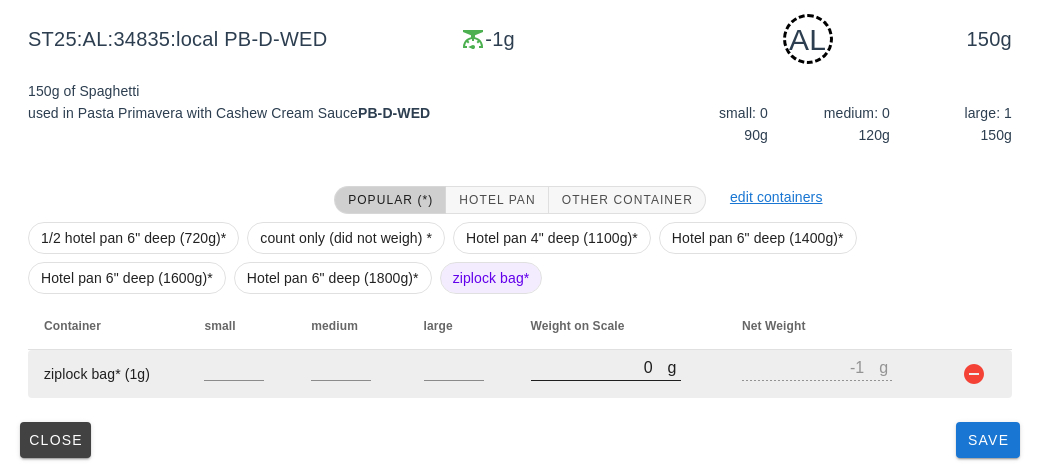 click on "0" at bounding box center (599, 367) 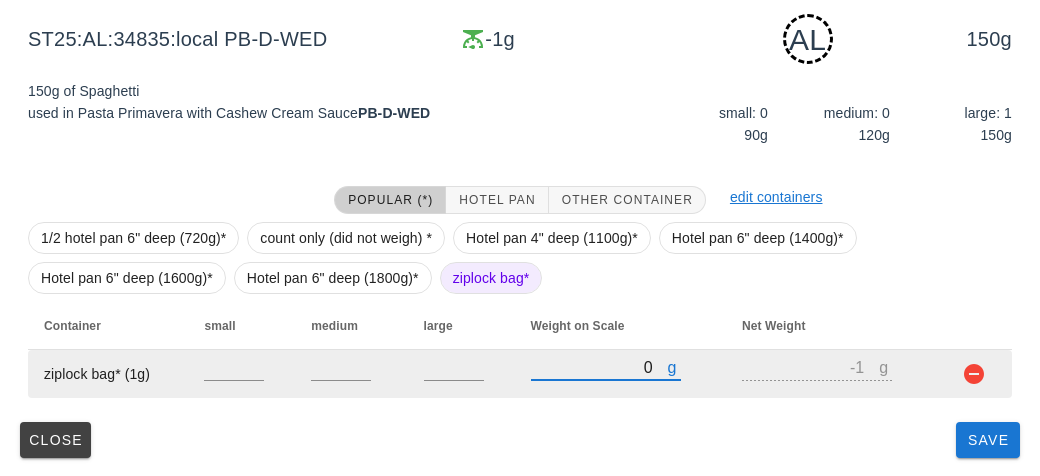 type on "10" 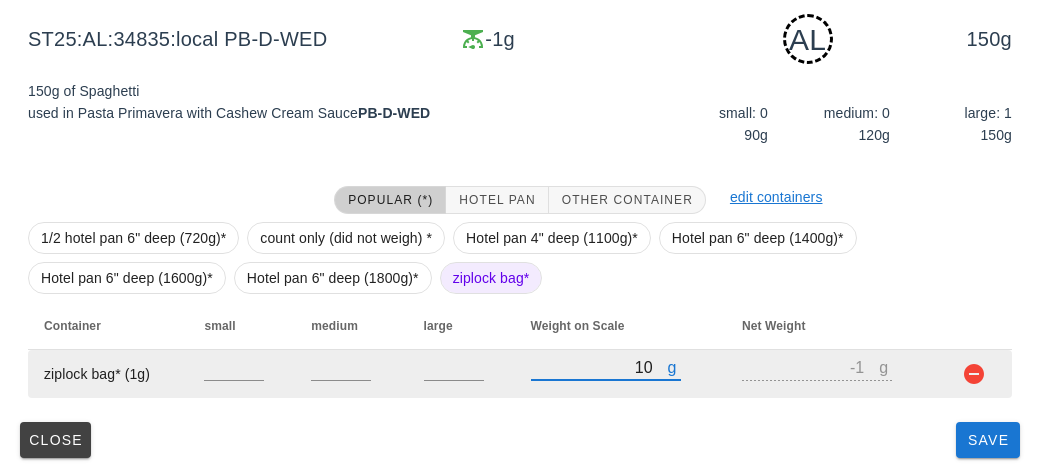 type on "9" 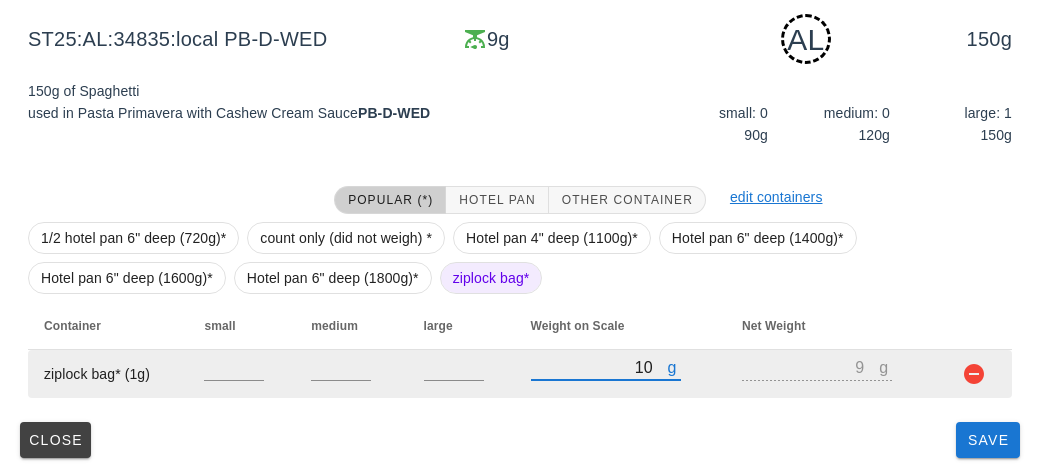 type on "150" 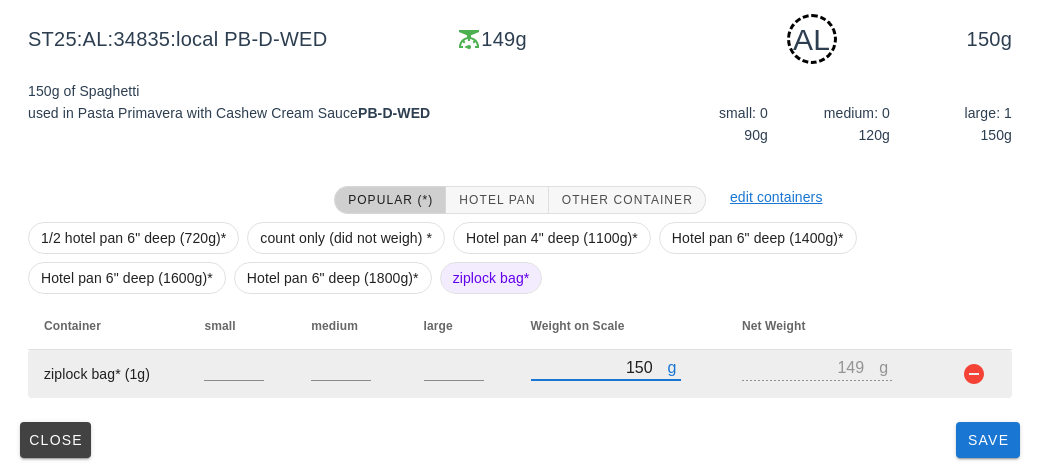 type on "150" 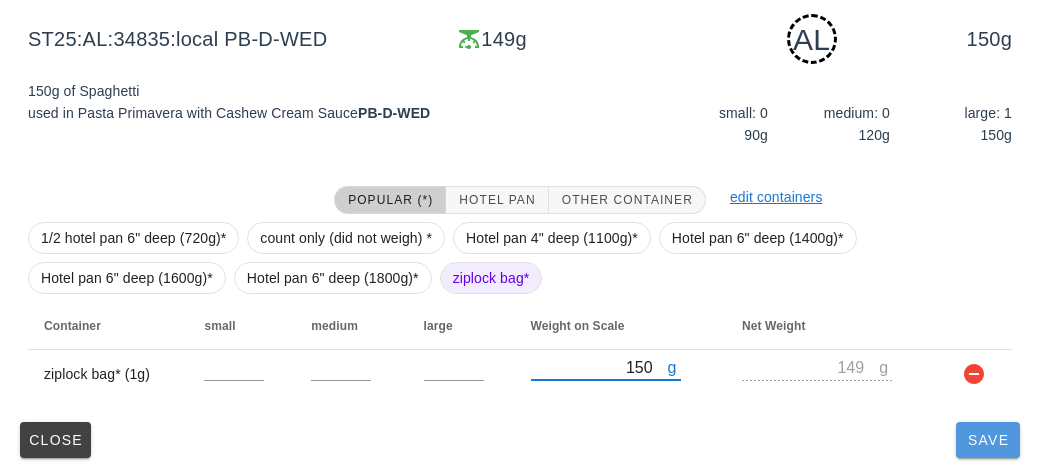 click on "Save" at bounding box center [988, 440] 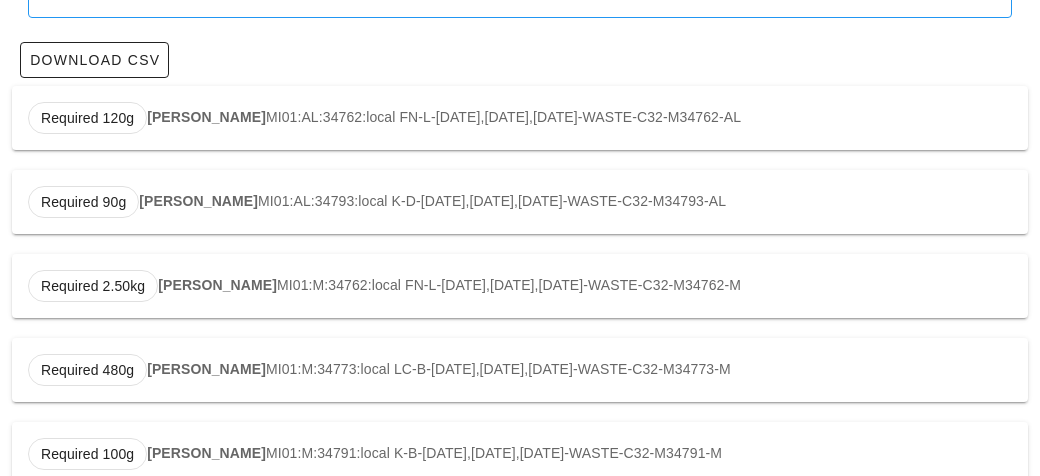 scroll, scrollTop: 0, scrollLeft: 0, axis: both 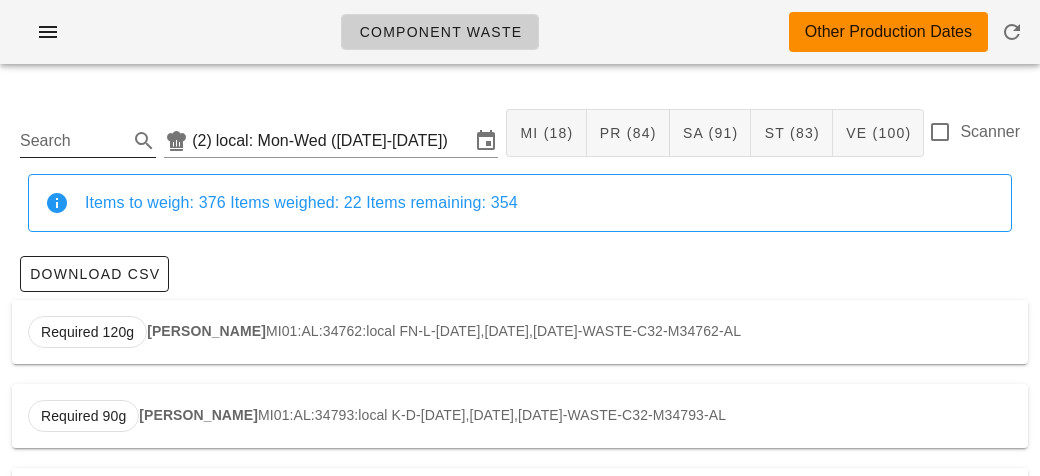 click on "Search" at bounding box center [72, 141] 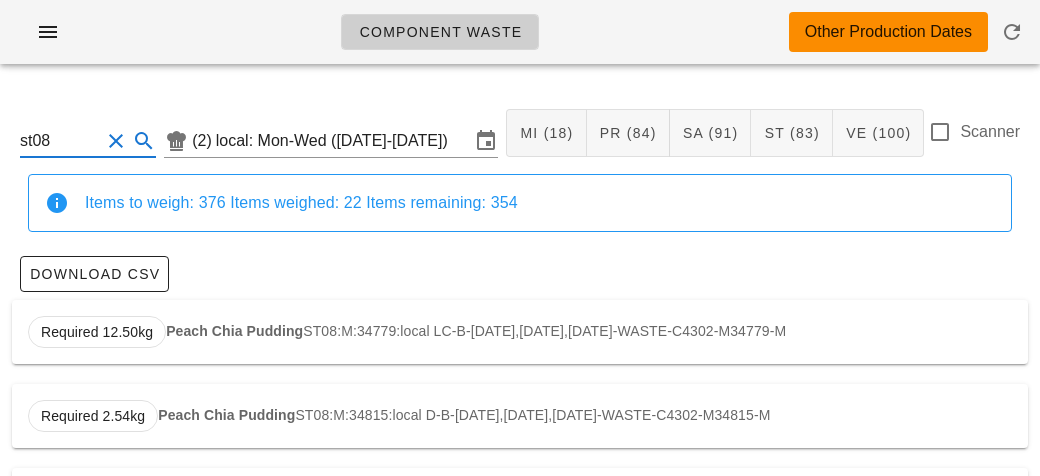 click on "Required 12.50kg Peach Chia Pudding  ST08:M:34779:local LC-B-[DATE],[DATE],[DATE]-WASTE-C4302-M34779-M" at bounding box center (520, 332) 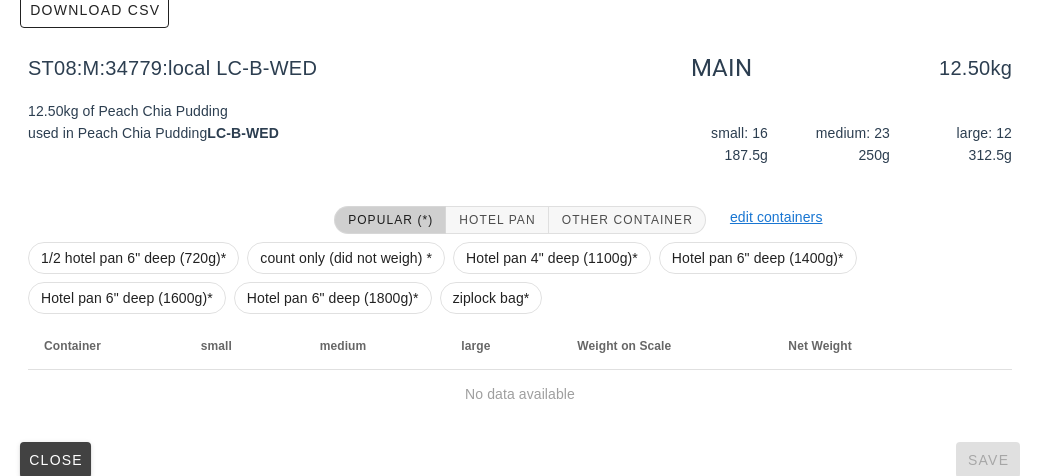 scroll, scrollTop: 284, scrollLeft: 0, axis: vertical 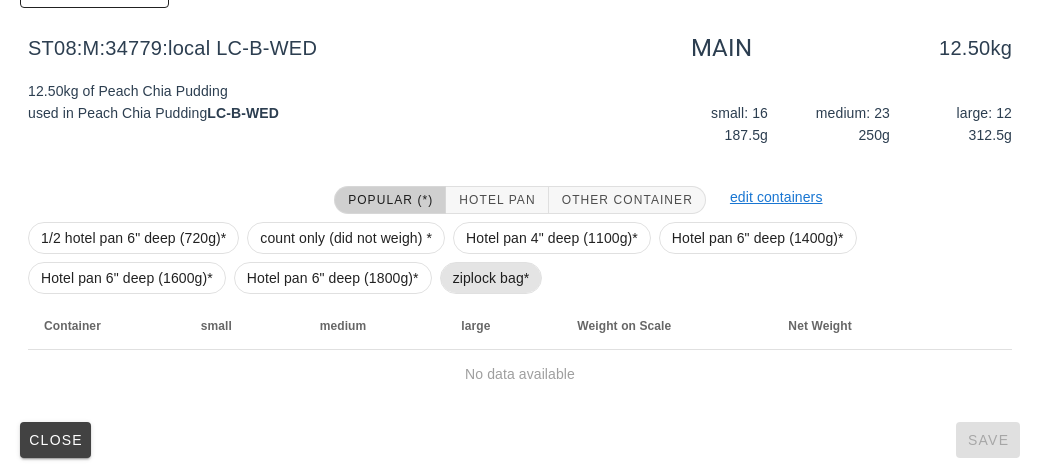 click on "ziplock bag*" at bounding box center [491, 278] 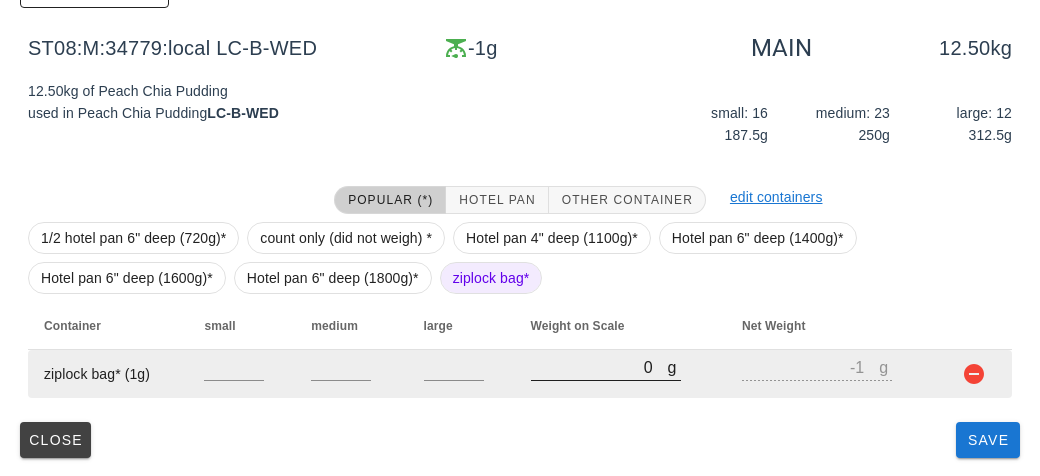 click on "0" at bounding box center (599, 367) 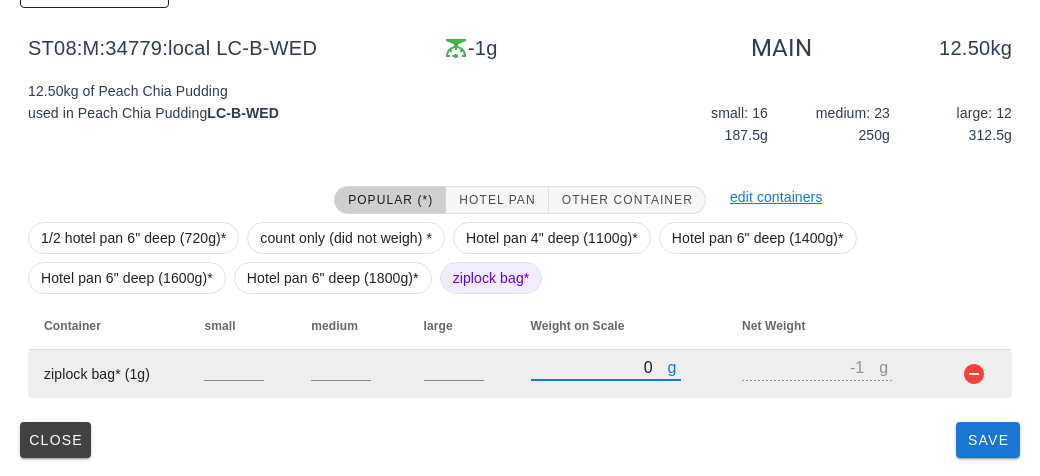 type on "10" 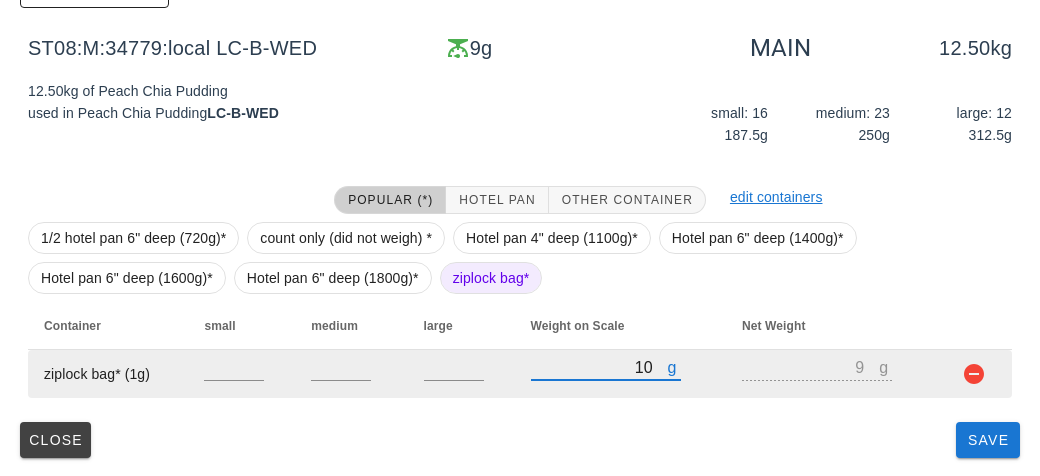 type on "130" 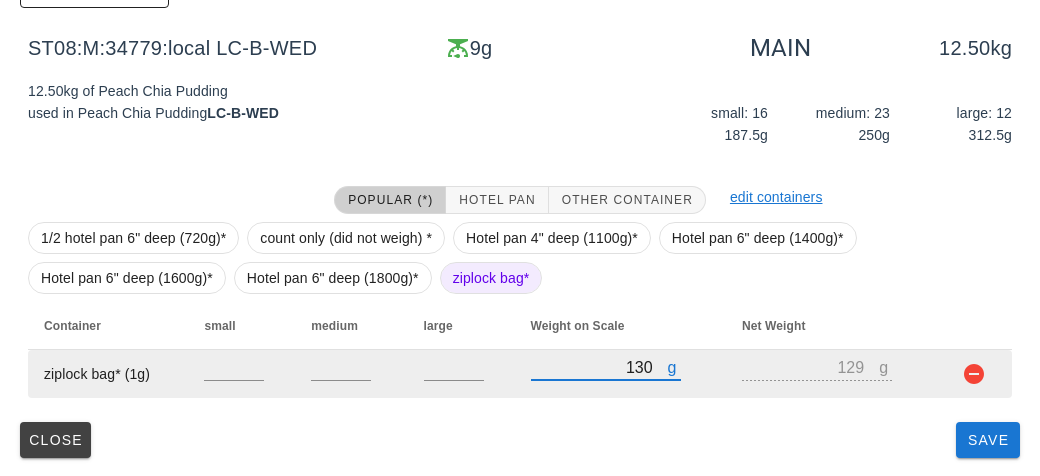 type on "1320" 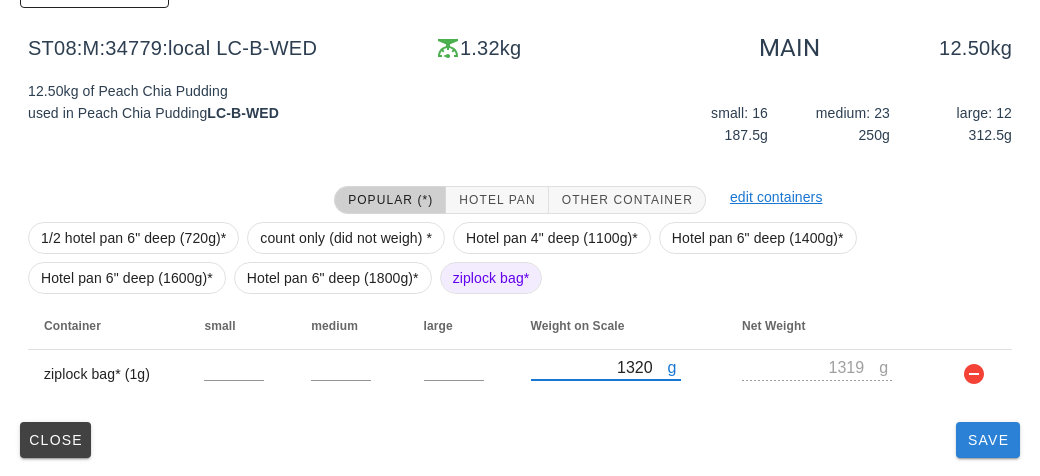 type on "1320" 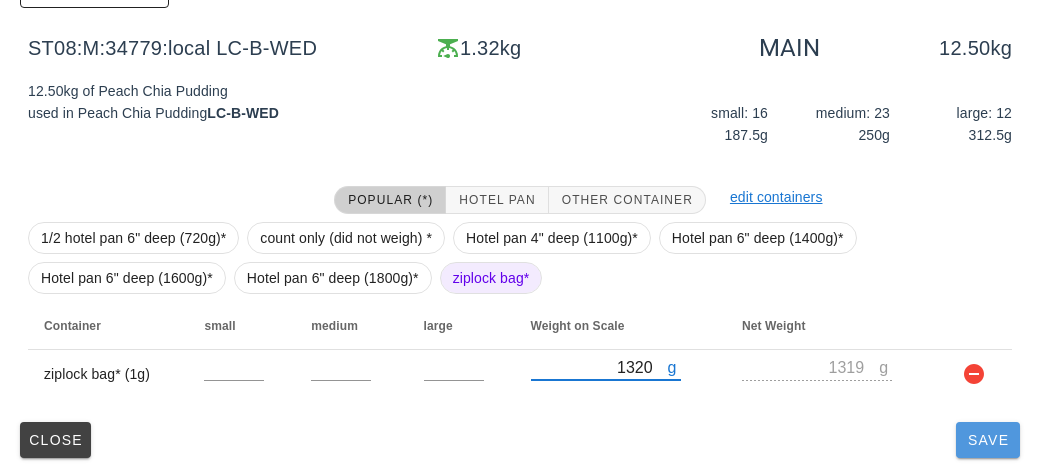 click on "Save" at bounding box center (988, 440) 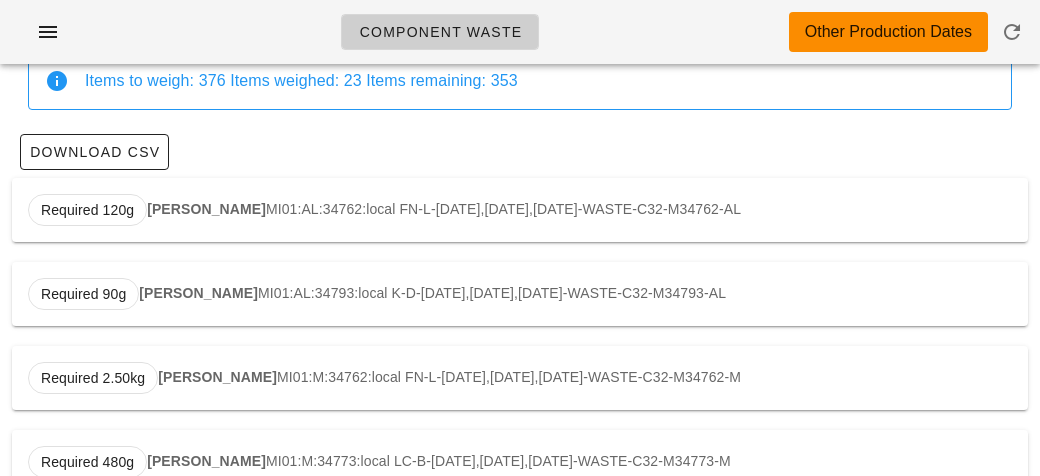scroll, scrollTop: 0, scrollLeft: 0, axis: both 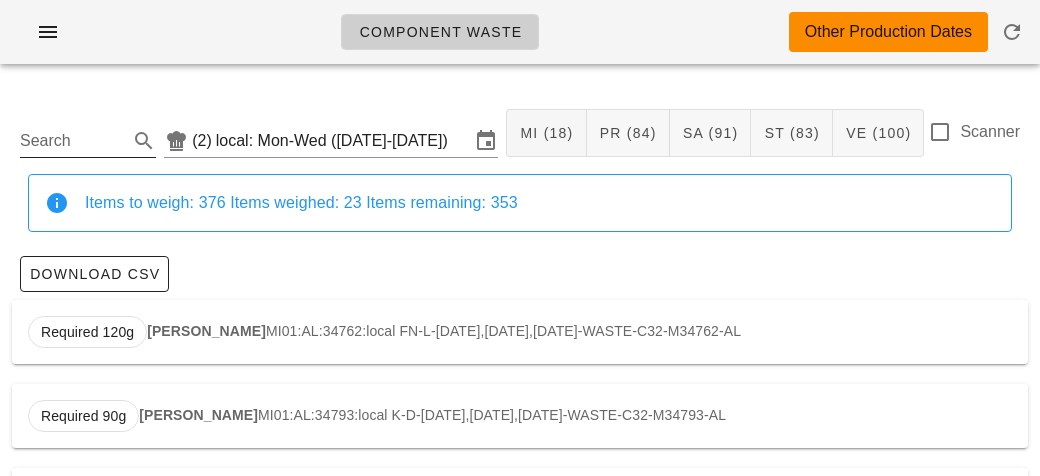 click on "Search" at bounding box center [72, 141] 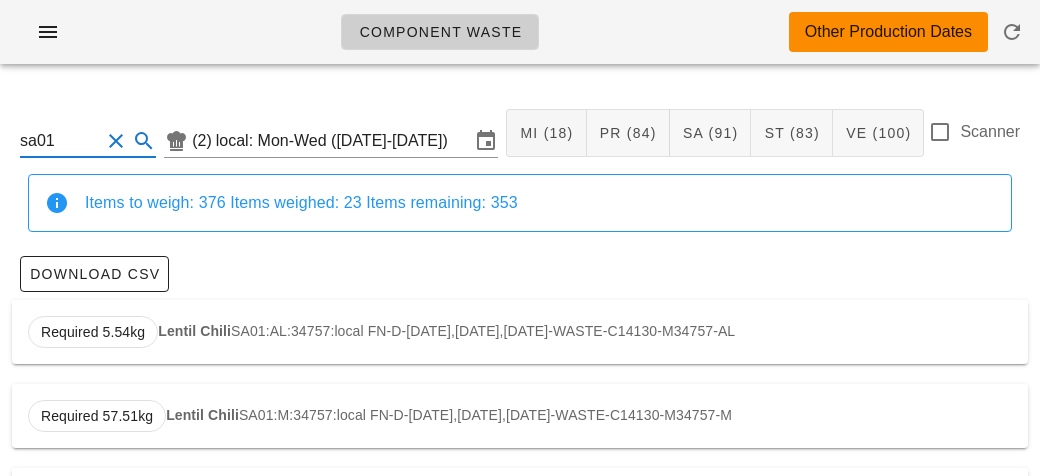 click on "Lentil Chili" at bounding box center [194, 331] 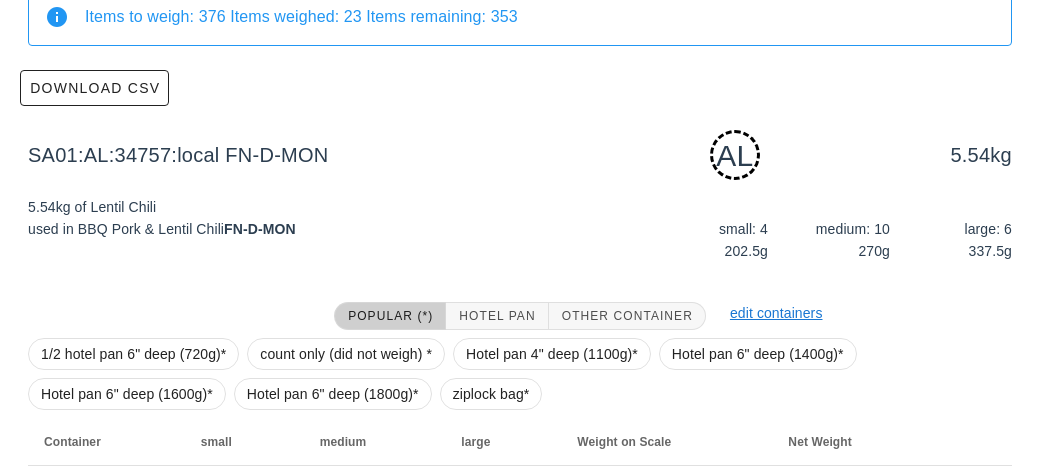 scroll, scrollTop: 302, scrollLeft: 0, axis: vertical 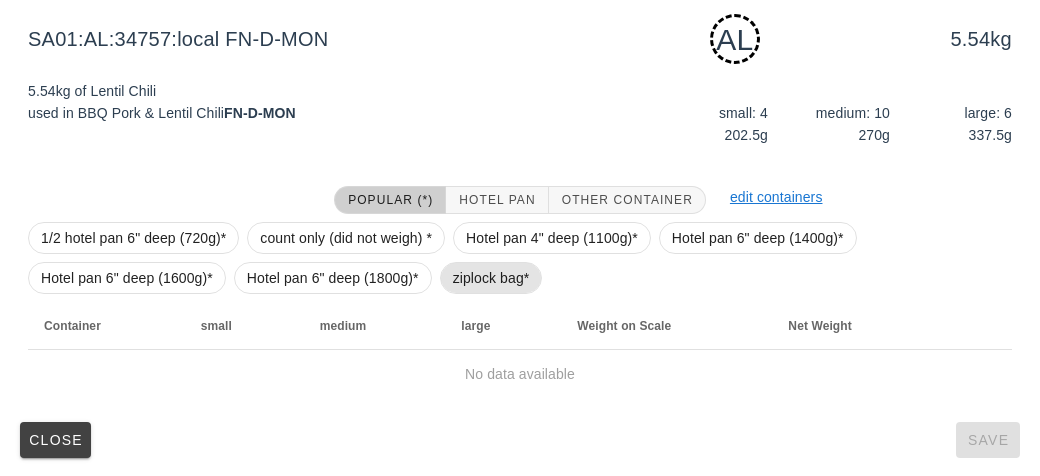 click on "ziplock bag*" at bounding box center (491, 278) 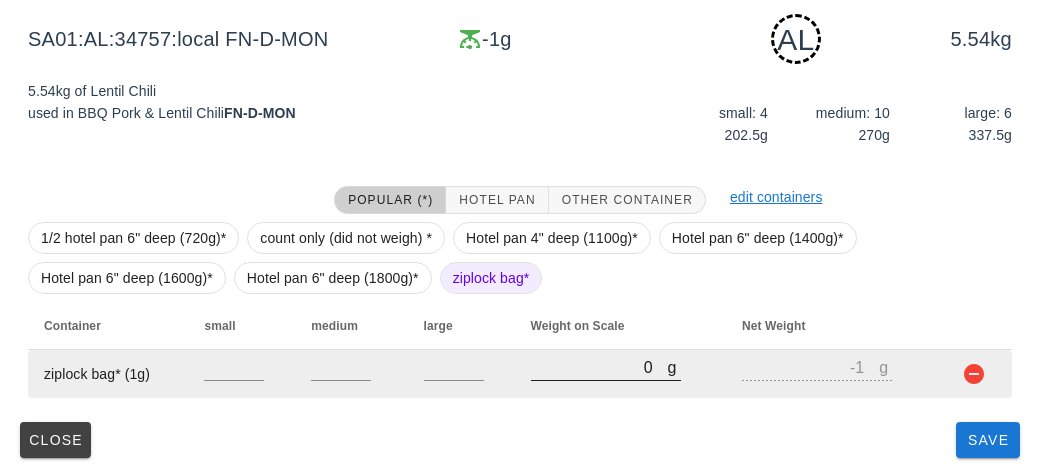 click on "0" at bounding box center [599, 367] 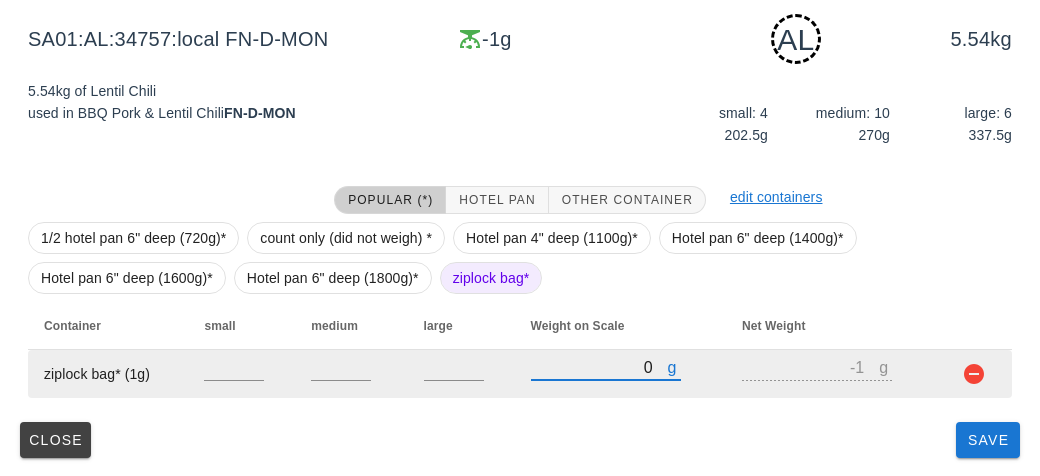 type on "50" 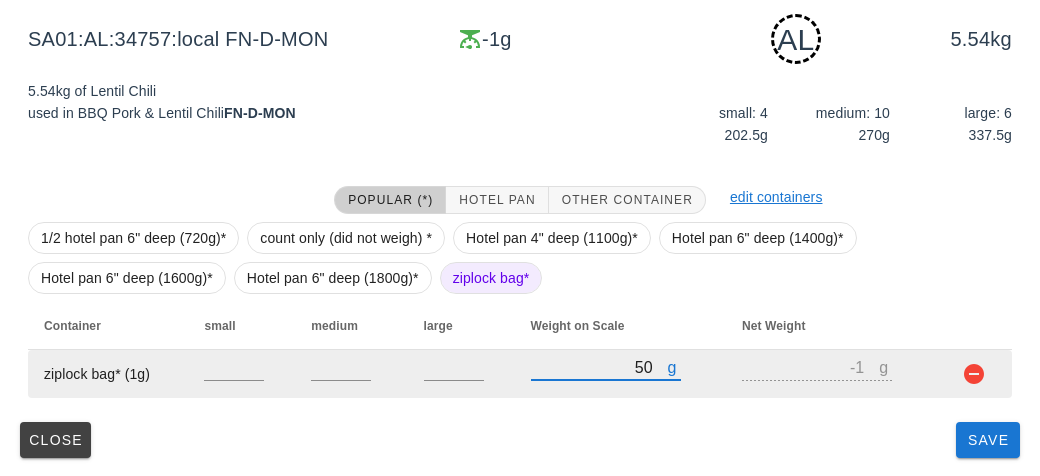 type on "49" 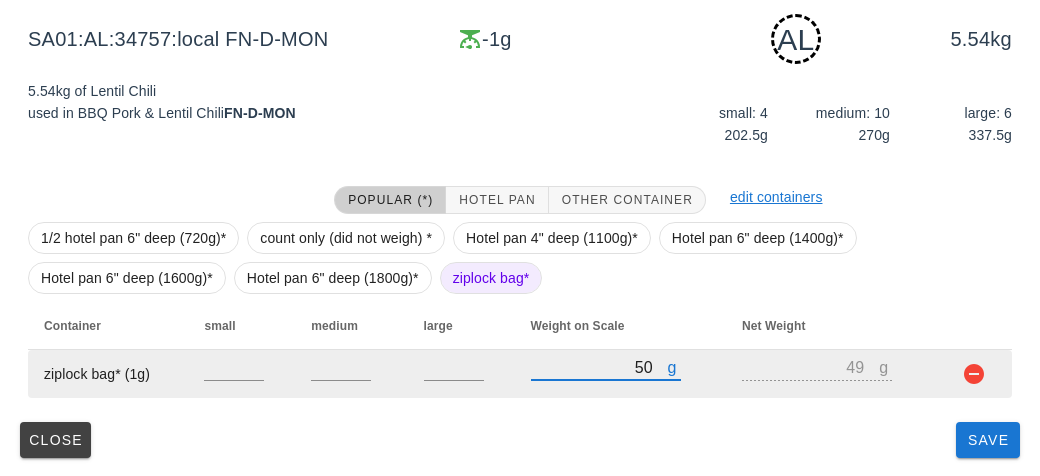 type on "540" 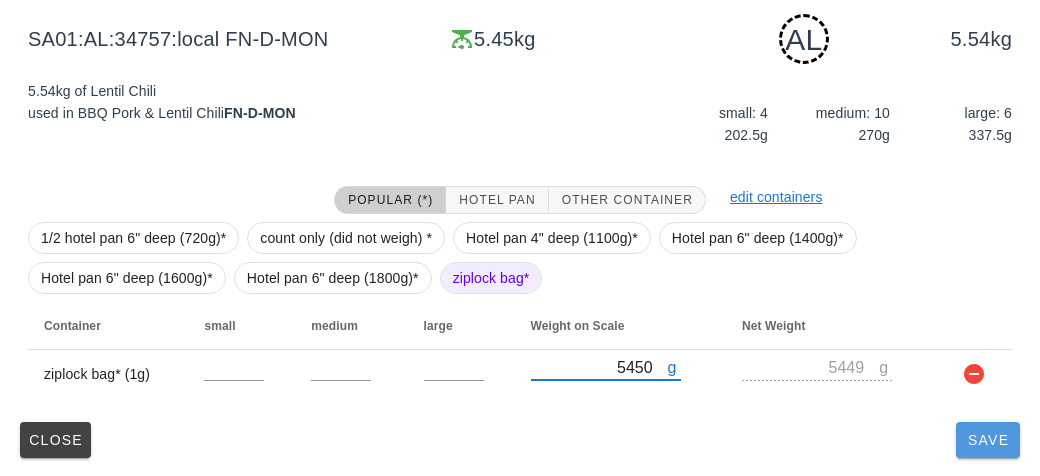 click on "Save" at bounding box center [988, 440] 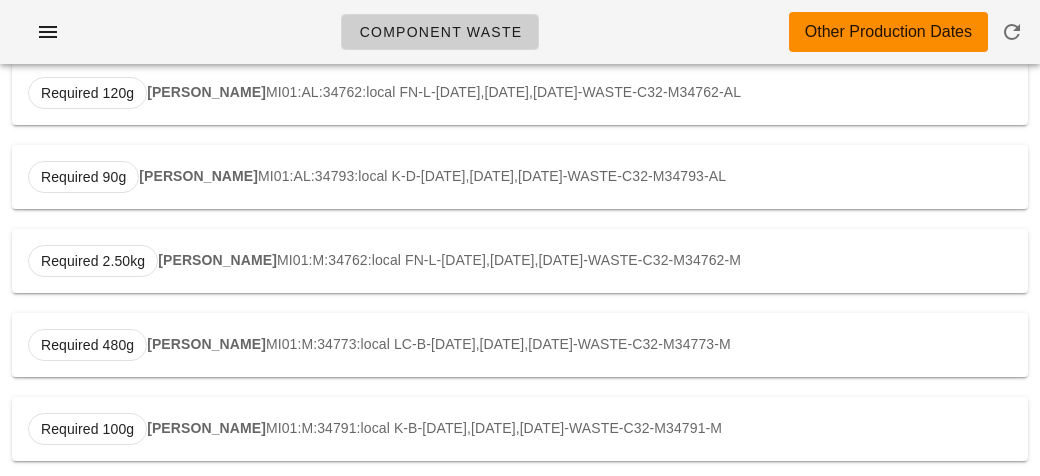 scroll, scrollTop: 0, scrollLeft: 0, axis: both 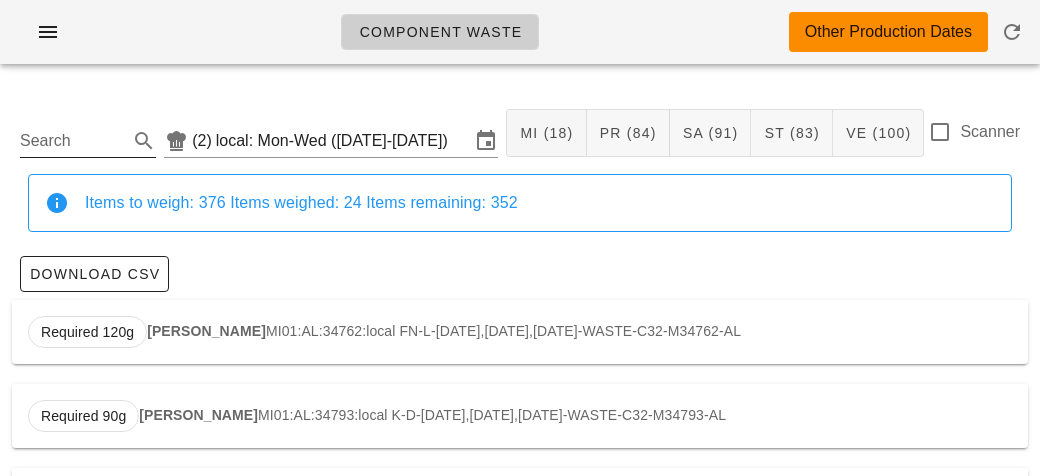 click on "Search" at bounding box center (72, 141) 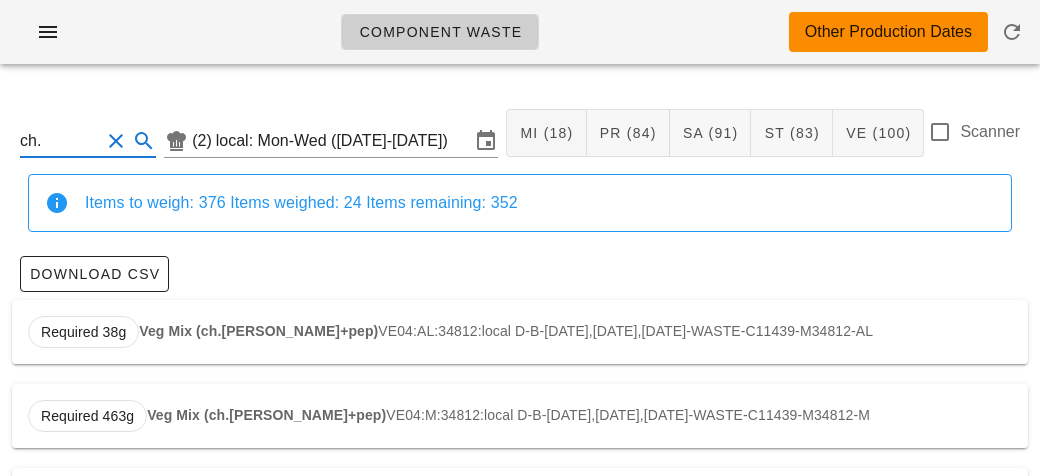 scroll, scrollTop: 0, scrollLeft: 0, axis: both 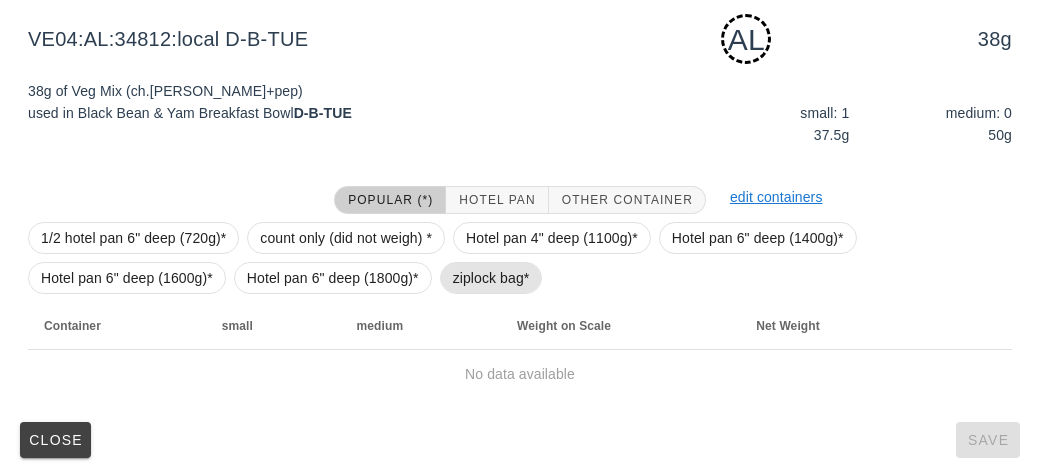 click on "ziplock bag*" at bounding box center [491, 278] 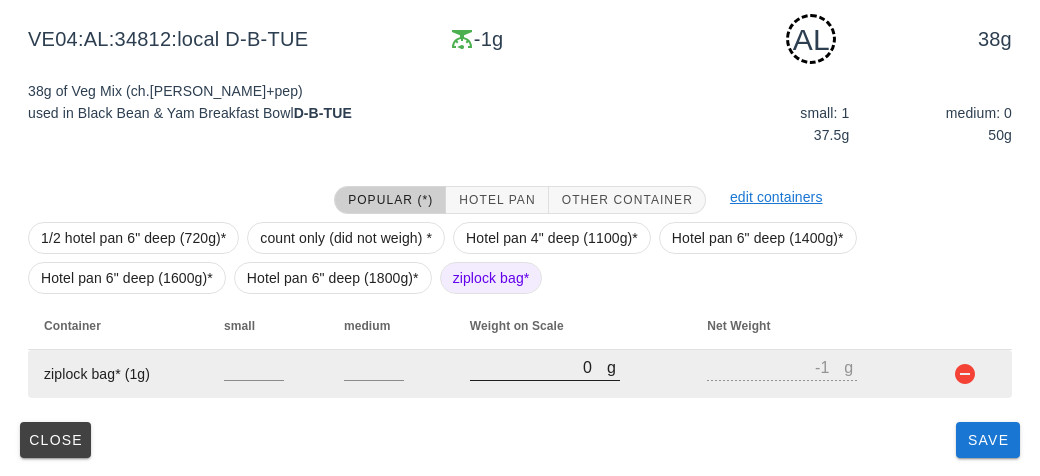 click on "0" at bounding box center (538, 367) 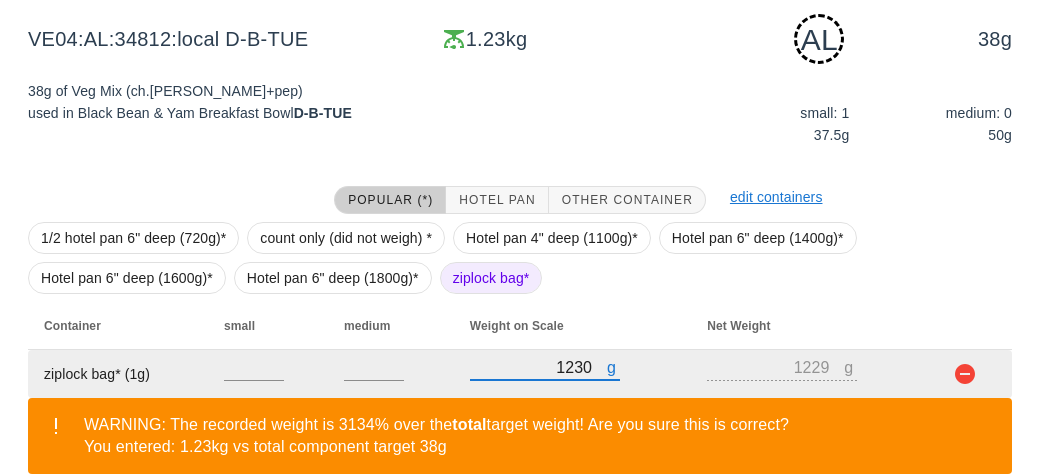 scroll, scrollTop: 394, scrollLeft: 0, axis: vertical 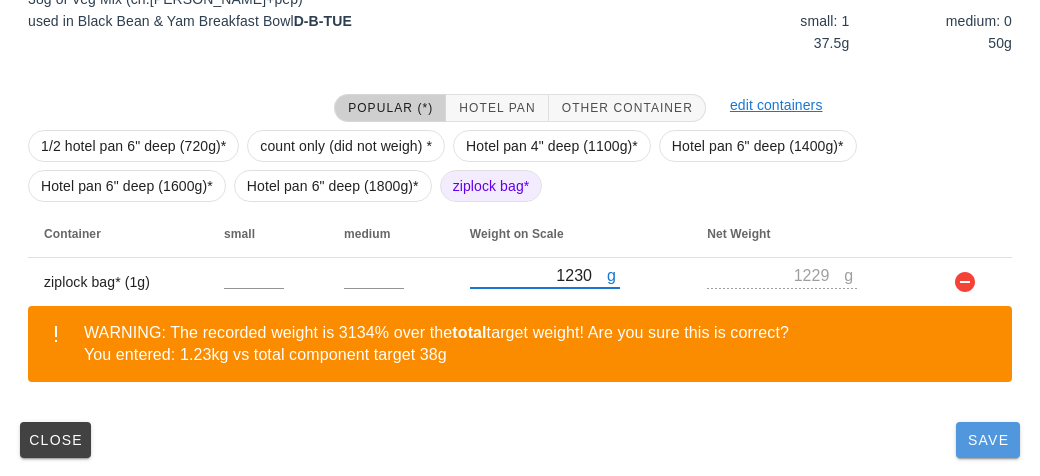click on "Save" at bounding box center (988, 440) 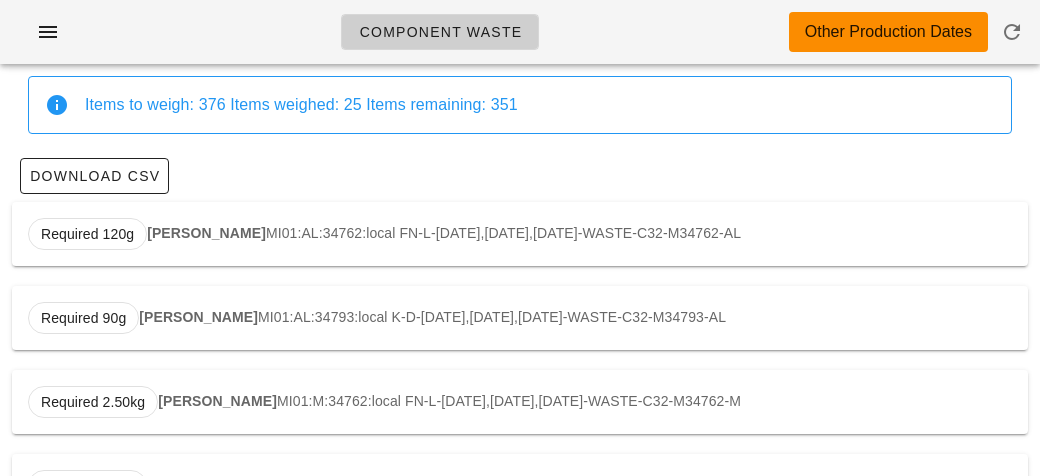 scroll, scrollTop: 0, scrollLeft: 0, axis: both 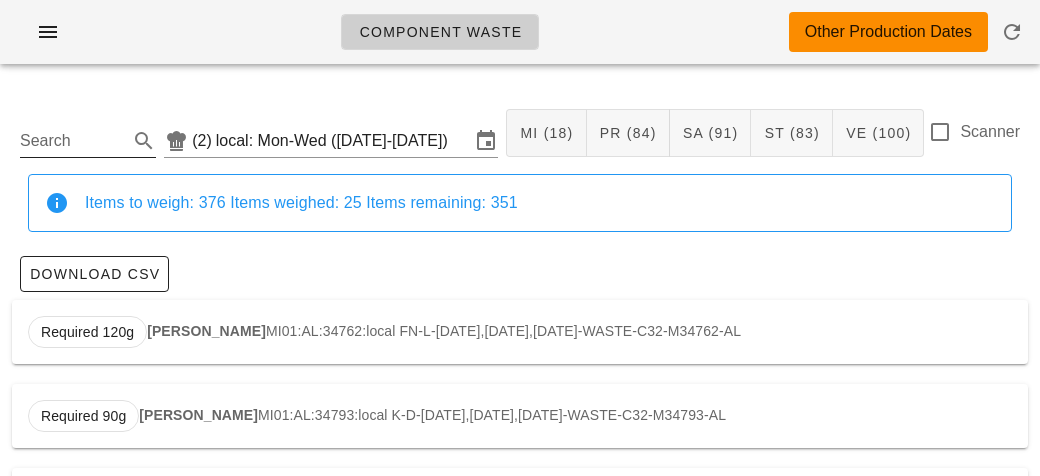 click on "Search" at bounding box center [72, 141] 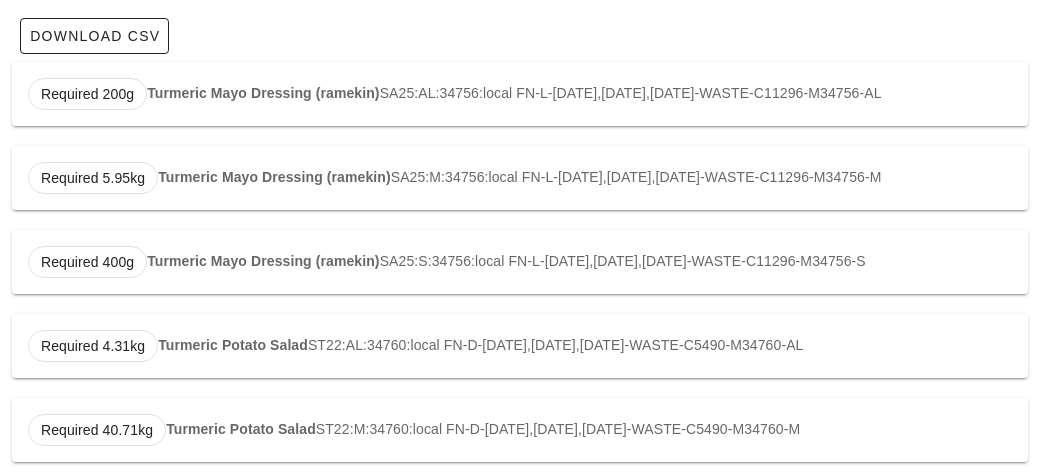 scroll, scrollTop: 254, scrollLeft: 0, axis: vertical 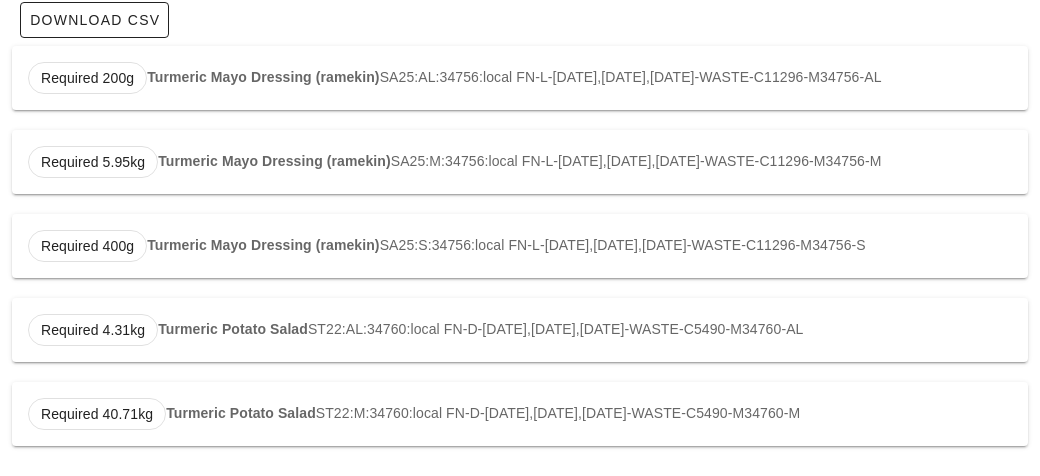 click on "Required 4.31kg Turmeric Potato Salad  ST22:AL:34760:local FN-D-[DATE],[DATE],[DATE]-WASTE-C5490-M34760-AL" at bounding box center [520, 330] 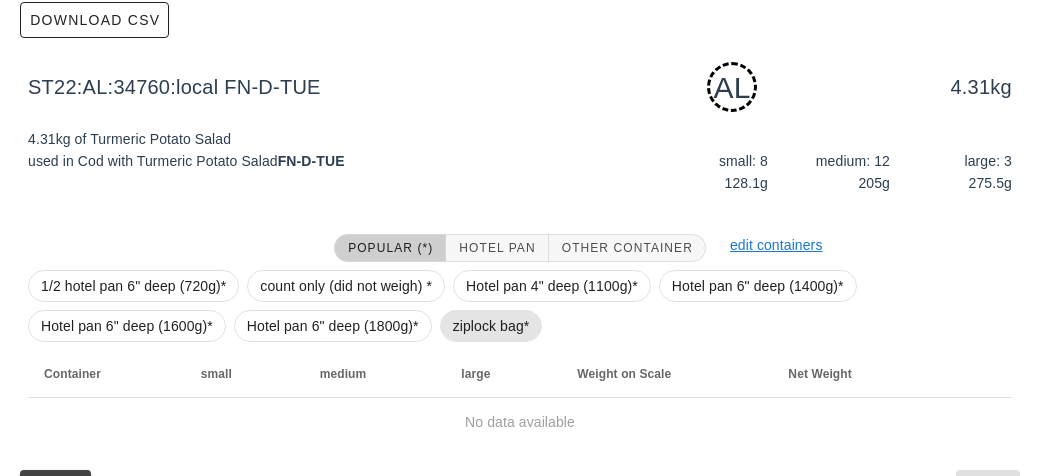 click on "ziplock bag*" at bounding box center [491, 326] 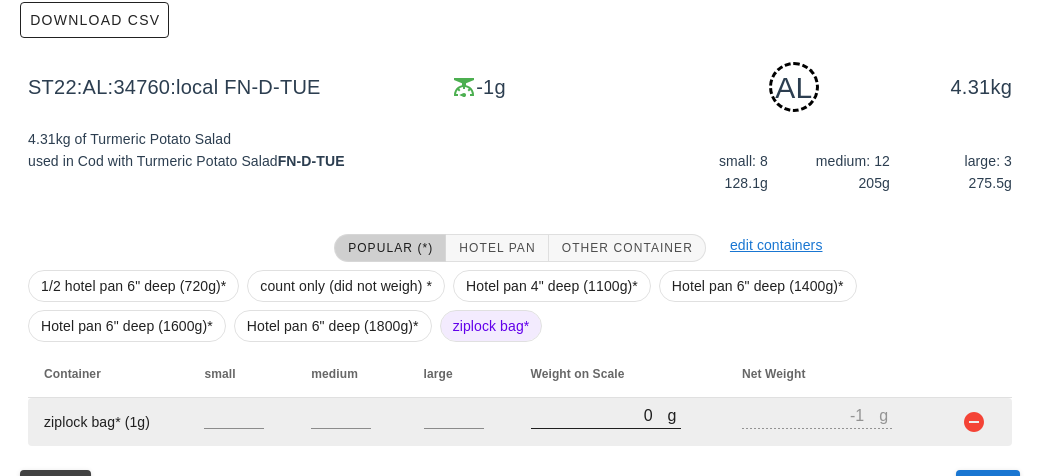 click at bounding box center [606, 439] 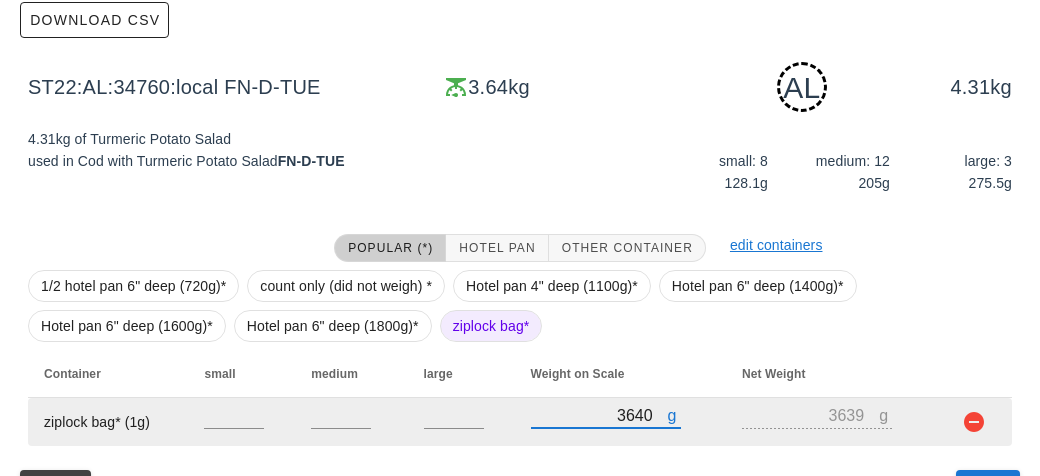 scroll, scrollTop: 302, scrollLeft: 0, axis: vertical 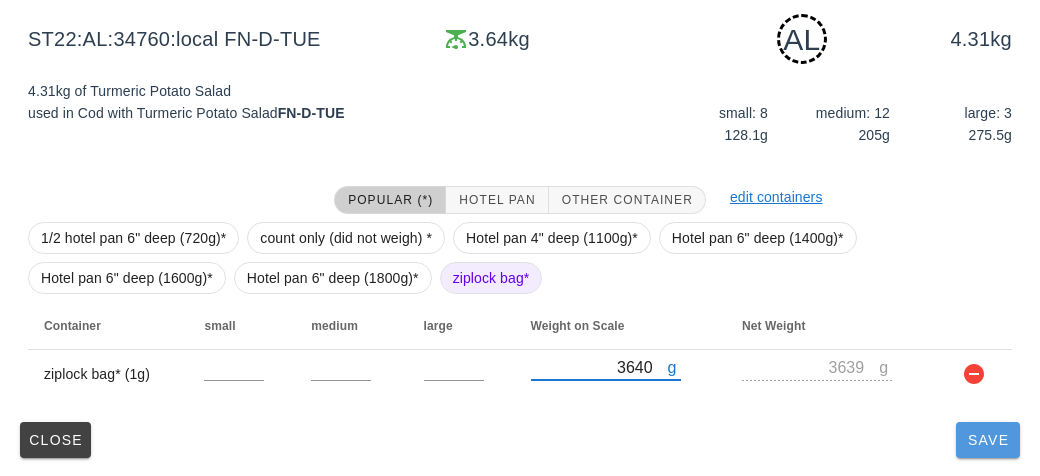 click on "Save" at bounding box center (988, 440) 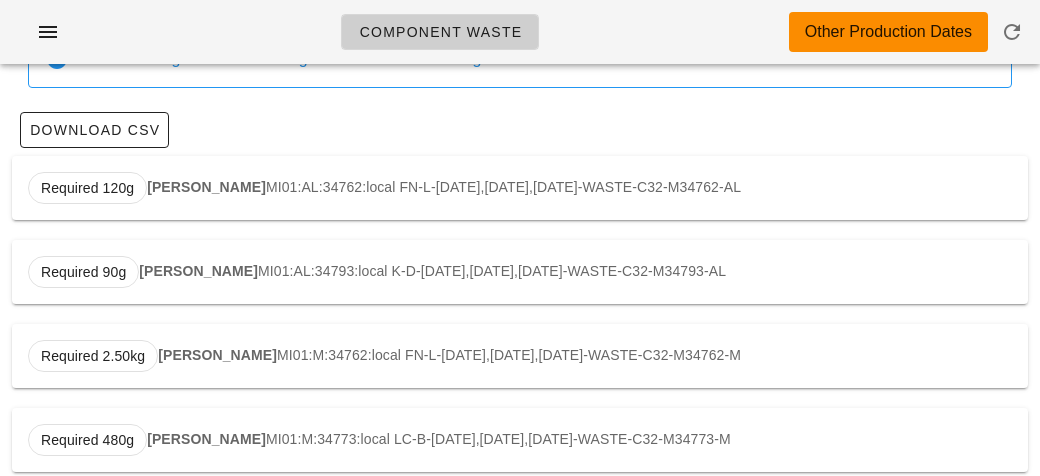 scroll, scrollTop: 0, scrollLeft: 0, axis: both 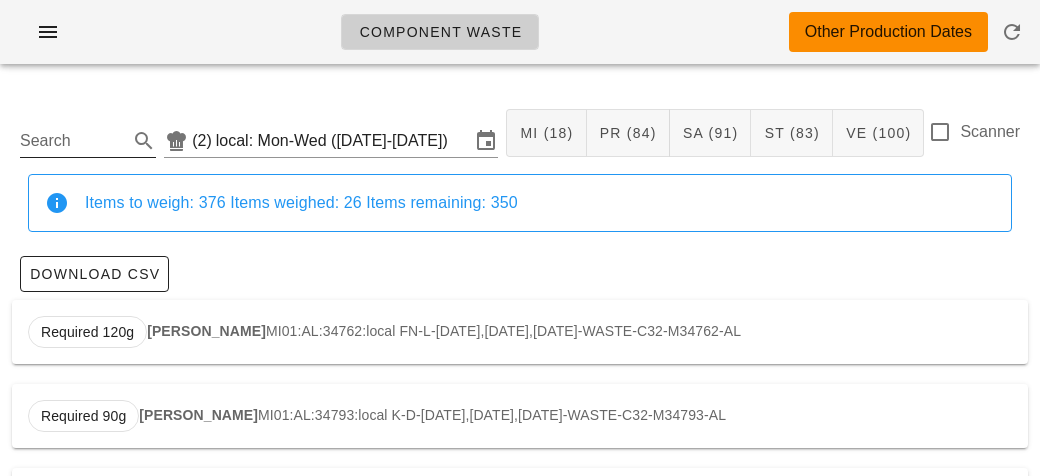click on "Search" at bounding box center (72, 141) 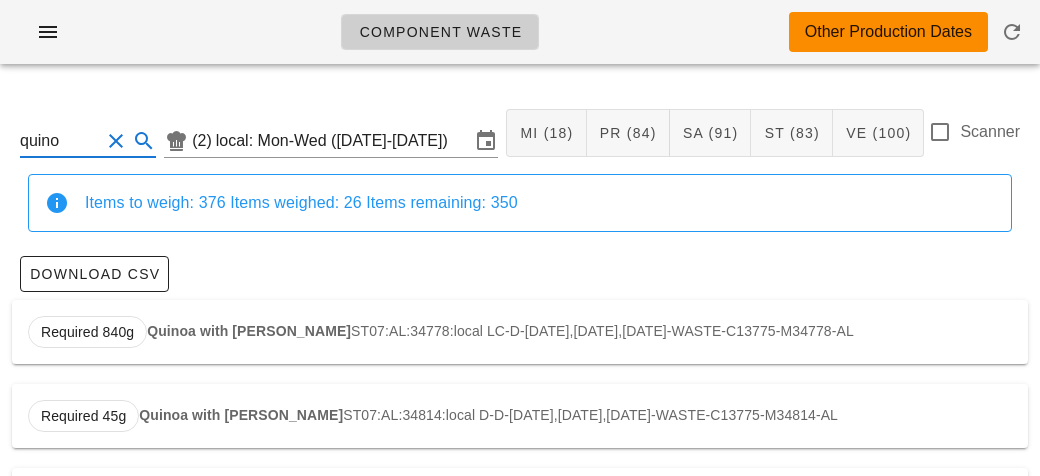 click on "Required 840g Quinoa with Parsley  ST07:AL:34778:local LC-D-[DATE],[DATE],[DATE]-WASTE-C13775-M34778-AL" at bounding box center [520, 332] 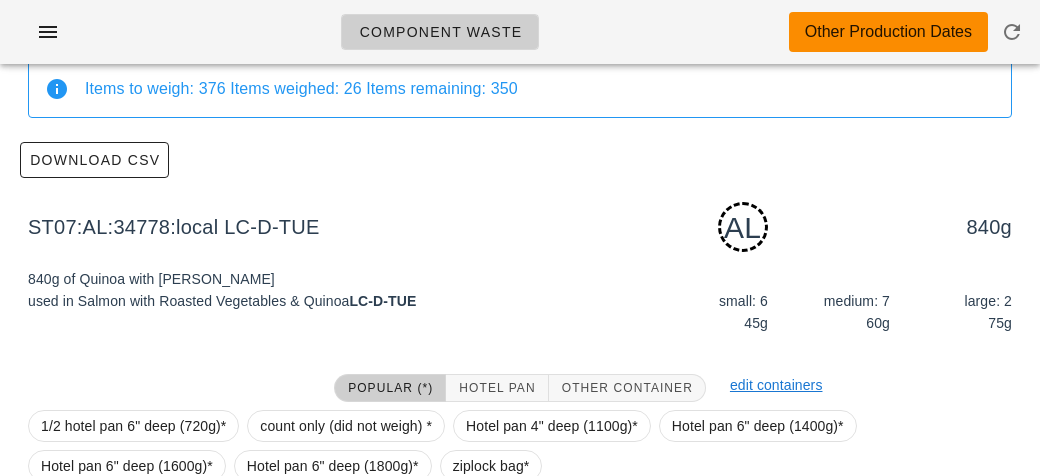 scroll, scrollTop: 302, scrollLeft: 0, axis: vertical 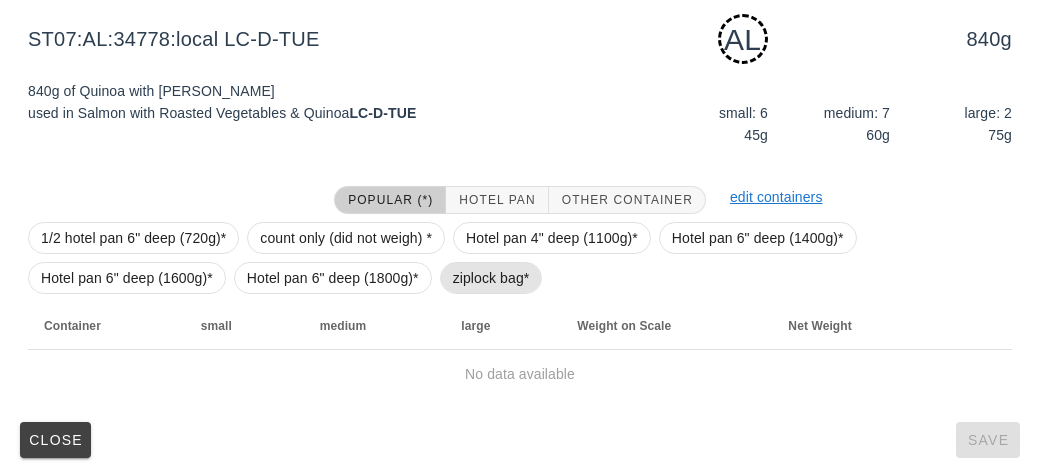 click on "ziplock bag*" at bounding box center [491, 278] 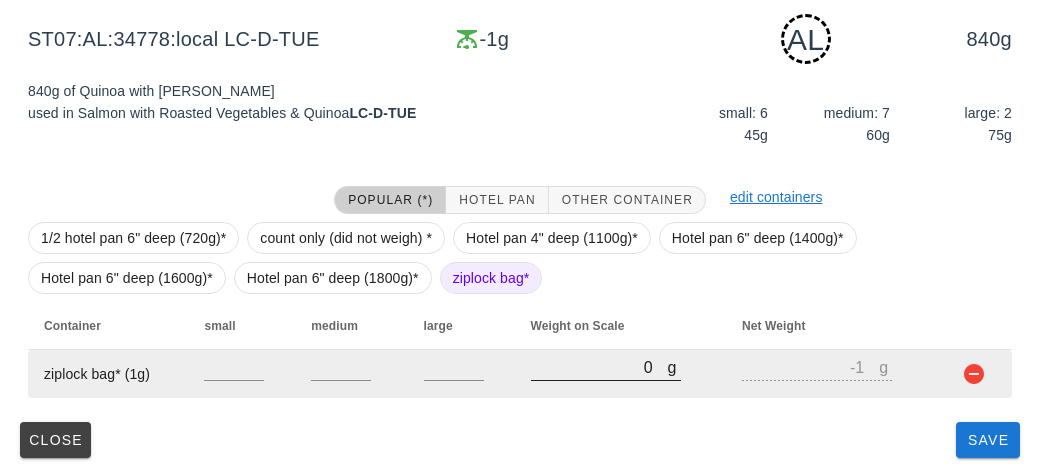 click on "0" at bounding box center [599, 367] 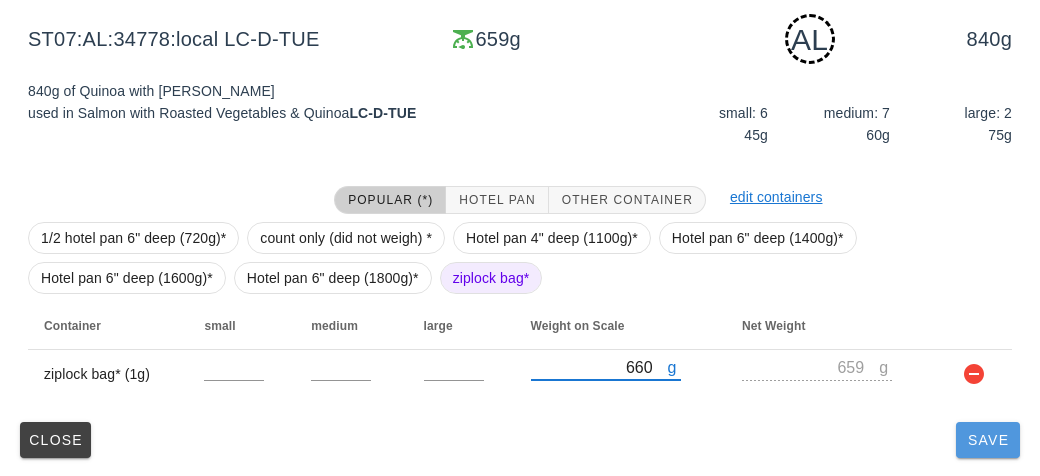 click on "Save" at bounding box center [988, 440] 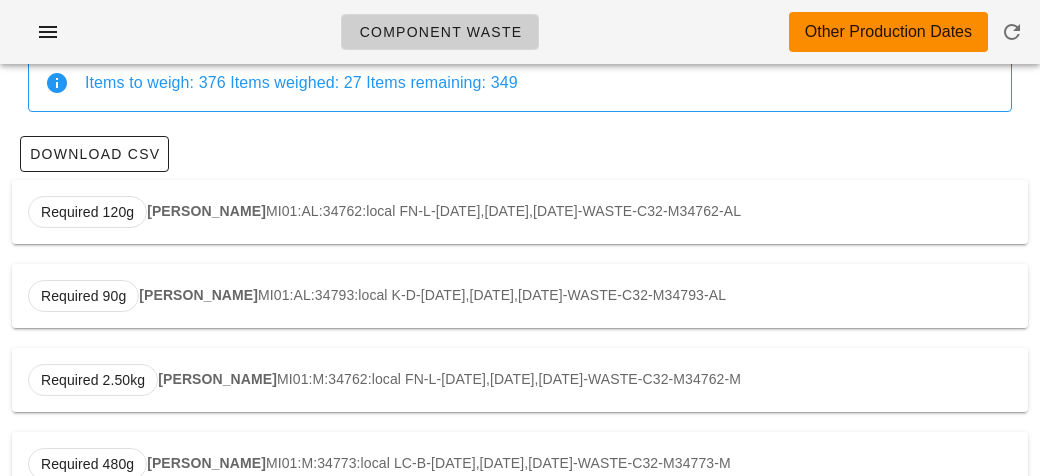 scroll, scrollTop: 0, scrollLeft: 0, axis: both 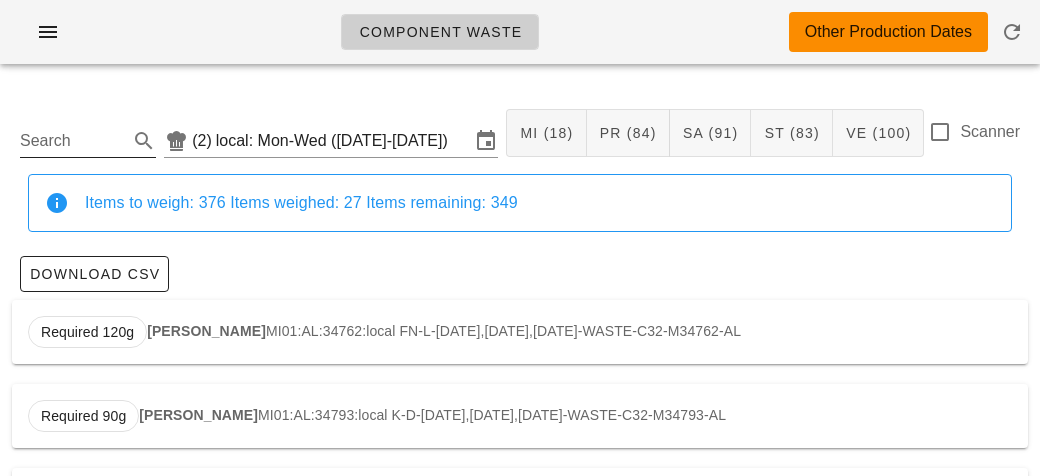 click on "Search" at bounding box center (72, 141) 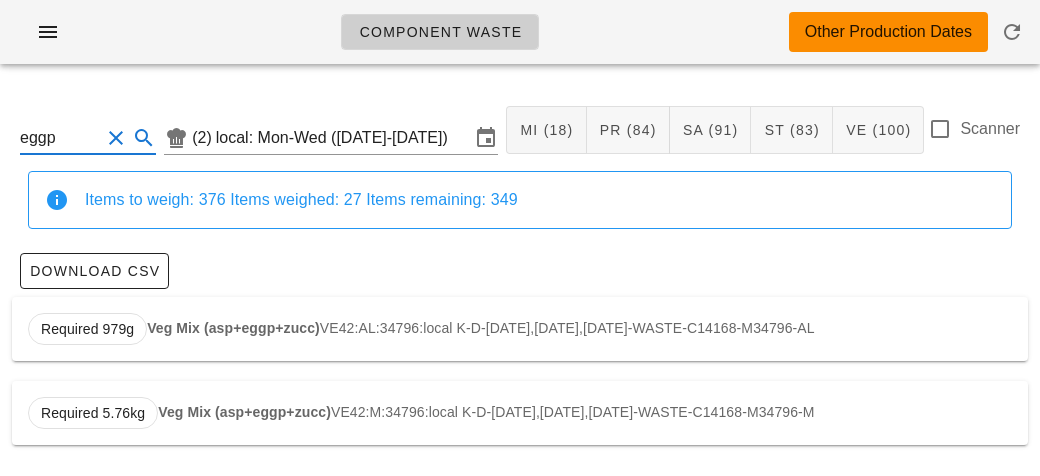 click on "Required 979g Veg Mix (asp+eggp+zucc)  VE42:AL:34796:local K-D-[DATE],[DATE],[DATE]-WASTE-C14168-M34796-AL" at bounding box center (520, 329) 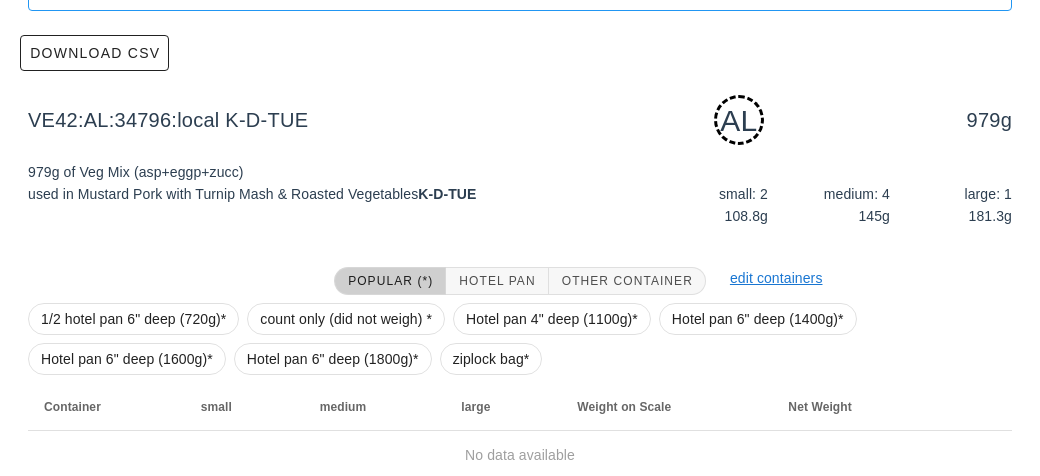 scroll, scrollTop: 302, scrollLeft: 0, axis: vertical 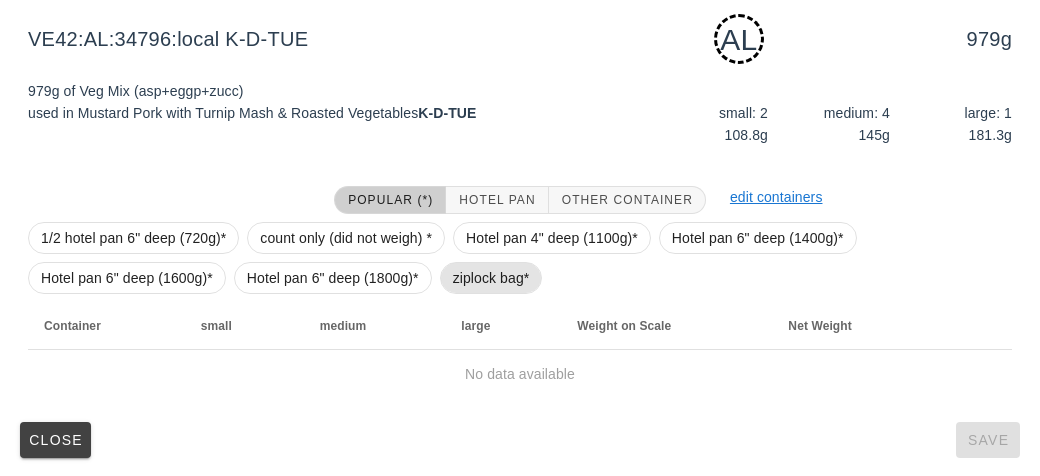 click on "ziplock bag*" at bounding box center [491, 278] 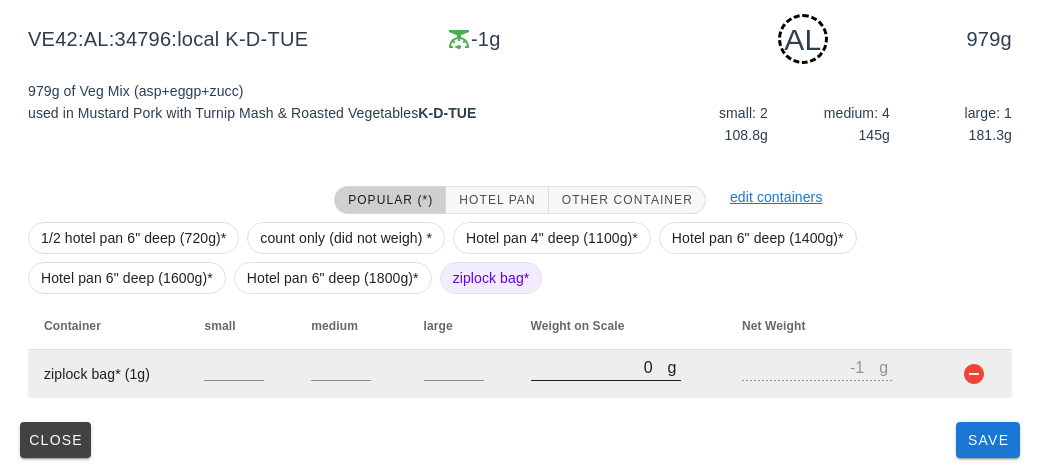 click on "0" at bounding box center (599, 367) 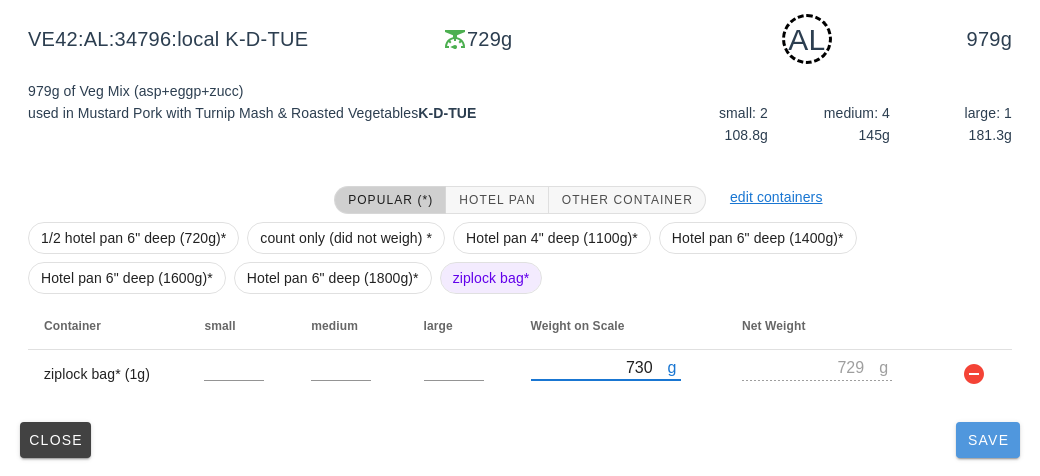 click on "Save" at bounding box center [988, 440] 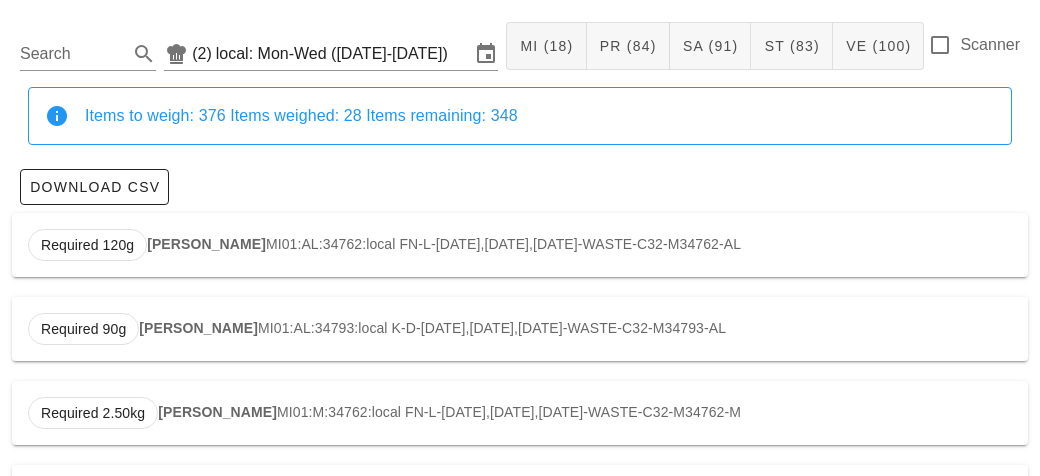 scroll, scrollTop: 0, scrollLeft: 0, axis: both 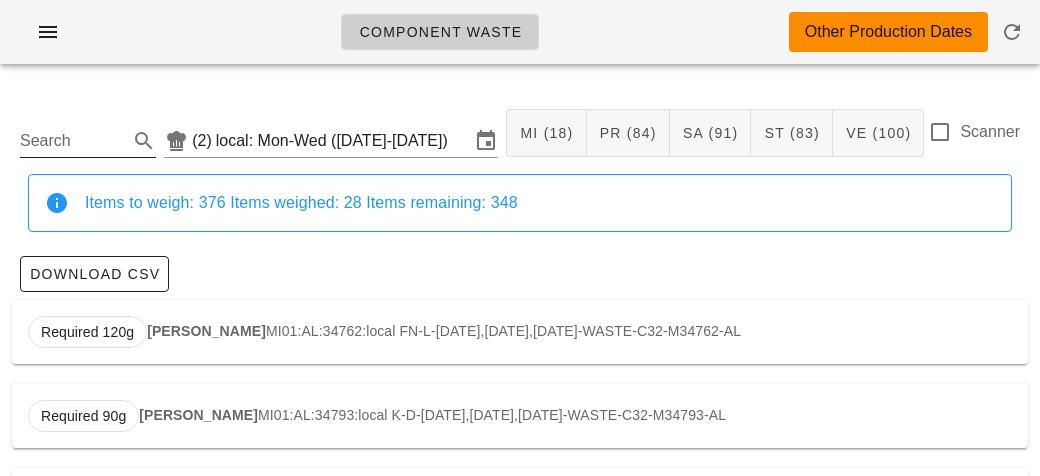 click on "Search" at bounding box center [72, 141] 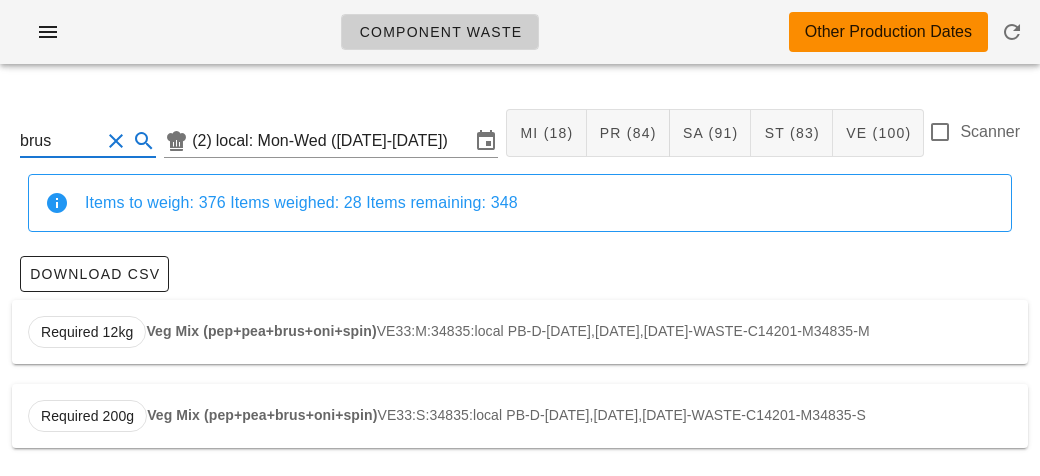 scroll, scrollTop: 3, scrollLeft: 0, axis: vertical 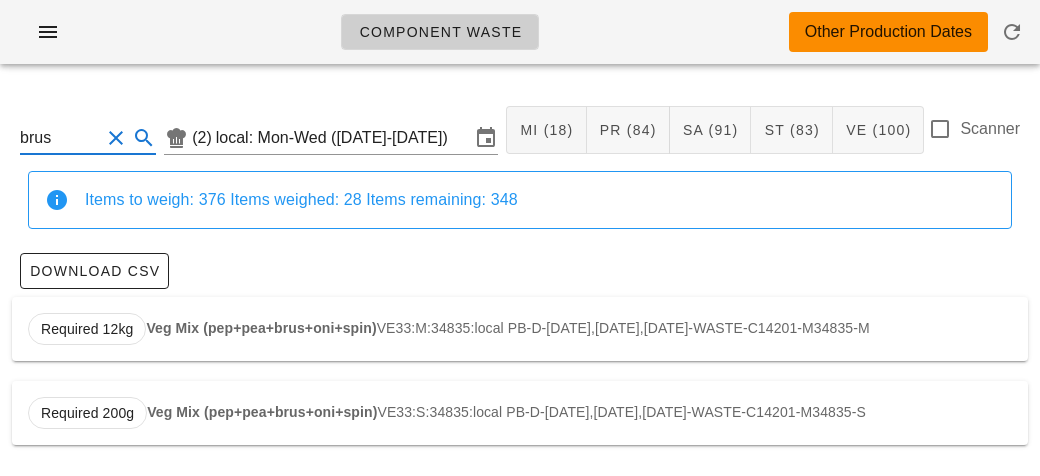click on "Required 12kg Veg Mix (pep+pea+brus+oni+spin)  VE33:M:34835:local PB-D-[DATE],[DATE],[DATE]-WASTE-C14201-M34835-M" at bounding box center (520, 329) 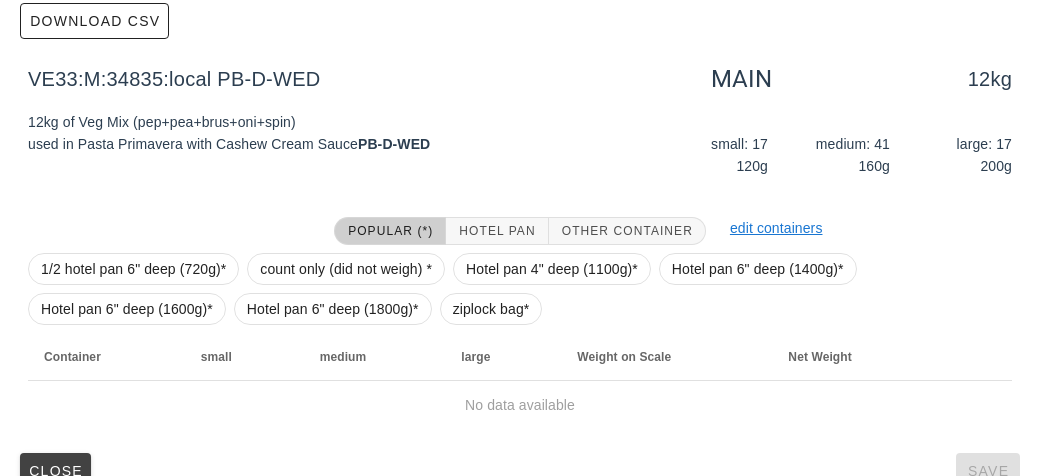 scroll, scrollTop: 284, scrollLeft: 0, axis: vertical 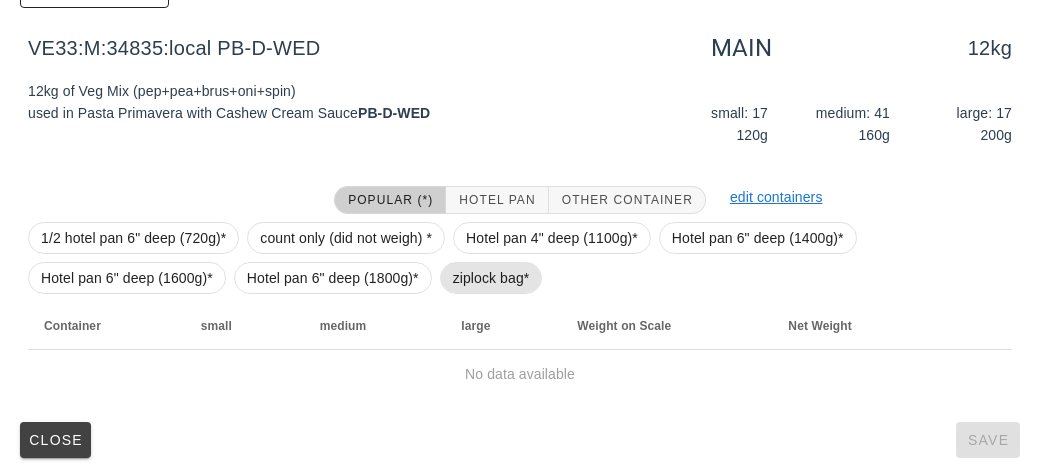 click on "ziplock bag*" at bounding box center (491, 278) 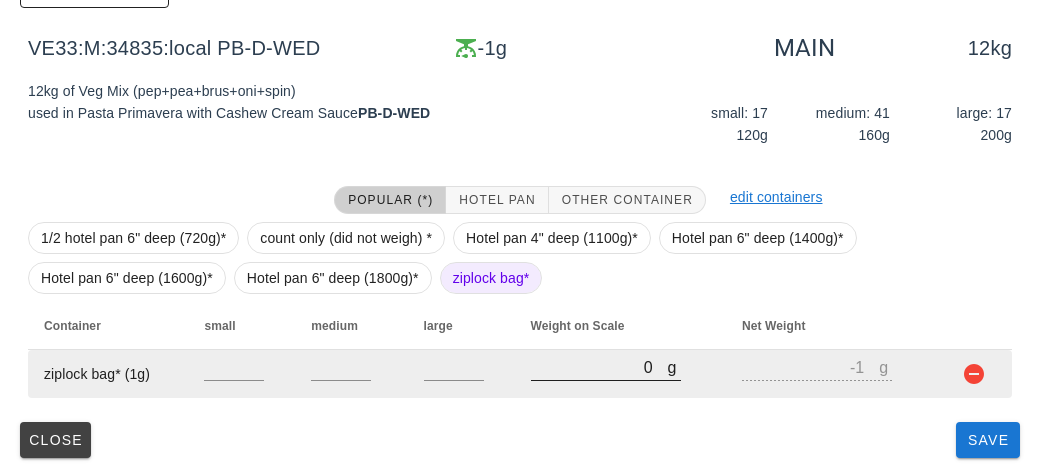 click on "0" at bounding box center (599, 367) 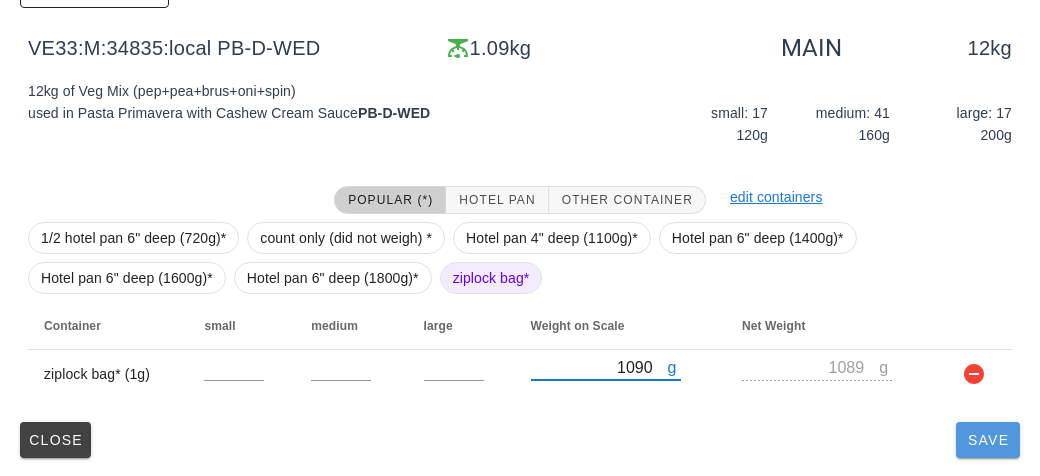 click on "Save" at bounding box center (988, 440) 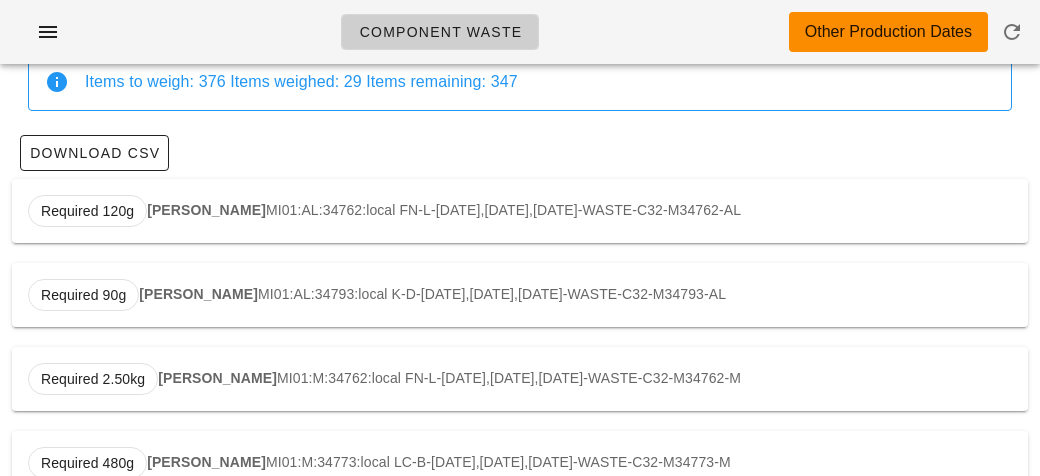 scroll, scrollTop: 0, scrollLeft: 0, axis: both 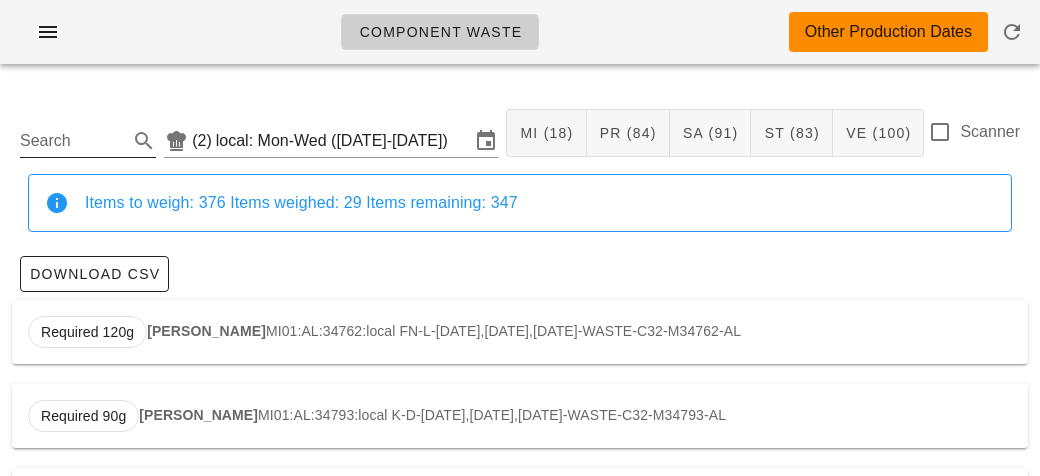 click on "Search" at bounding box center (72, 141) 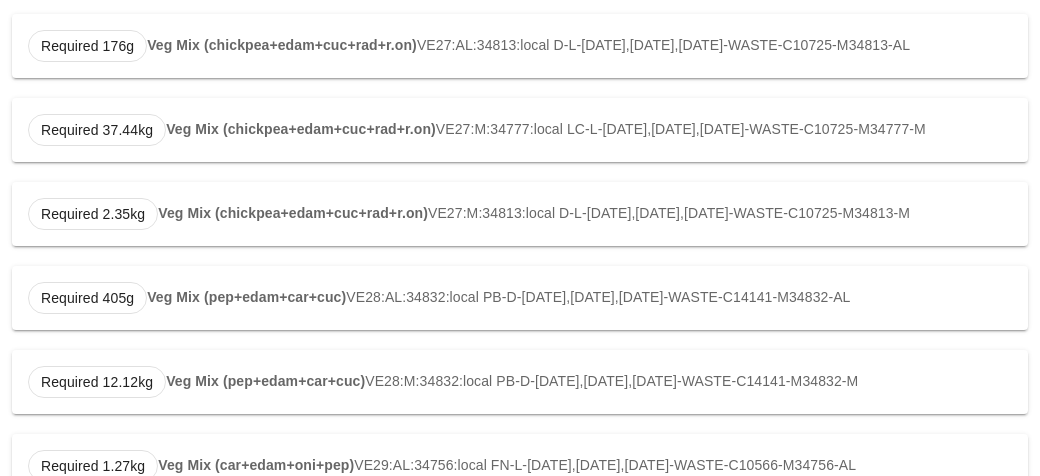 scroll, scrollTop: 386, scrollLeft: 0, axis: vertical 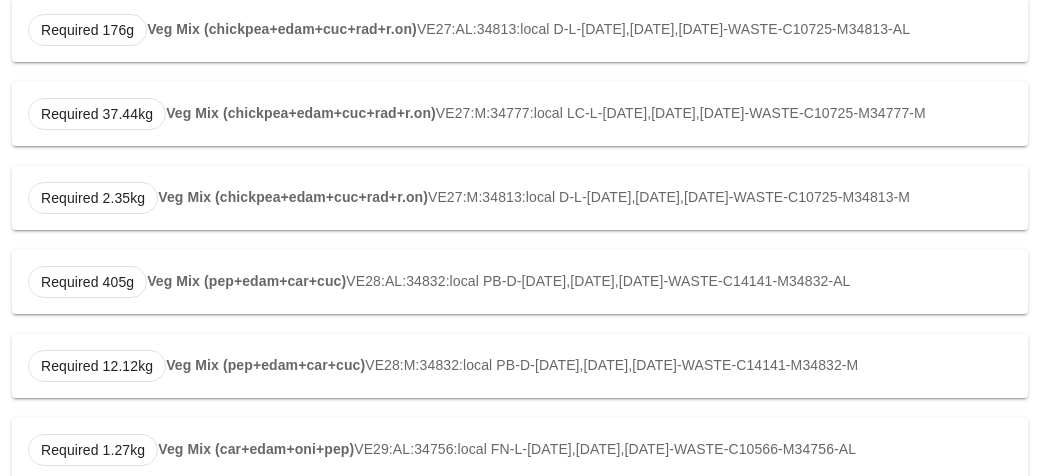 click on "Required 405g Veg Mix (pep+edam+car+cuc)  VE28:AL:34832:local PB-D-[DATE],[DATE],[DATE]-WASTE-C14141-M34832-AL" at bounding box center [520, 282] 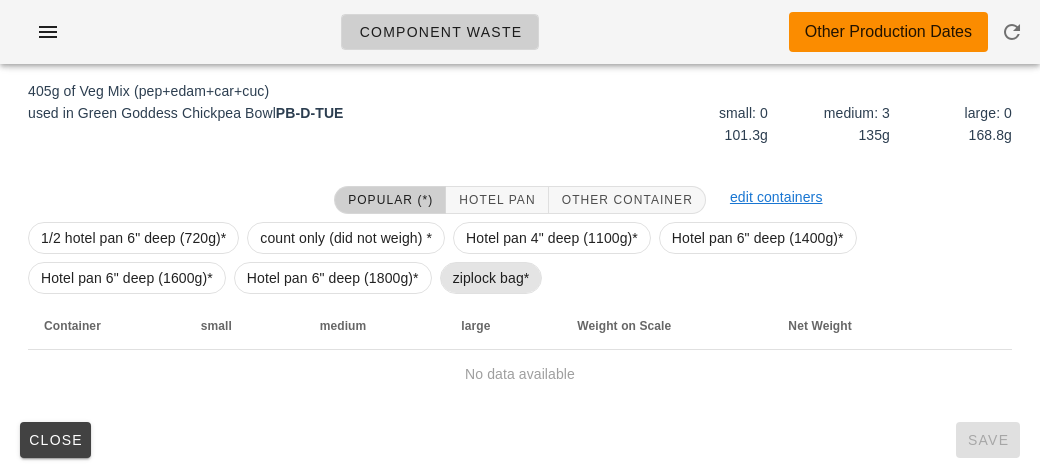 click on "ziplock bag*" at bounding box center (491, 278) 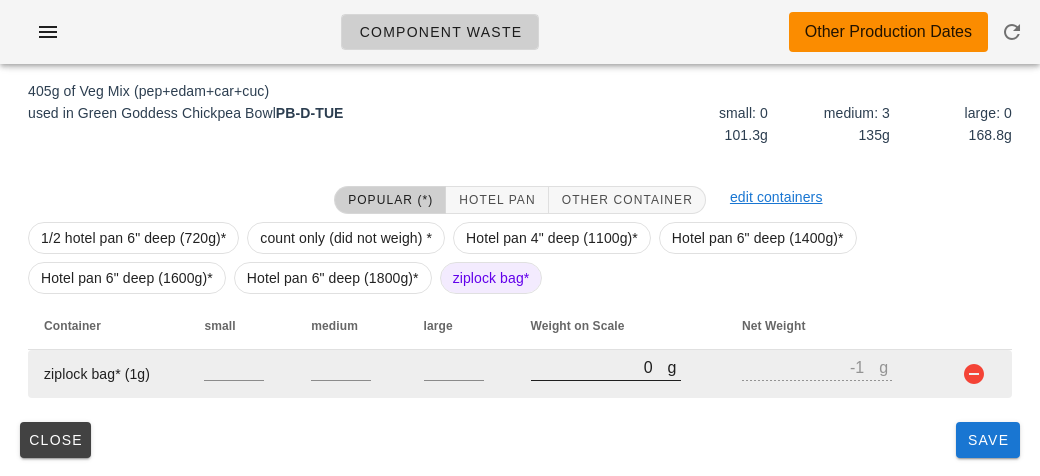 click on "0" at bounding box center (599, 367) 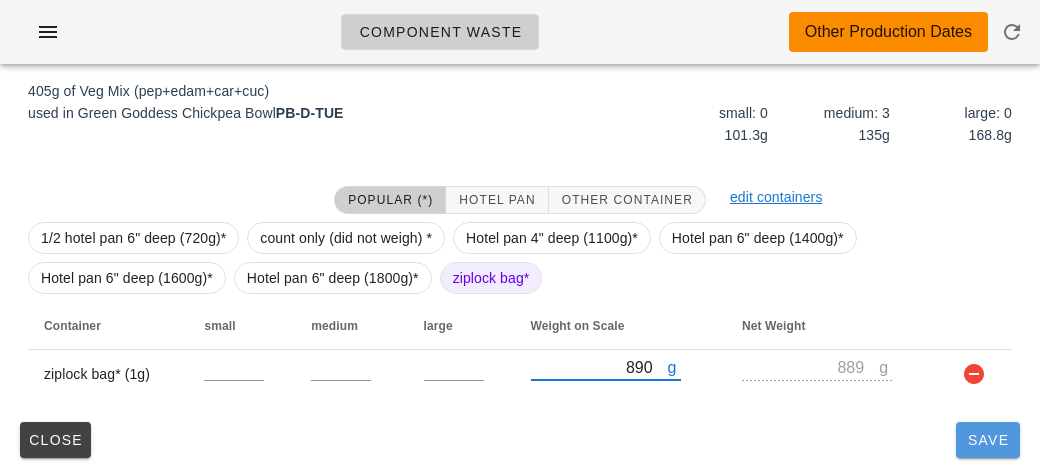 click on "Save" at bounding box center [988, 440] 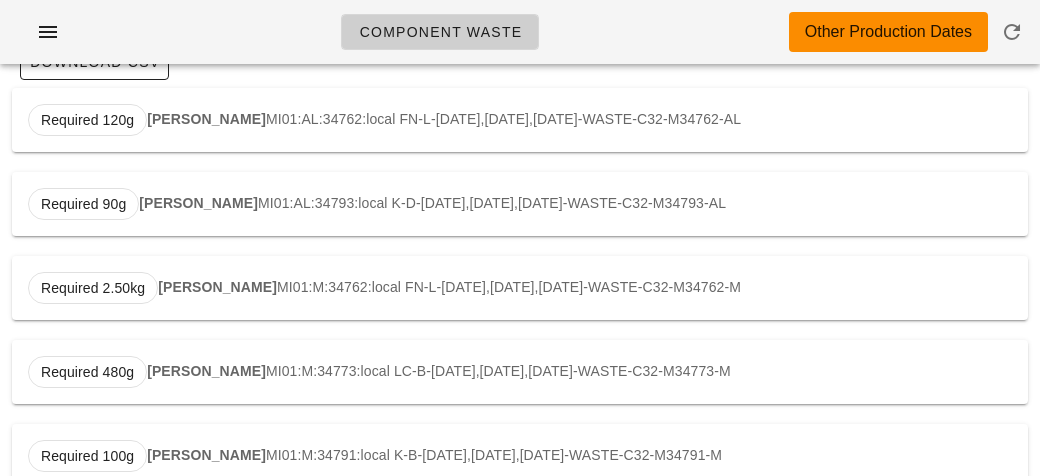 scroll, scrollTop: 0, scrollLeft: 0, axis: both 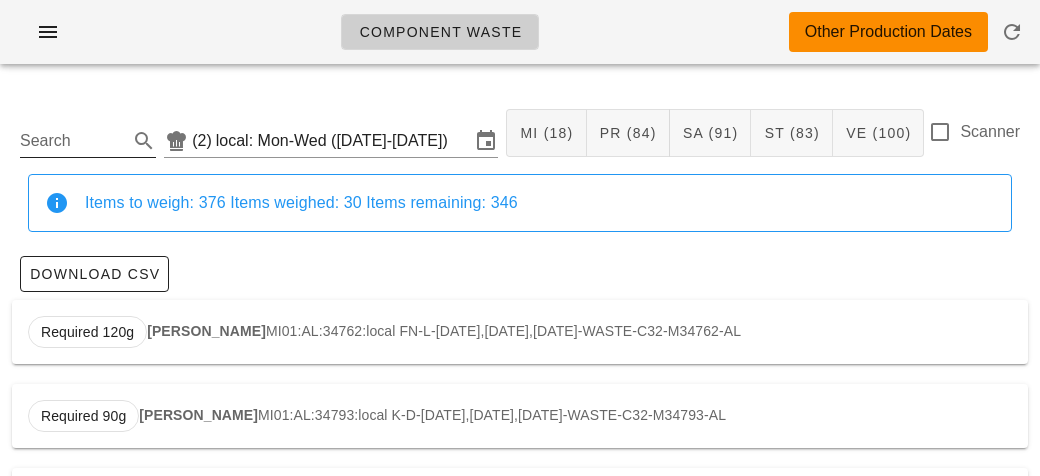 click on "Search" at bounding box center (72, 141) 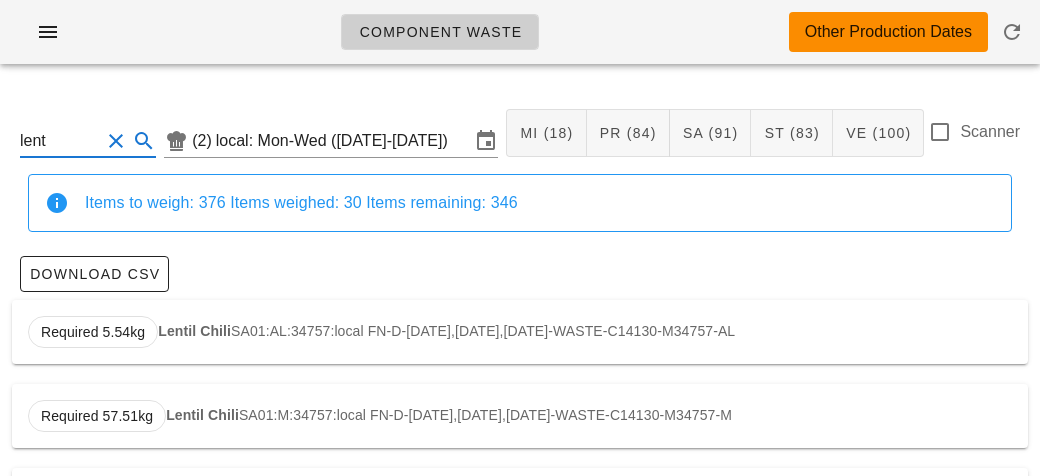 click on "Lentil Chili" at bounding box center (194, 331) 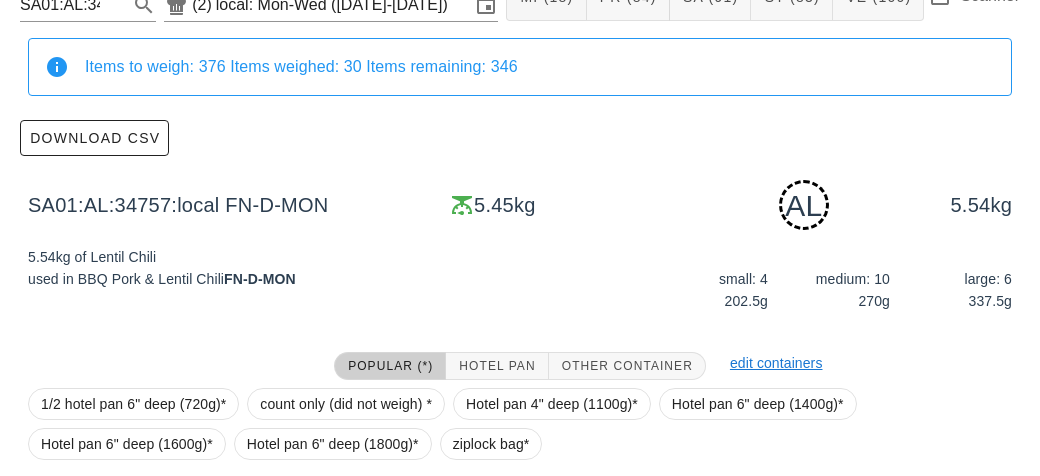 scroll, scrollTop: 302, scrollLeft: 0, axis: vertical 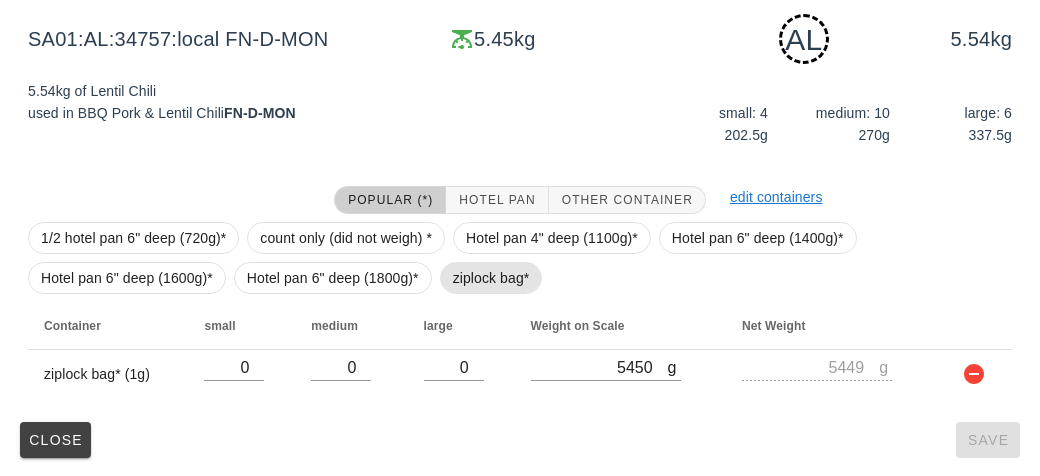 click on "ziplock bag*" at bounding box center [491, 278] 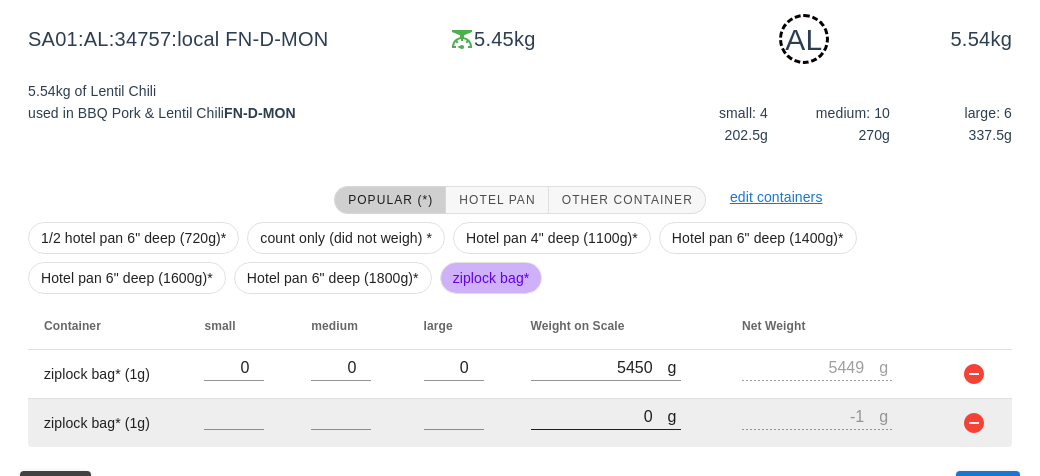 click on "0" at bounding box center [599, 416] 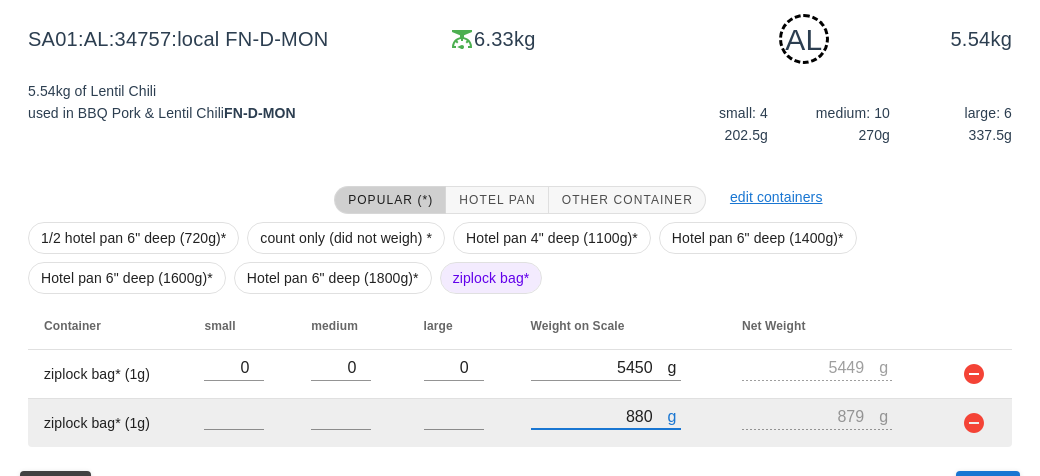 scroll, scrollTop: 350, scrollLeft: 0, axis: vertical 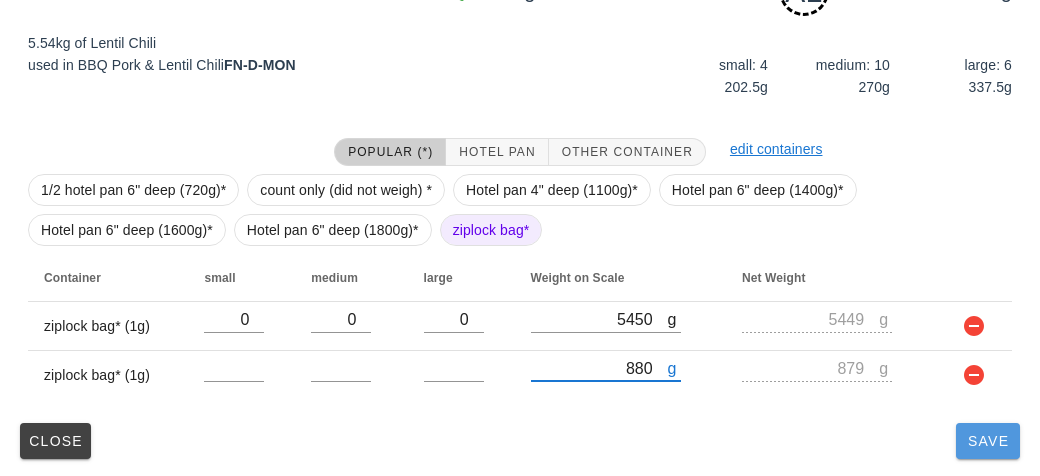 click on "Save" at bounding box center [988, 441] 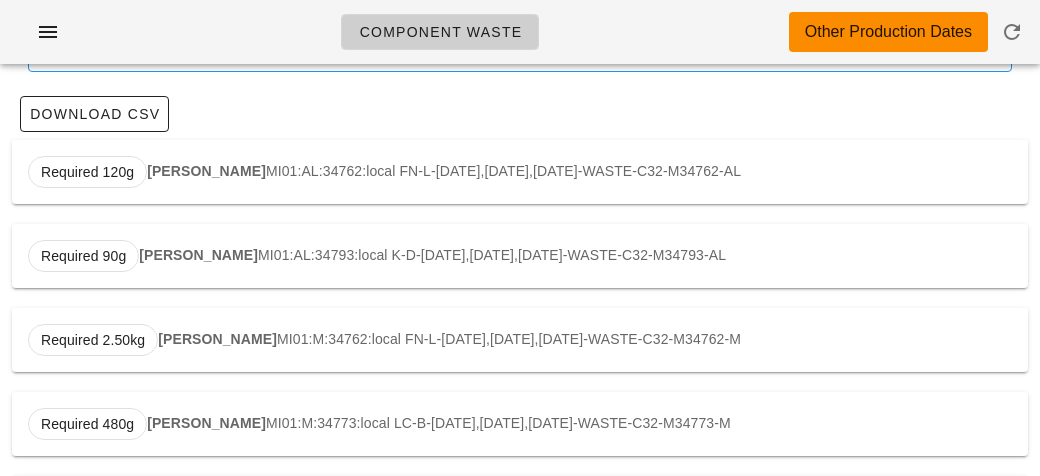 scroll, scrollTop: 0, scrollLeft: 0, axis: both 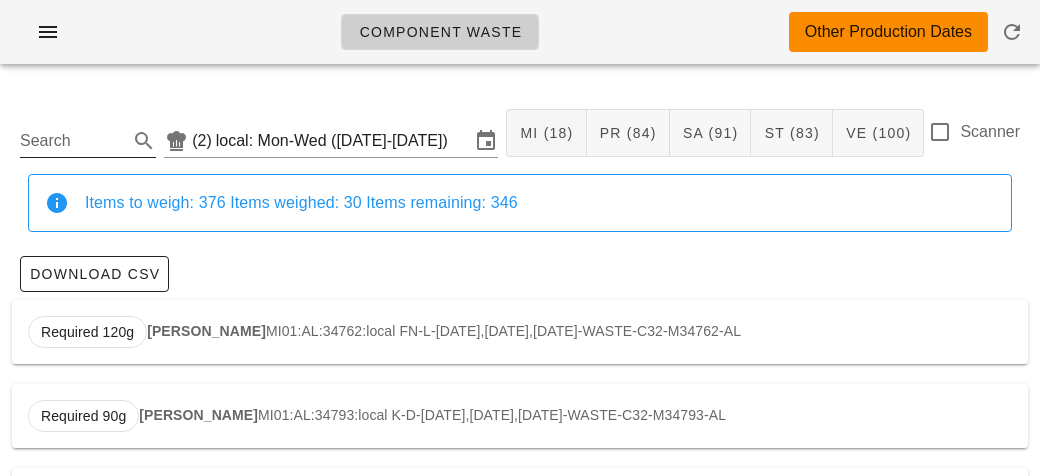click on "Search" at bounding box center (88, 135) 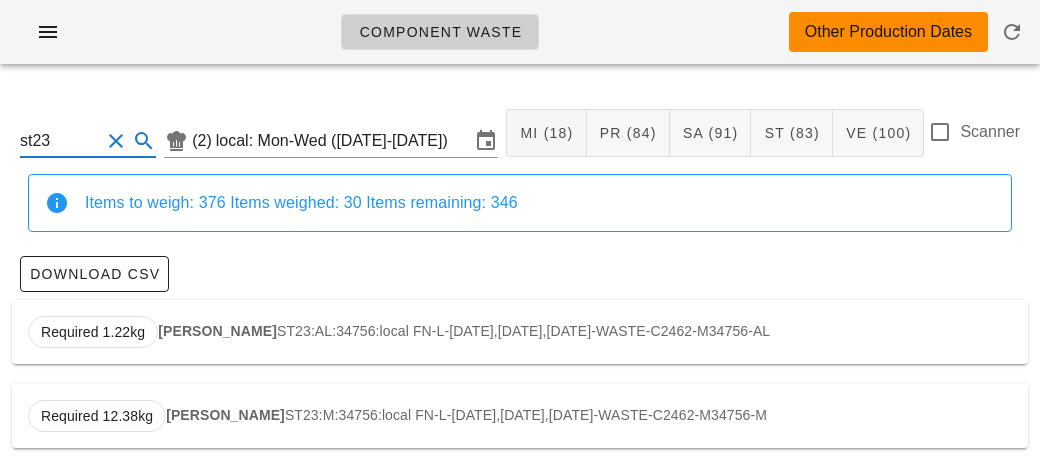 click on "[PERSON_NAME]" at bounding box center (217, 331) 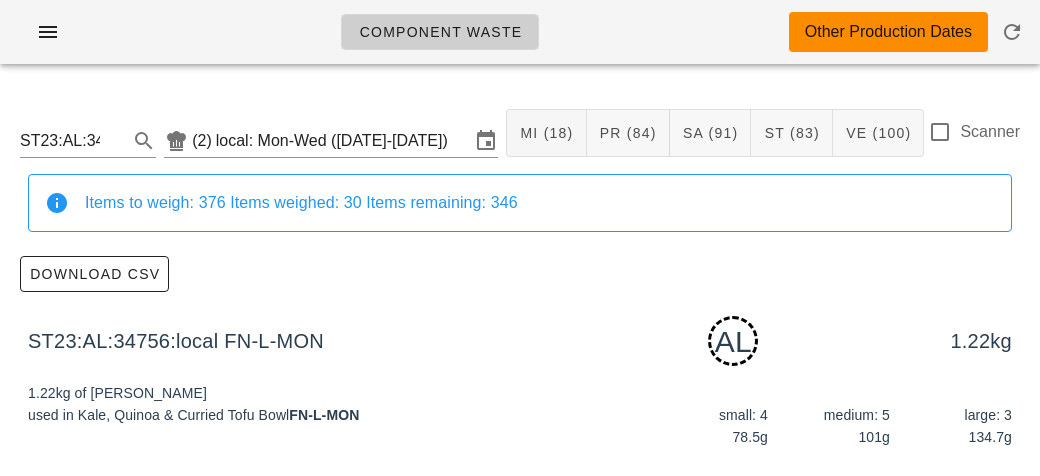scroll, scrollTop: 302, scrollLeft: 0, axis: vertical 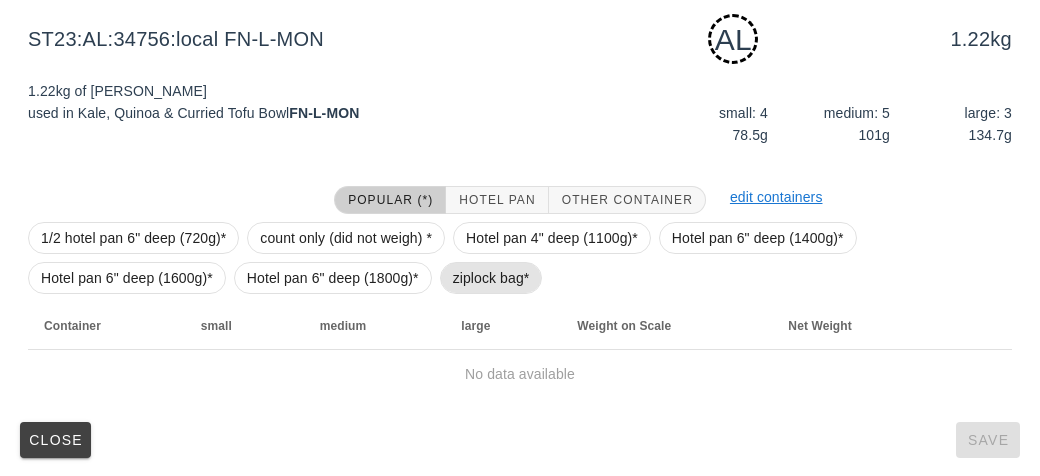 click on "ziplock bag*" at bounding box center [491, 278] 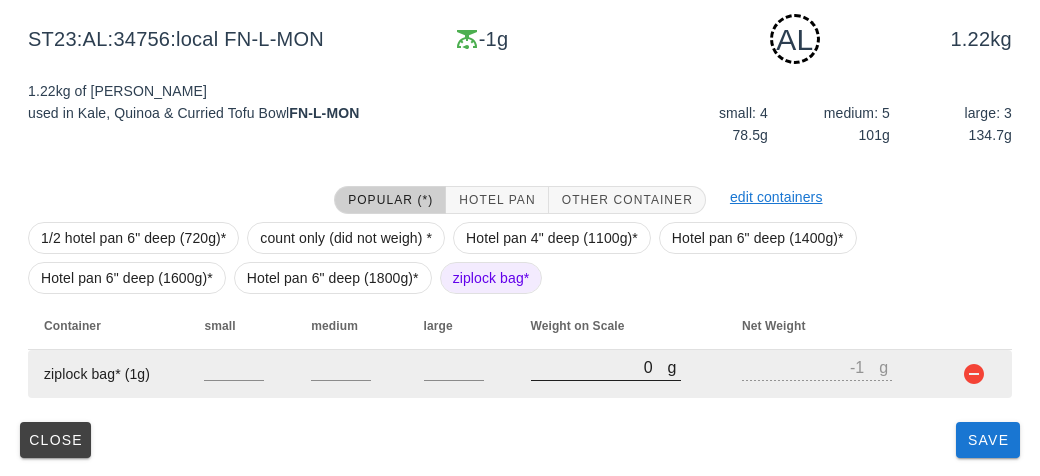click on "0" at bounding box center [599, 367] 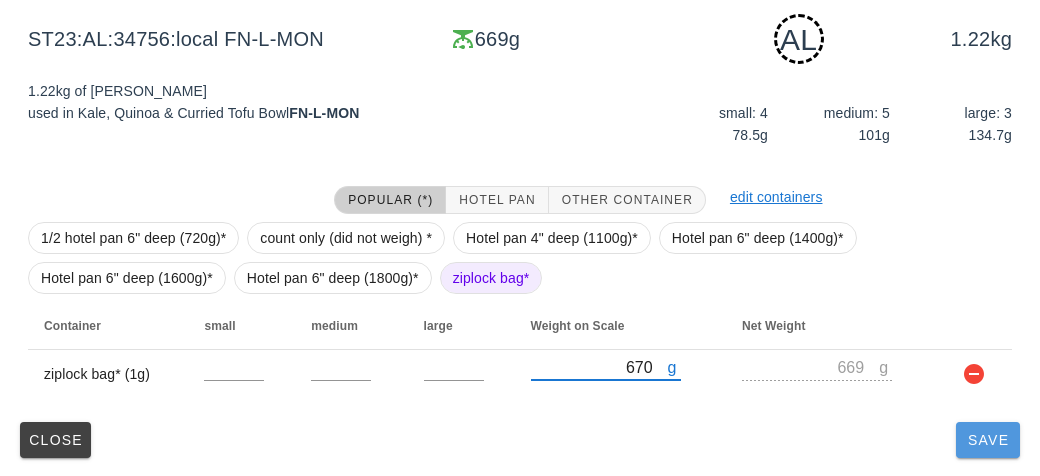 click on "Save" at bounding box center (988, 440) 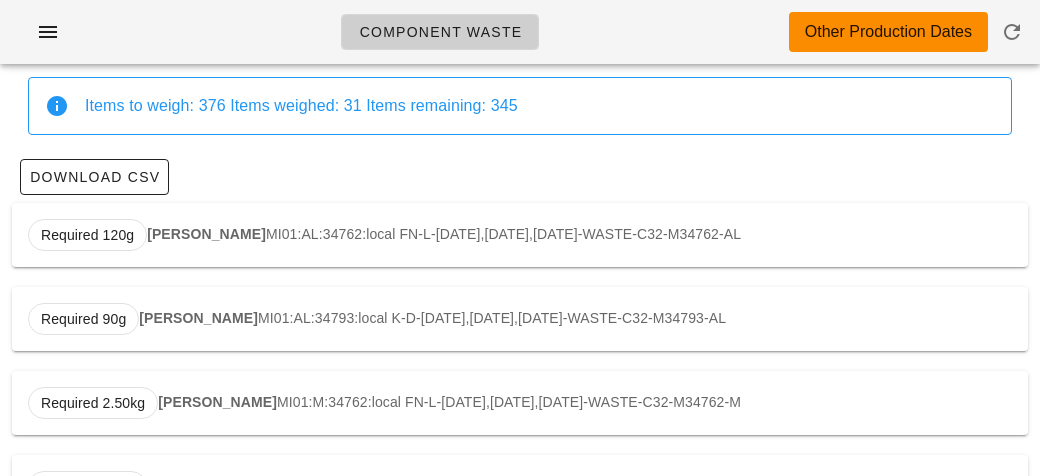 scroll, scrollTop: 0, scrollLeft: 0, axis: both 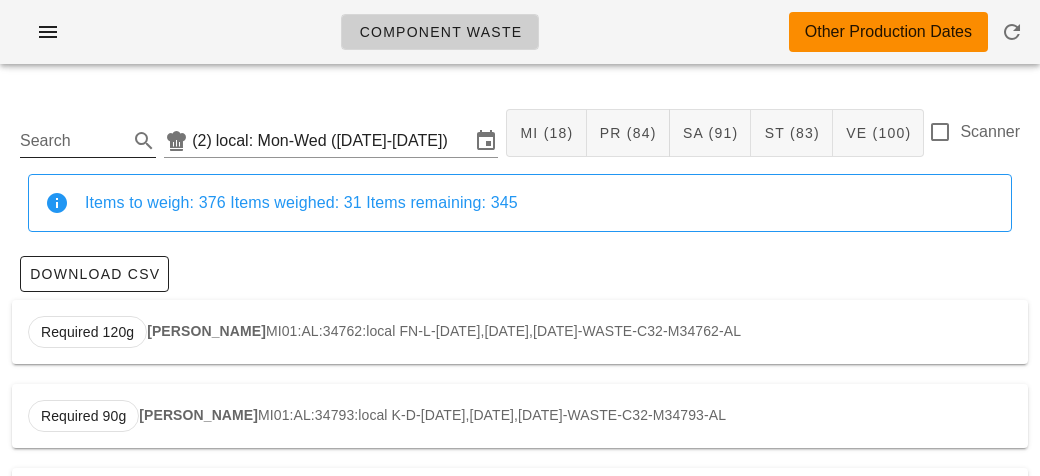 click on "Search" at bounding box center (72, 141) 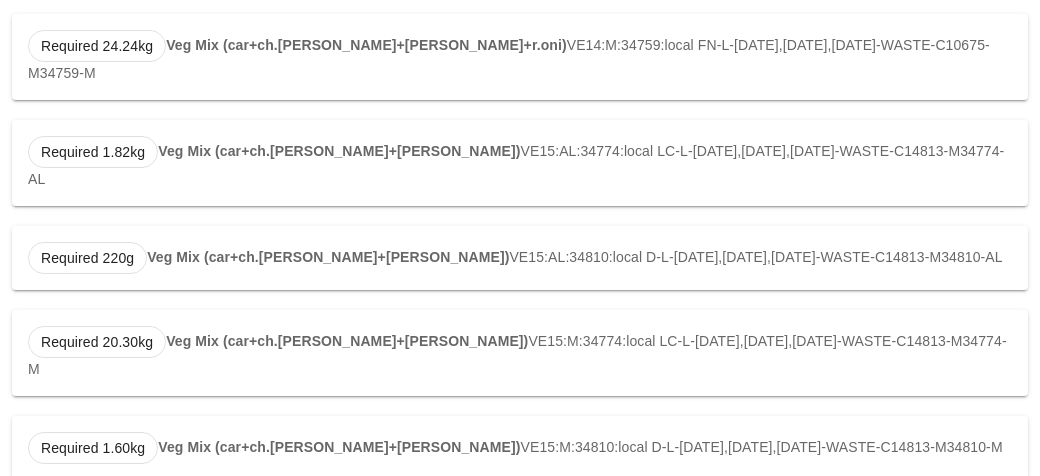 scroll, scrollTop: 510, scrollLeft: 0, axis: vertical 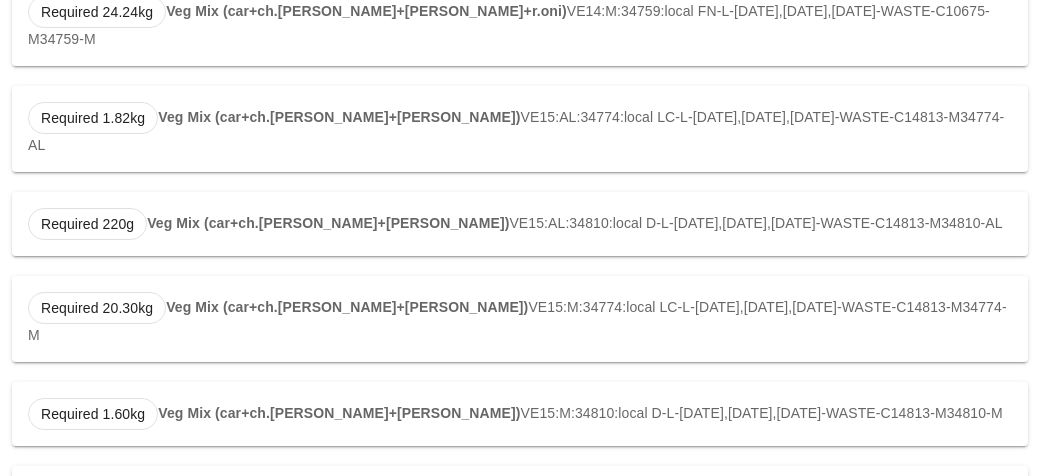 click on "Veg Mix (pep+ch.[PERSON_NAME]+[PERSON_NAME])" at bounding box center [330, 497] 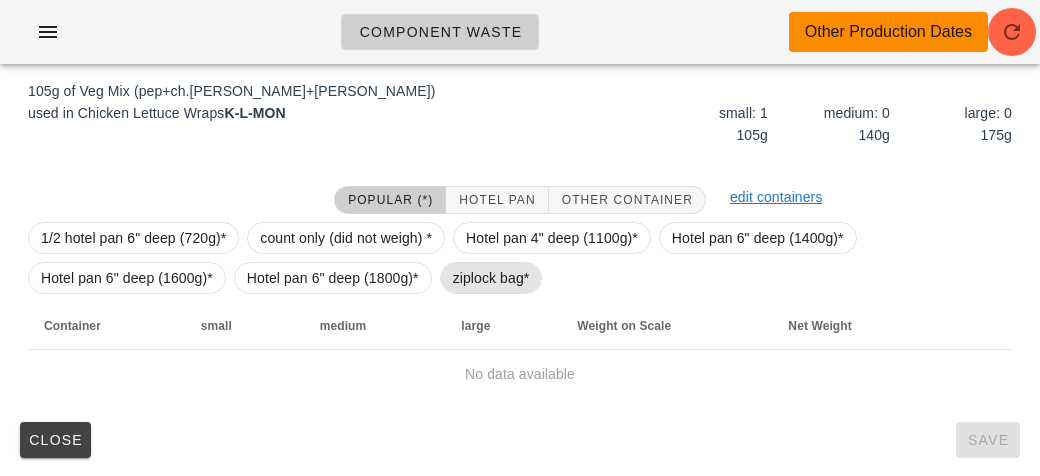 click on "ziplock bag*" at bounding box center [491, 278] 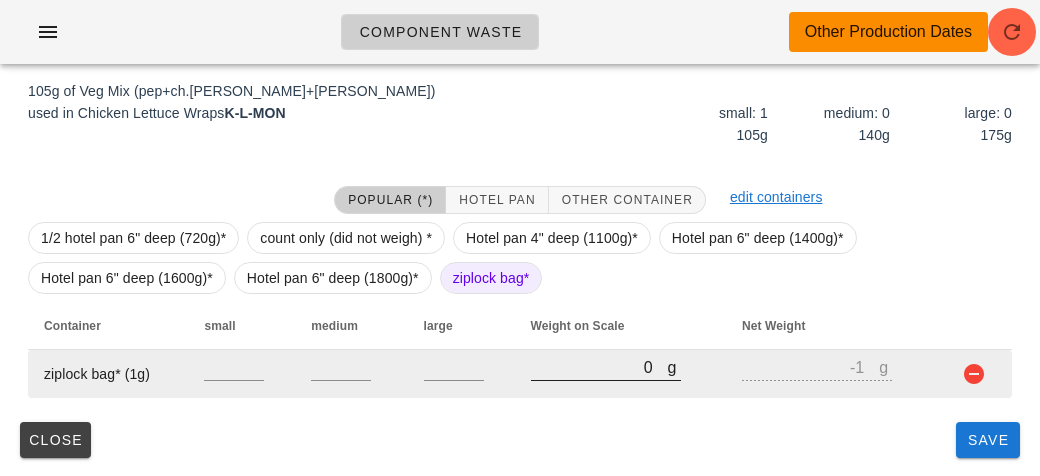 click at bounding box center (606, 391) 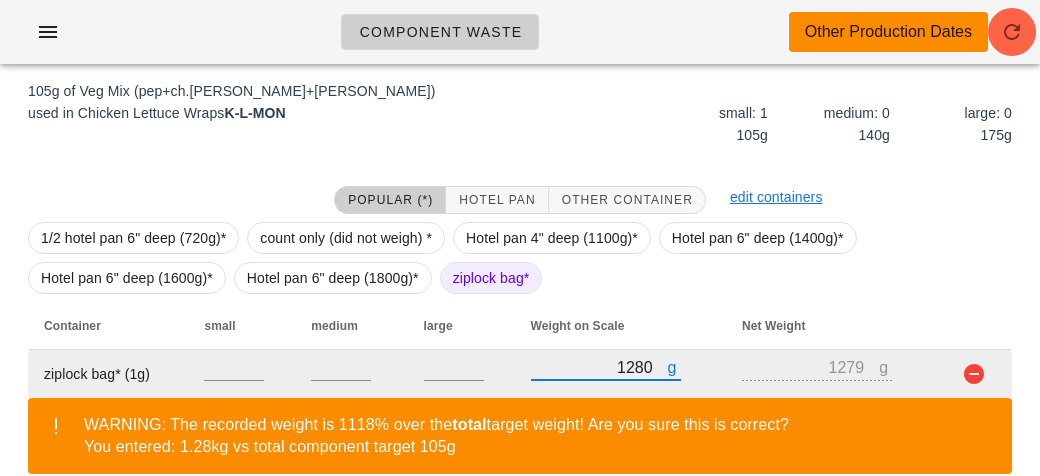 scroll, scrollTop: 394, scrollLeft: 0, axis: vertical 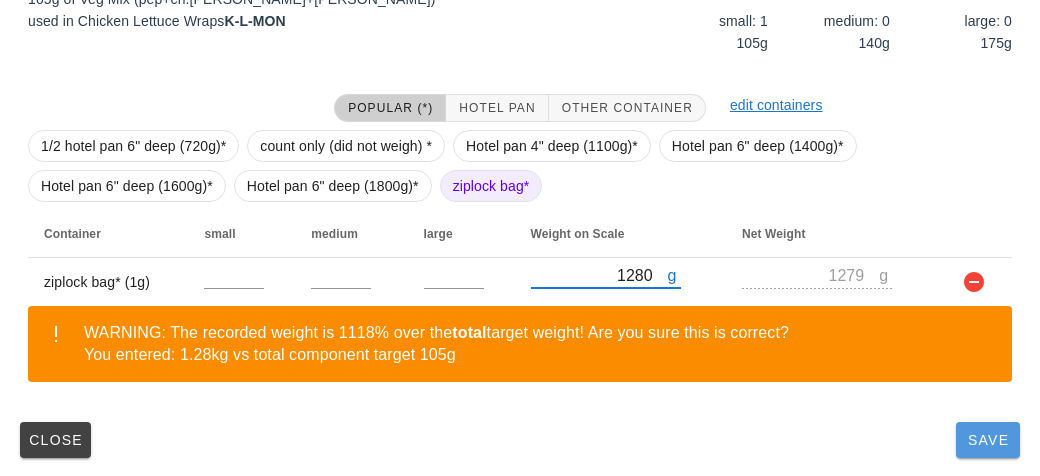 click on "Save" at bounding box center (988, 440) 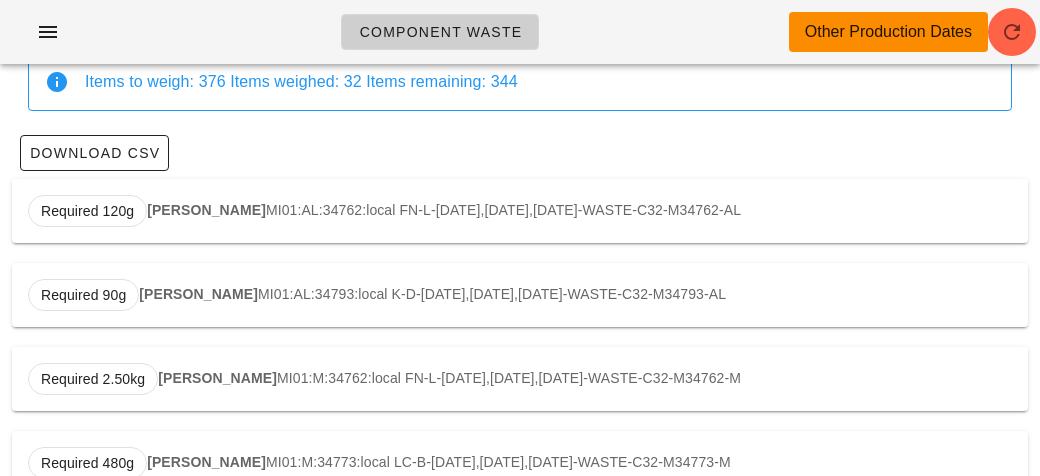 scroll, scrollTop: 0, scrollLeft: 0, axis: both 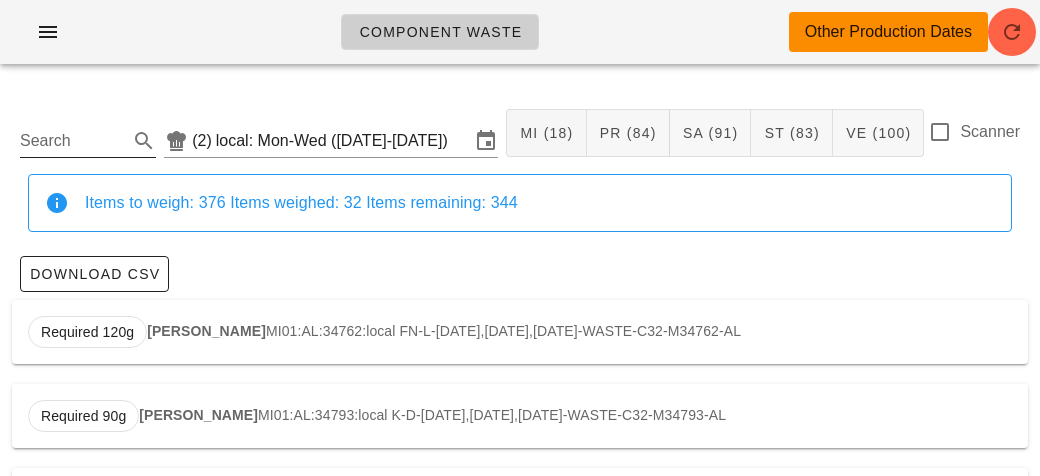 click on "Search" at bounding box center [72, 141] 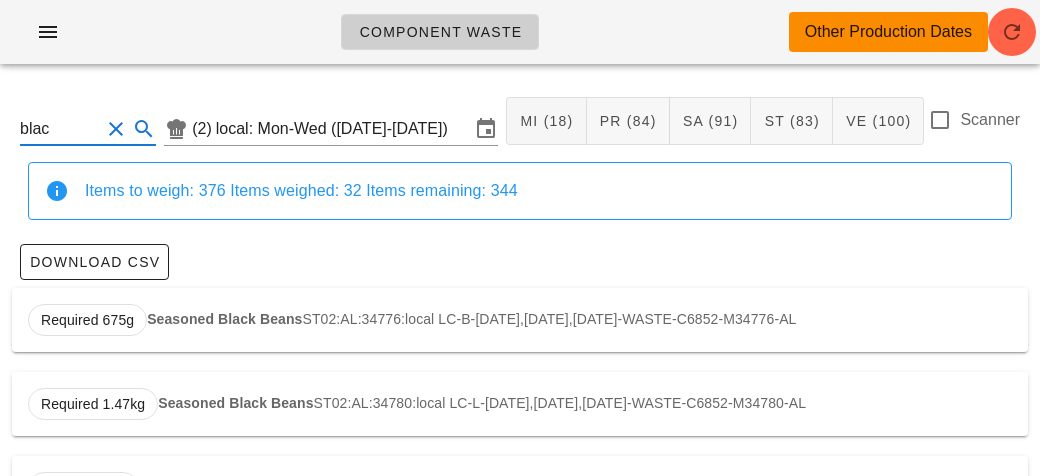 scroll, scrollTop: 0, scrollLeft: 0, axis: both 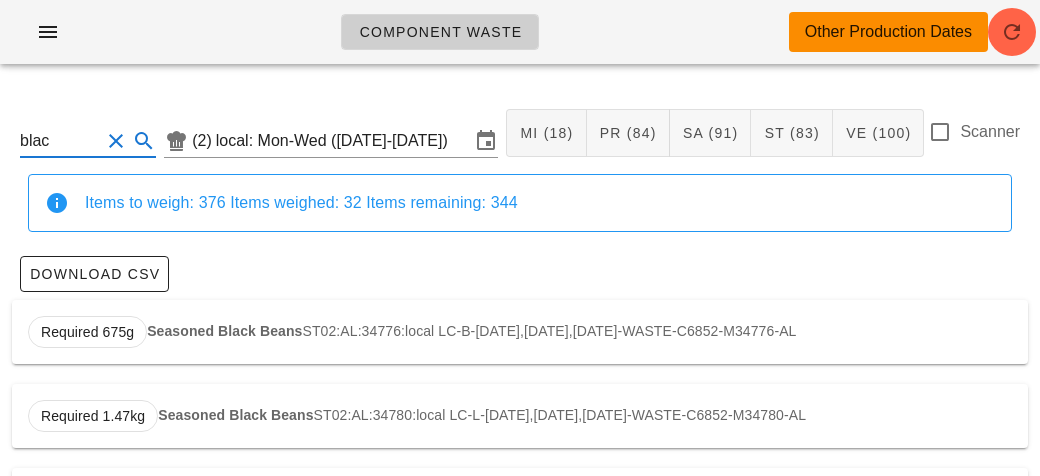 click on "Seasoned Black Beans" at bounding box center [224, 331] 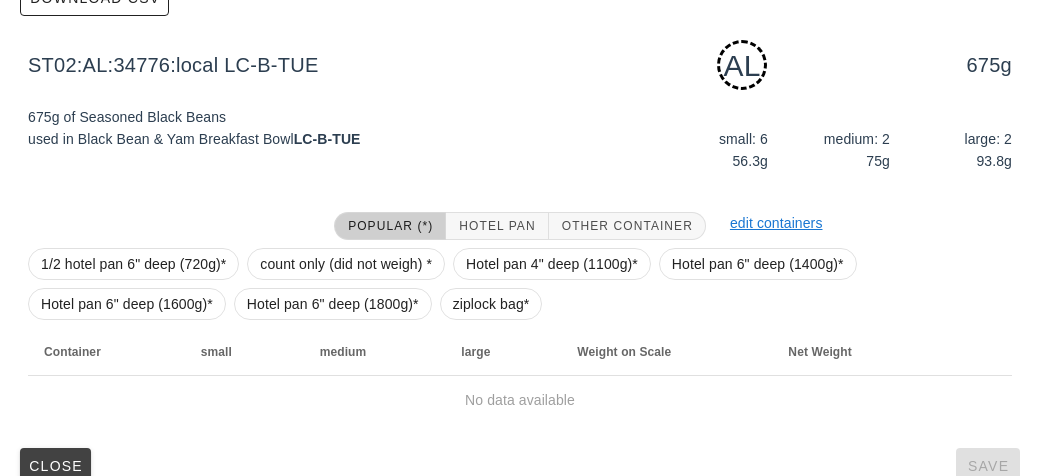 scroll, scrollTop: 302, scrollLeft: 0, axis: vertical 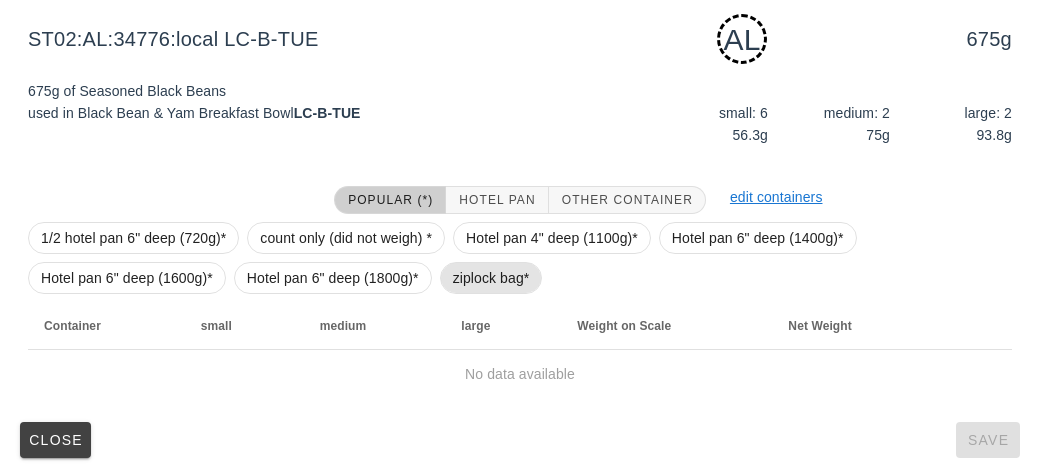 click on "ziplock bag*" at bounding box center [491, 278] 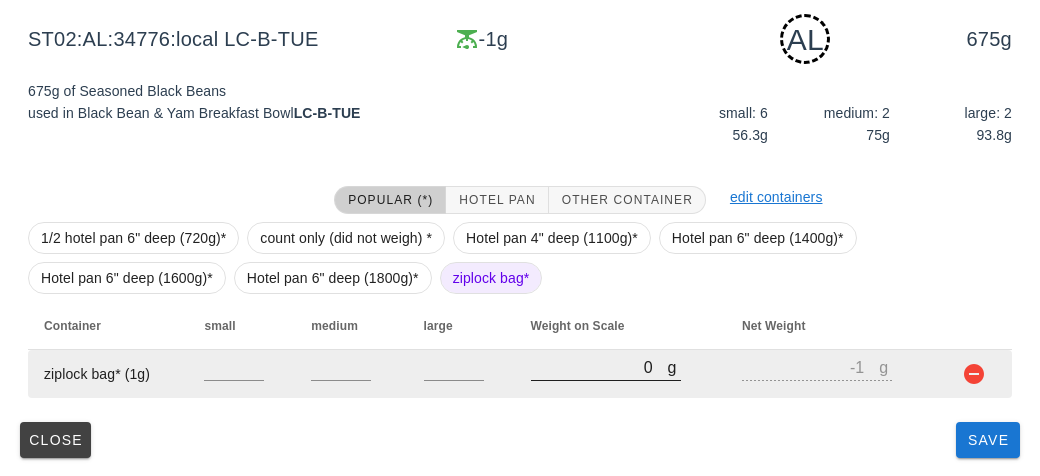 click on "0" at bounding box center (599, 367) 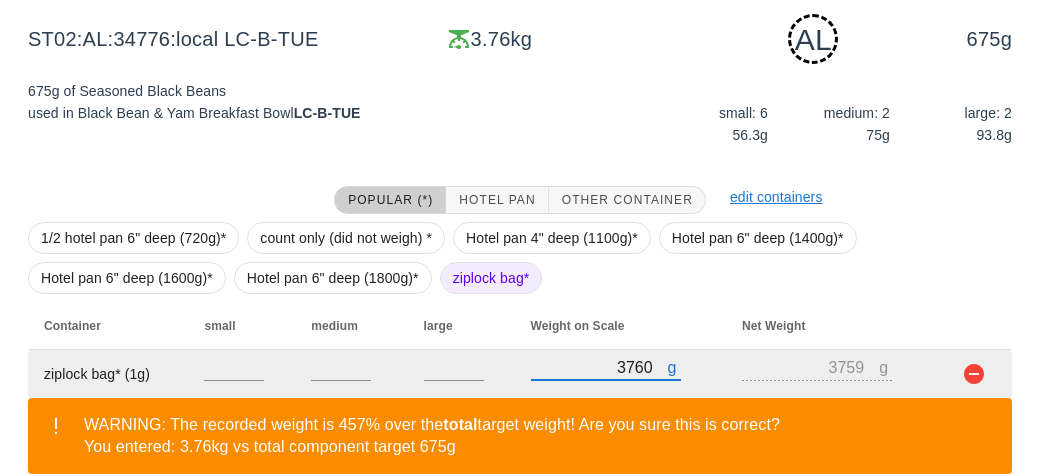 scroll, scrollTop: 394, scrollLeft: 0, axis: vertical 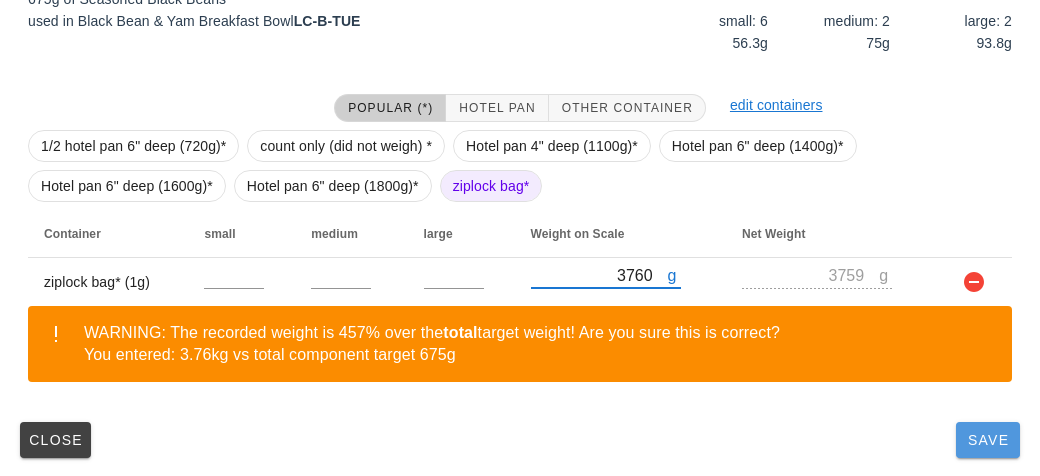 click on "Save" at bounding box center [988, 440] 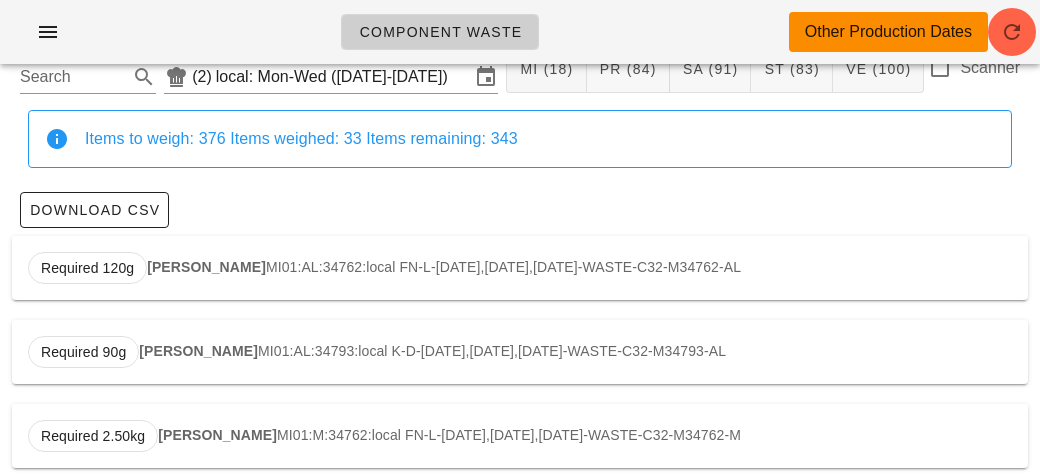 scroll, scrollTop: 0, scrollLeft: 0, axis: both 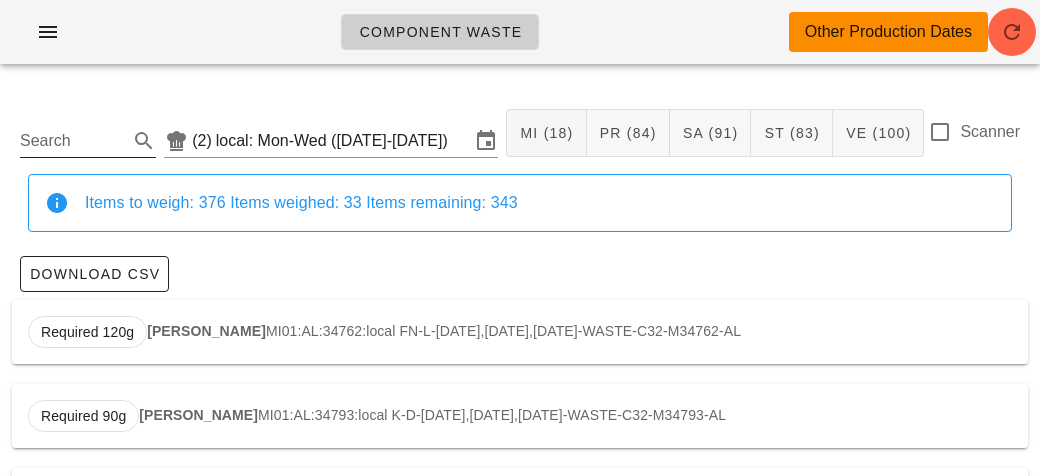 click on "Search" at bounding box center [72, 141] 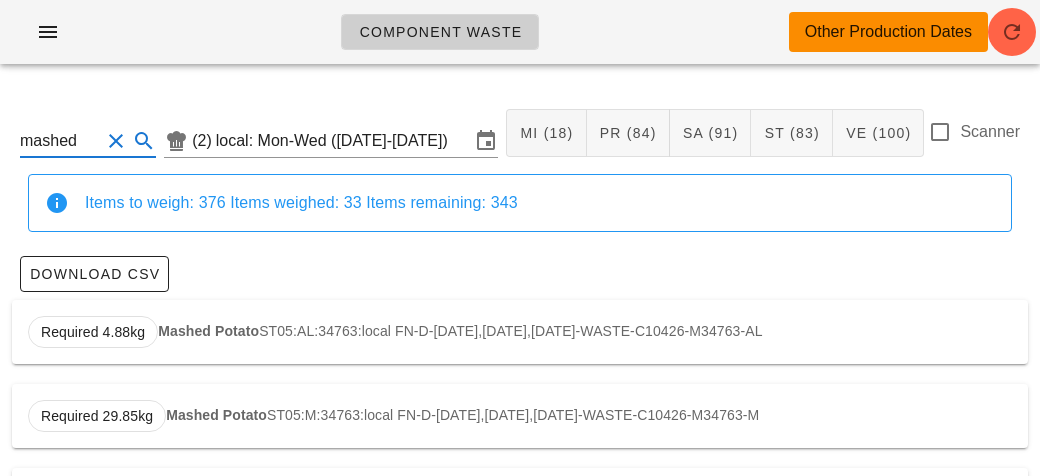 click on "Required 4.88kg Mashed Potato  ST05:AL:34763:local FN-D-[DATE],[DATE],[DATE]-WASTE-C10426-M34763-AL" at bounding box center [520, 332] 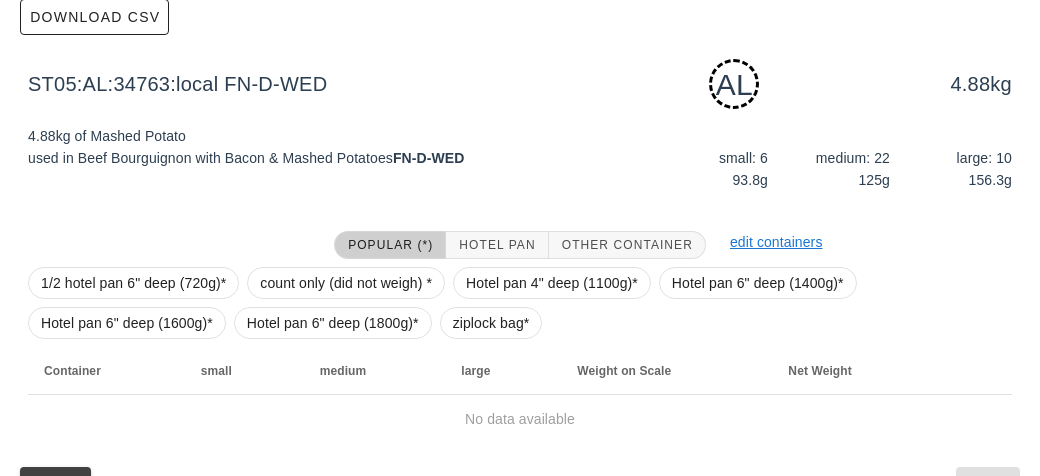 scroll, scrollTop: 302, scrollLeft: 0, axis: vertical 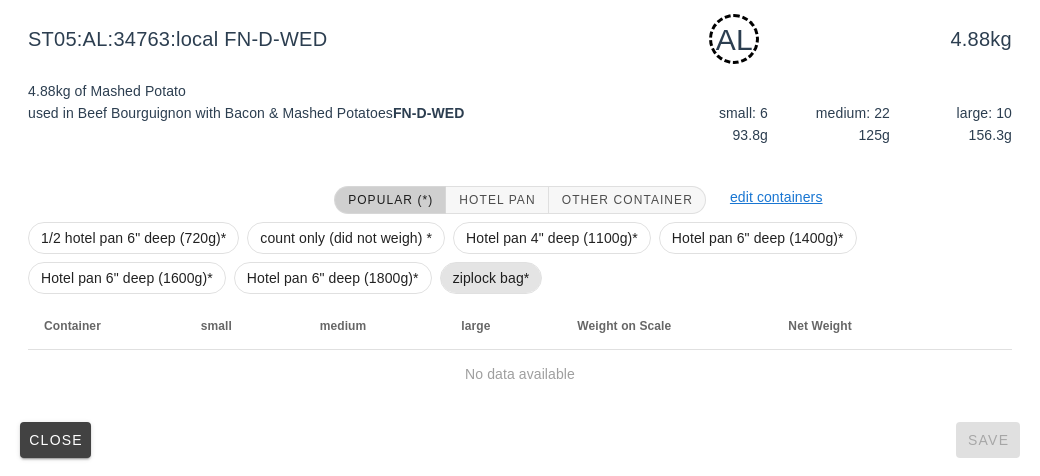 click on "ziplock bag*" at bounding box center [491, 278] 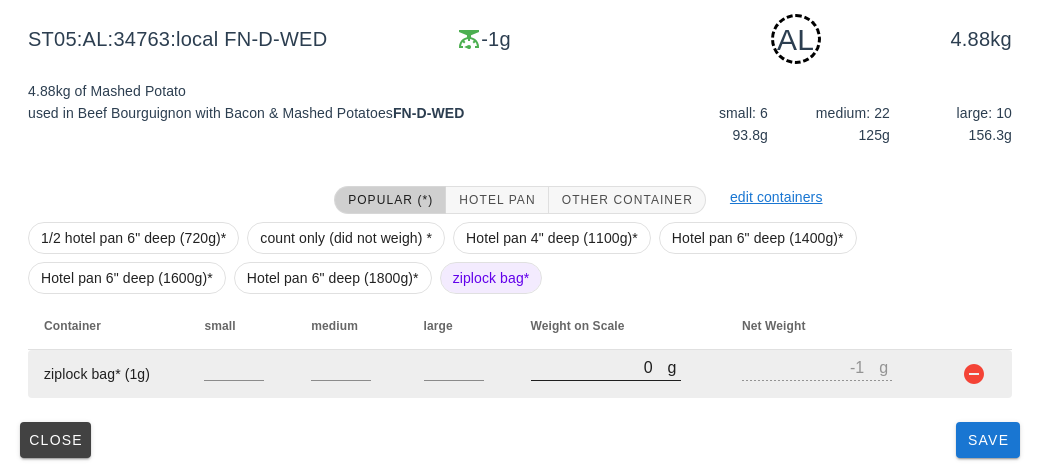 click on "0" at bounding box center [599, 367] 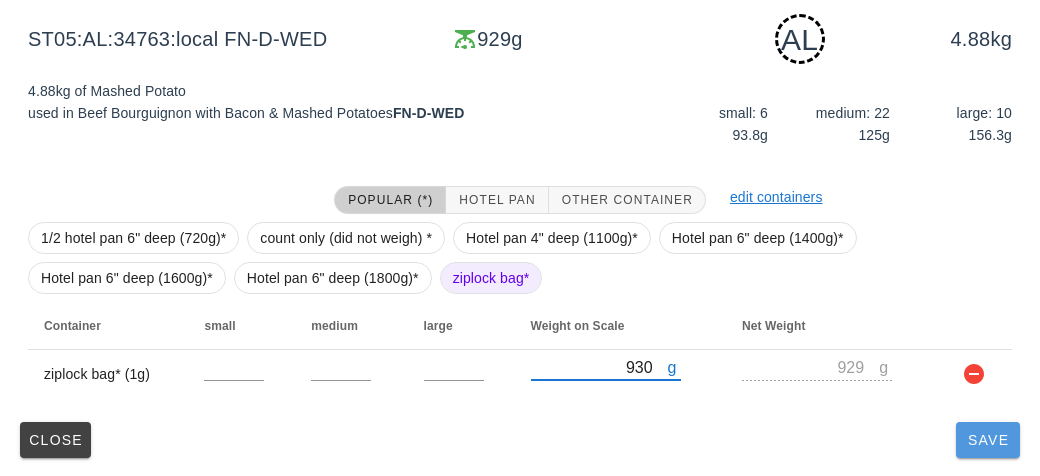 click on "Save" at bounding box center [988, 440] 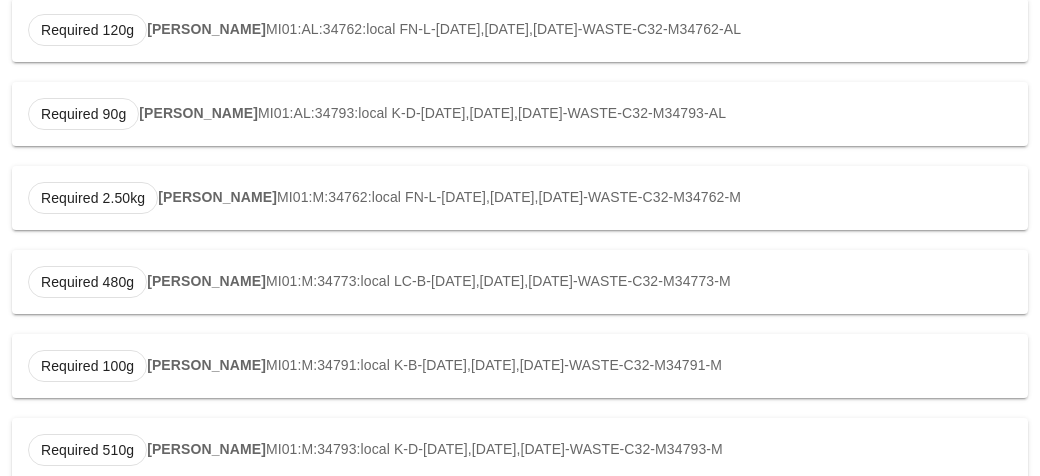 scroll, scrollTop: 0, scrollLeft: 0, axis: both 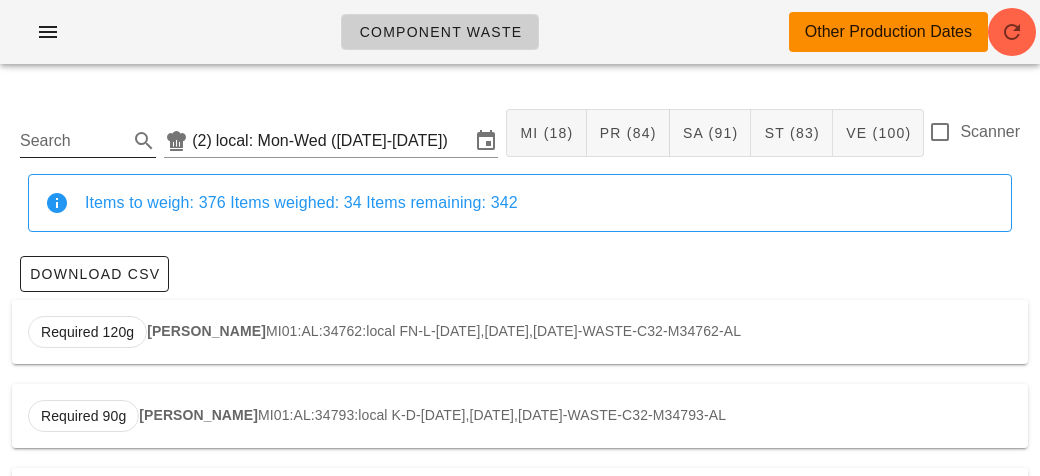 click on "Search" at bounding box center [72, 141] 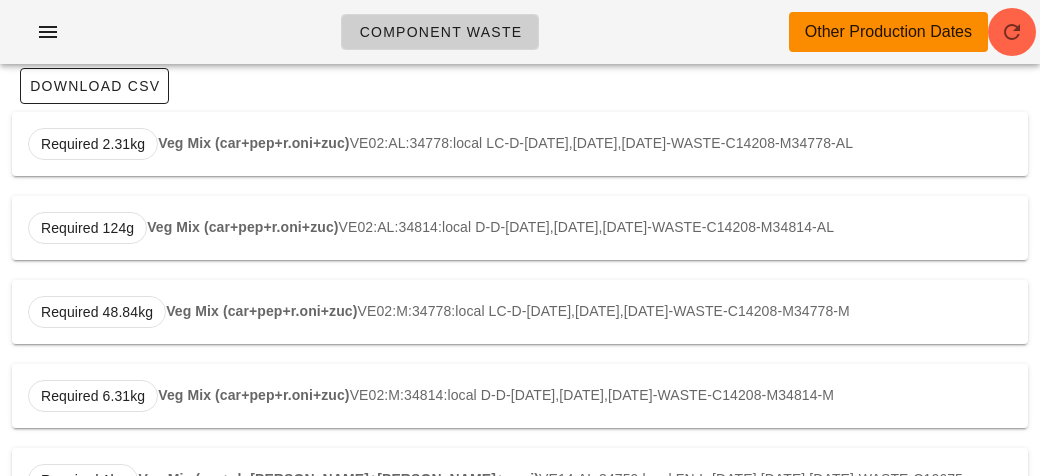 scroll, scrollTop: 0, scrollLeft: 0, axis: both 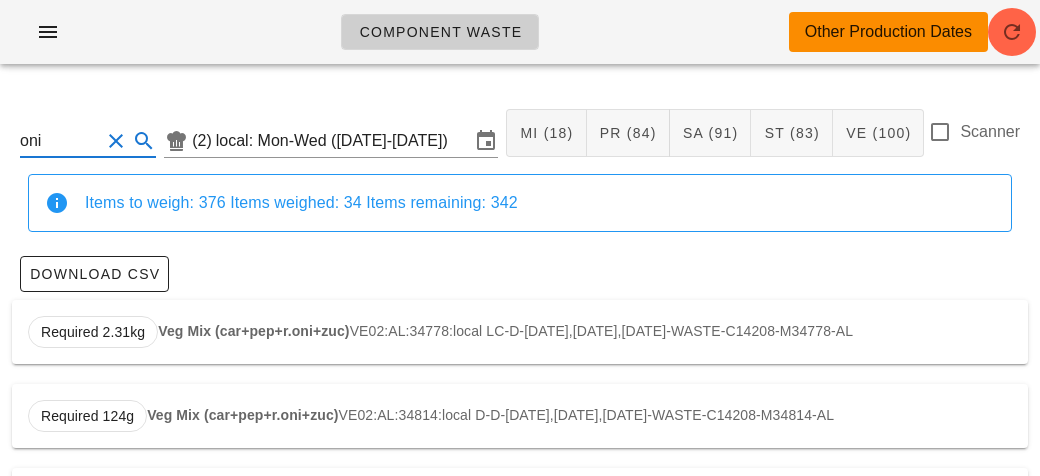 click on "Required 2.31kg Veg Mix (car+pep+r.oni+zuc)  VE02:AL:34778:local LC-D-[DATE],[DATE],[DATE]-WASTE-C14208-M34778-AL" at bounding box center (520, 332) 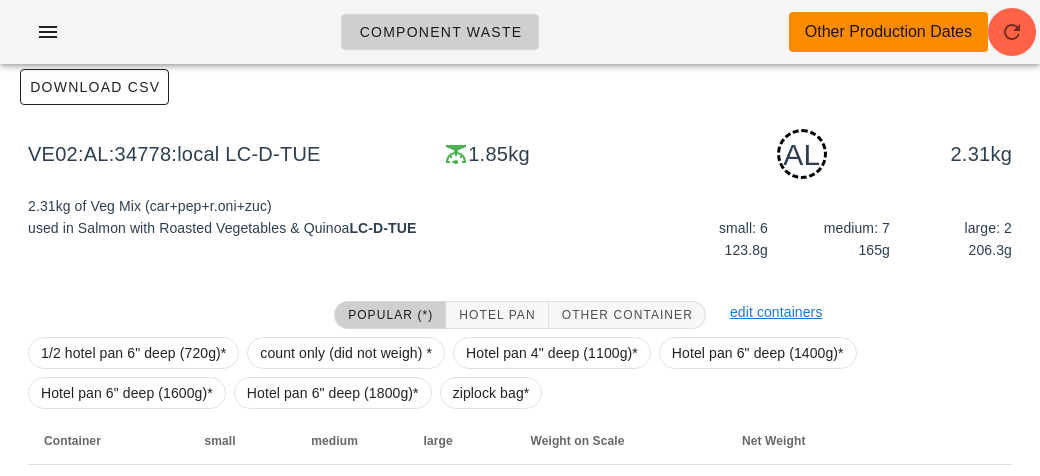 scroll, scrollTop: 302, scrollLeft: 0, axis: vertical 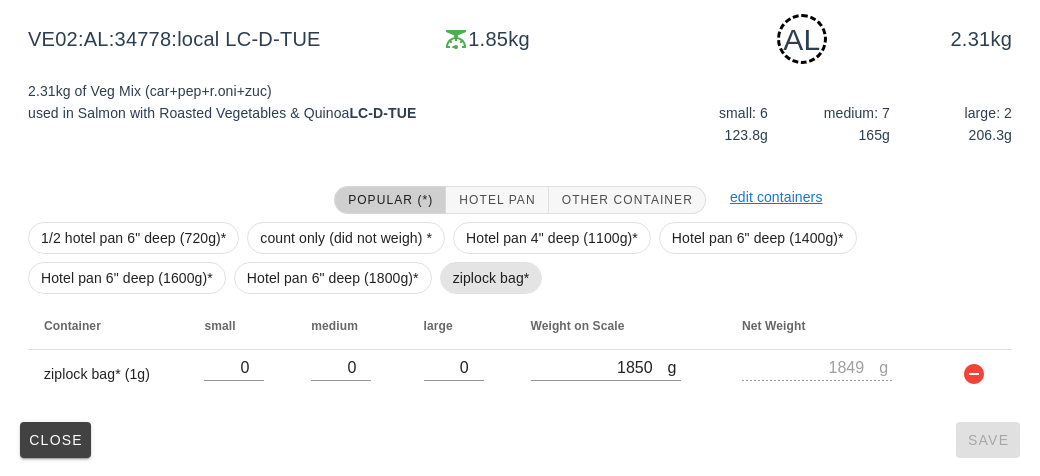 click on "ziplock bag*" at bounding box center [491, 278] 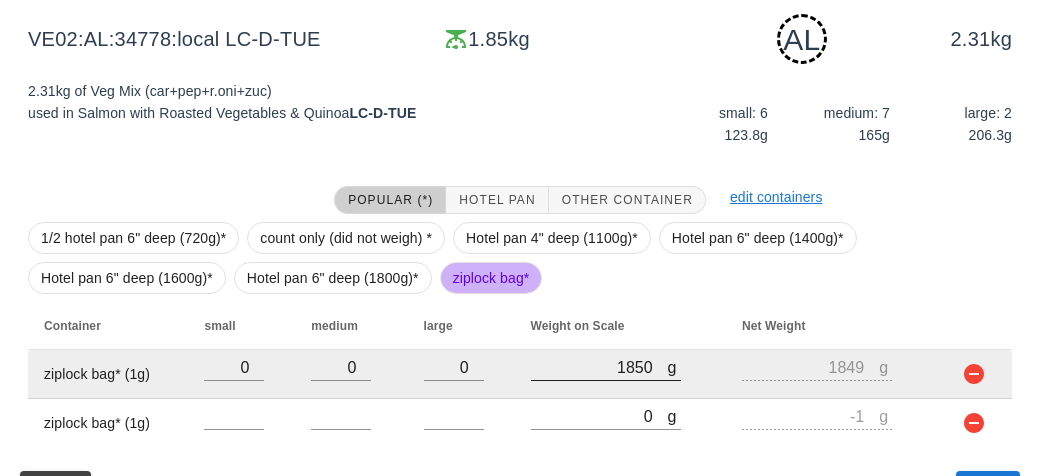 click at bounding box center (606, 391) 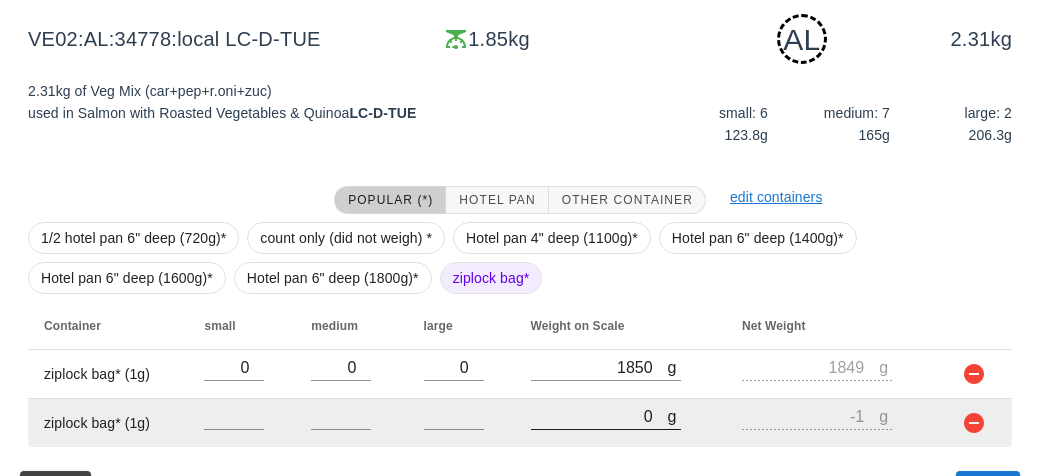 click on "0" at bounding box center [599, 416] 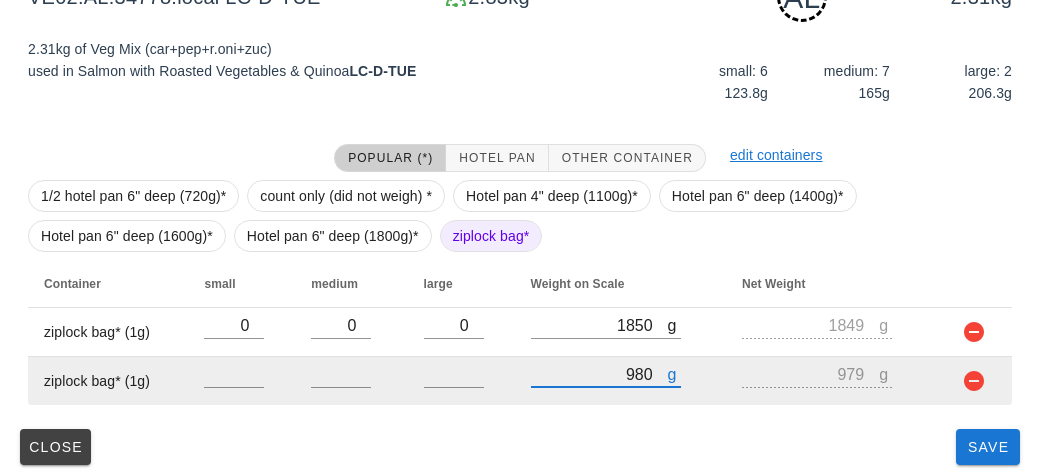 scroll, scrollTop: 347, scrollLeft: 0, axis: vertical 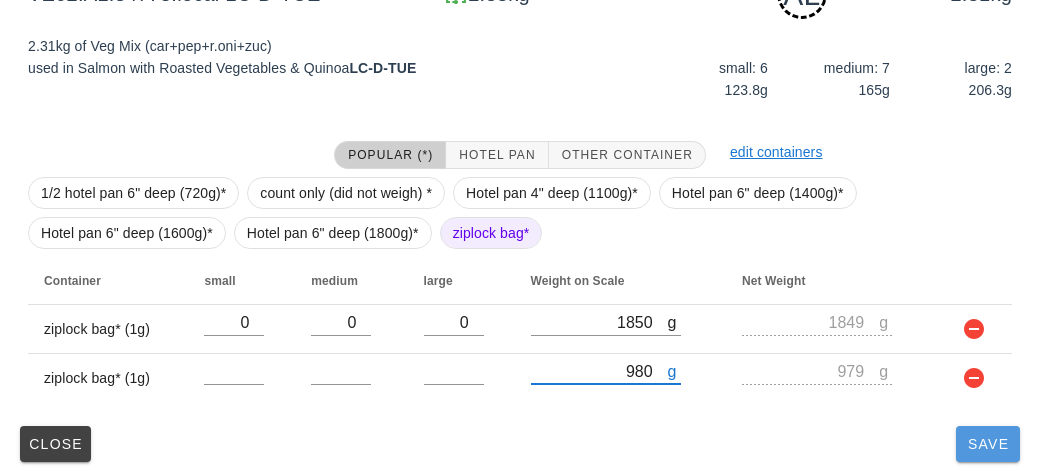 click on "Save" at bounding box center (988, 444) 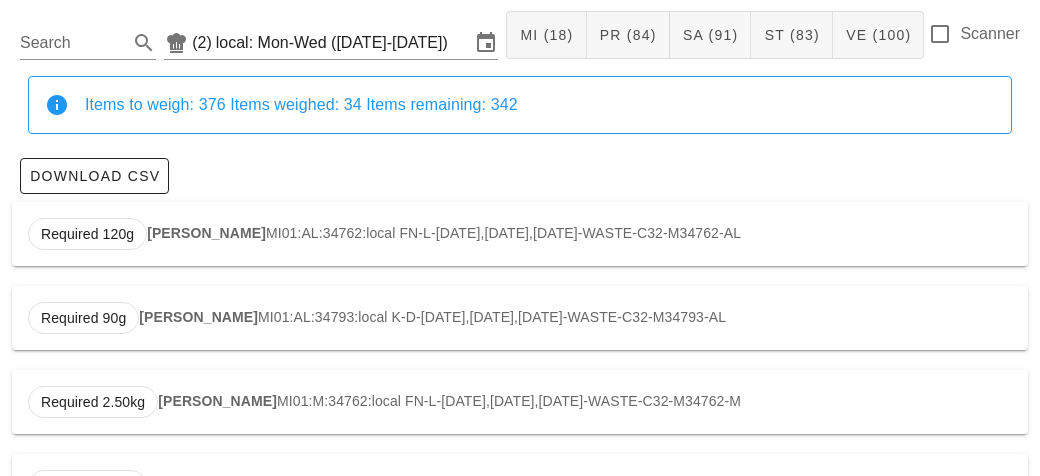 scroll, scrollTop: 0, scrollLeft: 0, axis: both 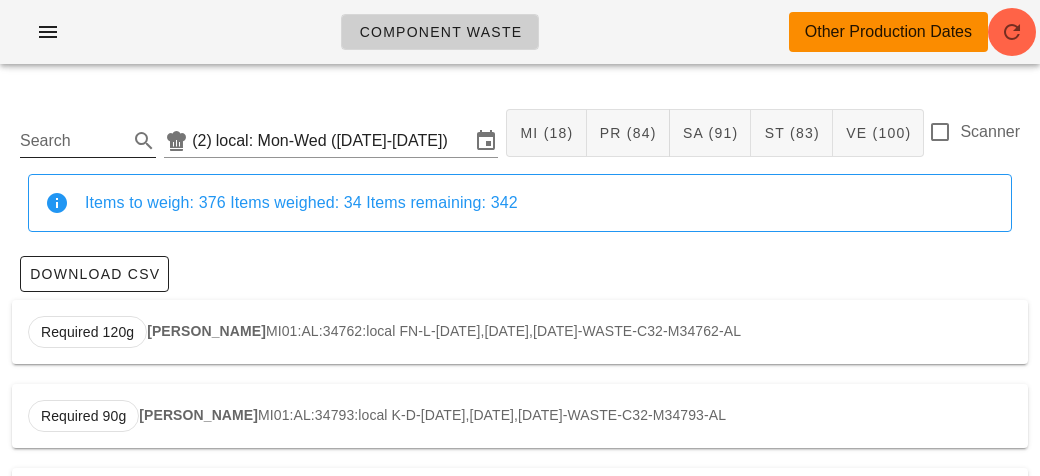 click on "Search" at bounding box center [72, 141] 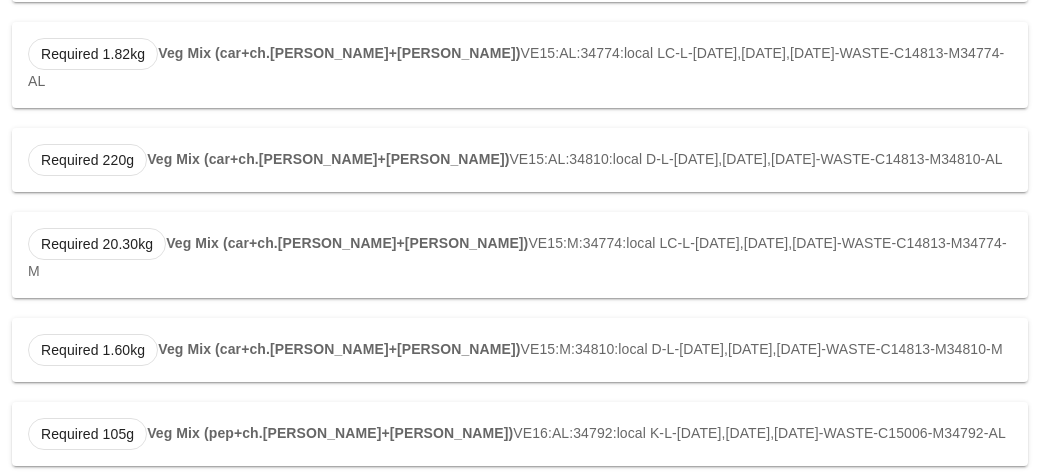 scroll, scrollTop: 576, scrollLeft: 0, axis: vertical 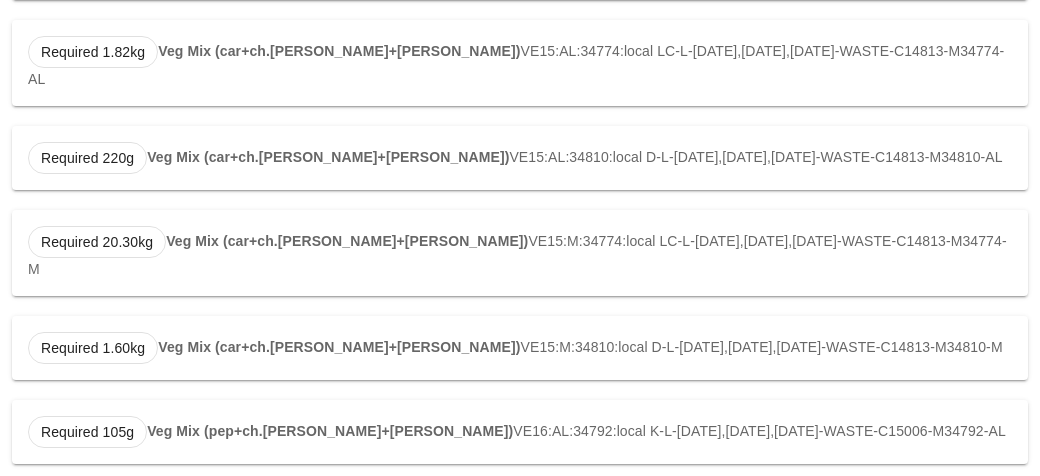 click on "Veg Mix (pep+ch.[PERSON_NAME]+[PERSON_NAME])" at bounding box center [330, 431] 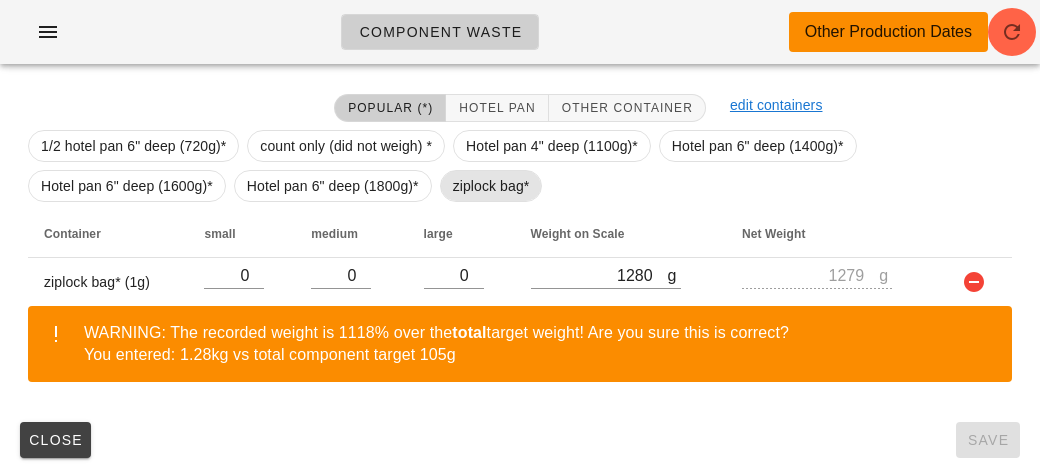 click on "ziplock bag*" at bounding box center (491, 186) 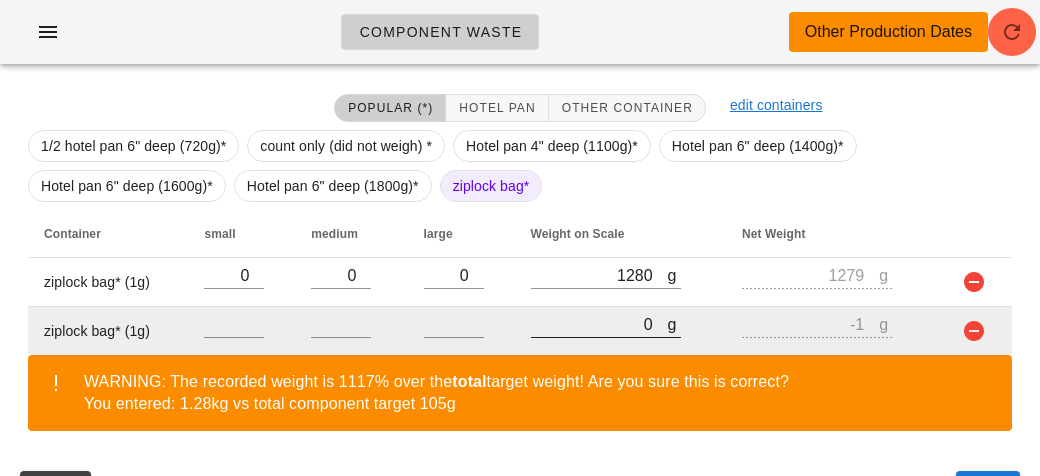 click on "0" at bounding box center (599, 324) 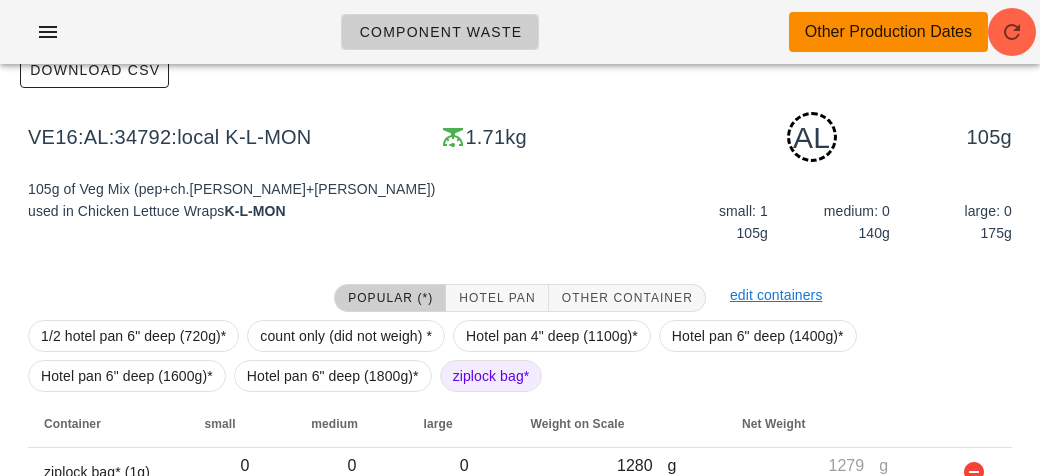 scroll, scrollTop: 443, scrollLeft: 0, axis: vertical 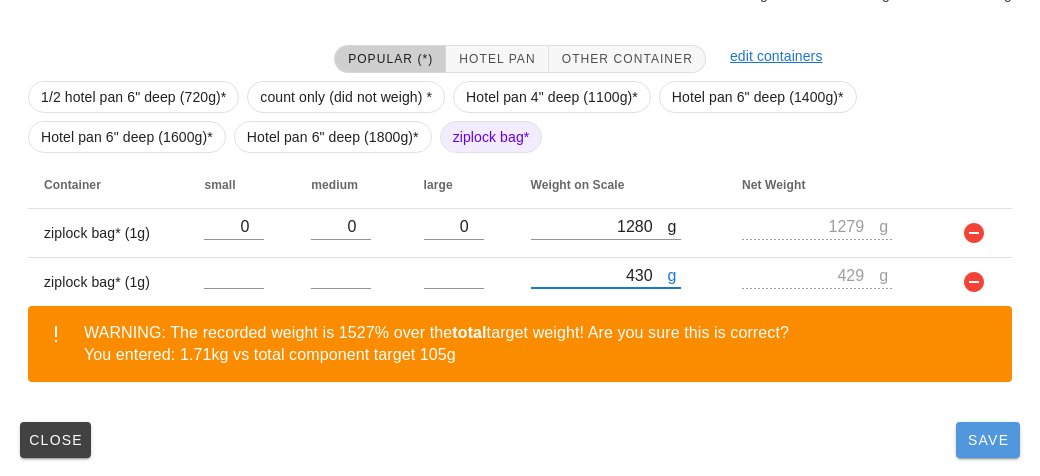 click on "Save" at bounding box center (988, 440) 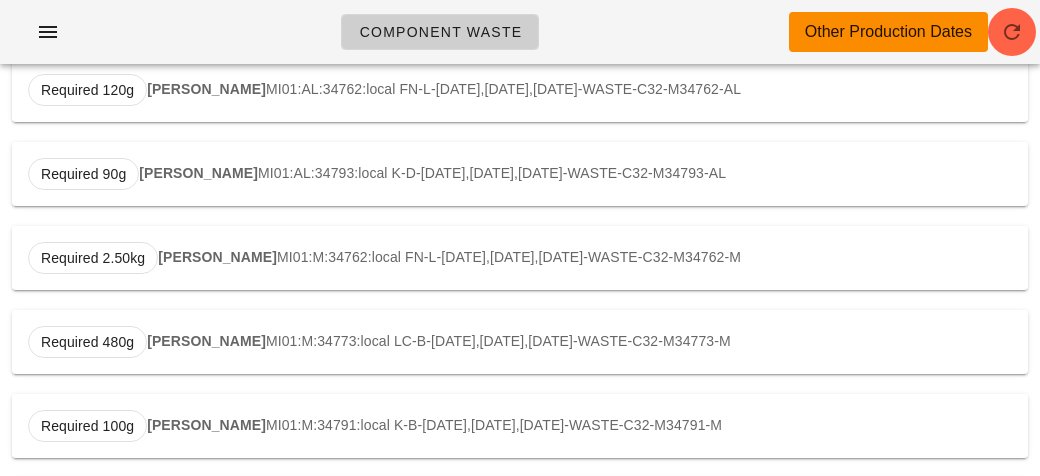 scroll, scrollTop: 0, scrollLeft: 0, axis: both 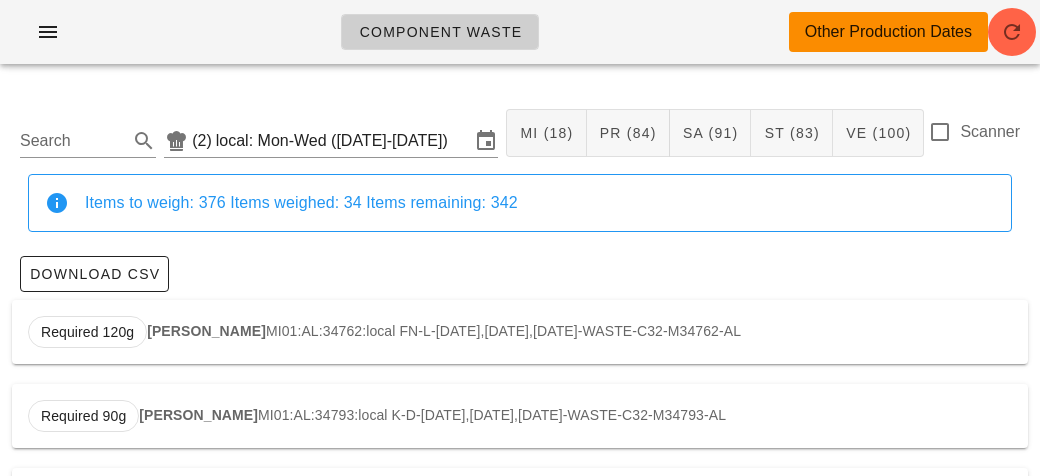 click on "Search (2) local: Mon-Wed ([DATE]-[DATE]) MI (18)  PR (84)  SA (91)  ST (83)  VE (100)  Scanner" at bounding box center [520, 133] 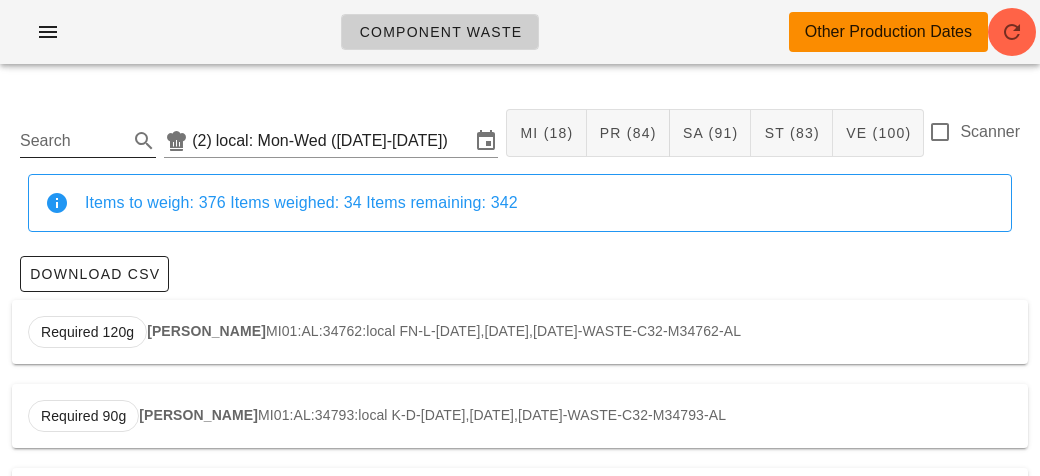 click on "Search" at bounding box center (72, 141) 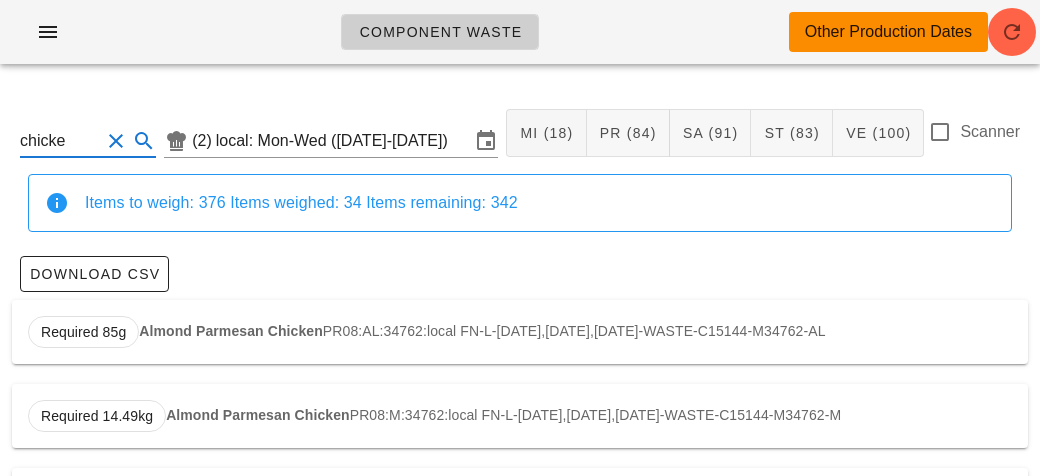 click on "Almond Parmesan Chicken" at bounding box center (231, 331) 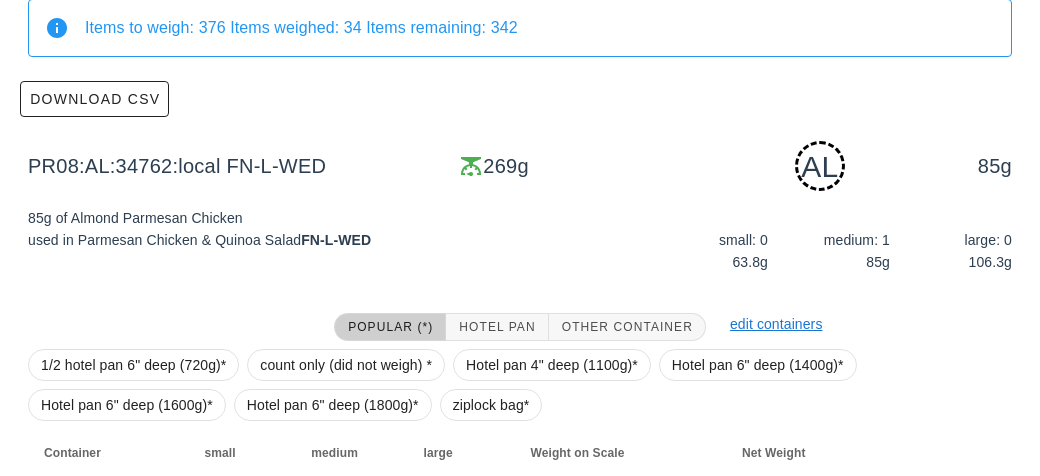 scroll, scrollTop: 302, scrollLeft: 0, axis: vertical 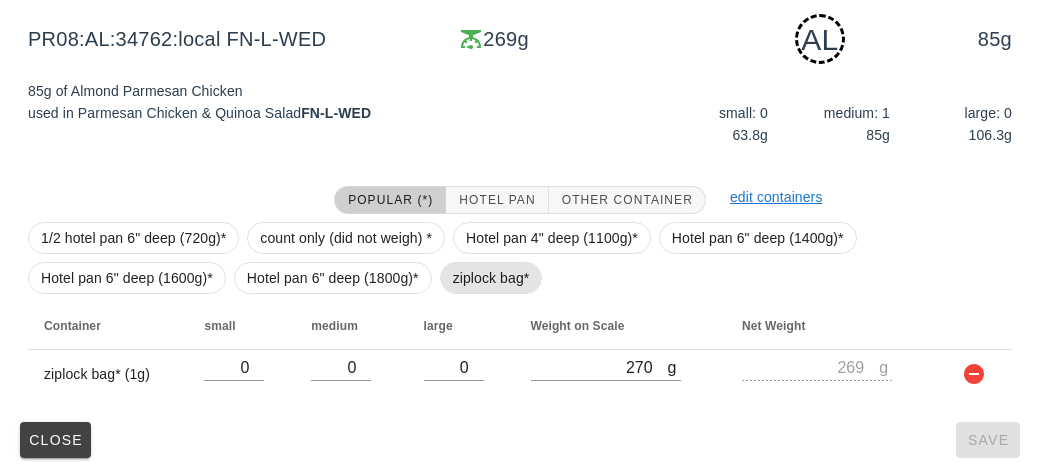 click on "ziplock bag*" at bounding box center (491, 278) 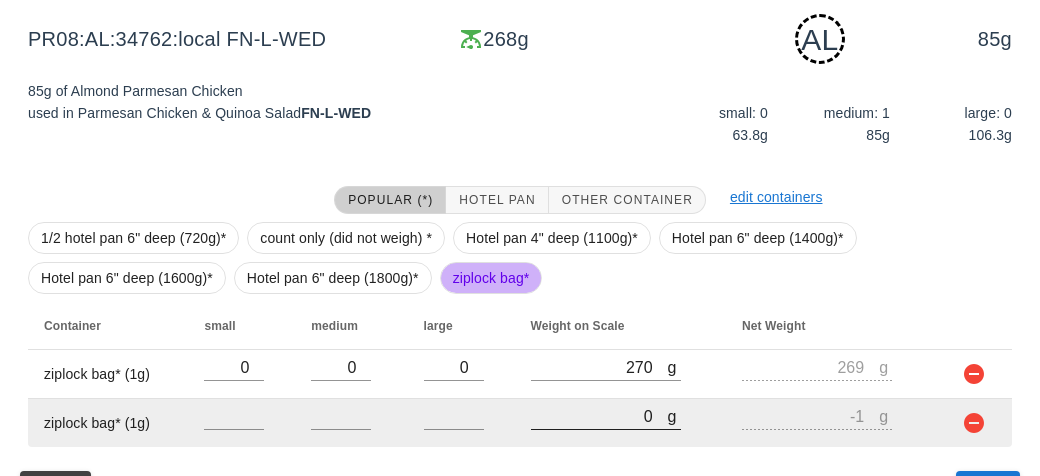 click on "0" at bounding box center [599, 416] 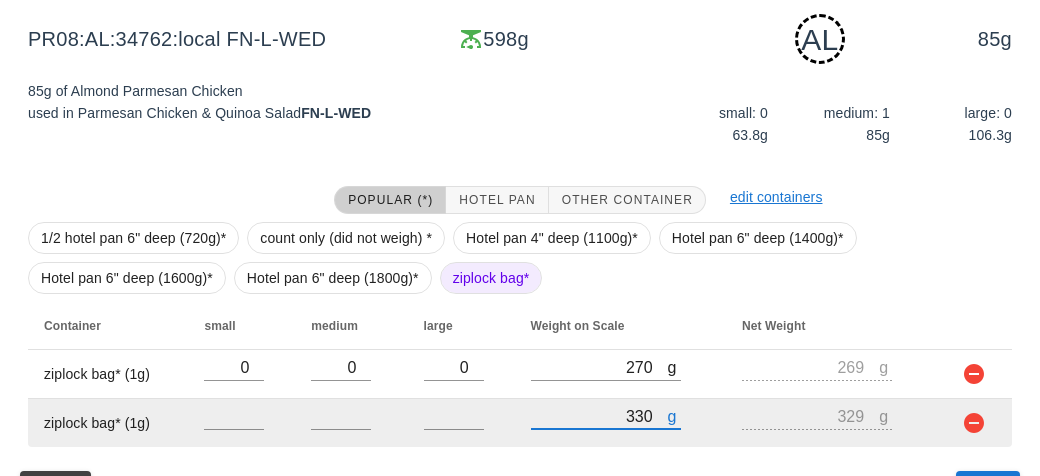 scroll, scrollTop: 350, scrollLeft: 0, axis: vertical 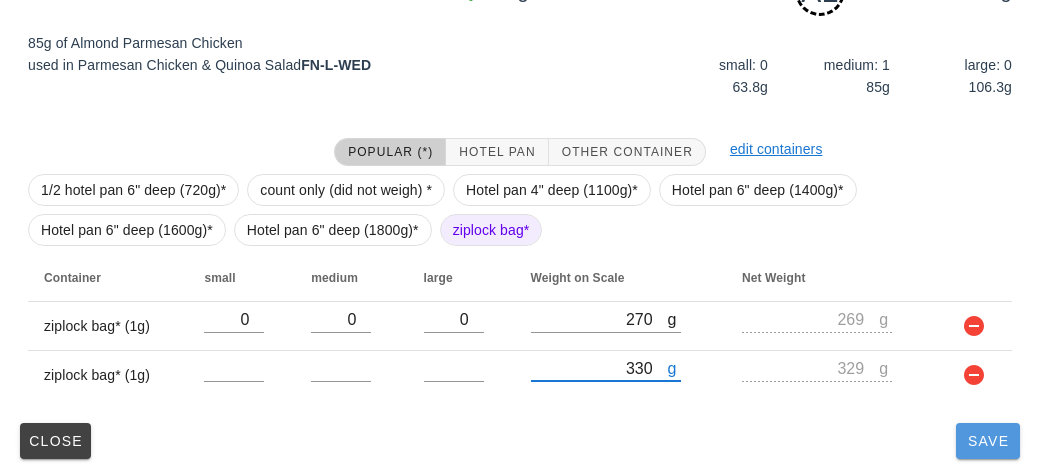click on "Save" at bounding box center [988, 441] 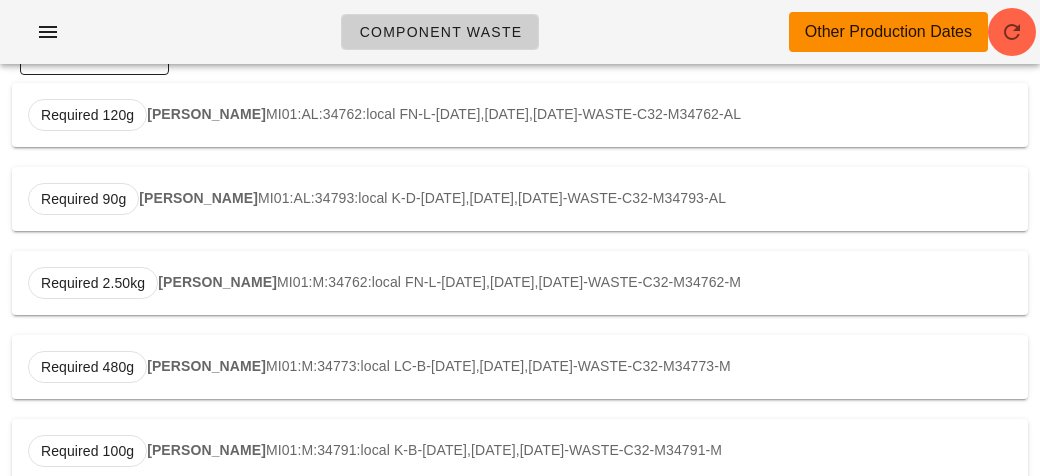 scroll, scrollTop: 0, scrollLeft: 0, axis: both 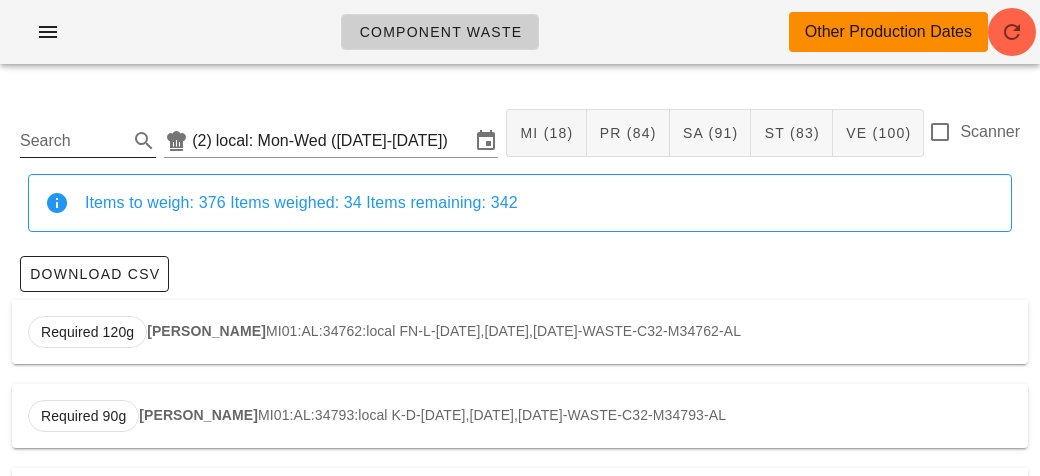 click on "Search" at bounding box center [72, 141] 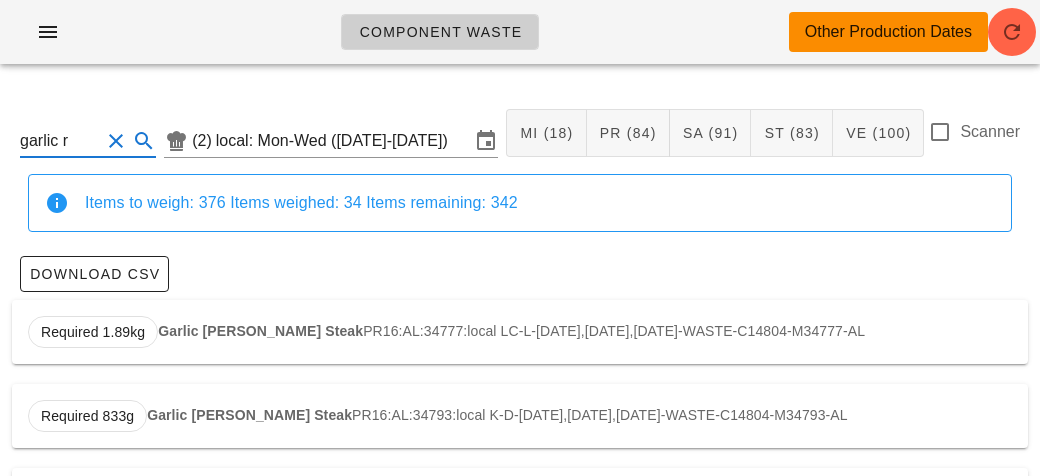 click on "Required 1.89kg Garlic [PERSON_NAME] Steak  PR16:AL:34777:local LC-L-[DATE],[DATE],[DATE]-WASTE-C14804-M34777-AL" at bounding box center (520, 332) 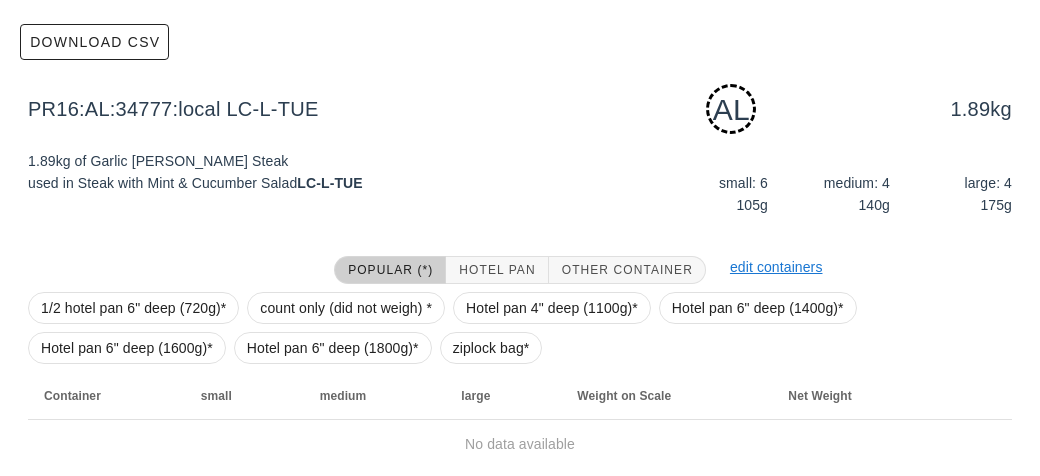 scroll, scrollTop: 237, scrollLeft: 0, axis: vertical 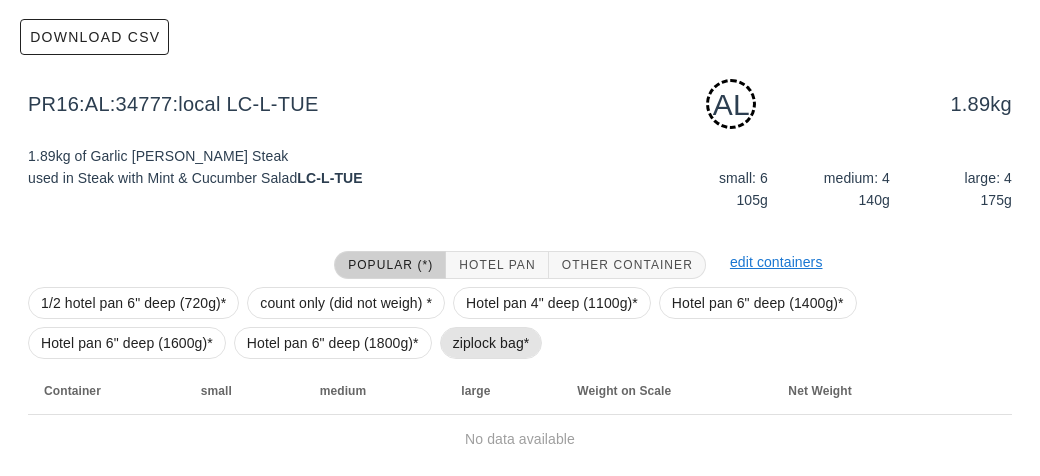 click on "ziplock bag*" at bounding box center (491, 343) 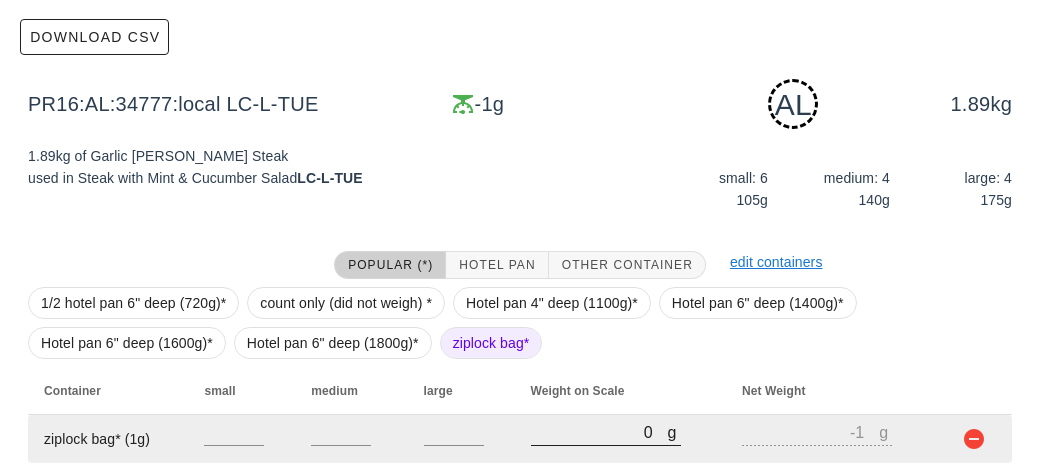 click on "0" at bounding box center (599, 432) 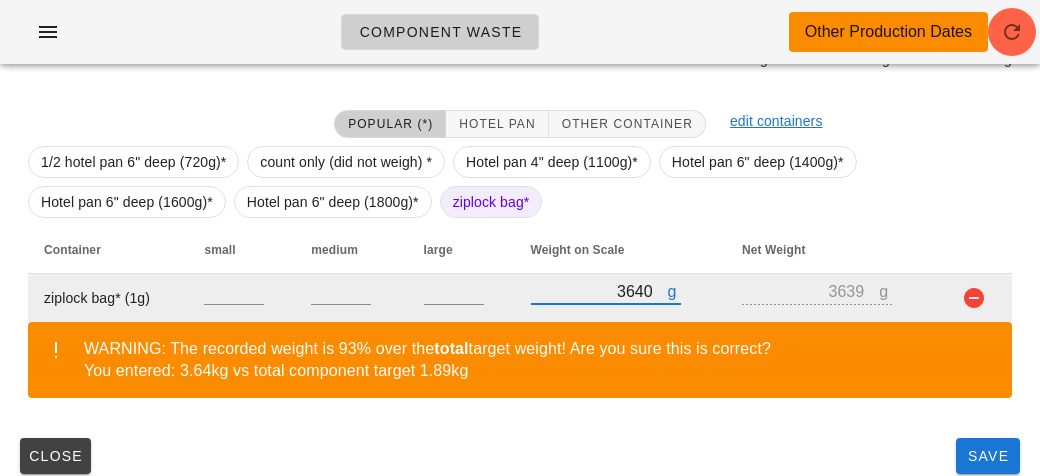 scroll, scrollTop: 374, scrollLeft: 0, axis: vertical 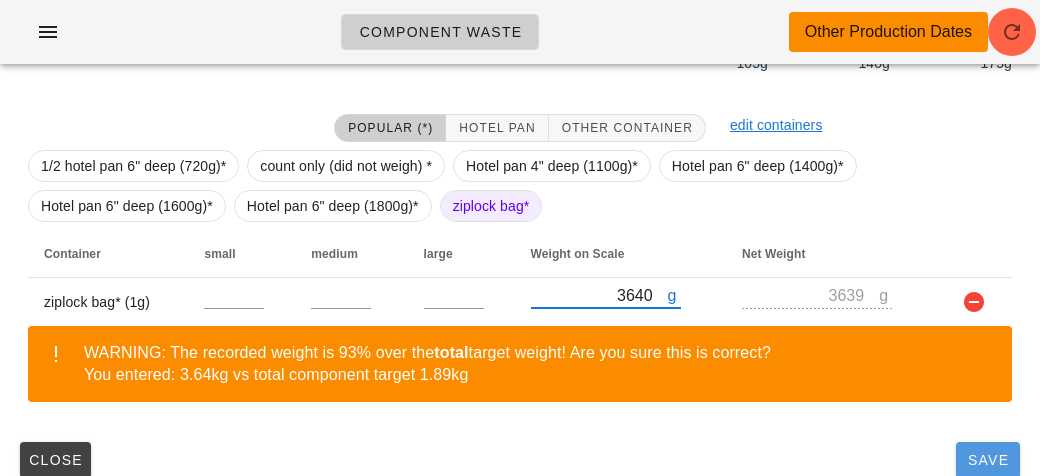 click on "Save" at bounding box center (988, 460) 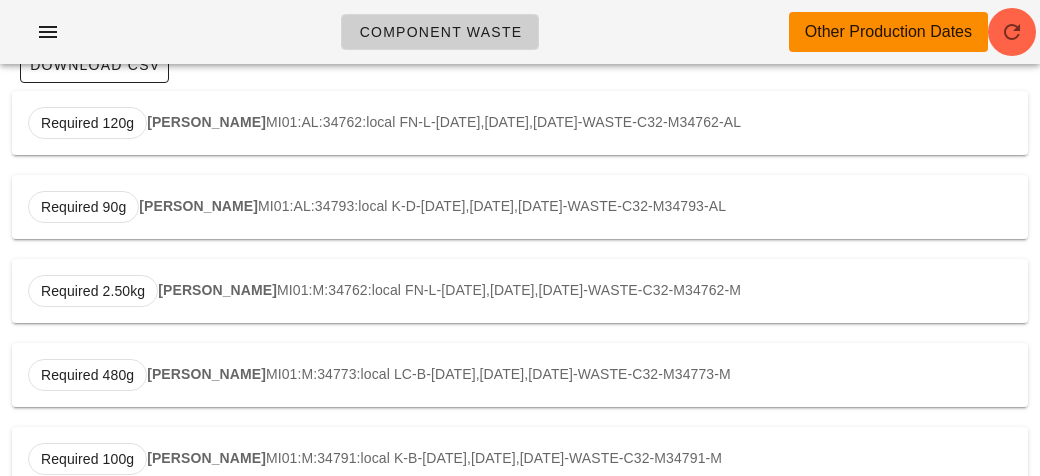 scroll, scrollTop: 0, scrollLeft: 0, axis: both 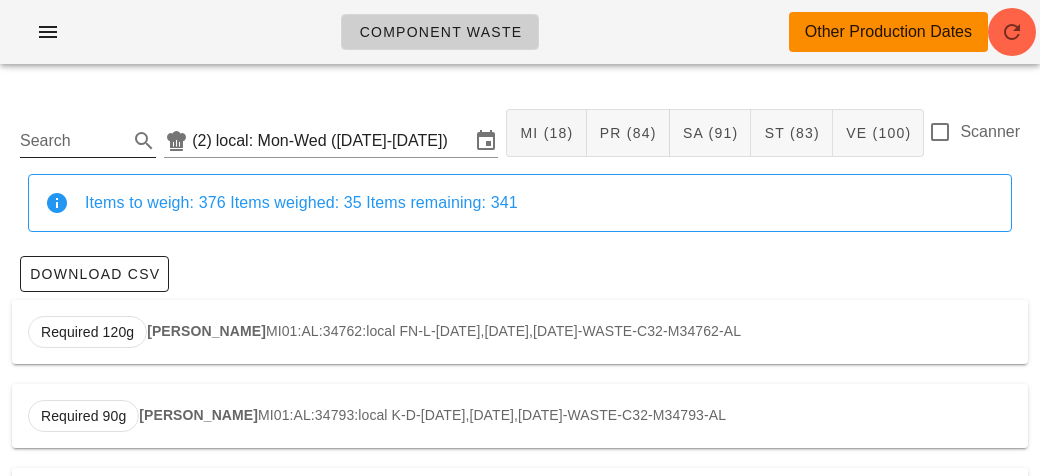 click on "Search" at bounding box center [72, 141] 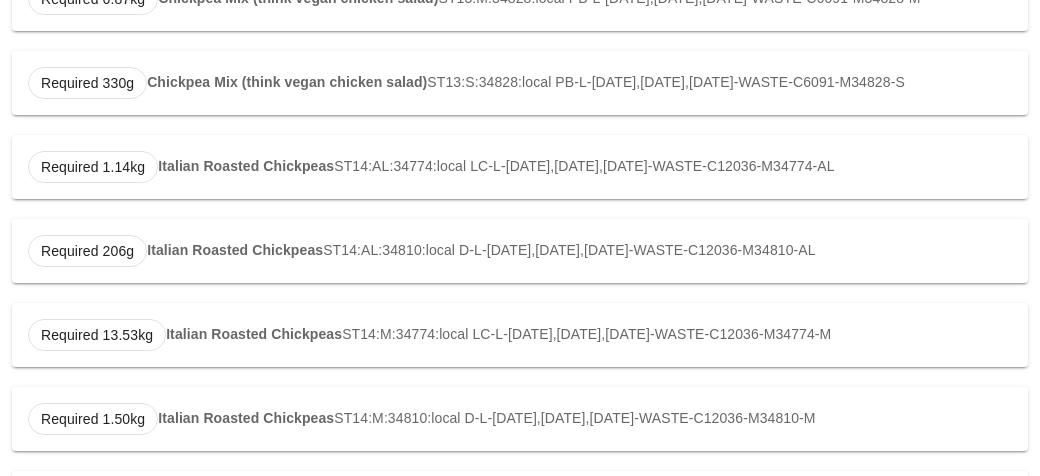 scroll, scrollTop: 666, scrollLeft: 0, axis: vertical 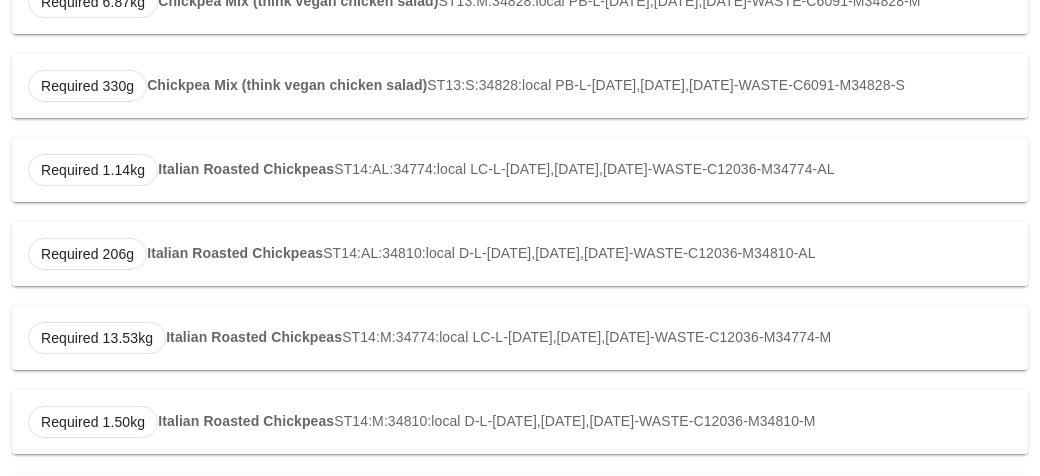 click on "Italian Roasted Chickpeas" at bounding box center [246, 169] 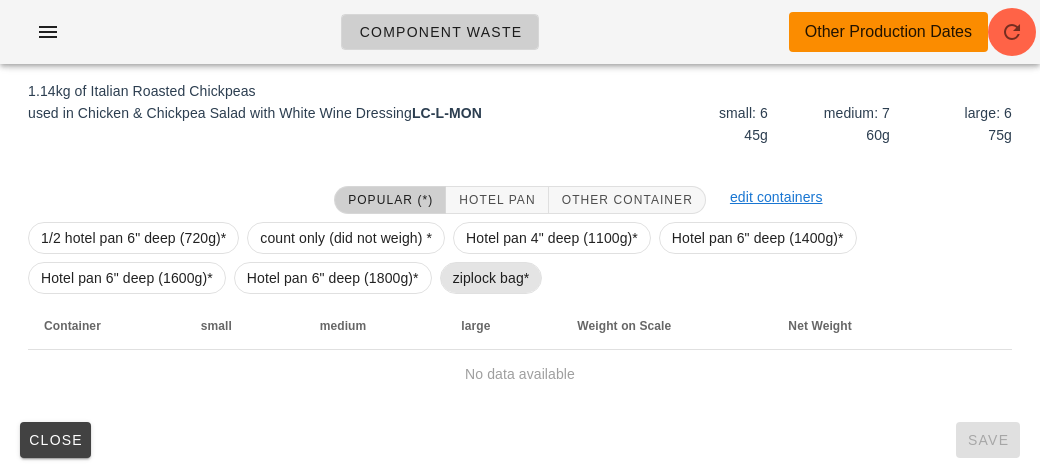 click on "ziplock bag*" at bounding box center (491, 278) 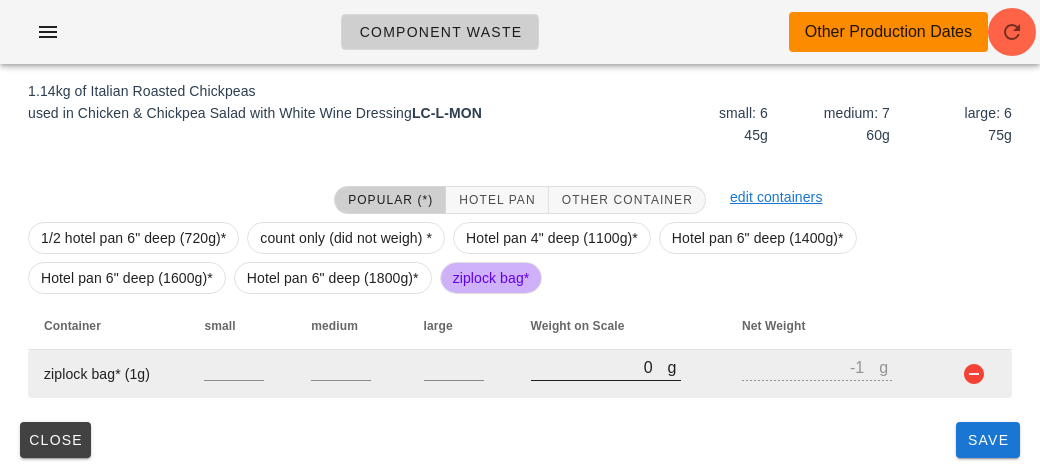 click on "0" at bounding box center (599, 367) 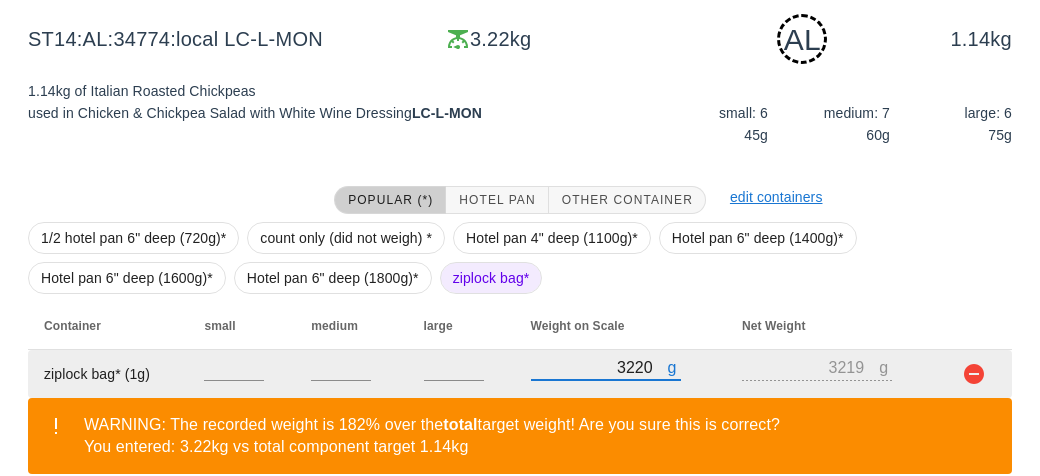 scroll, scrollTop: 394, scrollLeft: 0, axis: vertical 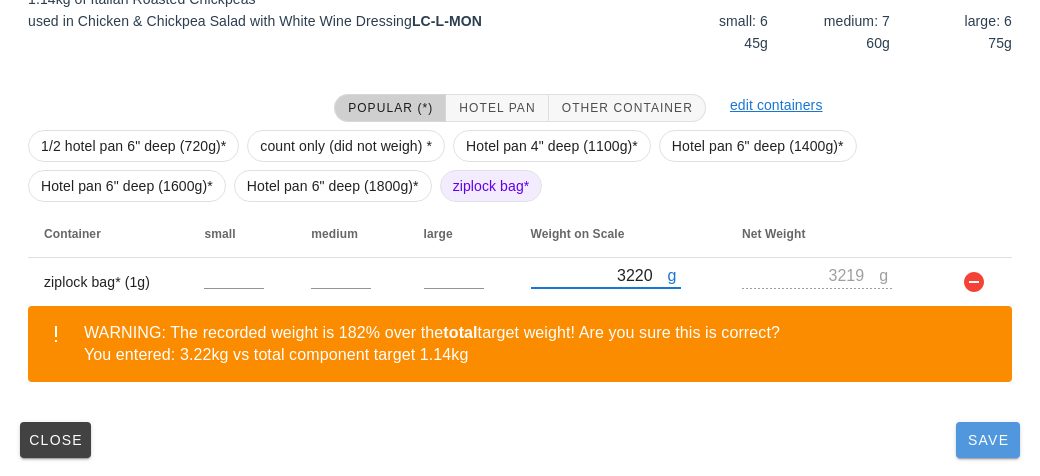 click on "Save" at bounding box center [988, 440] 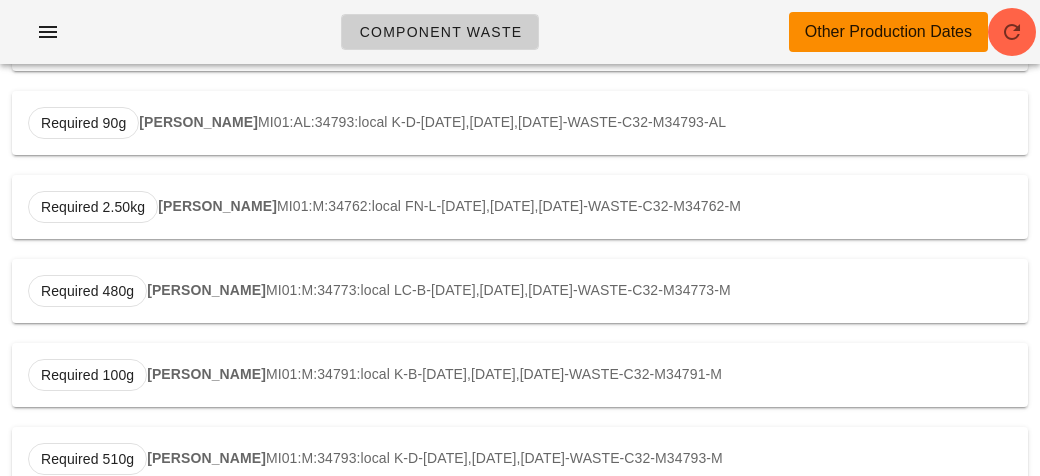 scroll, scrollTop: 0, scrollLeft: 0, axis: both 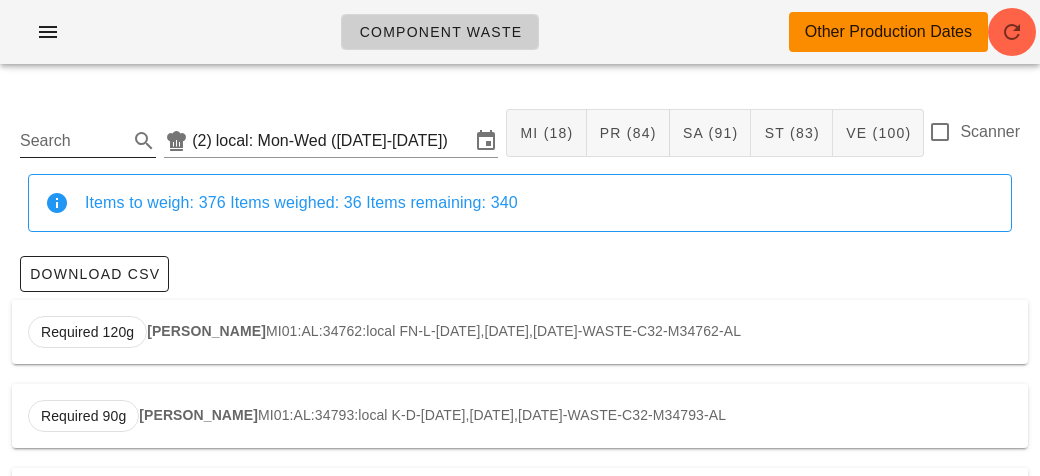 click on "Search" at bounding box center [72, 141] 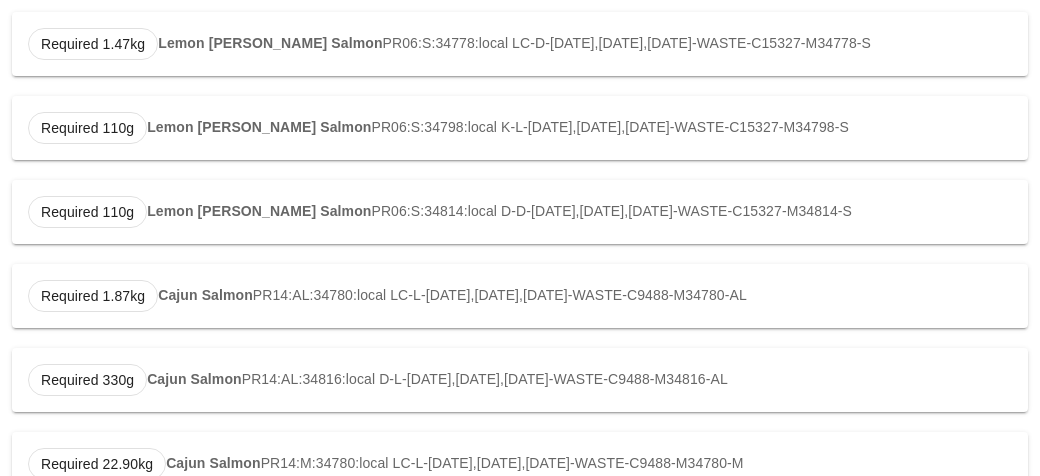 click on "Cajun Salmon" at bounding box center [205, 295] 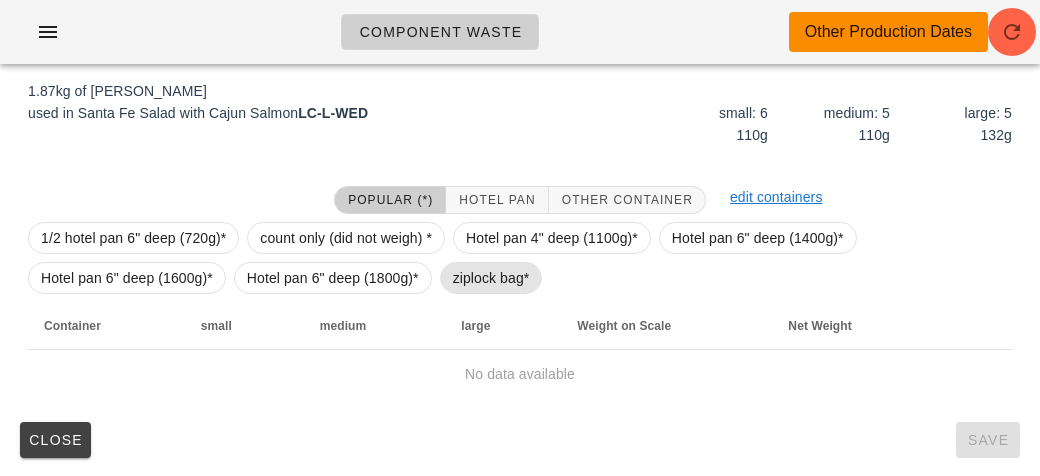 click on "ziplock bag*" at bounding box center (491, 278) 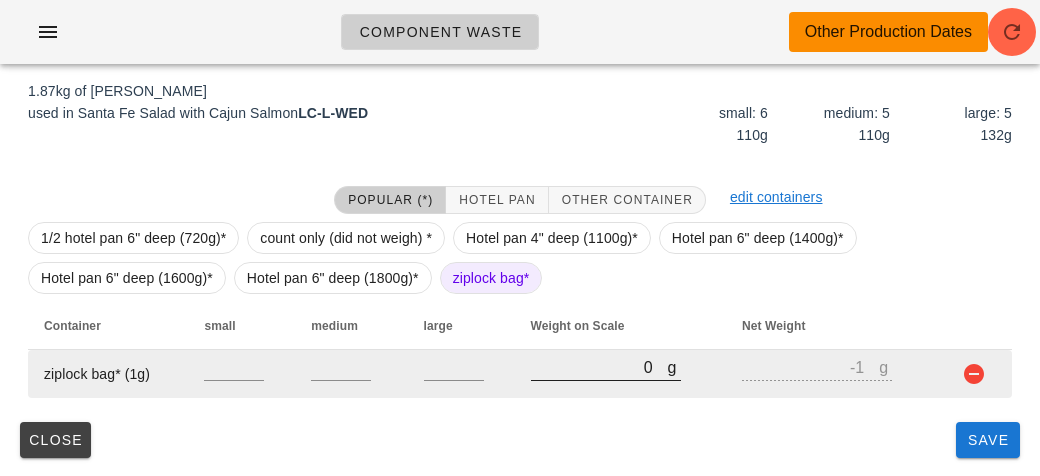 click on "0" at bounding box center (599, 367) 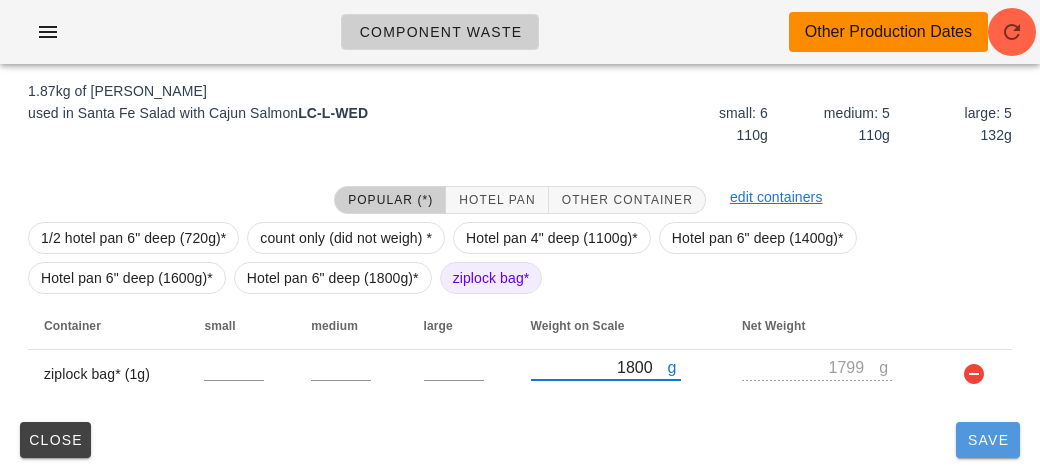 click on "Save" at bounding box center [988, 440] 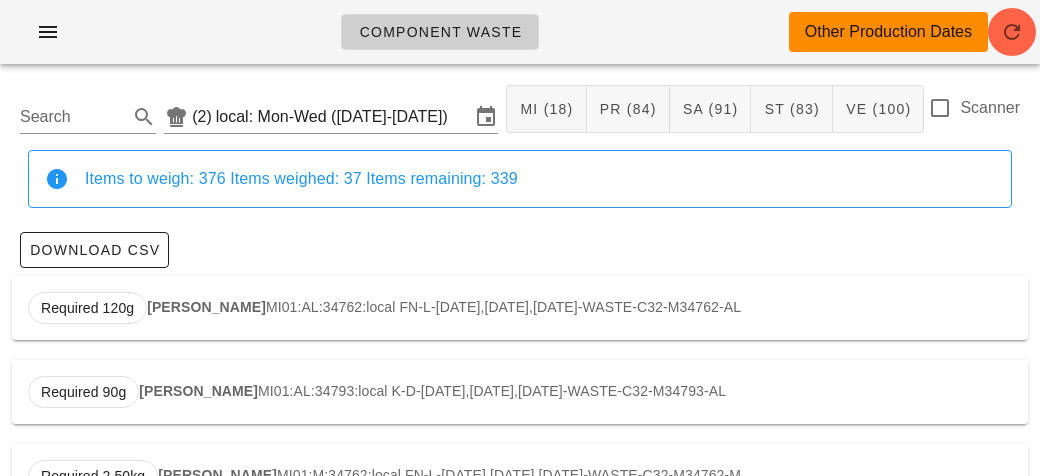 scroll, scrollTop: 0, scrollLeft: 0, axis: both 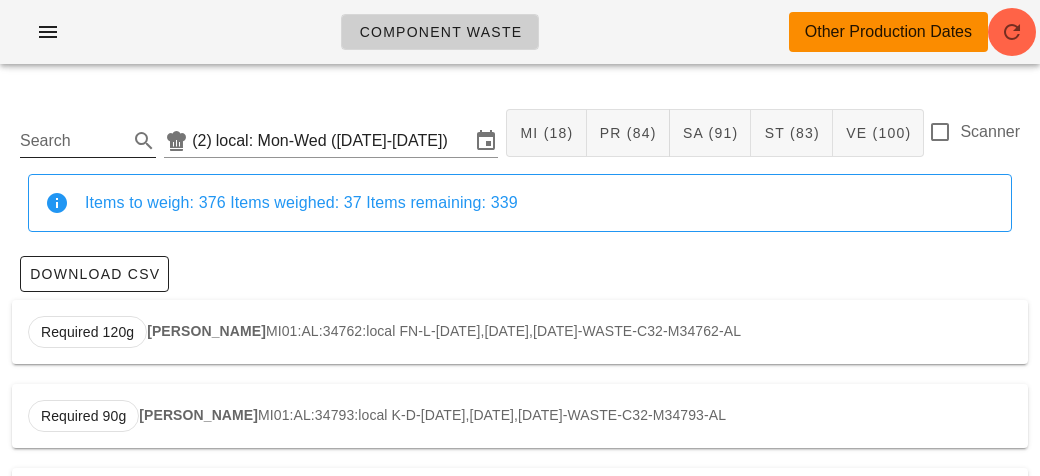 click on "Search" at bounding box center (72, 141) 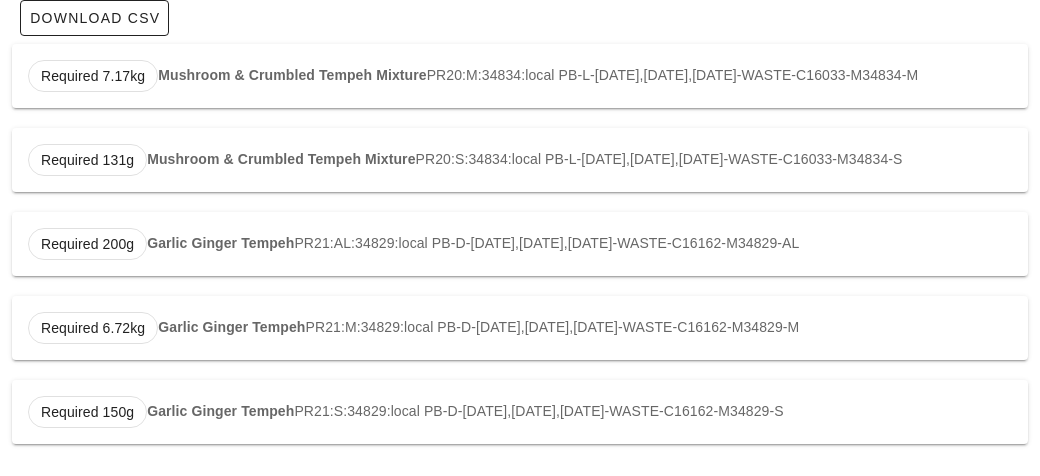 scroll, scrollTop: 298, scrollLeft: 0, axis: vertical 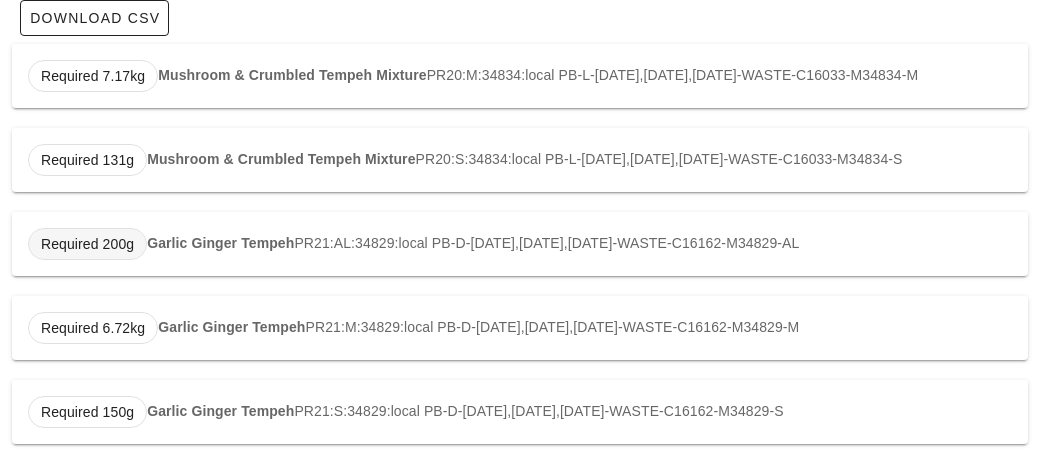 click on "Required 200g" at bounding box center [87, 244] 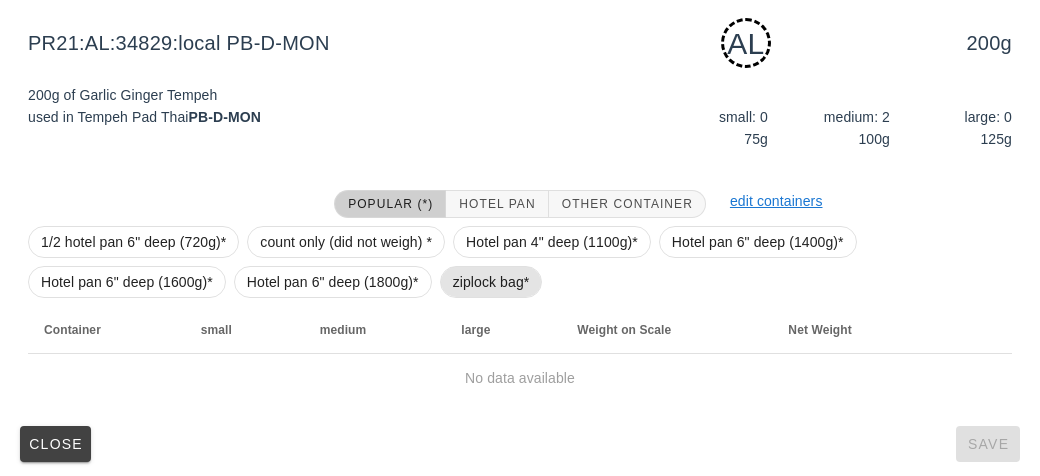 click on "ziplock bag*" at bounding box center (491, 282) 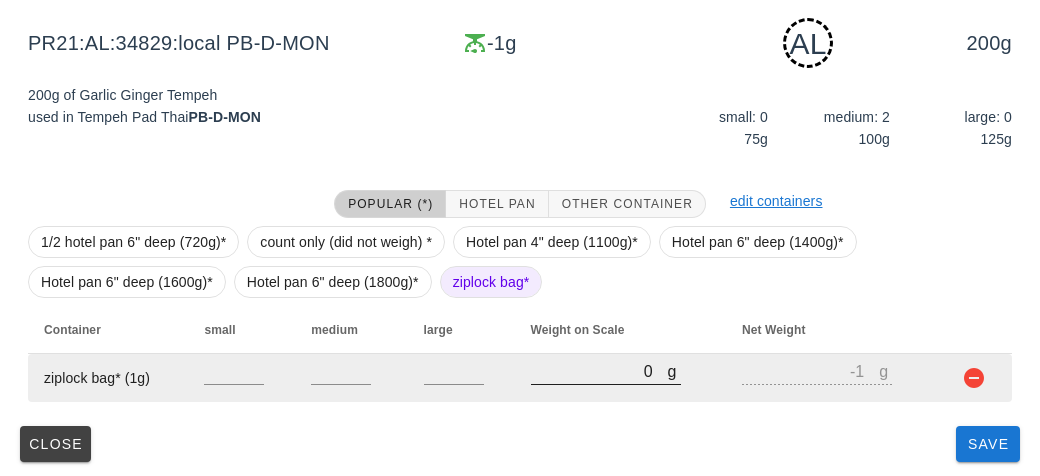 click on "0" at bounding box center (599, 371) 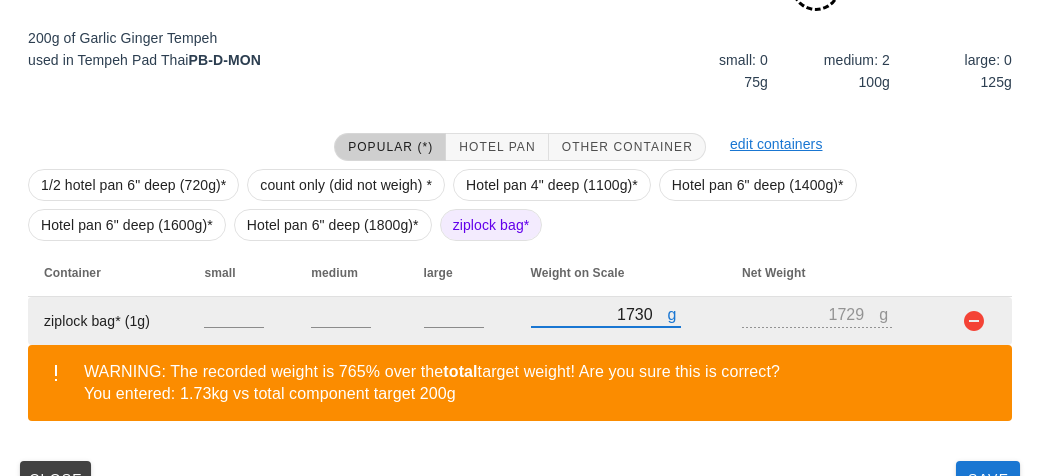 scroll, scrollTop: 394, scrollLeft: 0, axis: vertical 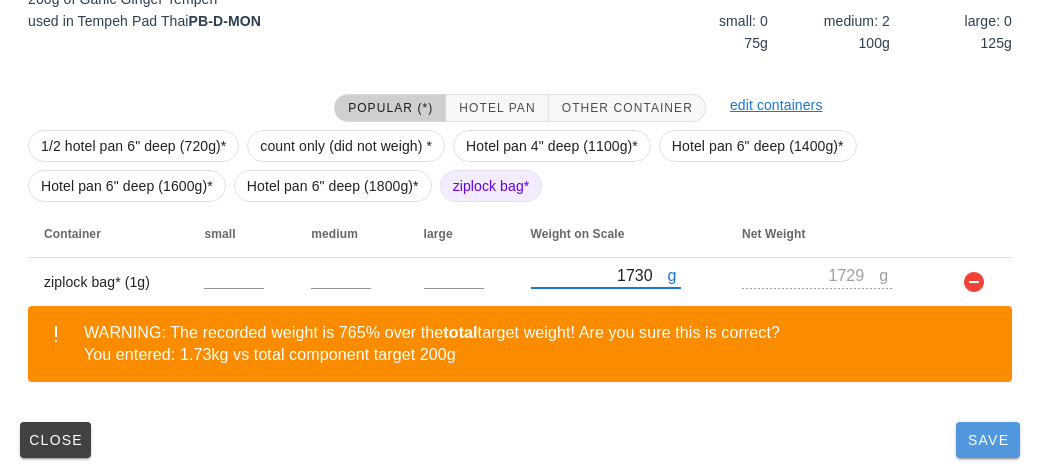 click on "Save" at bounding box center [988, 440] 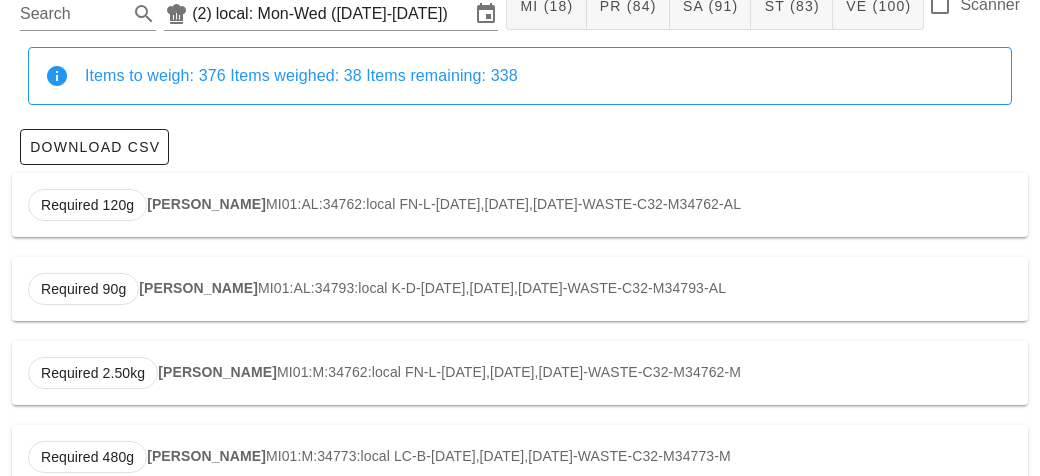 scroll, scrollTop: 0, scrollLeft: 0, axis: both 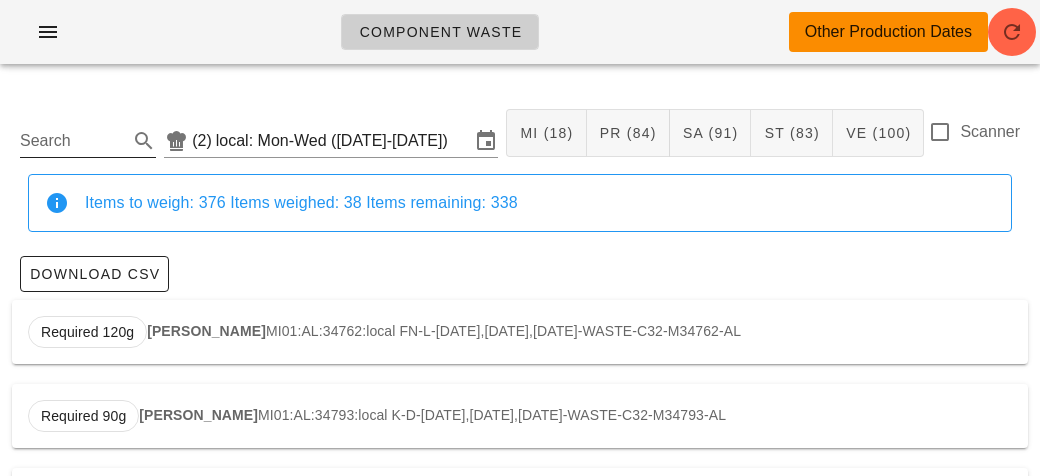 click on "Search" at bounding box center [72, 141] 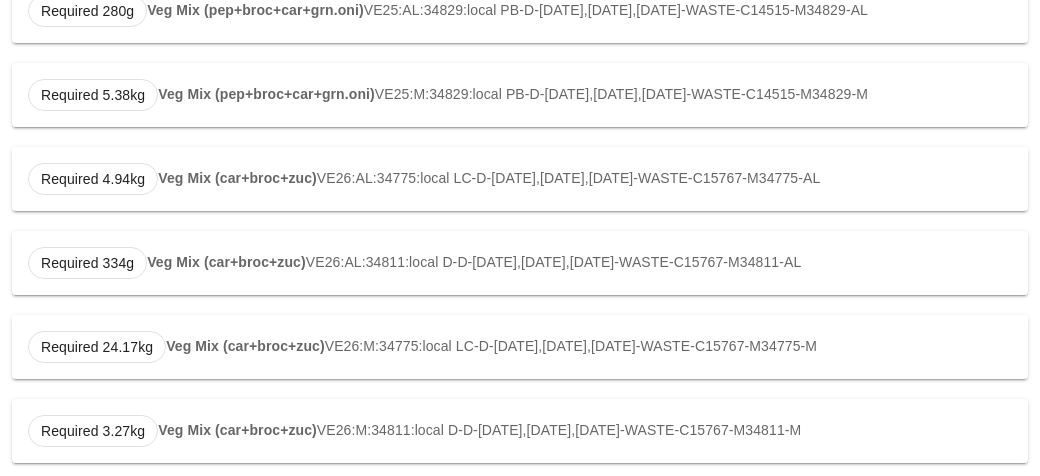 scroll, scrollTop: 742, scrollLeft: 0, axis: vertical 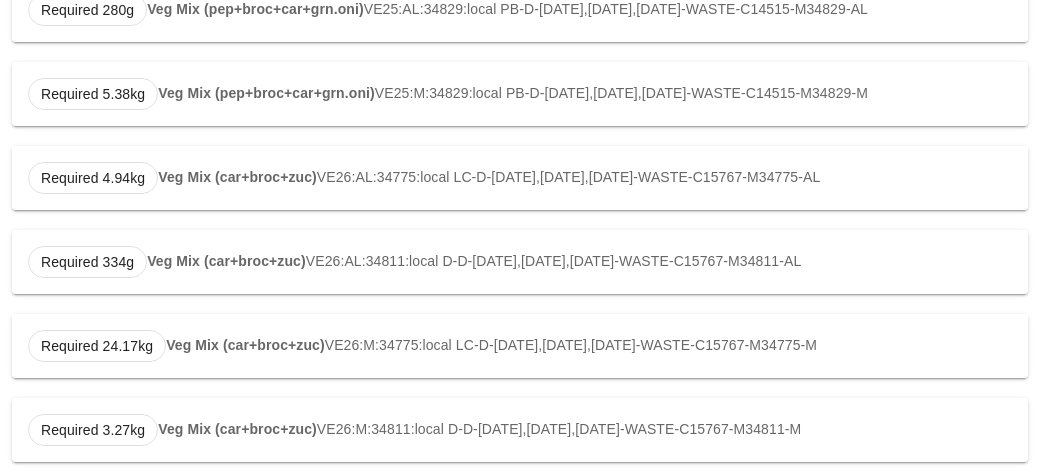 click on "Veg Mix (car+broc+zuc)" at bounding box center (237, 177) 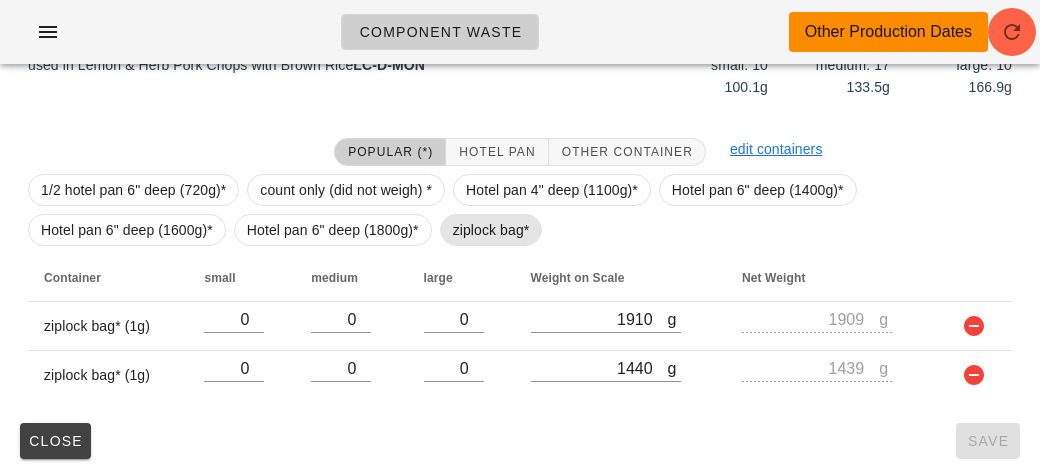 click on "ziplock bag*" at bounding box center [491, 230] 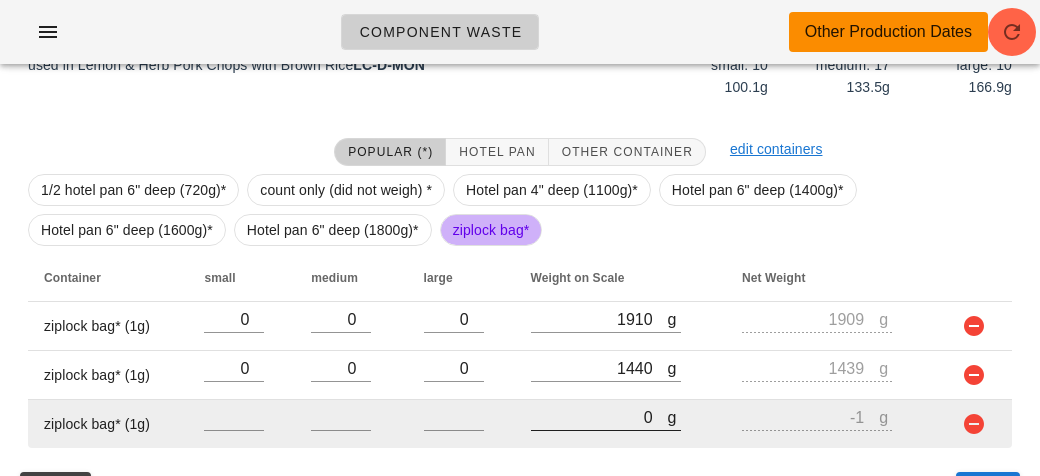 click on "0" at bounding box center (599, 417) 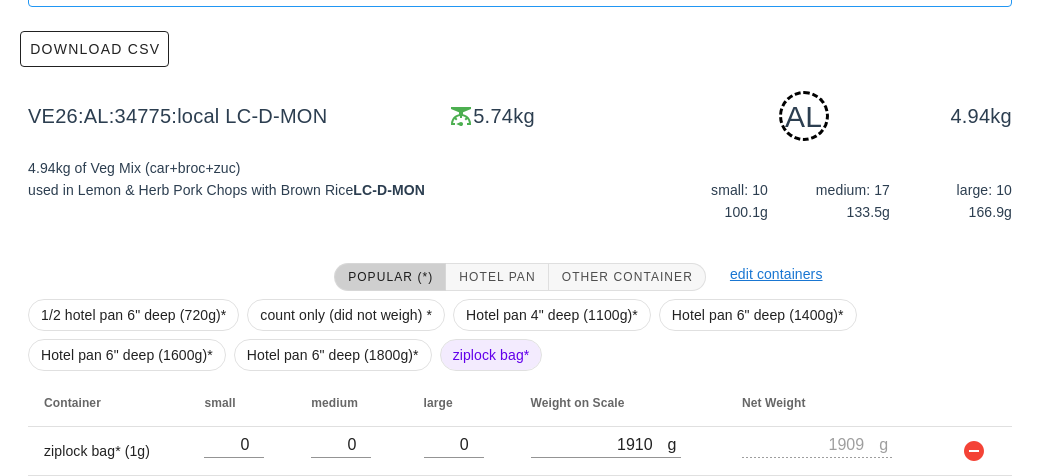 scroll, scrollTop: 400, scrollLeft: 0, axis: vertical 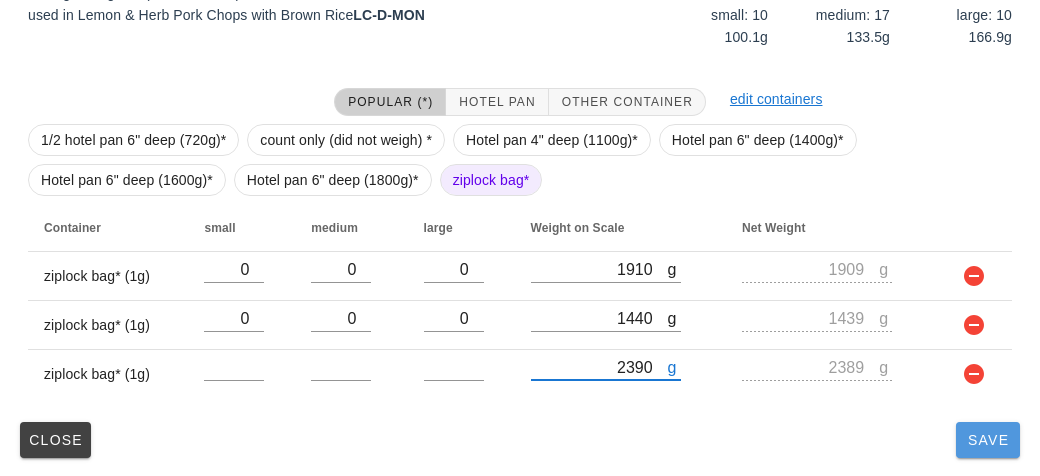 click on "Save" at bounding box center [988, 440] 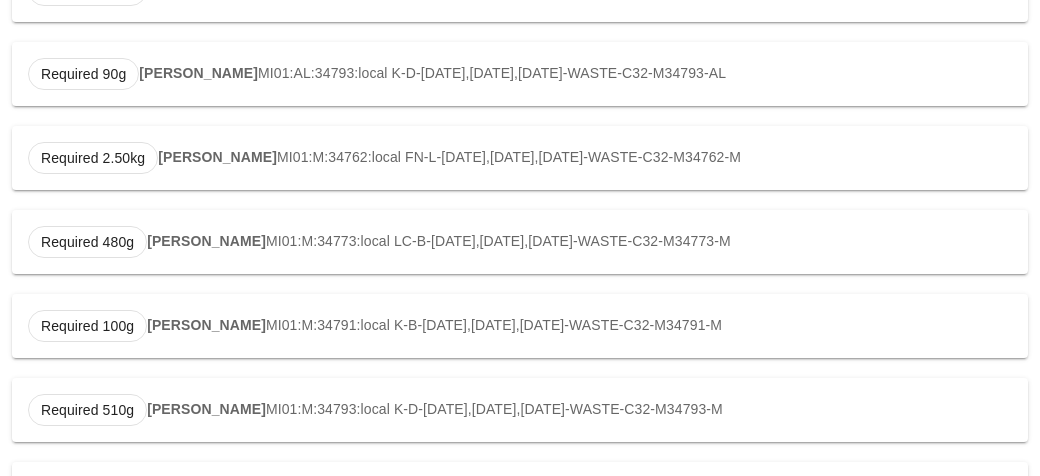 scroll, scrollTop: 0, scrollLeft: 0, axis: both 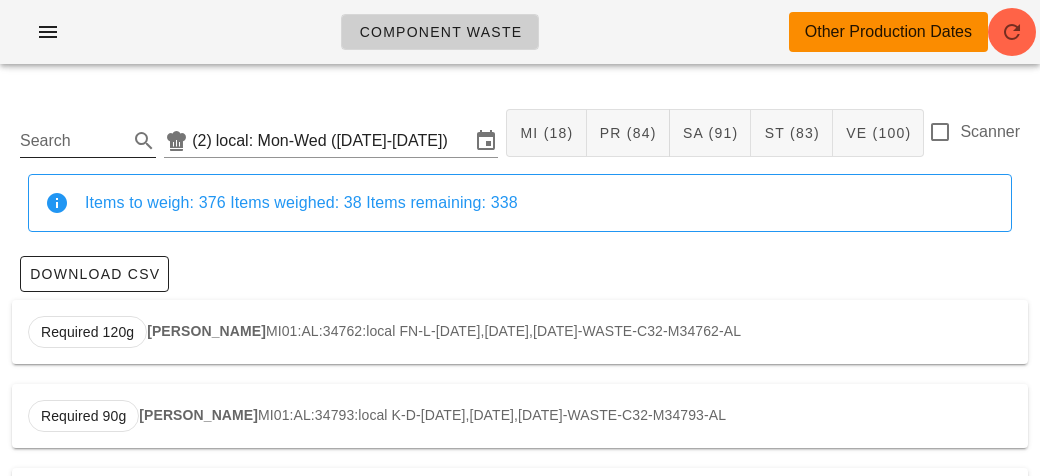 click on "Search" at bounding box center [72, 141] 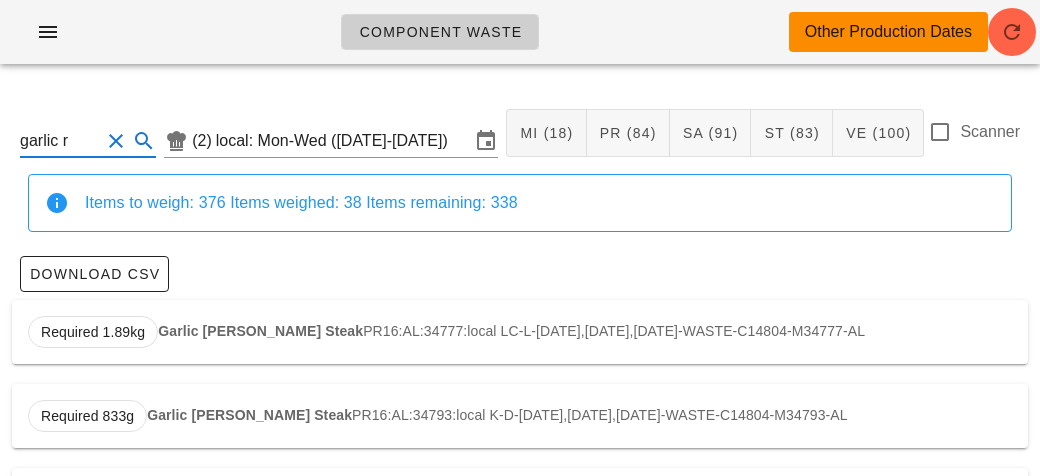 click on "Garlic [PERSON_NAME] Steak" at bounding box center (260, 331) 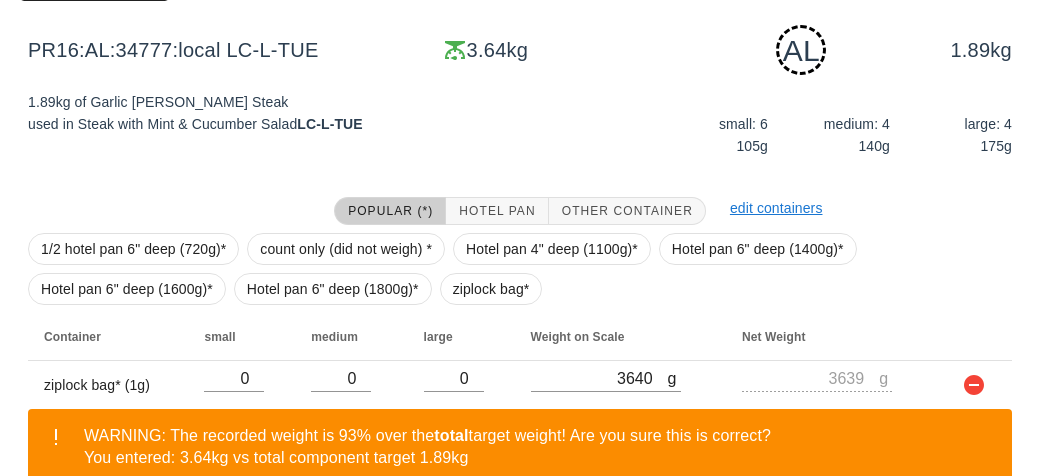 scroll, scrollTop: 394, scrollLeft: 0, axis: vertical 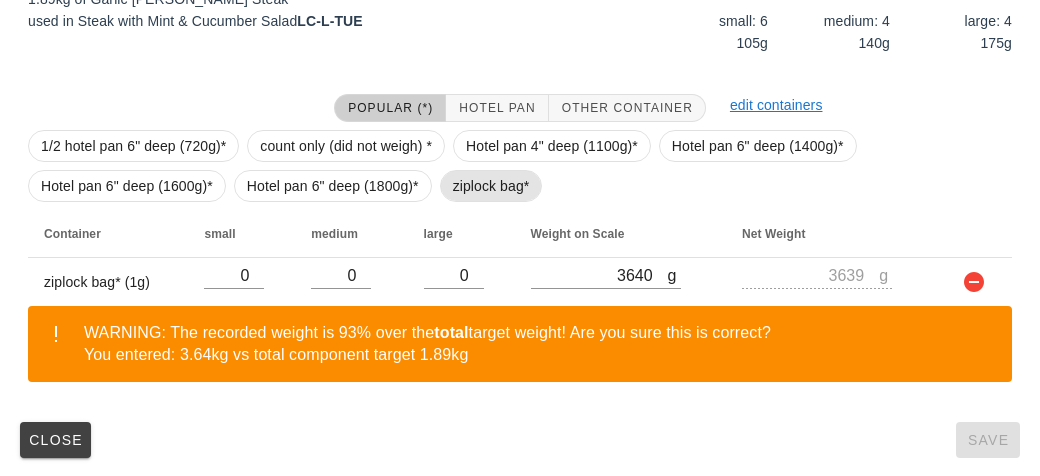click on "ziplock bag*" at bounding box center (491, 186) 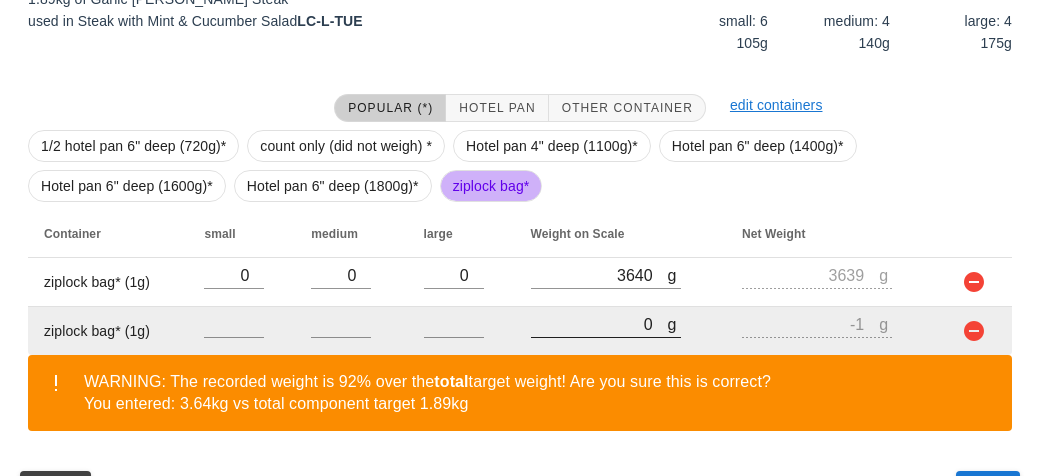 click on "0" at bounding box center [599, 324] 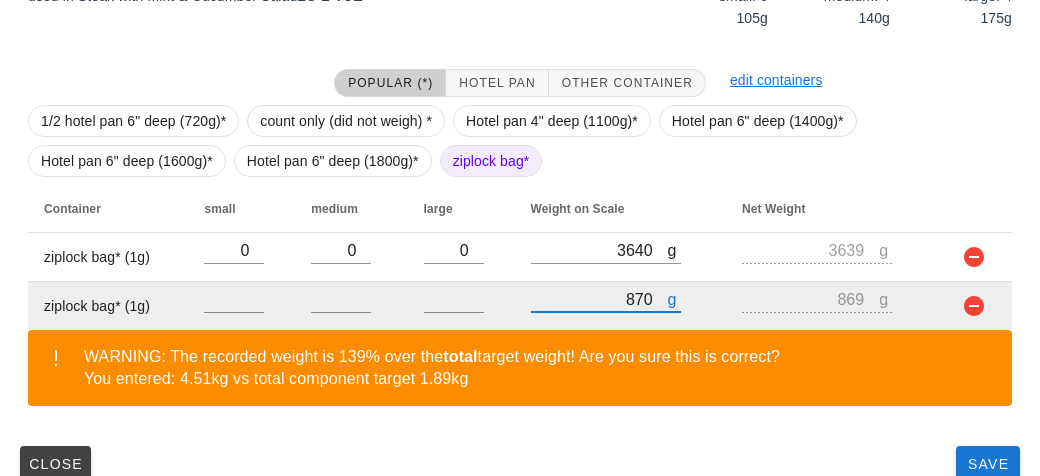 scroll, scrollTop: 443, scrollLeft: 0, axis: vertical 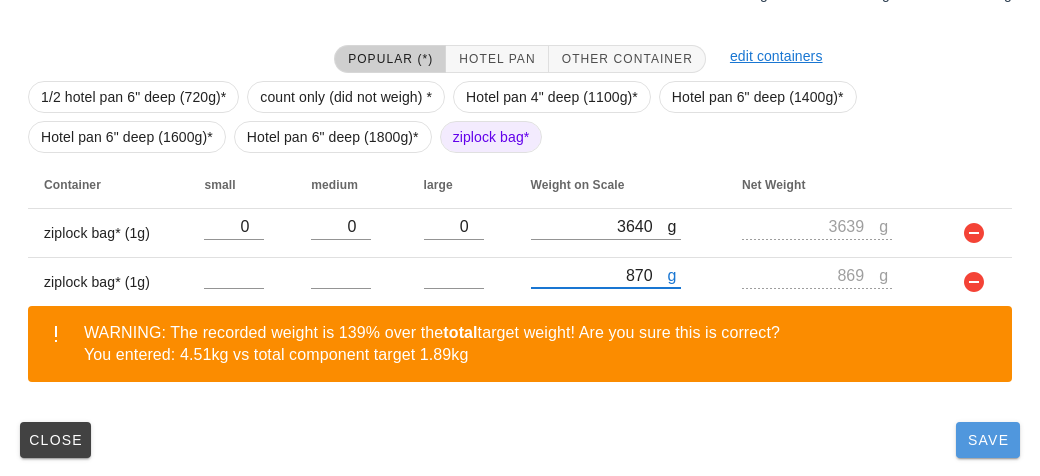click on "Save" at bounding box center [988, 440] 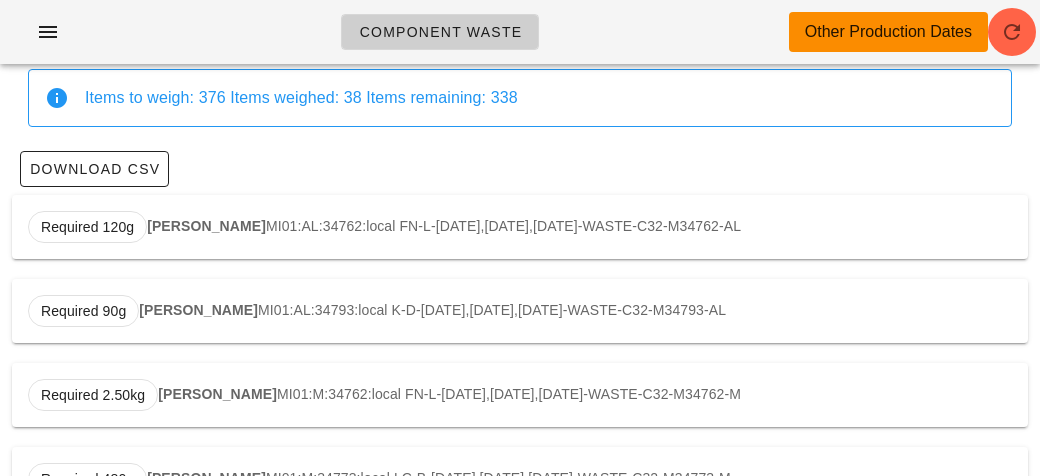 scroll, scrollTop: 0, scrollLeft: 0, axis: both 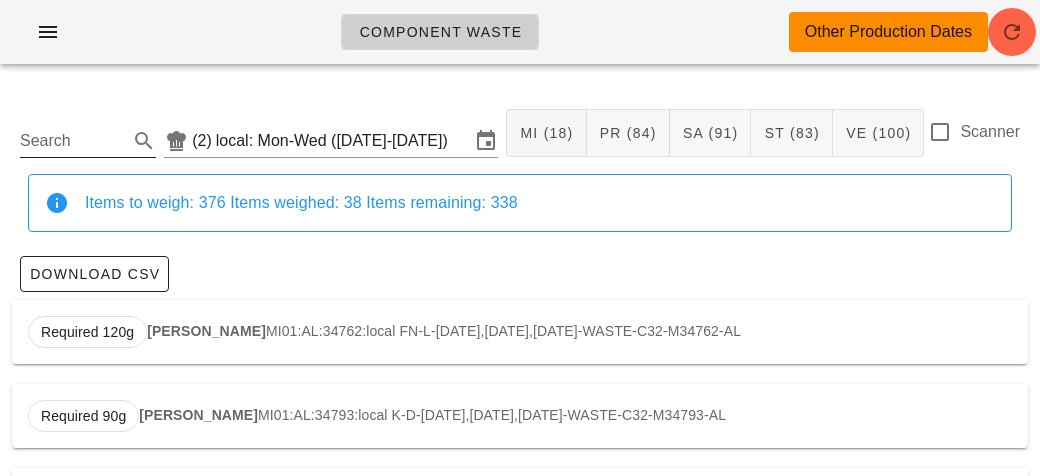 click on "Search" at bounding box center (72, 141) 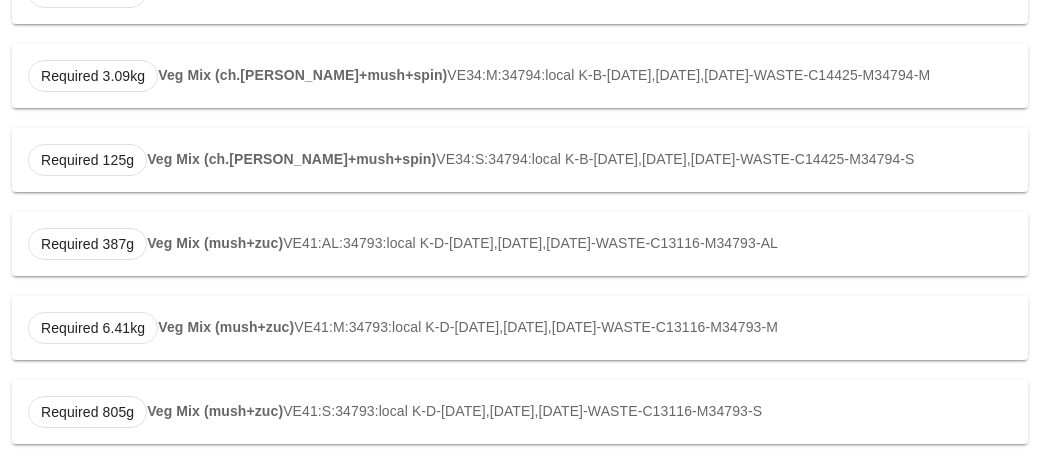scroll, scrollTop: 886, scrollLeft: 0, axis: vertical 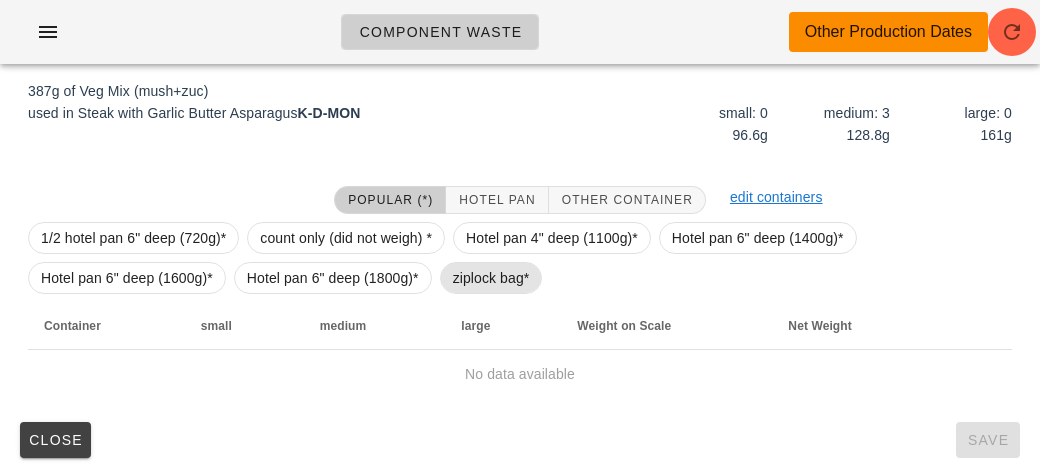 click on "ziplock bag*" at bounding box center (491, 278) 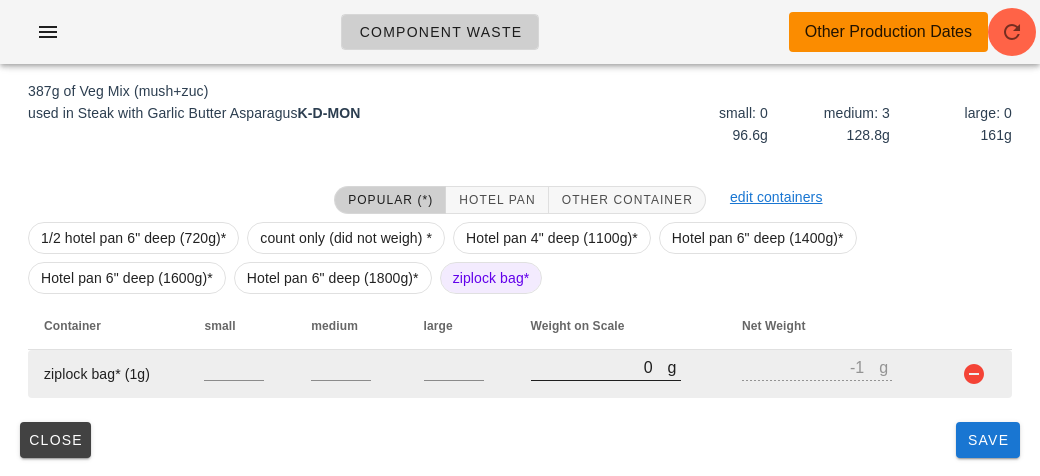 click on "0" at bounding box center [599, 367] 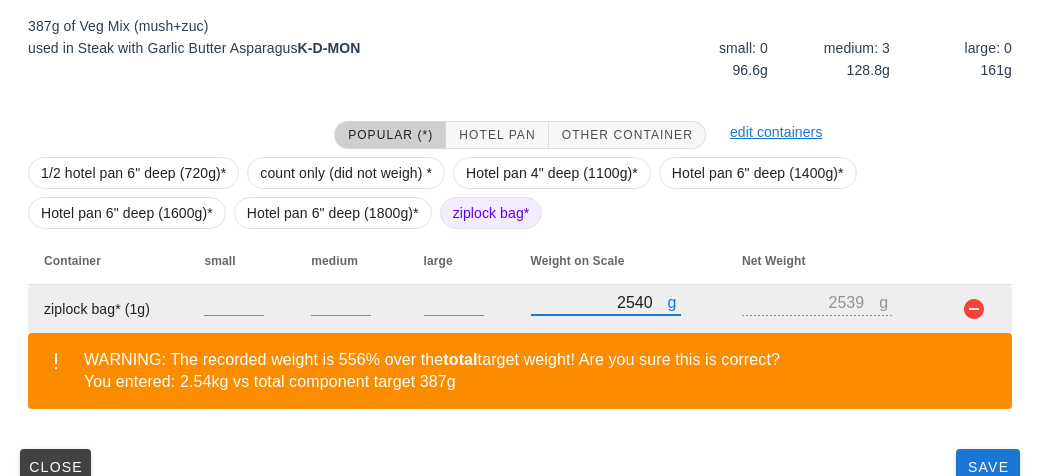 scroll, scrollTop: 394, scrollLeft: 0, axis: vertical 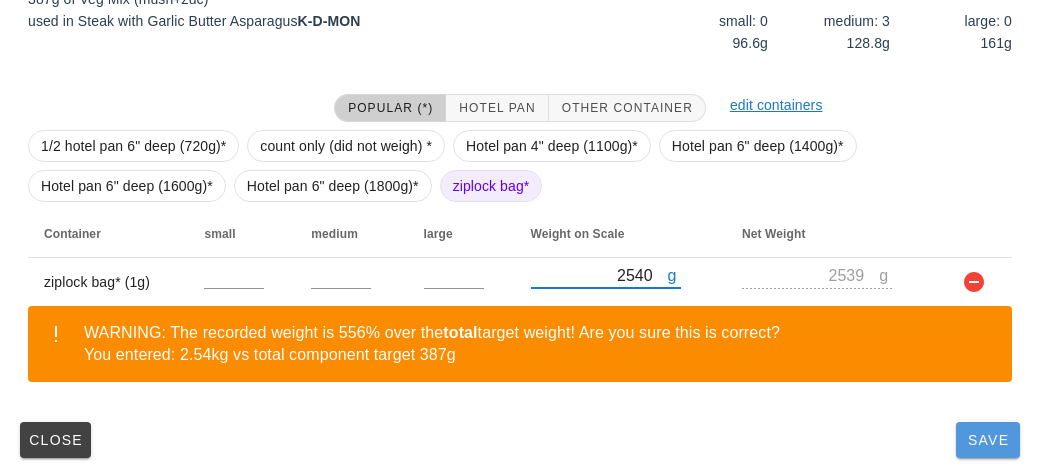 click on "Save" at bounding box center (988, 440) 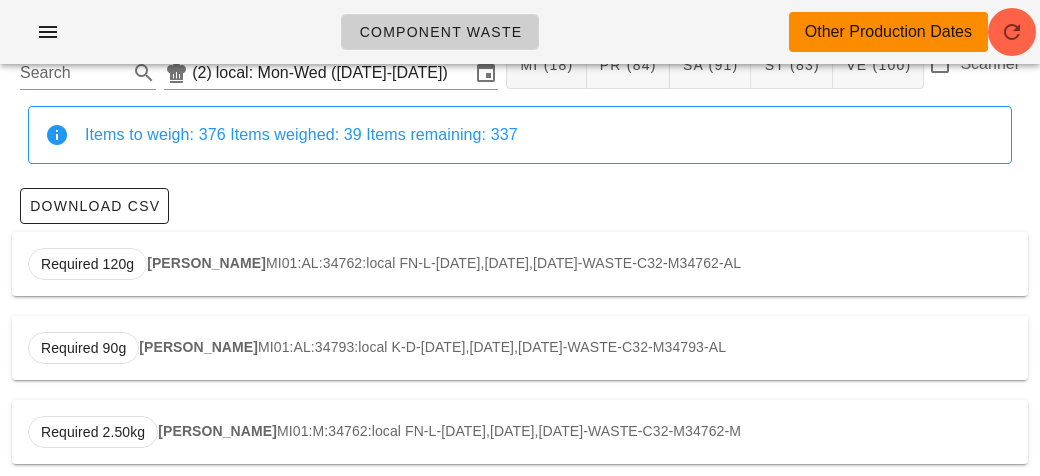 scroll, scrollTop: 0, scrollLeft: 0, axis: both 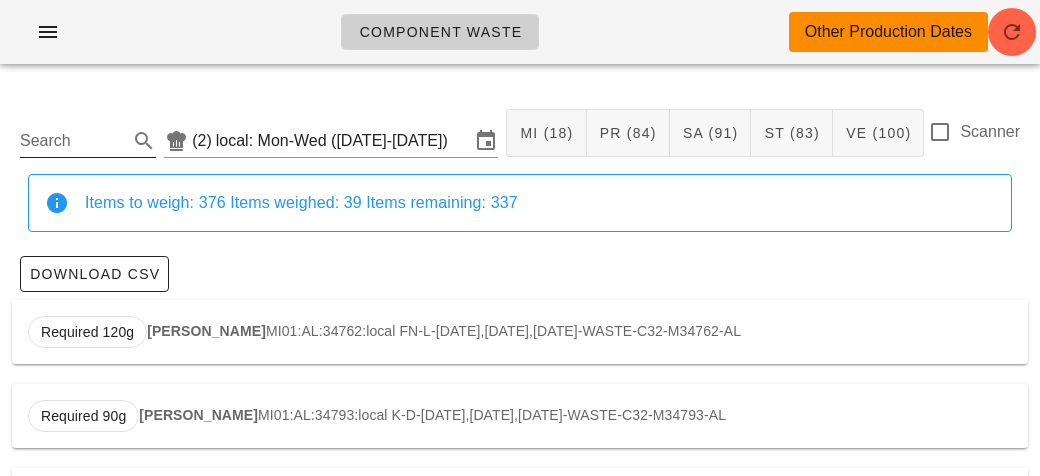 click on "Search" at bounding box center [72, 141] 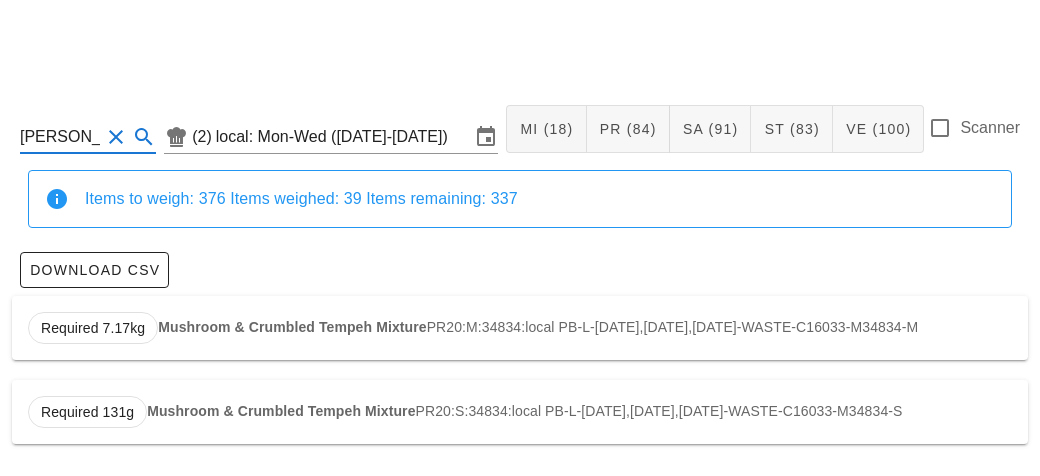 click on "Required 7.17kg Mushroom & Crumbled Tempeh Mixture  PR20:M:34834:local PB-L-[DATE],[DATE],[DATE]-WASTE-C16033-M34834-M" at bounding box center [520, 328] 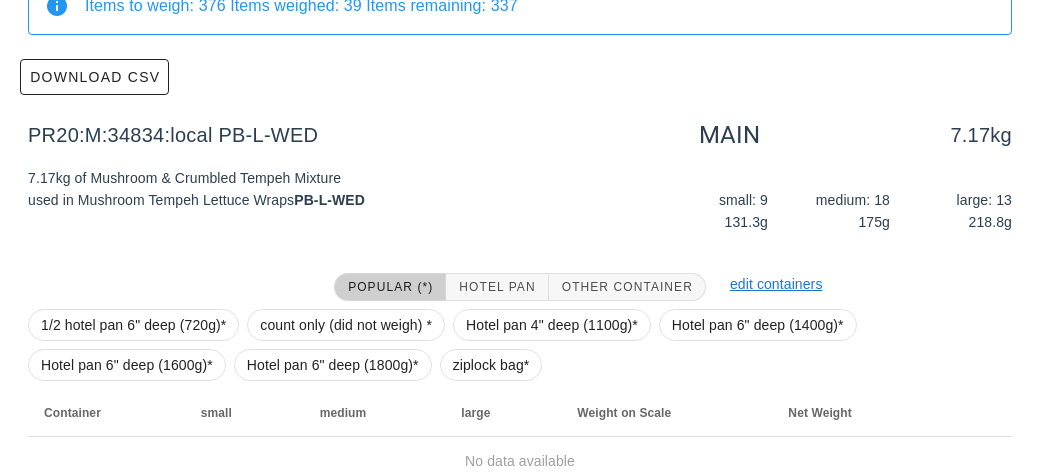 scroll, scrollTop: 284, scrollLeft: 0, axis: vertical 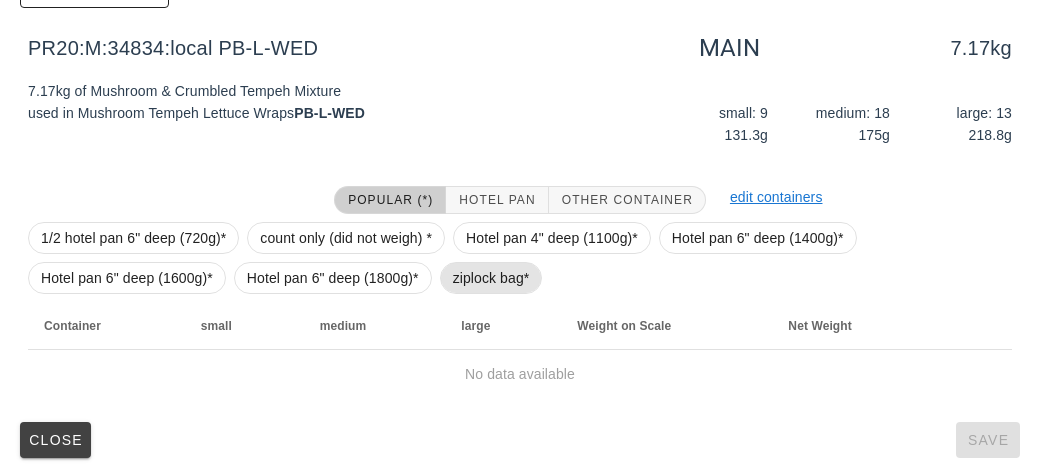 click on "ziplock bag*" at bounding box center [491, 278] 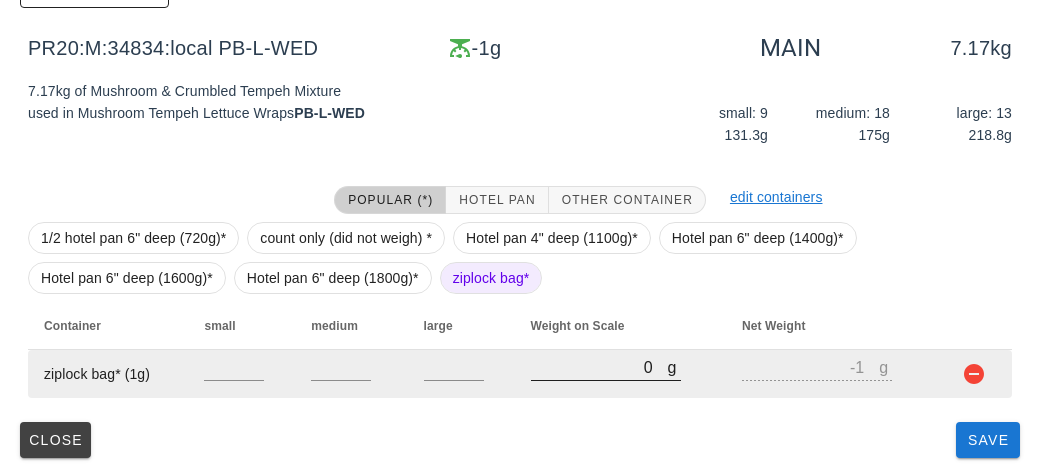 click on "0" at bounding box center [599, 367] 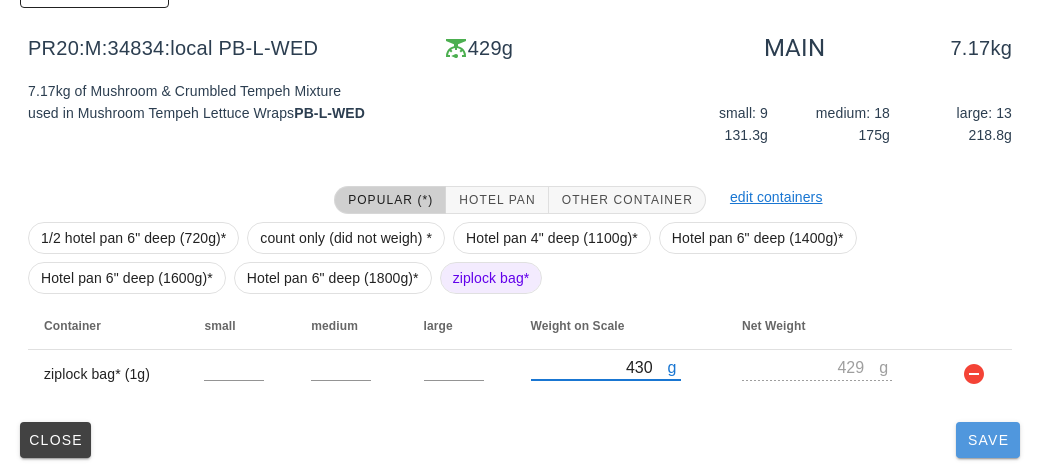 click on "Save" at bounding box center [988, 440] 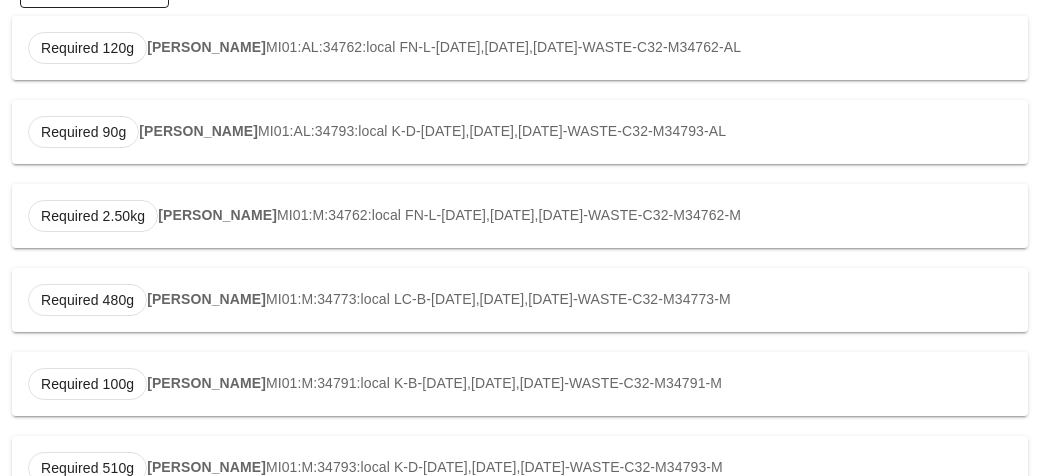 scroll, scrollTop: 0, scrollLeft: 0, axis: both 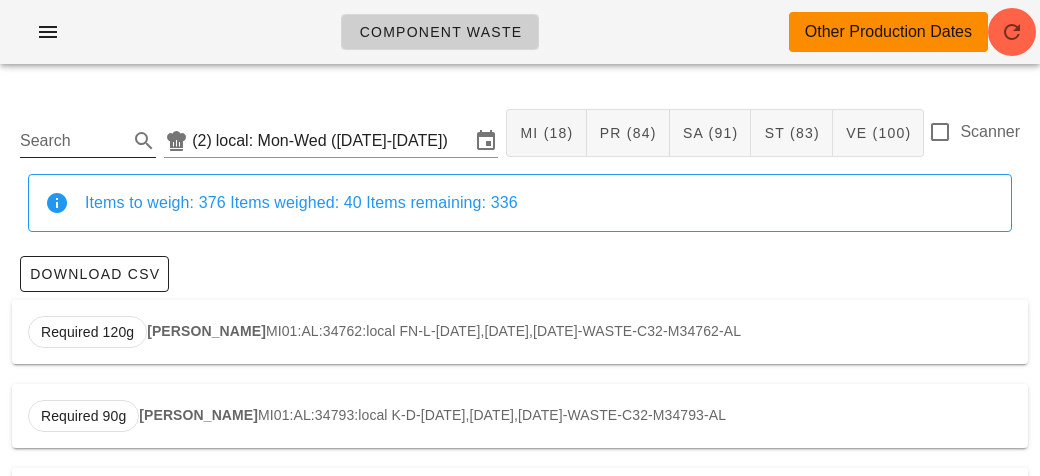 click on "Search" at bounding box center (72, 141) 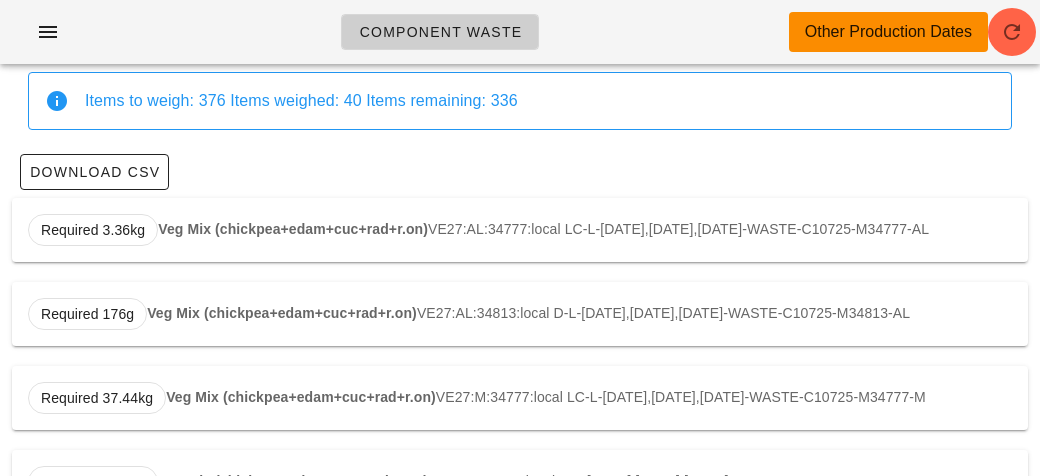 scroll, scrollTop: 0, scrollLeft: 0, axis: both 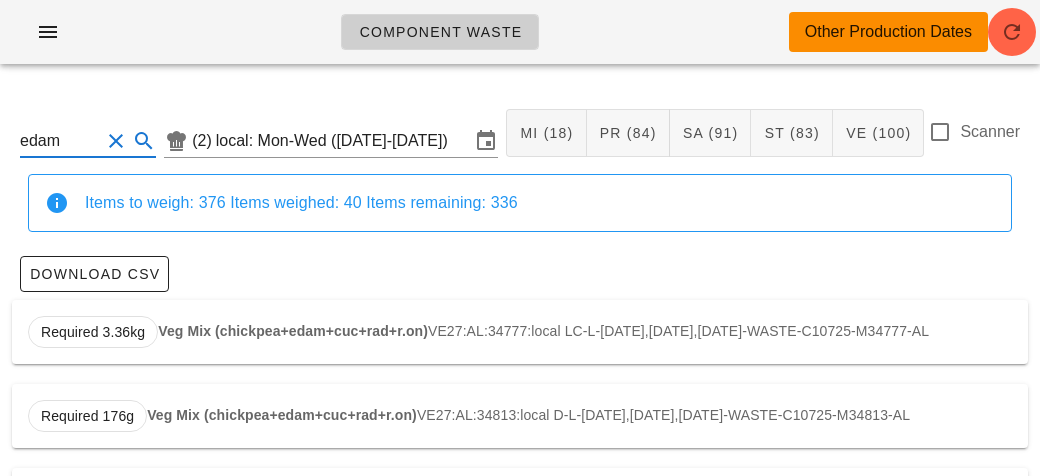 click on "edam" at bounding box center [60, 141] 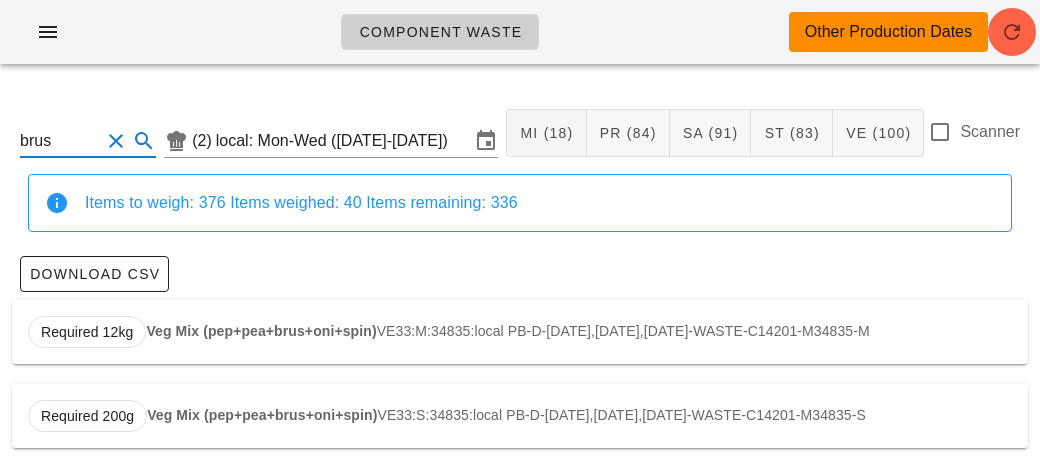 click on "Veg Mix (pep+pea+brus+oni+spin)" at bounding box center (261, 331) 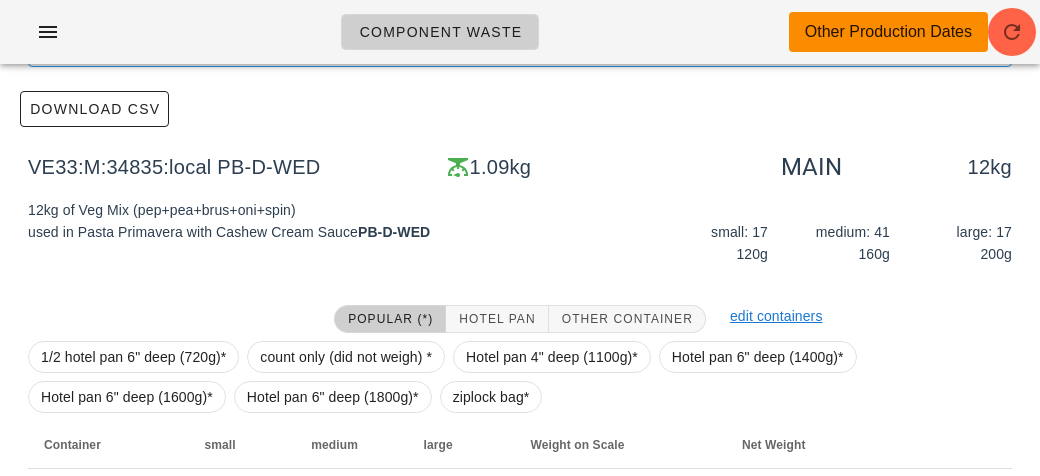 scroll, scrollTop: 284, scrollLeft: 0, axis: vertical 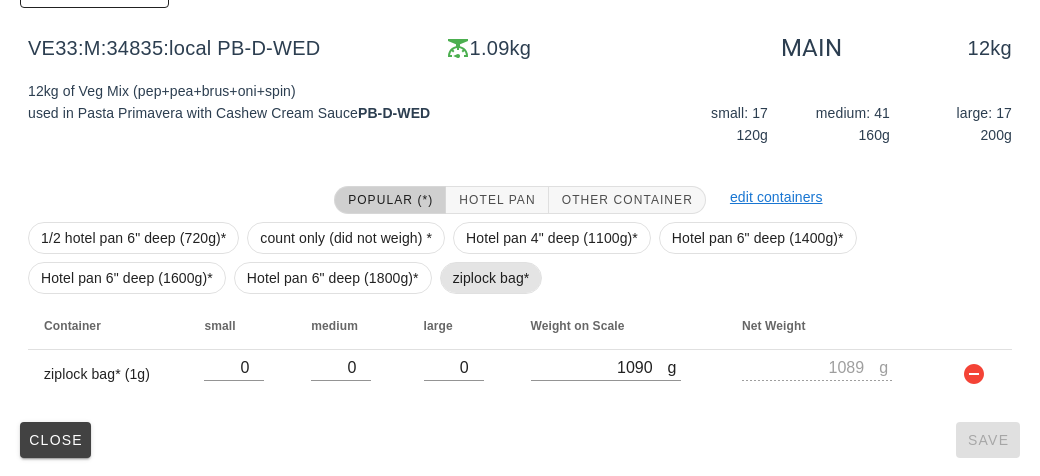 click on "ziplock bag*" at bounding box center [491, 278] 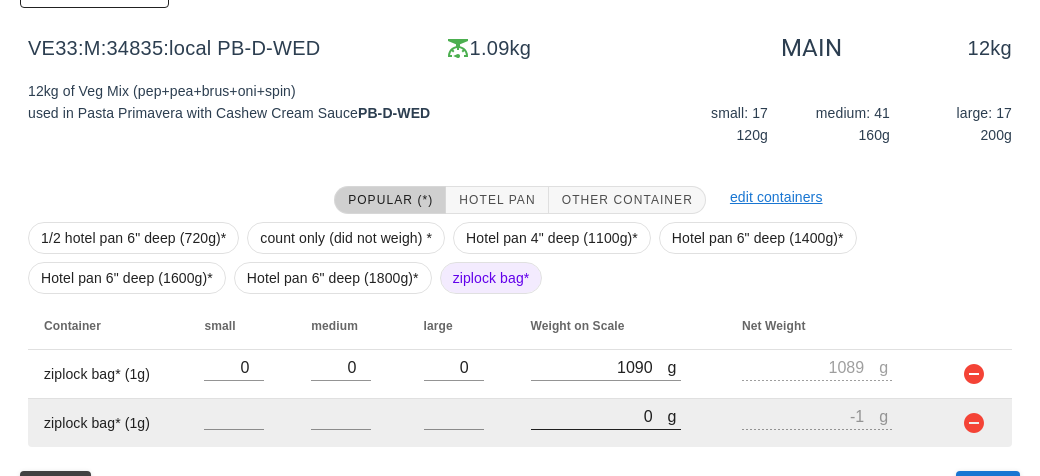 click on "0" at bounding box center (599, 416) 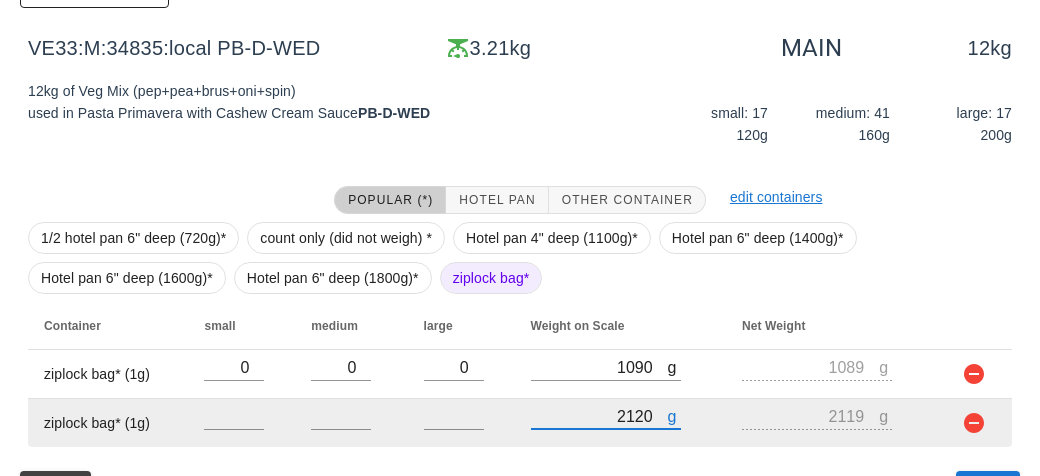 scroll, scrollTop: 333, scrollLeft: 0, axis: vertical 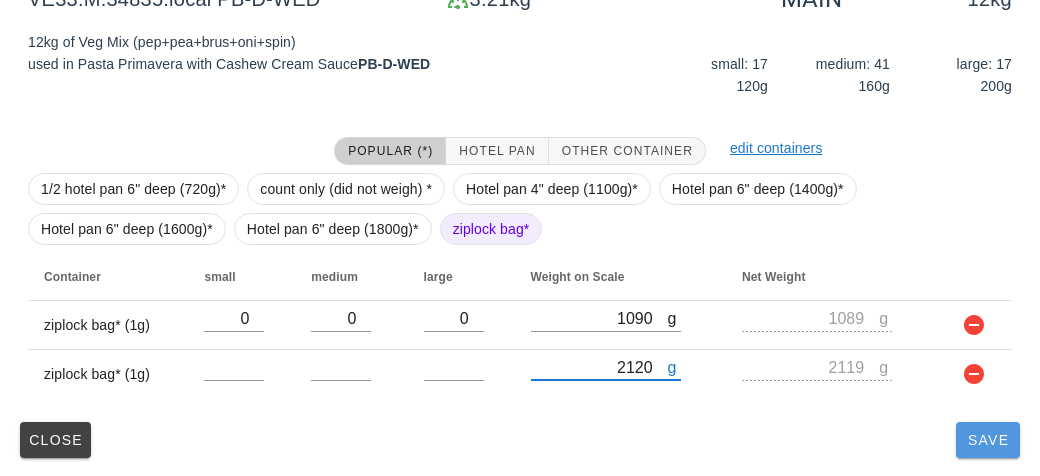 click on "Save" at bounding box center (988, 440) 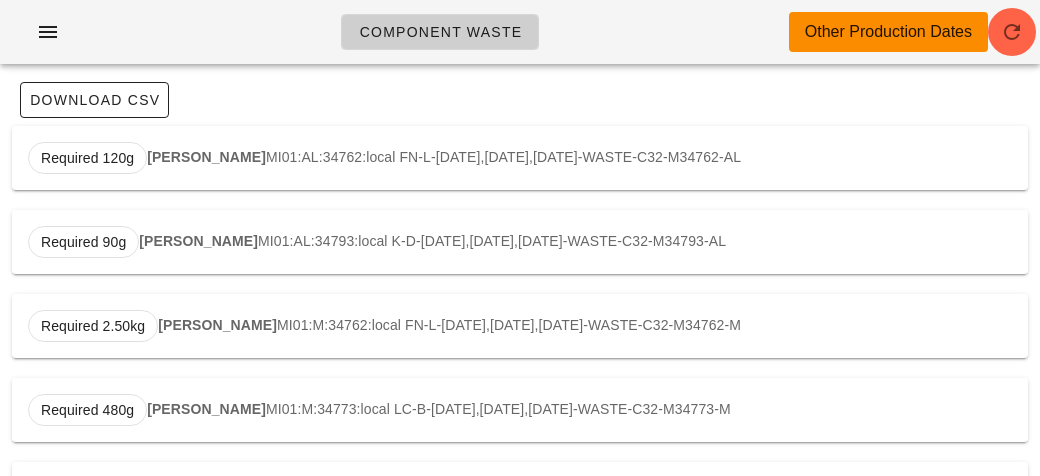 scroll, scrollTop: 0, scrollLeft: 0, axis: both 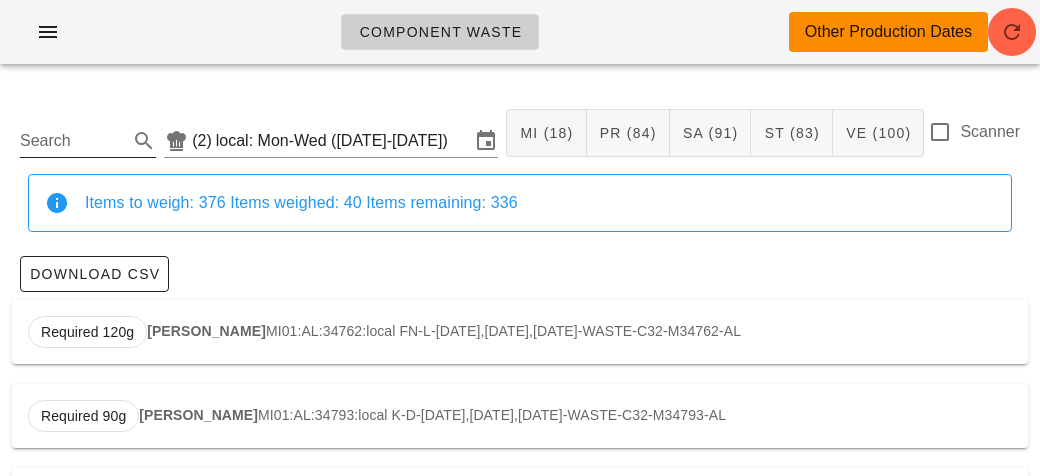 click on "Search" at bounding box center [72, 141] 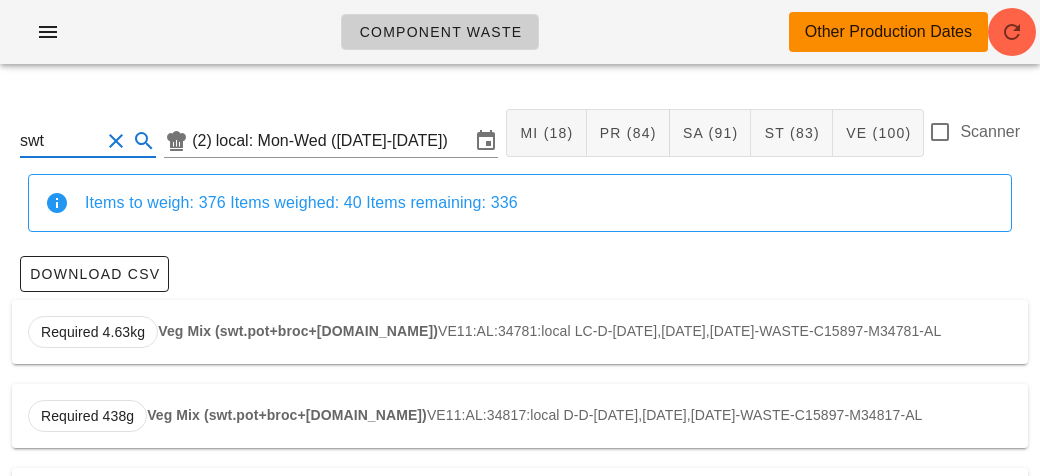 click on "Required 4.63kg Veg Mix (swt.pot+broc+[DOMAIN_NAME])  VE11:AL:34781:local LC-D-[DATE],[DATE],[DATE]-WASTE-C15897-M34781-AL" at bounding box center [520, 332] 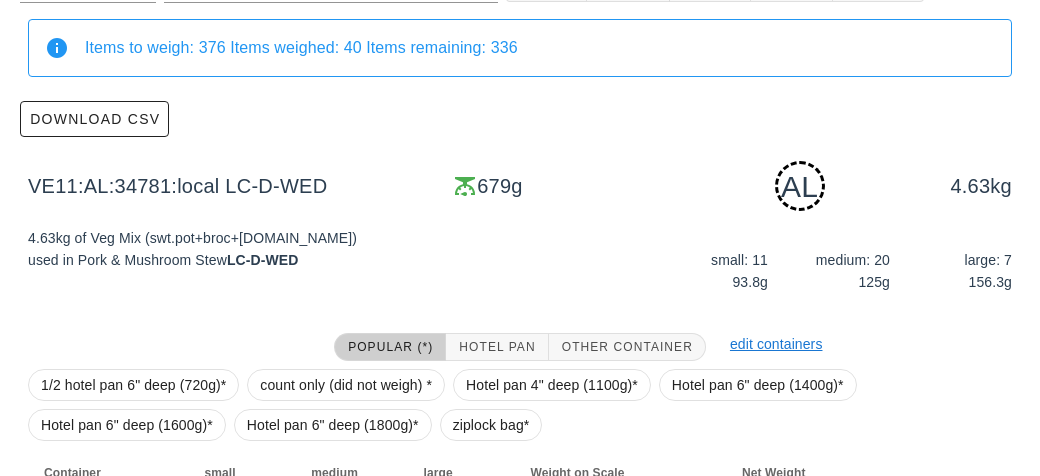 scroll, scrollTop: 302, scrollLeft: 0, axis: vertical 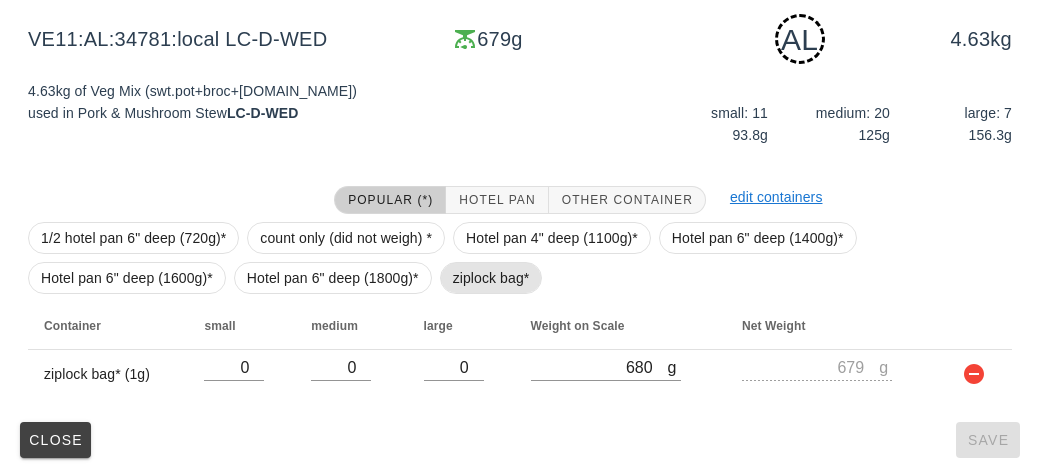 click on "ziplock bag*" at bounding box center [491, 278] 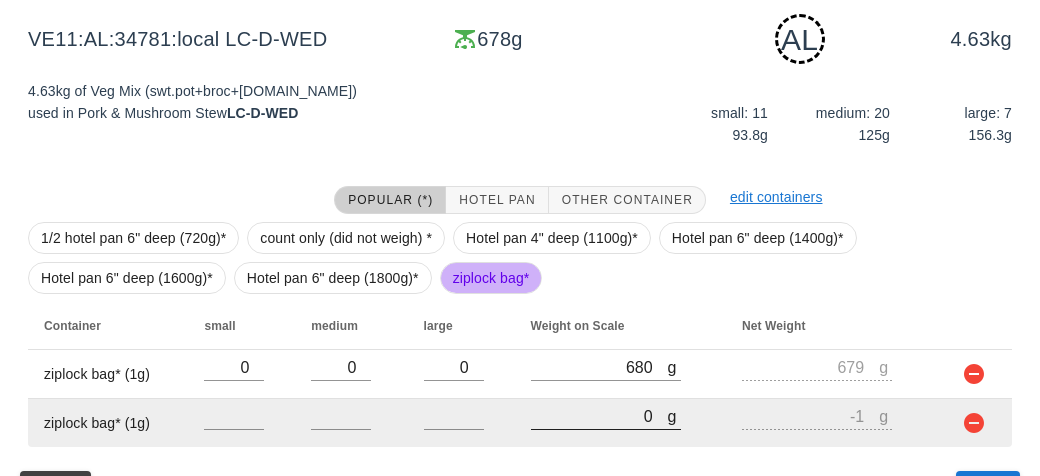 click on "0" at bounding box center [599, 416] 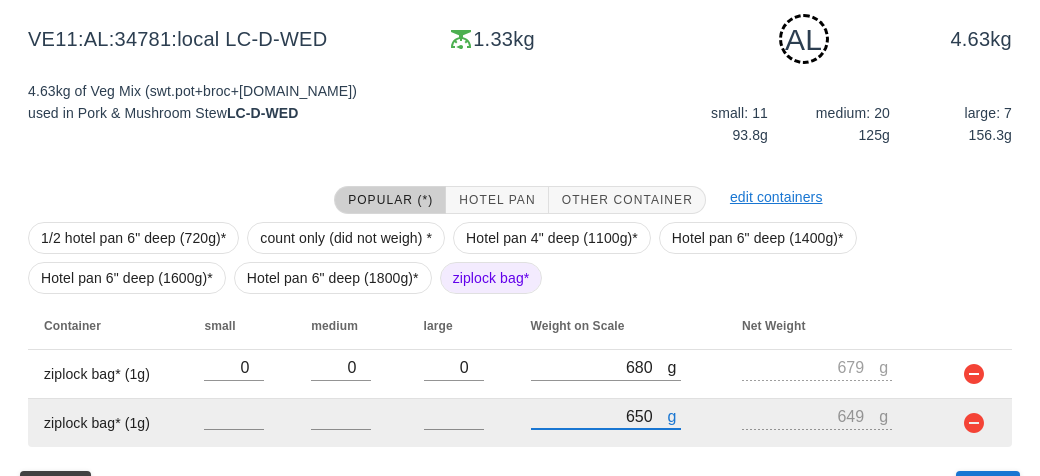 scroll, scrollTop: 350, scrollLeft: 0, axis: vertical 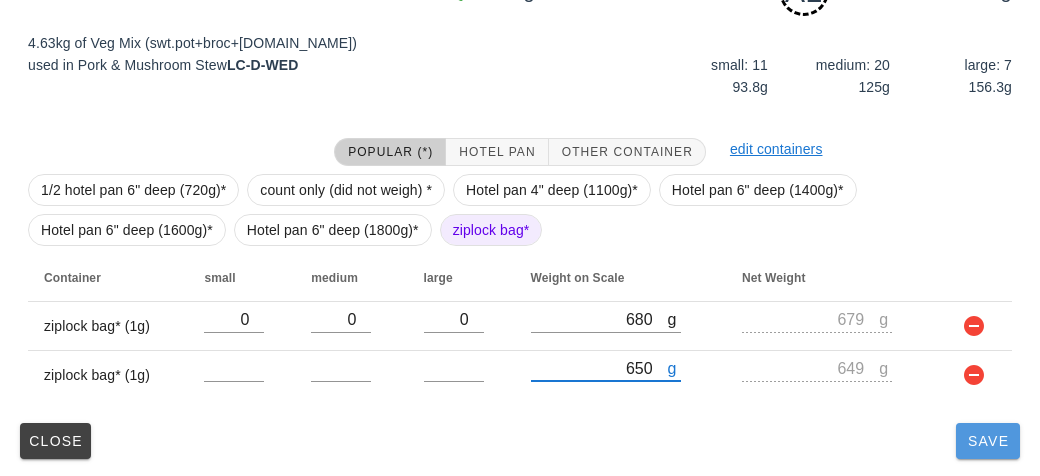 click on "Save" at bounding box center [988, 441] 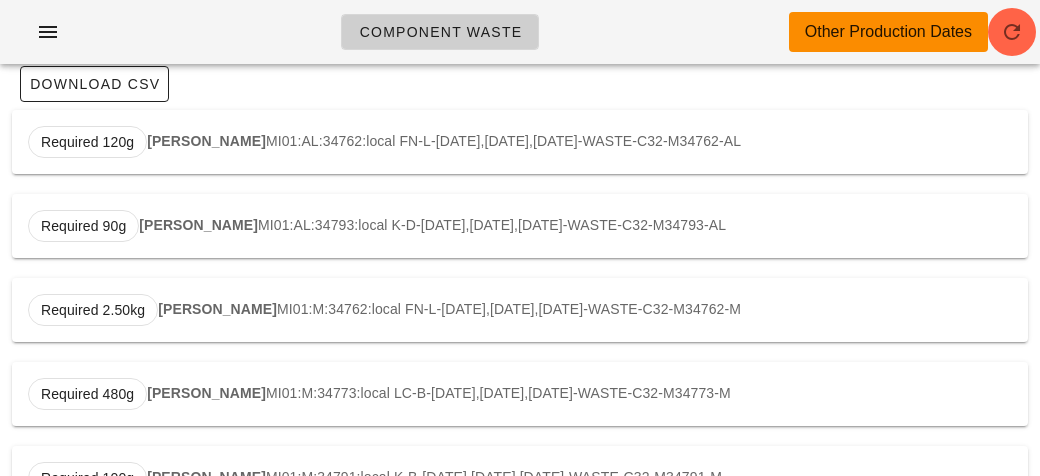 scroll, scrollTop: 0, scrollLeft: 0, axis: both 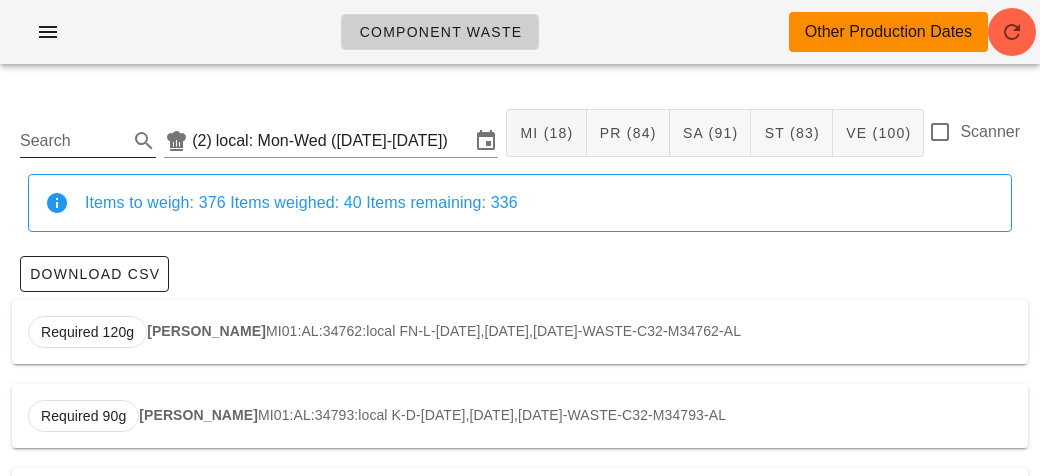 click on "Search" at bounding box center (72, 141) 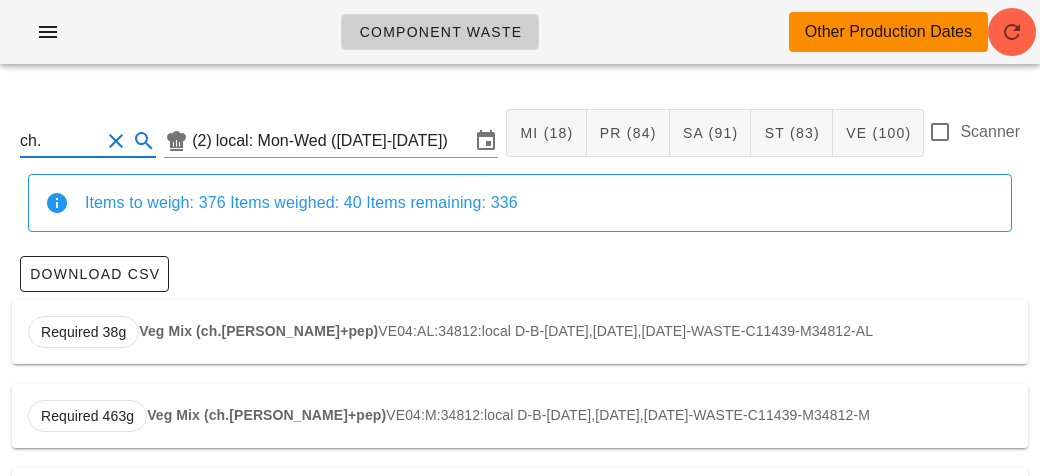 click on "Required 38g Veg Mix (ch.[PERSON_NAME]+pep)  VE04:AL:34812:local D-B-[DATE],[DATE],[DATE]-WASTE-C11439-M34812-AL" at bounding box center (520, 332) 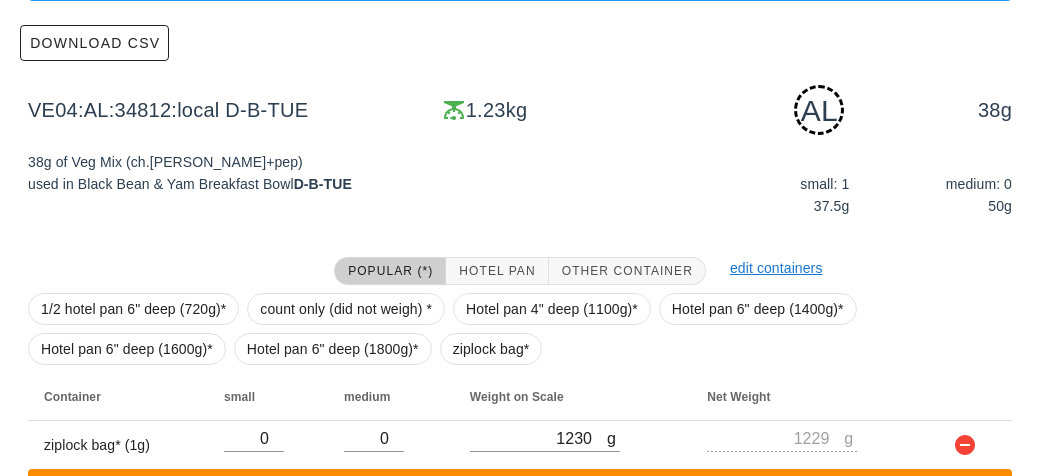 scroll, scrollTop: 394, scrollLeft: 0, axis: vertical 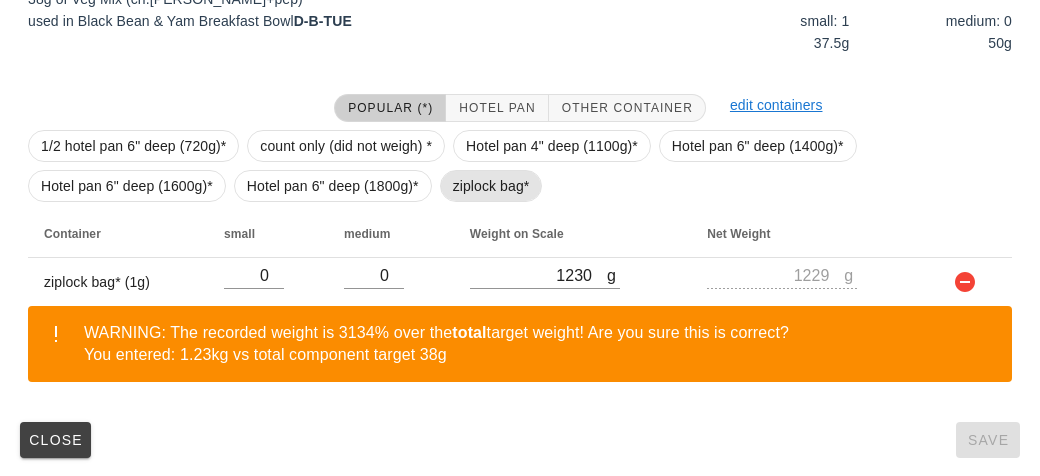 click on "ziplock bag*" at bounding box center (491, 186) 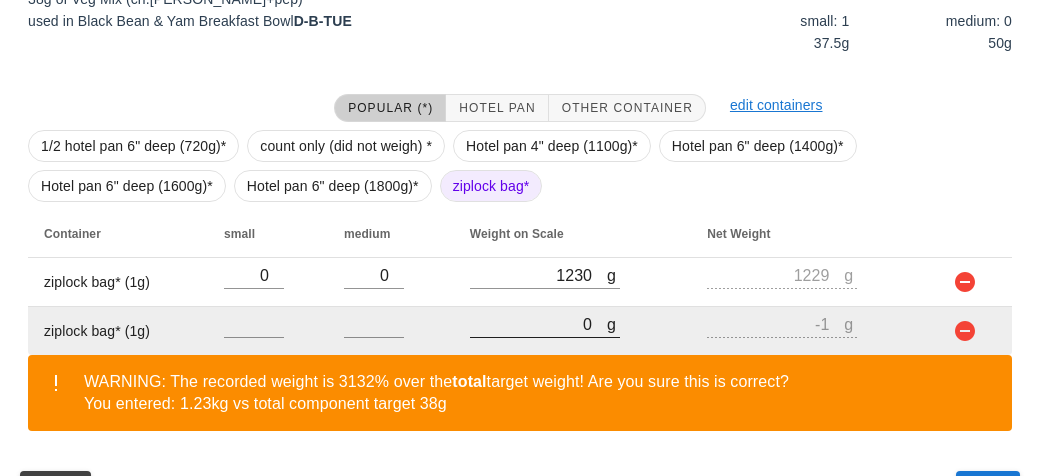 click on "0" at bounding box center [538, 324] 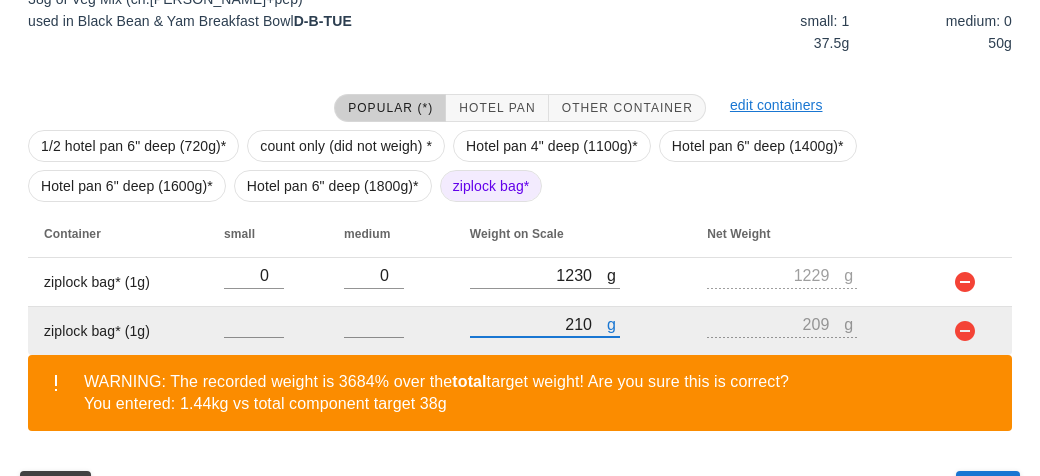 scroll, scrollTop: 443, scrollLeft: 0, axis: vertical 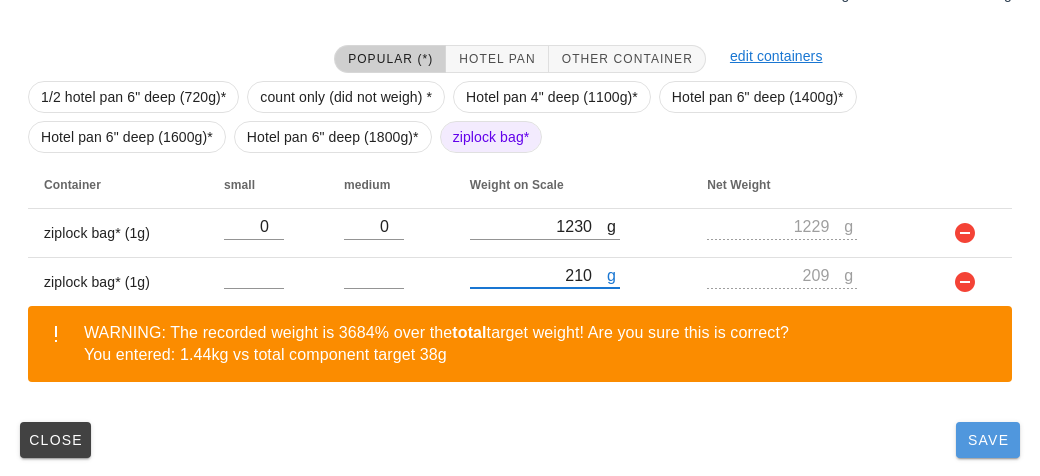 click on "Save" at bounding box center (988, 440) 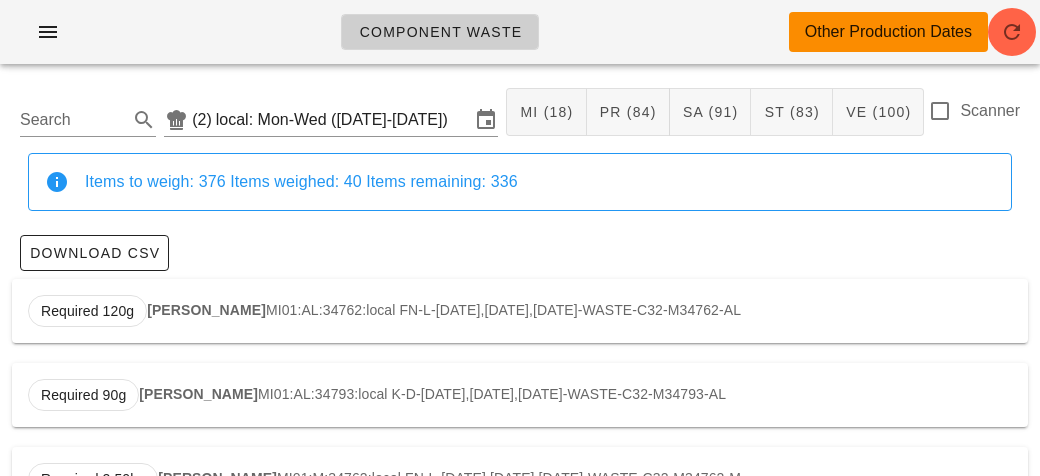 scroll, scrollTop: 0, scrollLeft: 0, axis: both 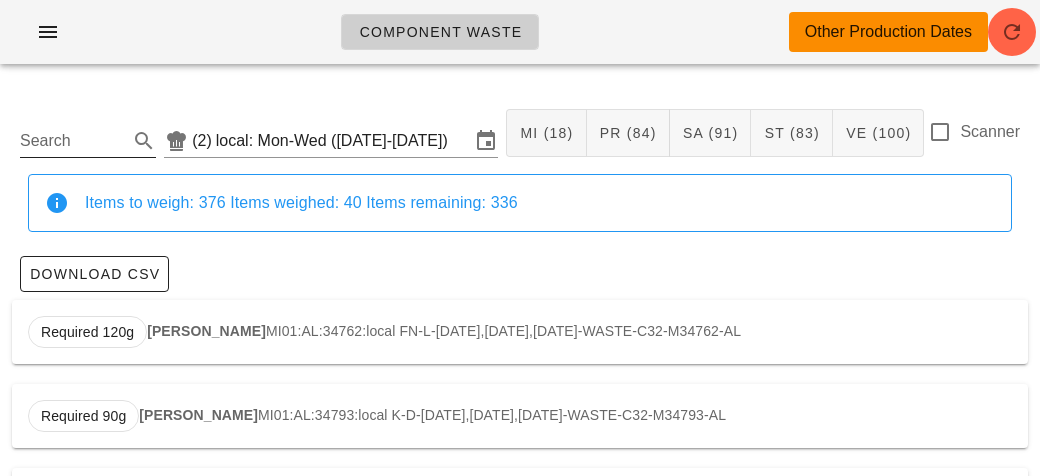 click on "Search" at bounding box center (72, 141) 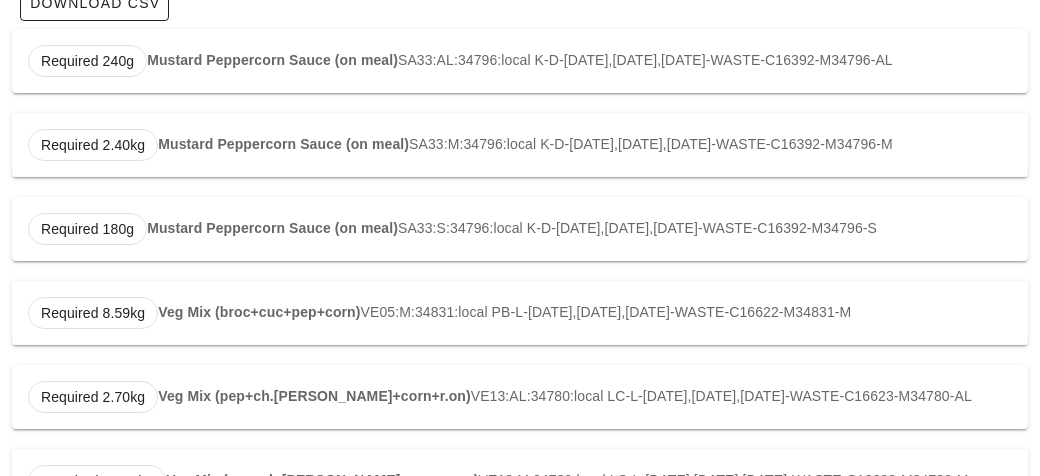 scroll, scrollTop: 275, scrollLeft: 0, axis: vertical 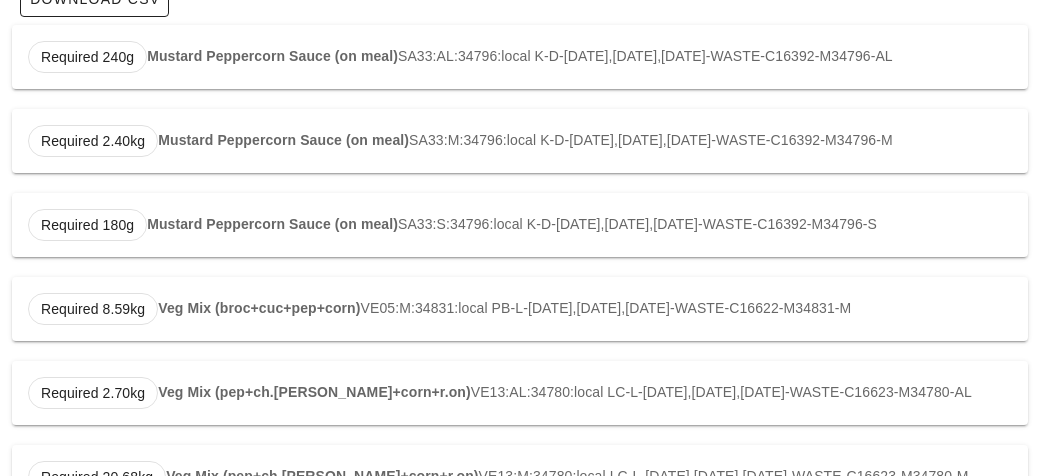 click on "Veg Mix (broc+cuc+pep+corn)" at bounding box center [259, 308] 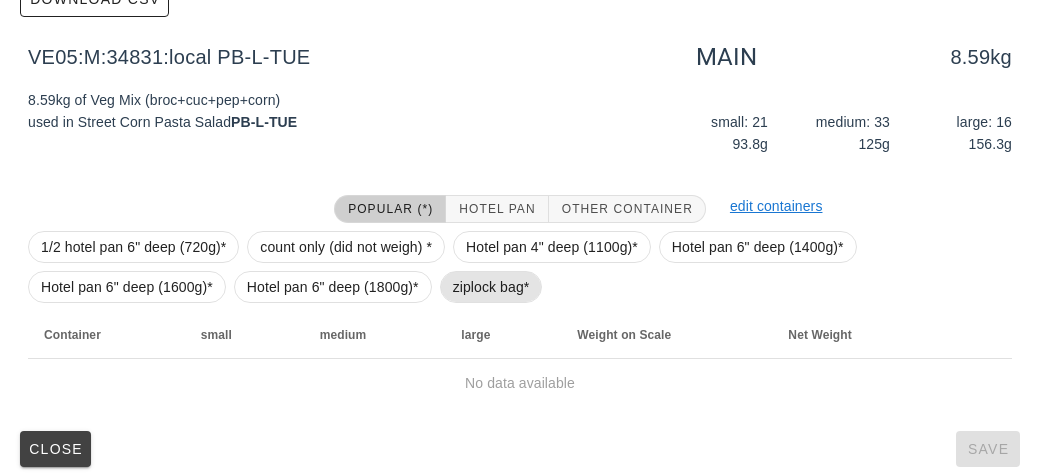 click on "ziplock bag*" at bounding box center (491, 287) 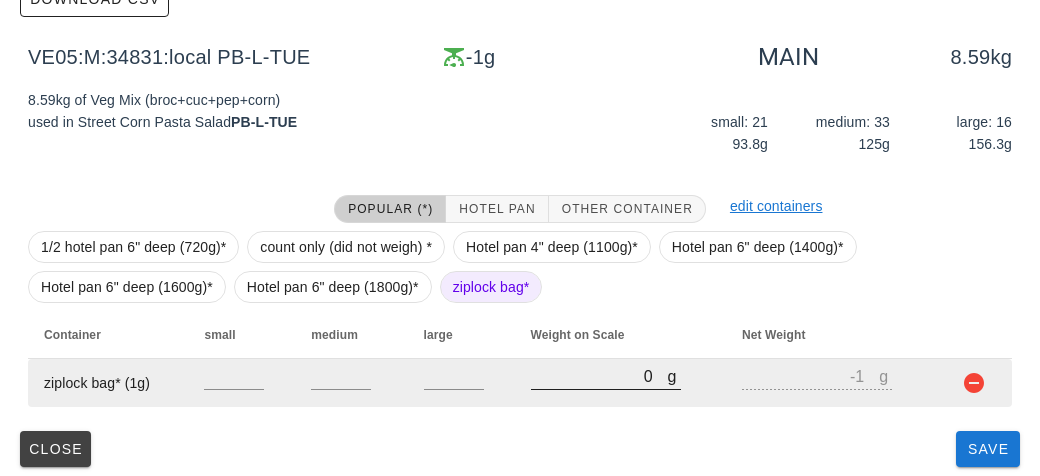 click on "0" at bounding box center (599, 376) 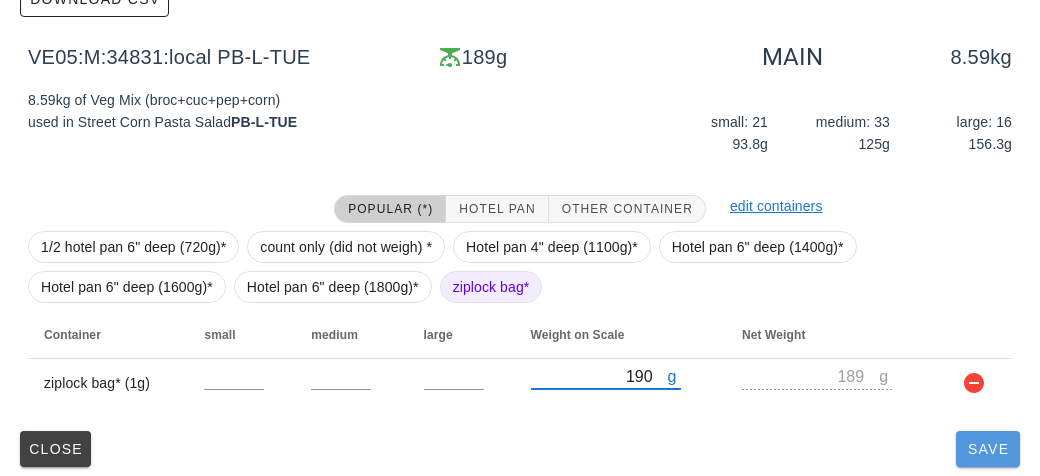 click on "Save" at bounding box center (988, 449) 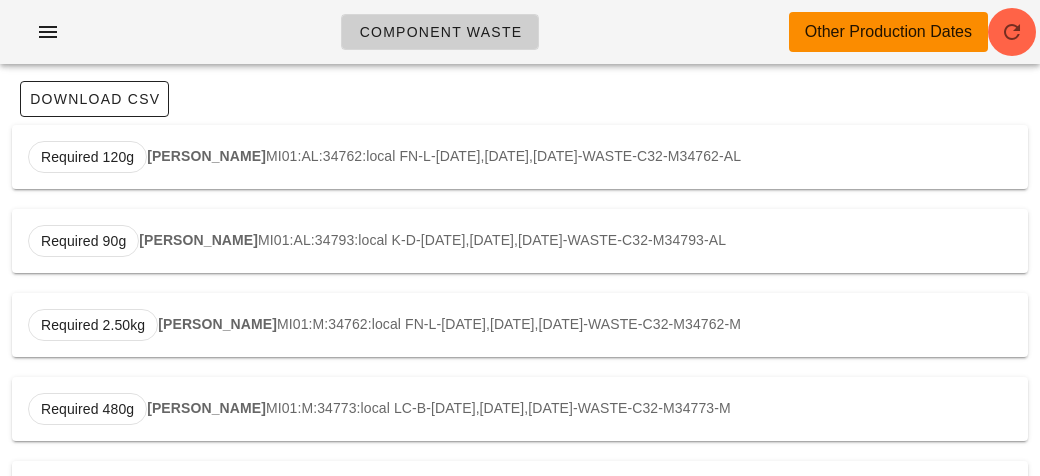 scroll, scrollTop: 0, scrollLeft: 0, axis: both 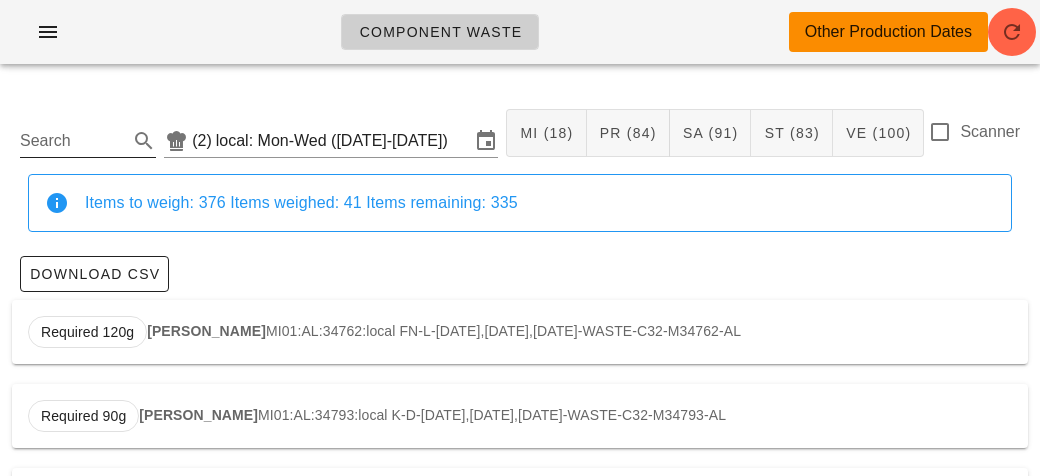 click on "Search" at bounding box center [72, 141] 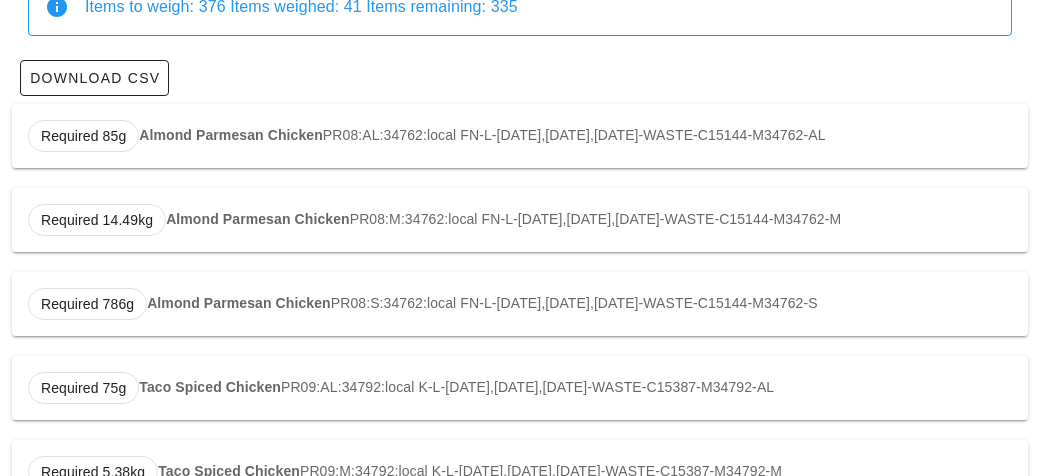 scroll, scrollTop: 199, scrollLeft: 0, axis: vertical 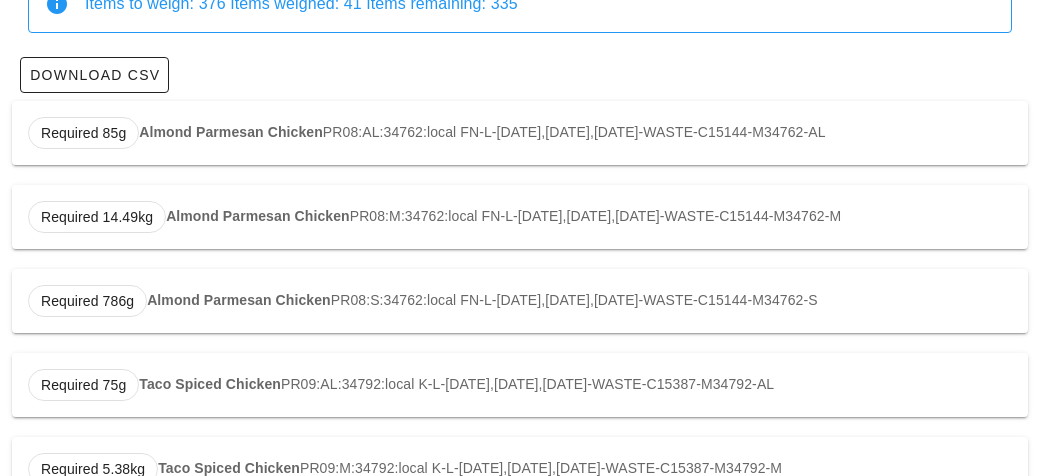 click on "Required 75g Taco Spiced Chicken  PR09:AL:34792:local K-L-[DATE],[DATE],[DATE]-WASTE-C15387-M34792-AL" at bounding box center (520, 385) 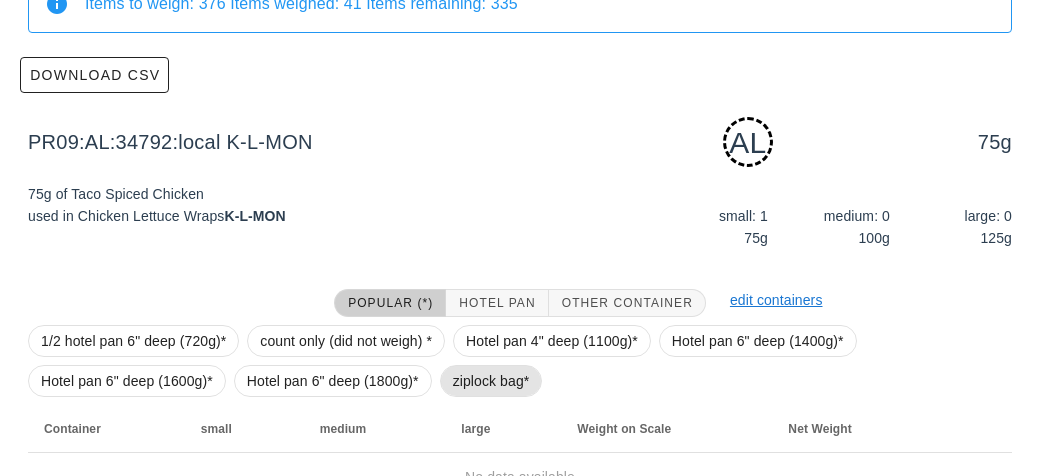 click on "ziplock bag*" at bounding box center [491, 381] 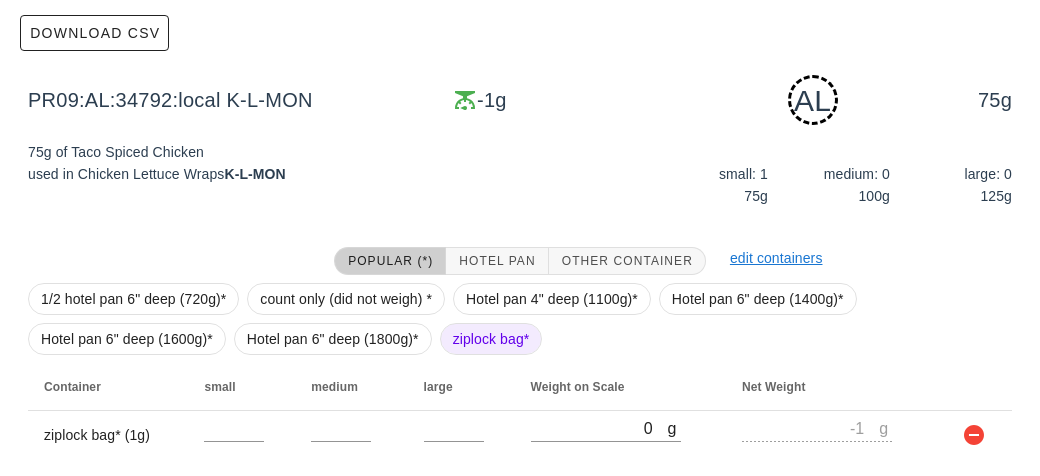 scroll, scrollTop: 302, scrollLeft: 0, axis: vertical 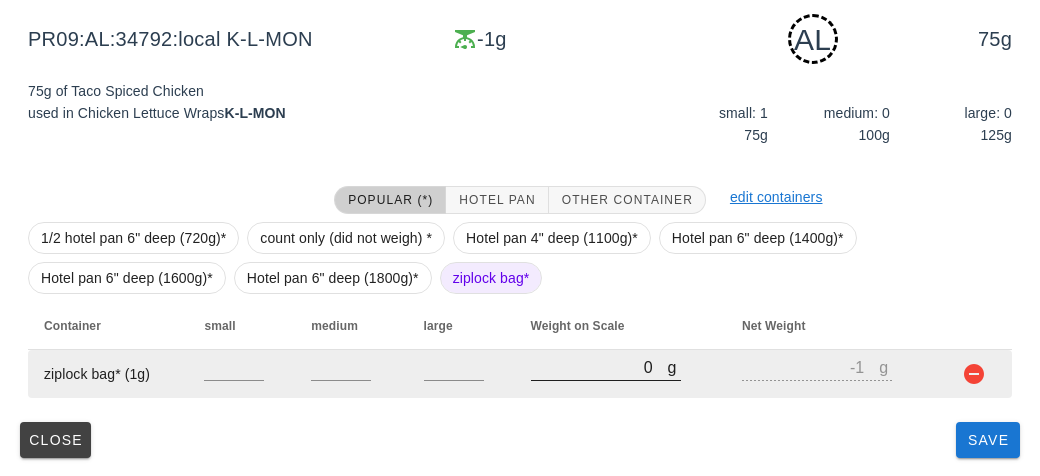 click on "0" at bounding box center [599, 367] 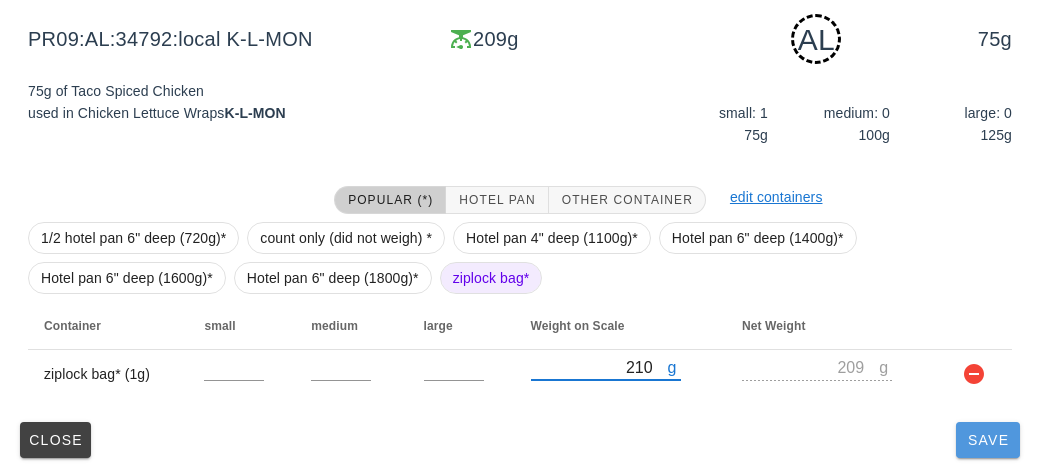 click on "Save" at bounding box center (988, 440) 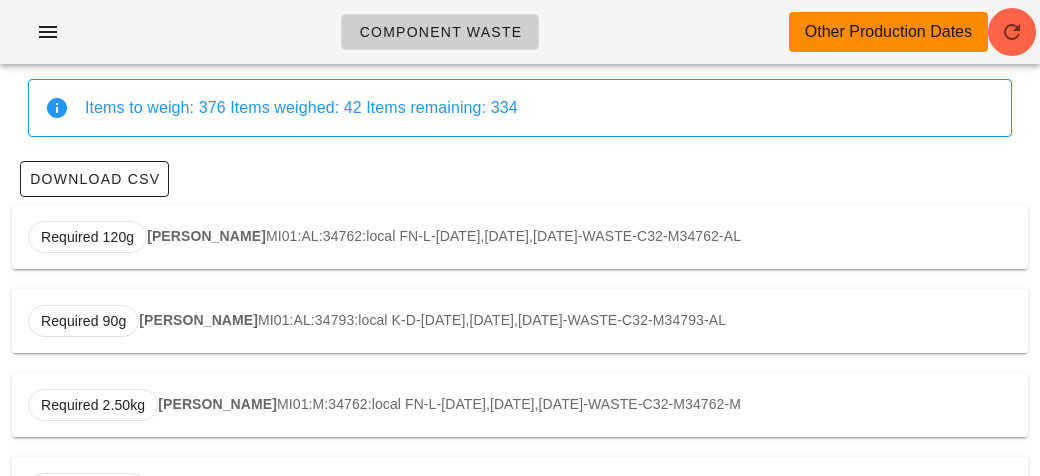 scroll, scrollTop: 0, scrollLeft: 0, axis: both 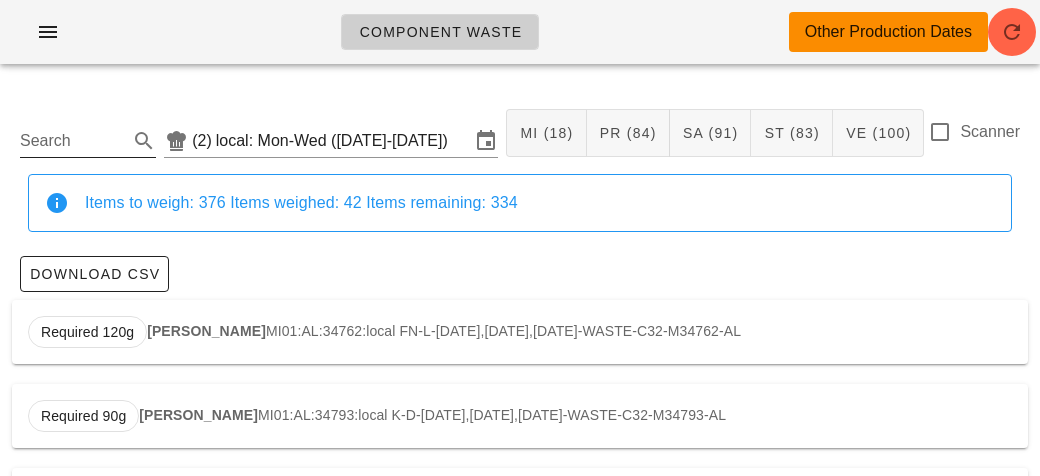 click on "Search" at bounding box center [72, 141] 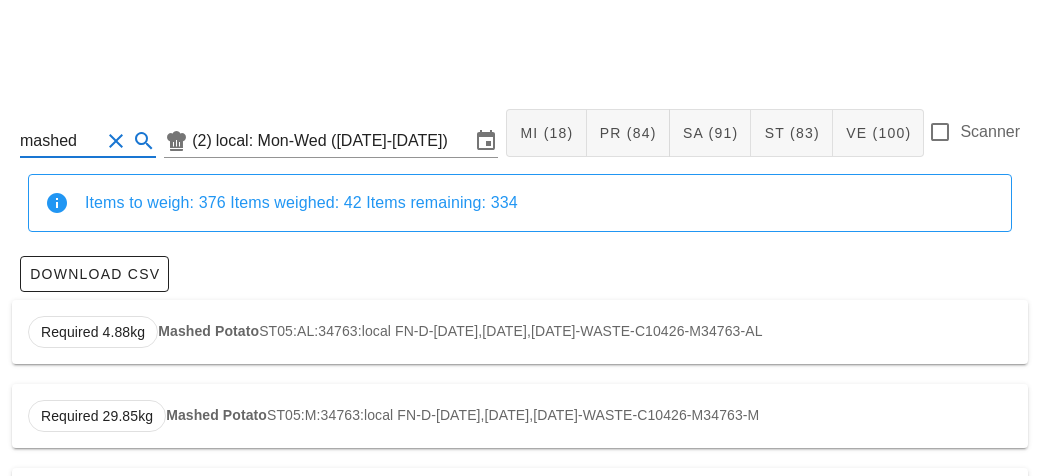 scroll, scrollTop: 86, scrollLeft: 0, axis: vertical 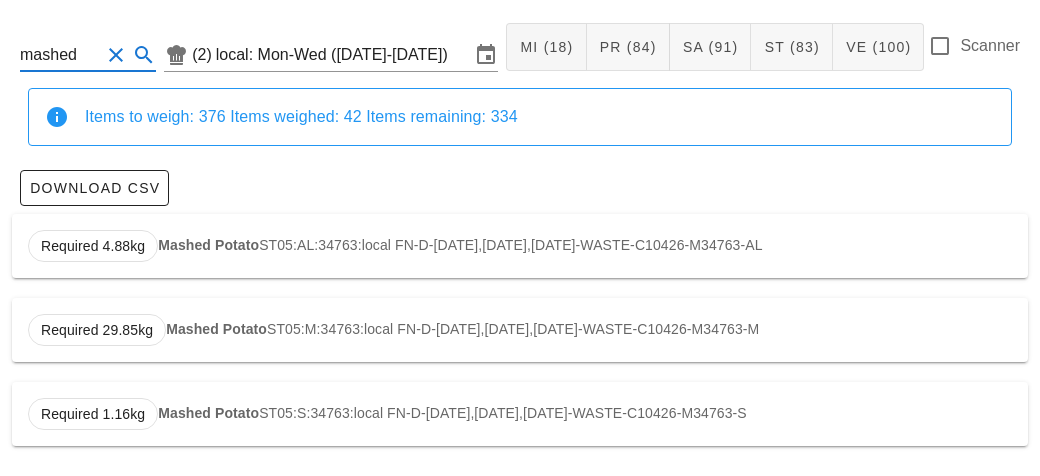 click on "Required 4.88kg Mashed Potato  ST05:AL:34763:local FN-D-[DATE],[DATE],[DATE]-WASTE-C10426-M34763-AL" at bounding box center [520, 246] 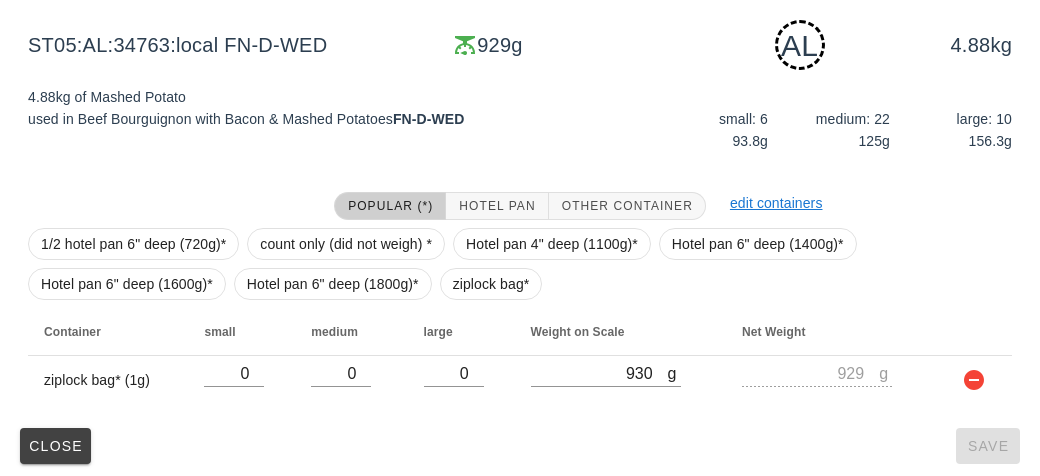 scroll, scrollTop: 302, scrollLeft: 0, axis: vertical 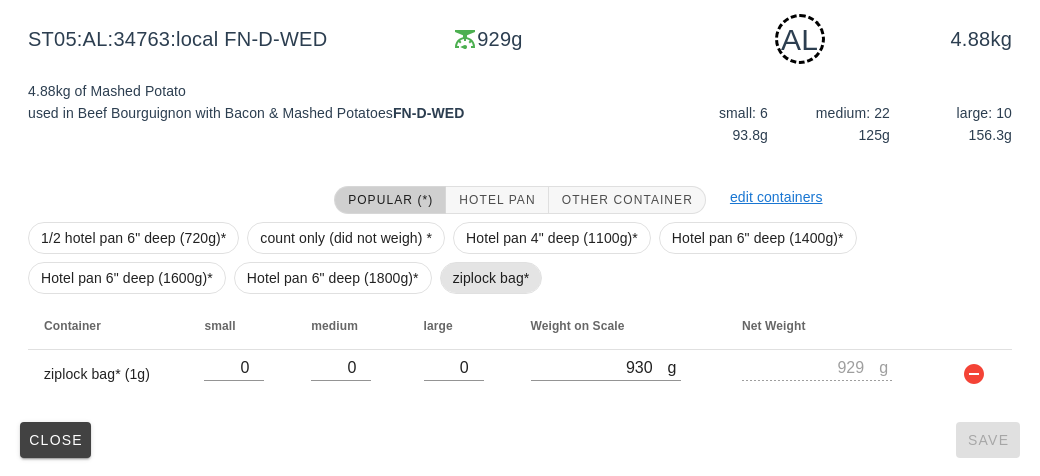 click on "ziplock bag*" at bounding box center [491, 278] 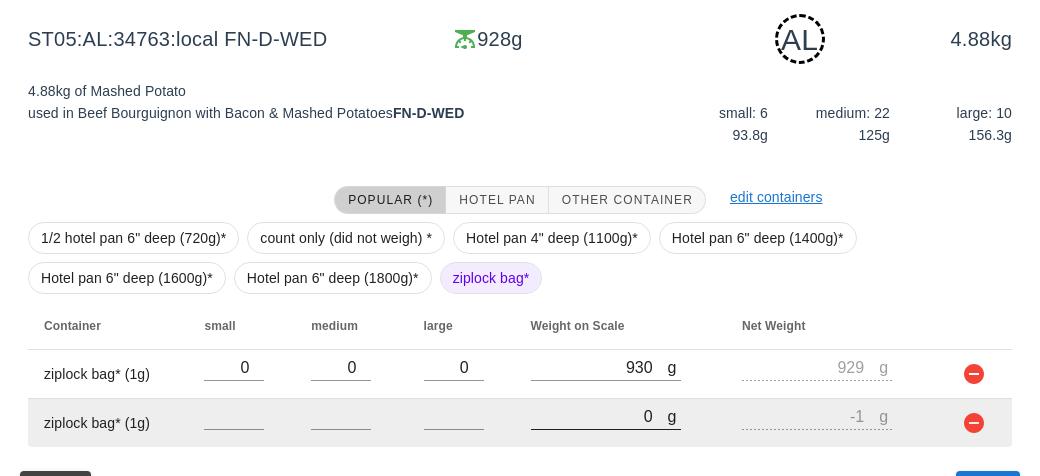 click on "0" at bounding box center (599, 416) 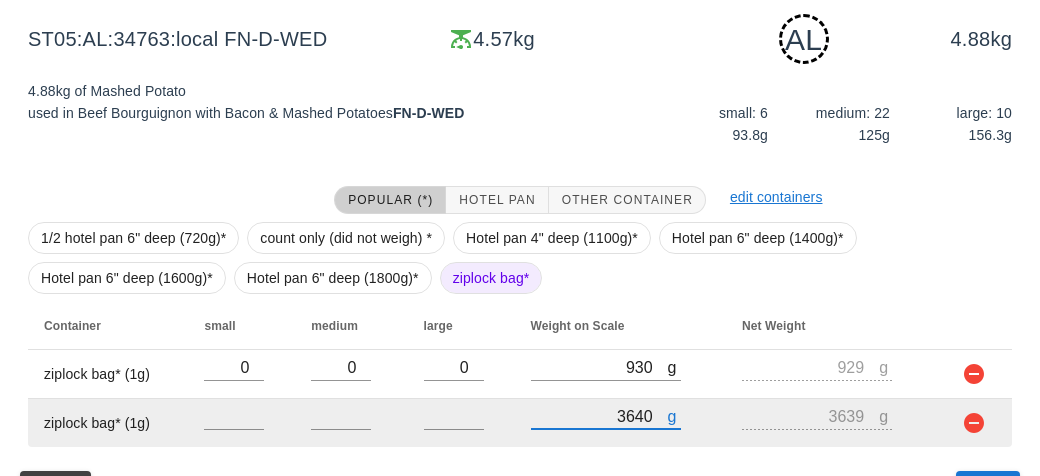 scroll, scrollTop: 350, scrollLeft: 0, axis: vertical 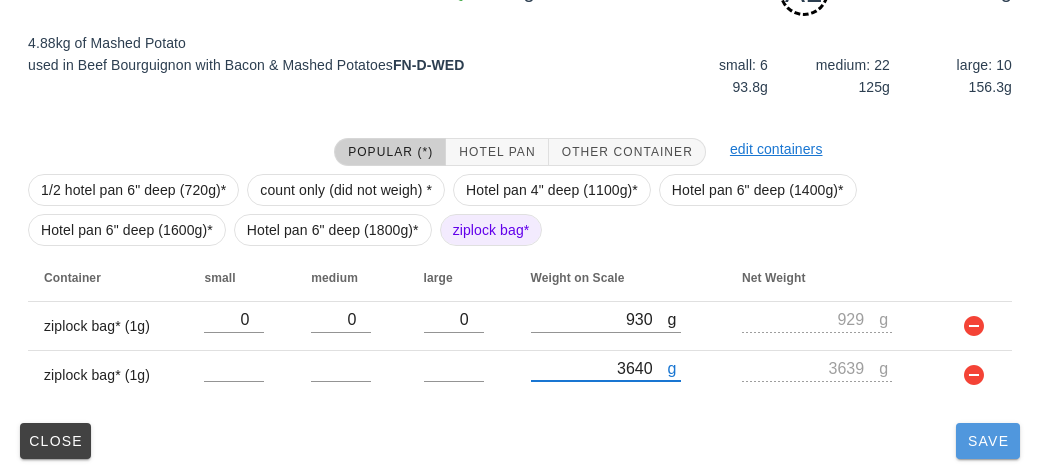 click on "Save" at bounding box center (988, 441) 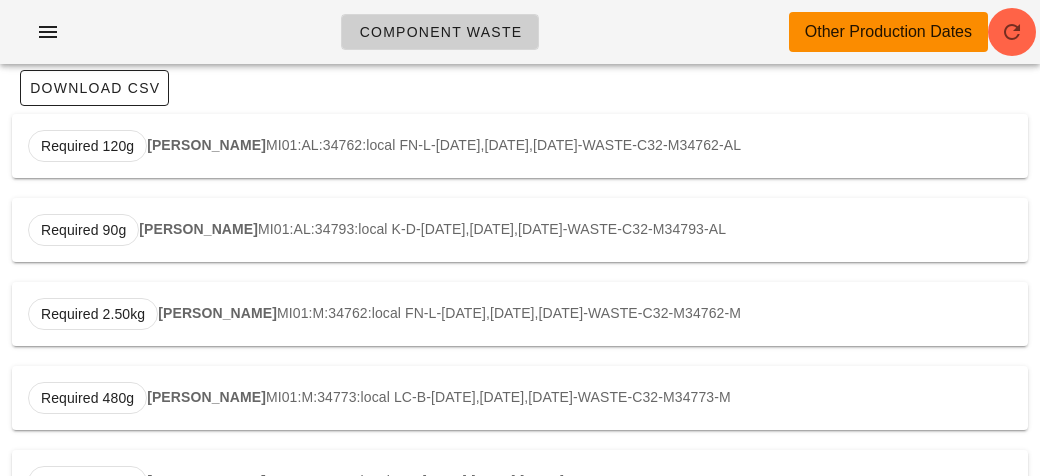 scroll, scrollTop: 0, scrollLeft: 0, axis: both 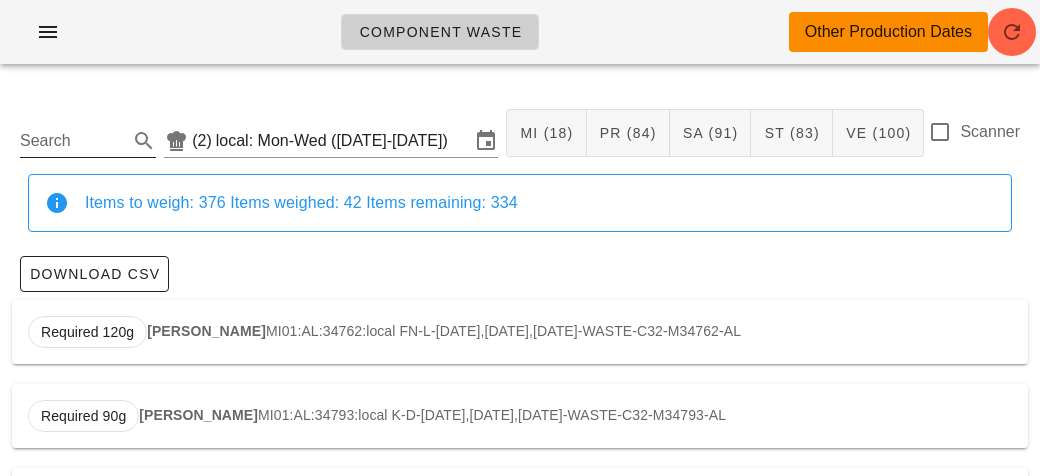 click on "Search" at bounding box center (72, 141) 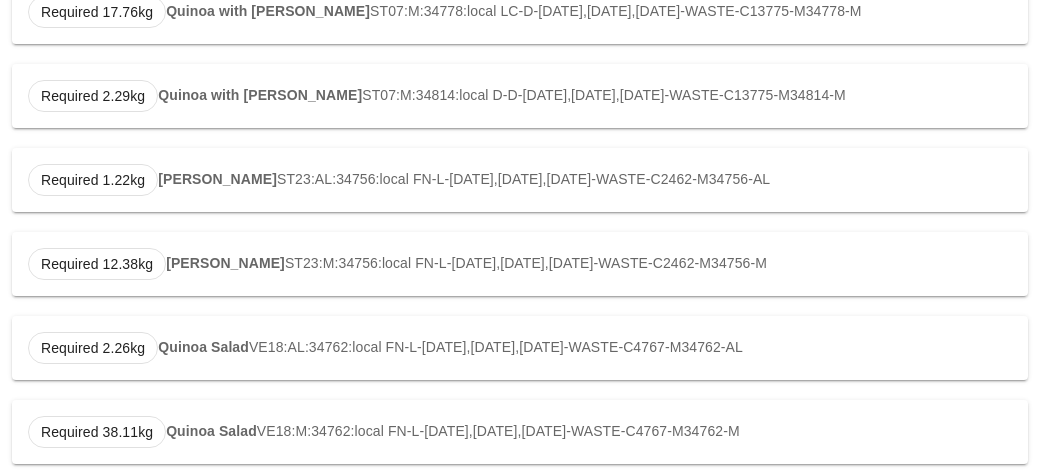 click on "Quinoa Salad" at bounding box center [203, 347] 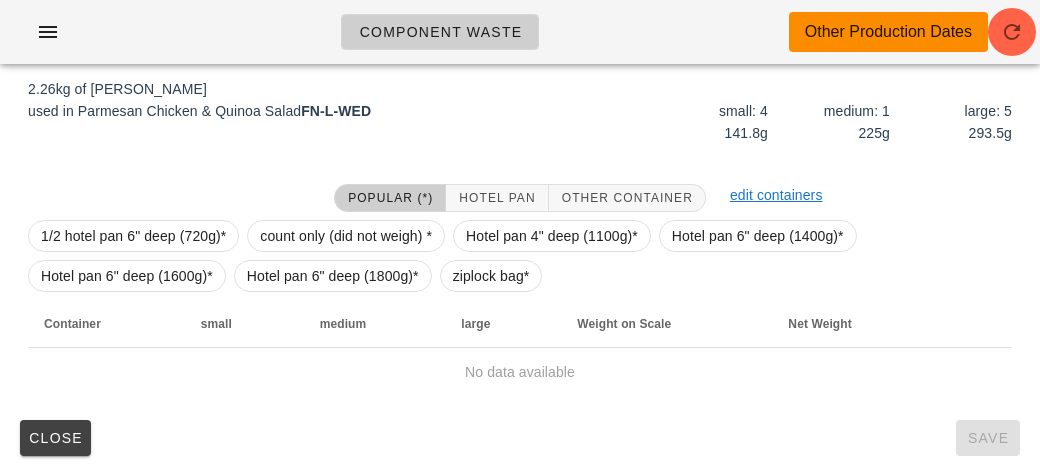 scroll, scrollTop: 302, scrollLeft: 0, axis: vertical 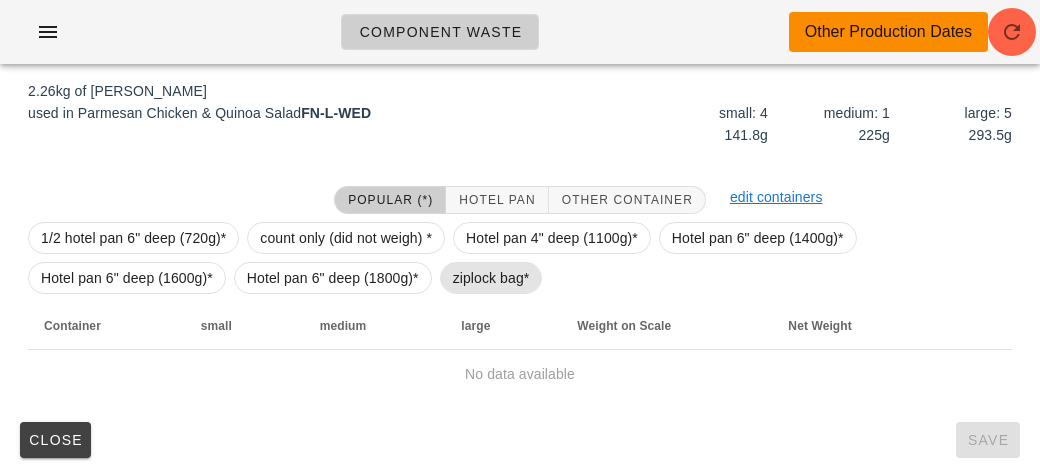 click on "ziplock bag*" at bounding box center (491, 278) 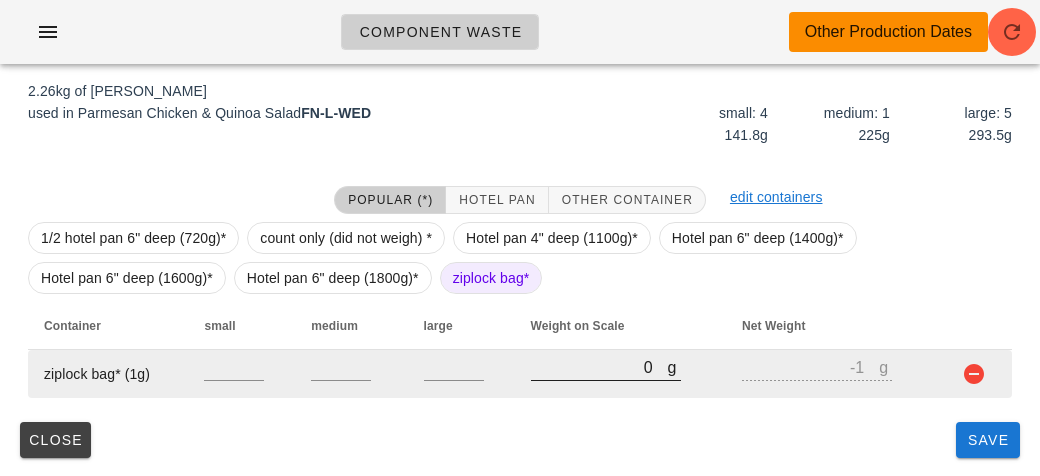 click on "0" at bounding box center (599, 367) 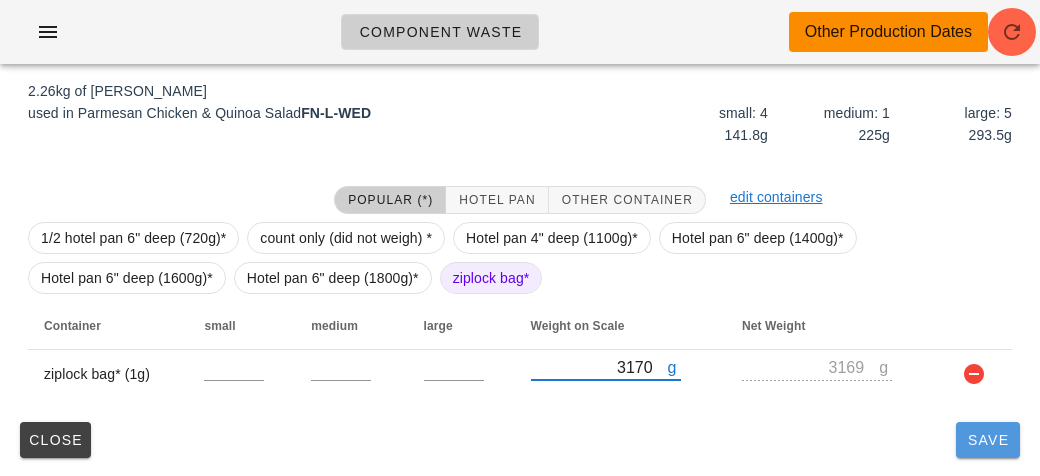 click on "Save" at bounding box center [988, 440] 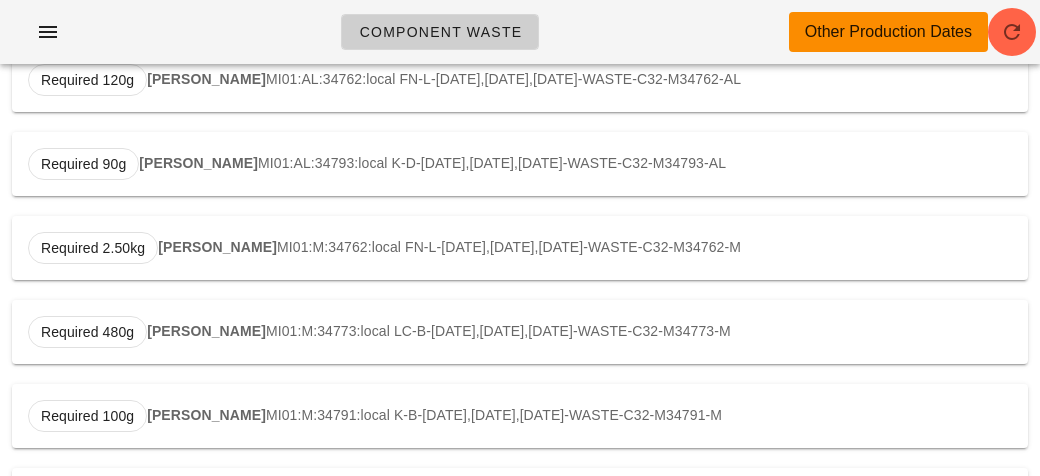 scroll, scrollTop: 0, scrollLeft: 0, axis: both 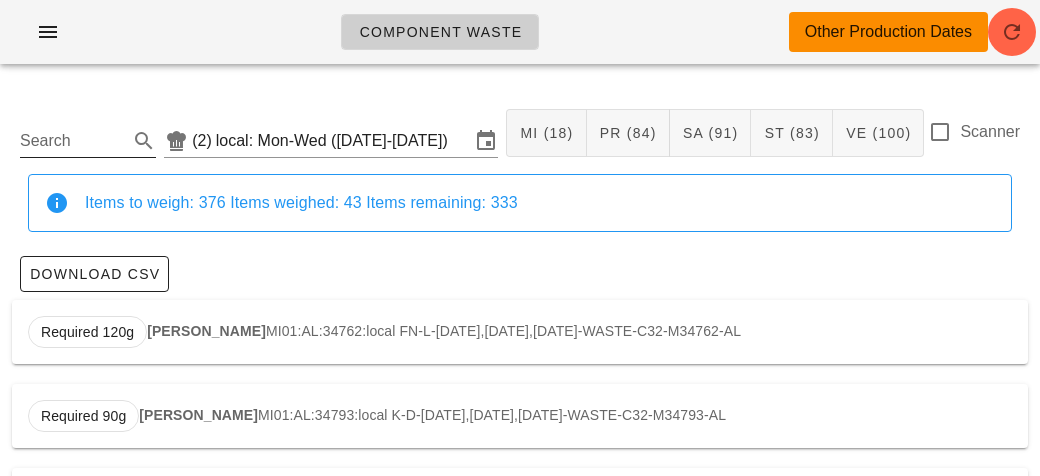 click on "Search" at bounding box center [72, 141] 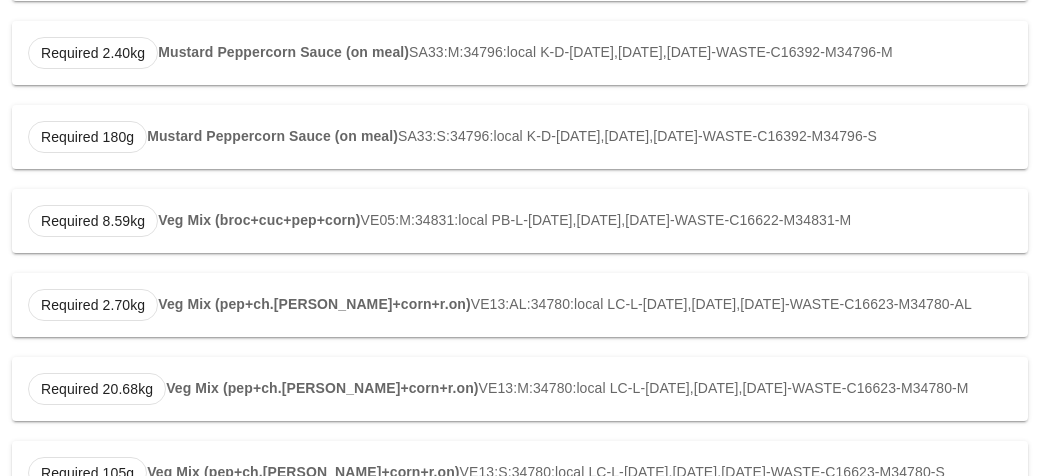scroll, scrollTop: 422, scrollLeft: 0, axis: vertical 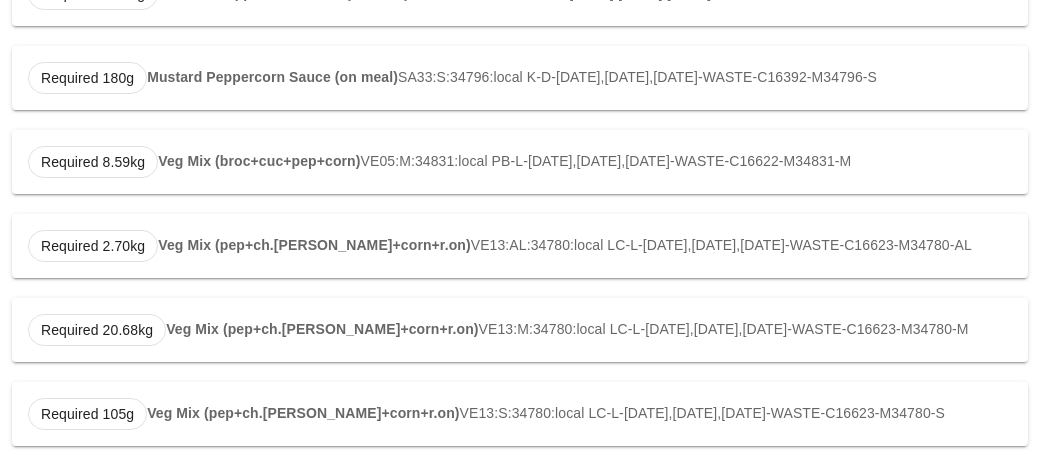 click on "Veg Mix (pep+ch.[PERSON_NAME]+corn+r.on)" at bounding box center (303, 413) 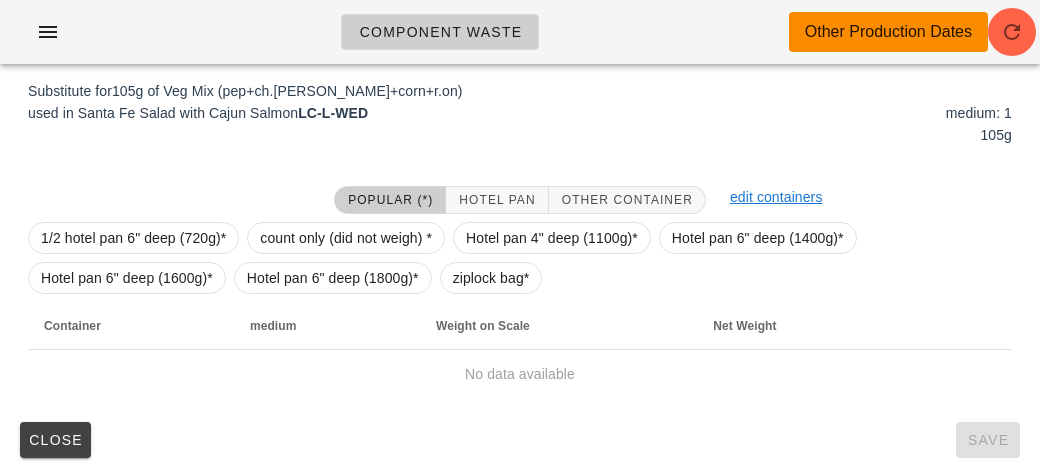scroll, scrollTop: 422, scrollLeft: 0, axis: vertical 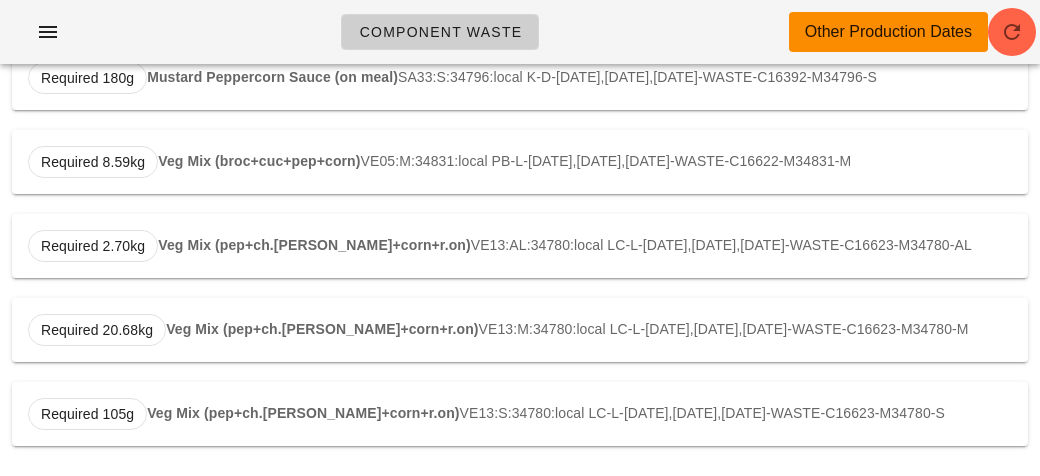 click on "Required 2.70kg Veg Mix (pep+ch.[PERSON_NAME]+corn+r.on)  VE13:AL:34780:local LC-L-[DATE],[DATE],[DATE]-WASTE-C16623-M34780-AL" at bounding box center (520, 246) 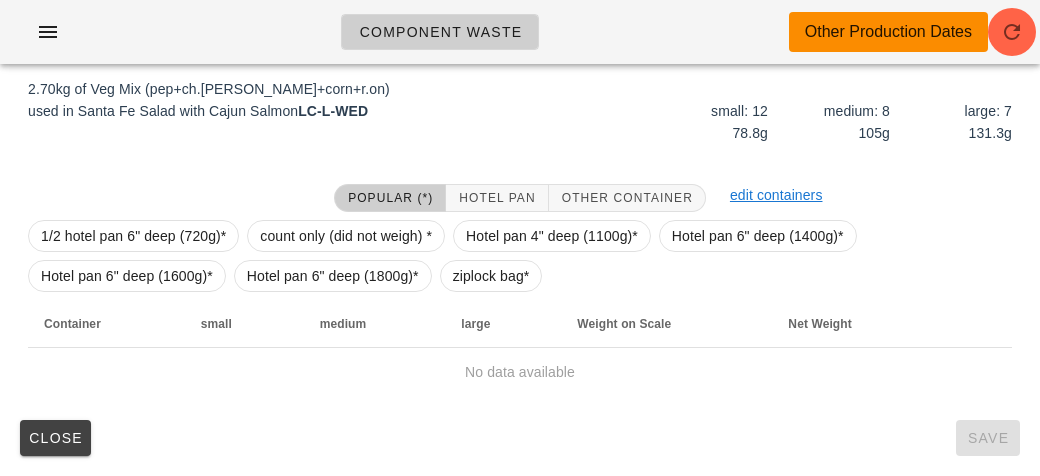 scroll, scrollTop: 302, scrollLeft: 0, axis: vertical 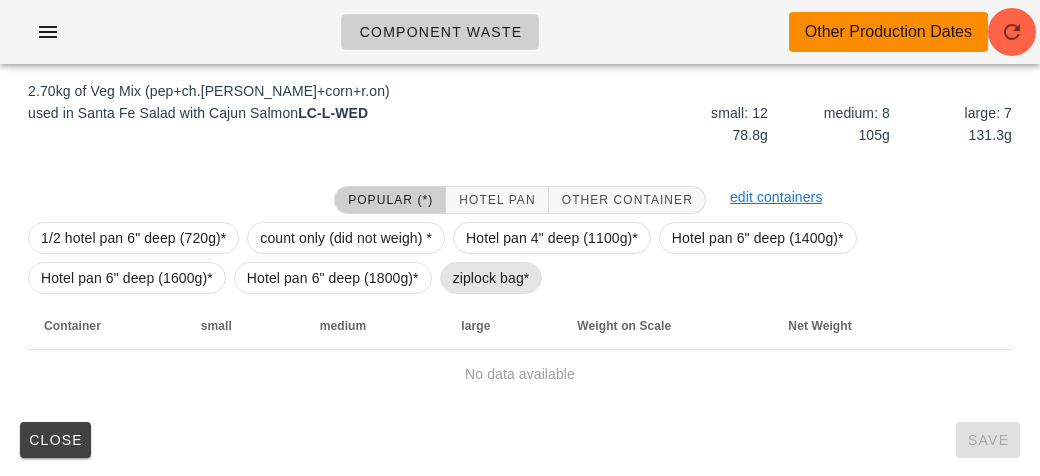 click on "ziplock bag*" at bounding box center [491, 278] 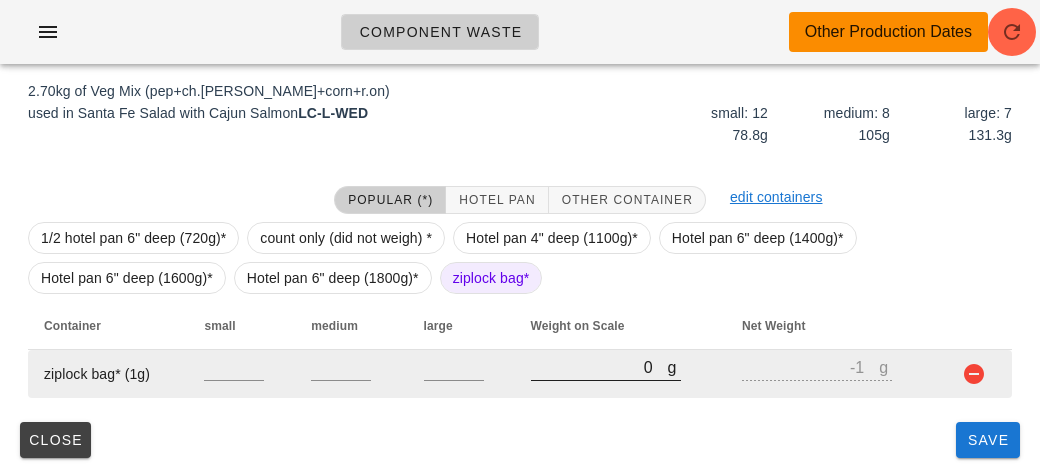 click on "0" at bounding box center [599, 367] 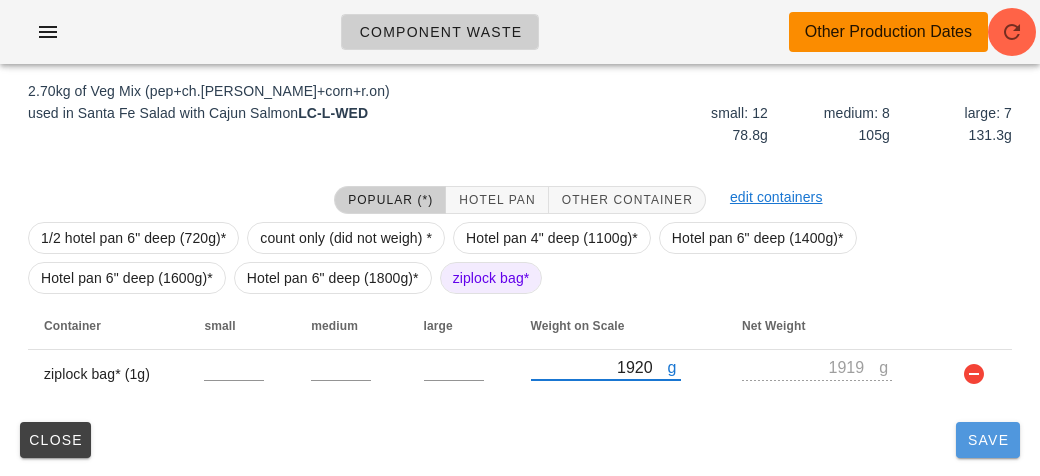 click on "Save" at bounding box center (988, 440) 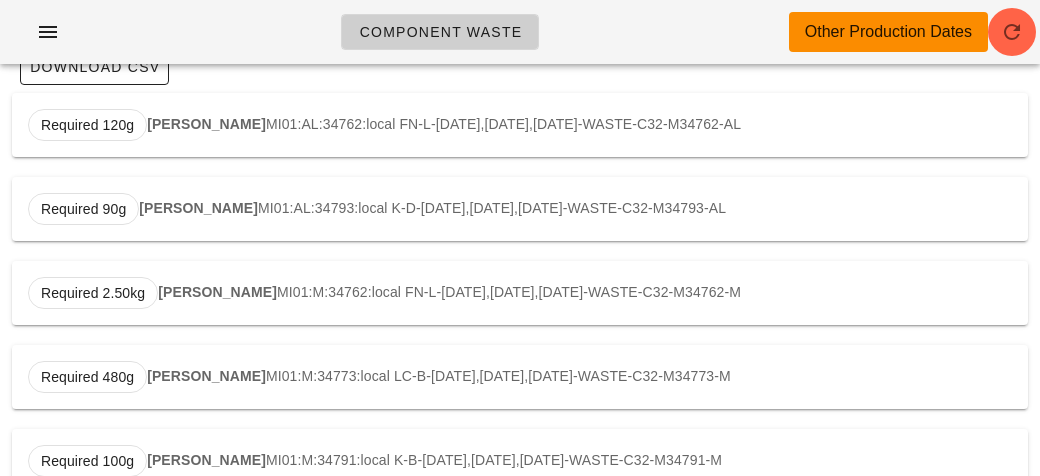 scroll, scrollTop: 0, scrollLeft: 0, axis: both 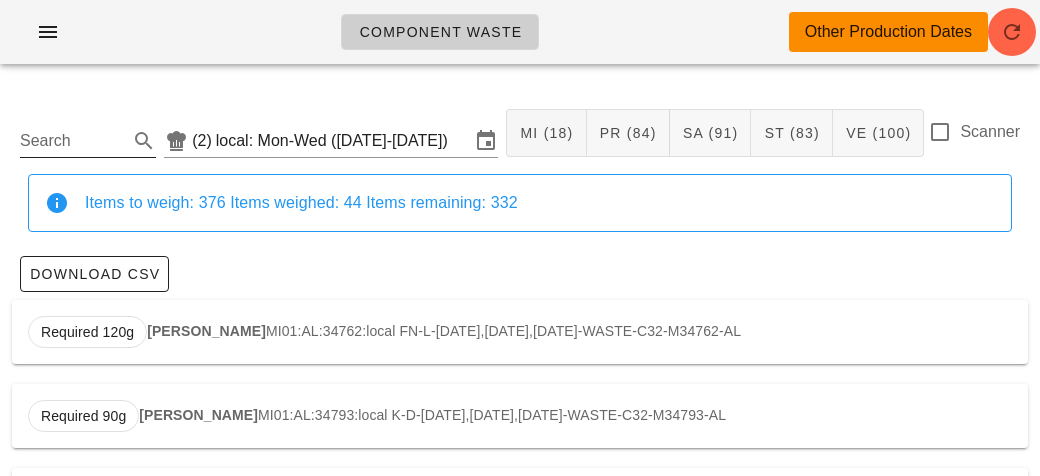 click on "Search" at bounding box center [72, 141] 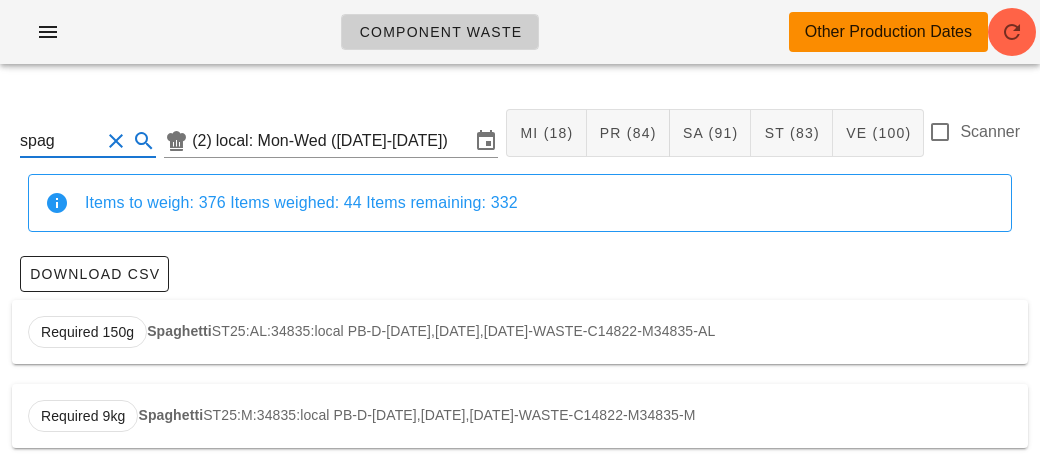 scroll, scrollTop: 3, scrollLeft: 0, axis: vertical 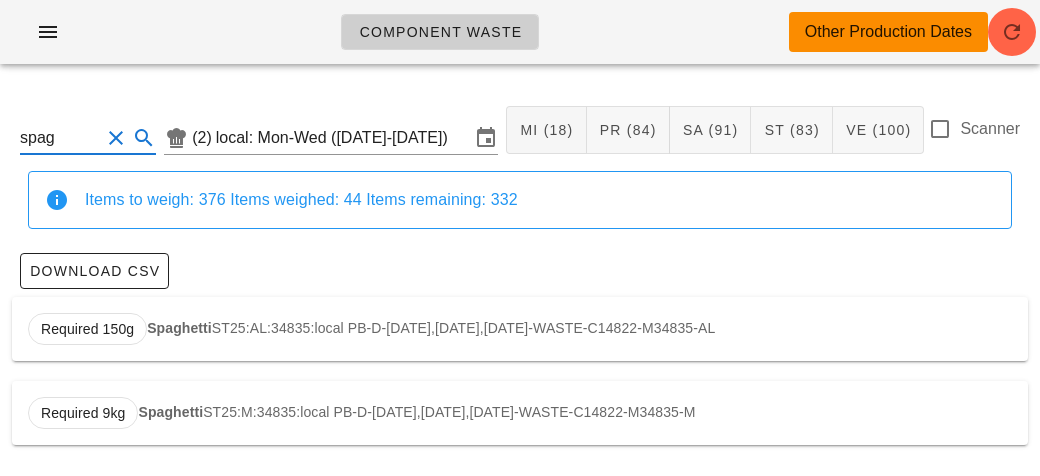 click on "Required 150g Spaghetti  ST25:AL:34835:local PB-D-[DATE],[DATE],[DATE]-WASTE-C14822-M34835-AL" at bounding box center (520, 329) 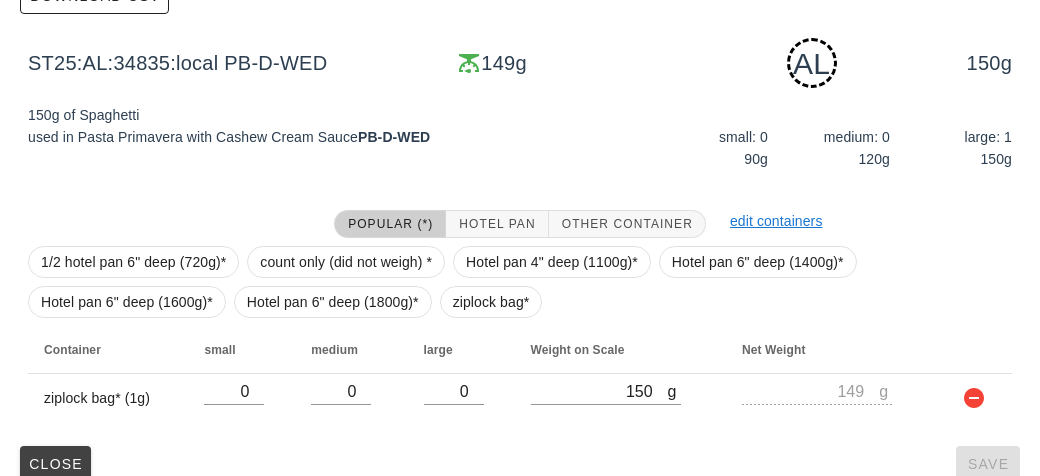 scroll, scrollTop: 287, scrollLeft: 0, axis: vertical 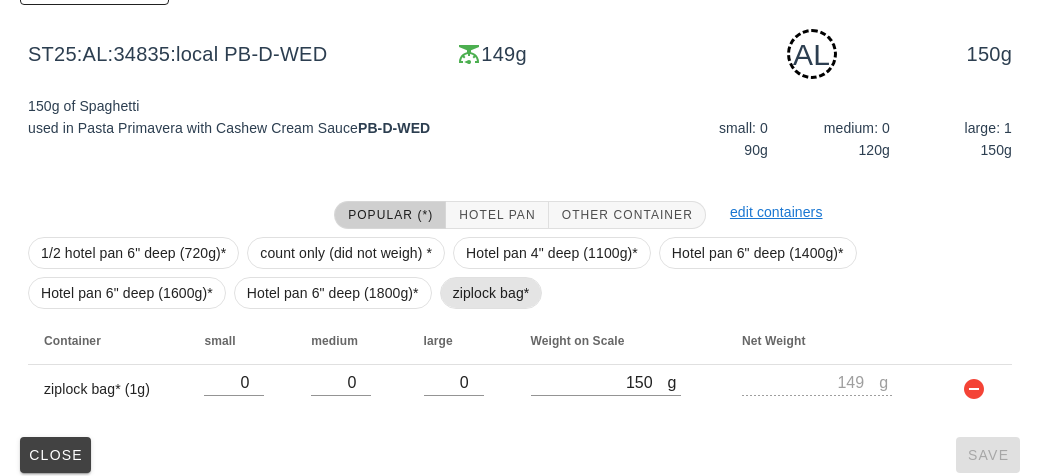 click on "ziplock bag*" at bounding box center [491, 293] 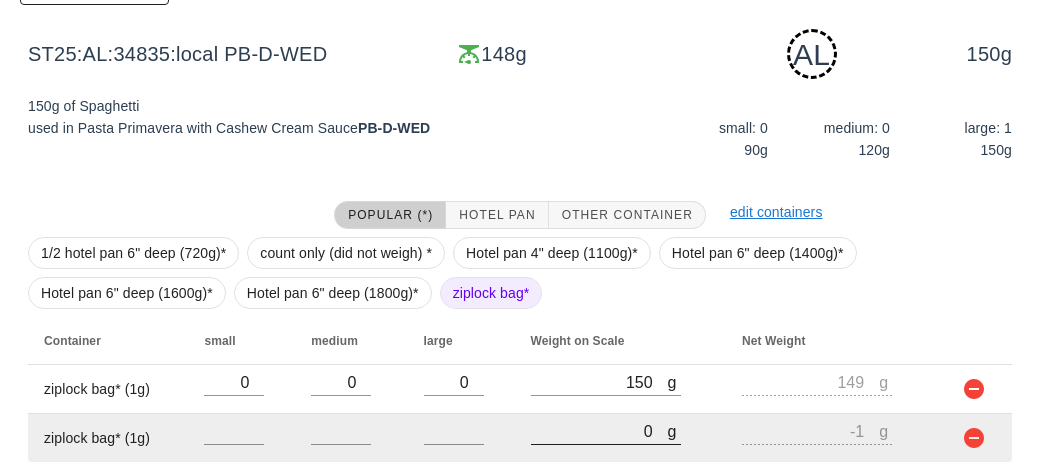 click on "0" at bounding box center (599, 431) 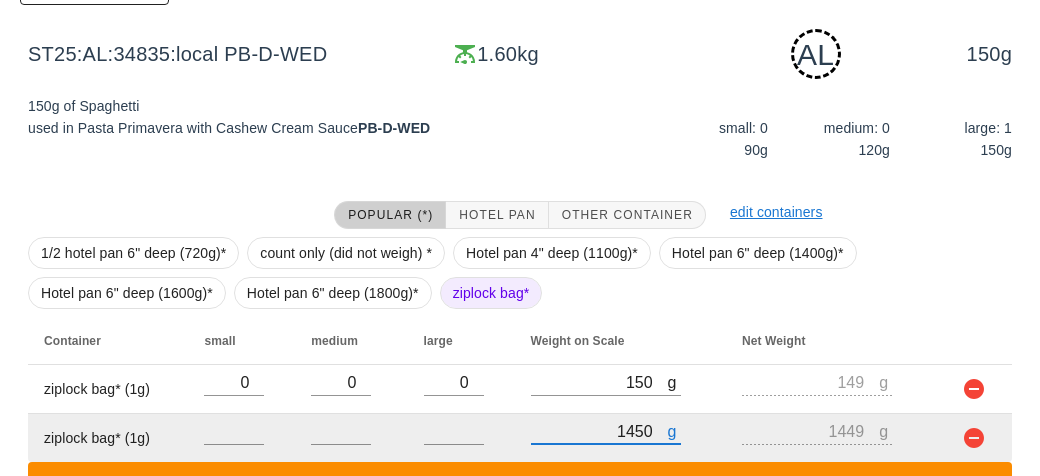 scroll, scrollTop: 443, scrollLeft: 0, axis: vertical 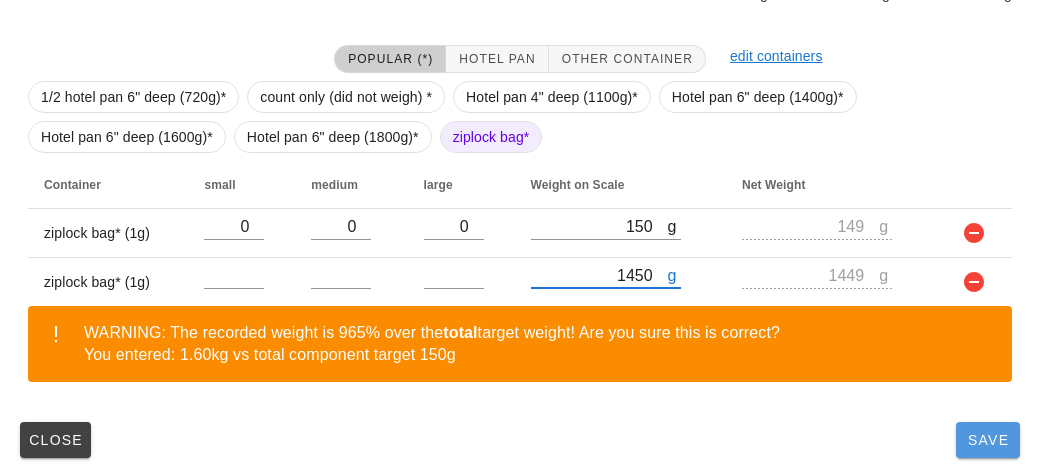 click on "Save" at bounding box center [988, 440] 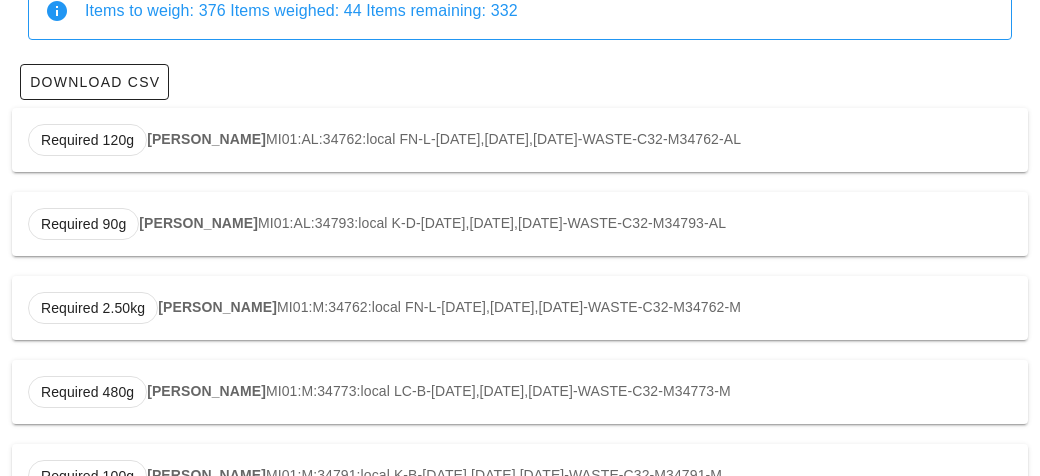 scroll, scrollTop: 0, scrollLeft: 0, axis: both 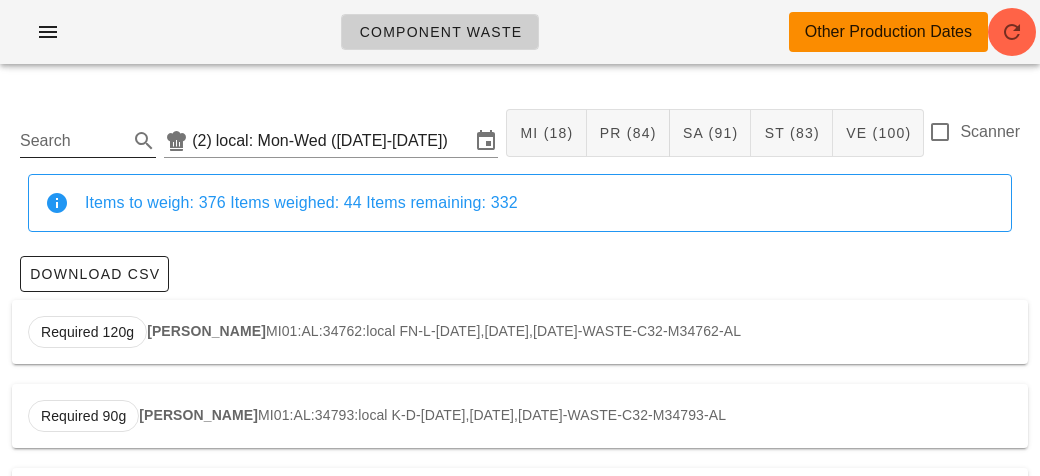 click on "Search" at bounding box center (72, 141) 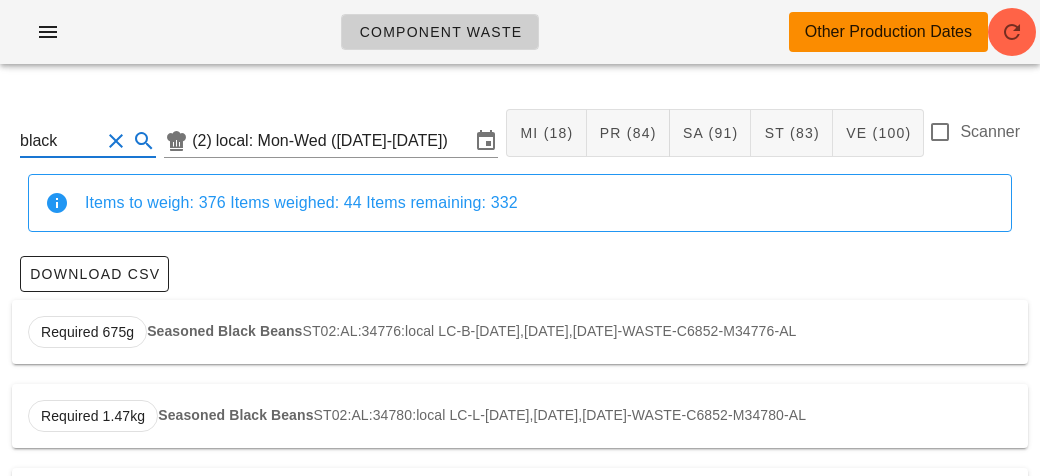 click on "Seasoned Black Beans" at bounding box center [224, 331] 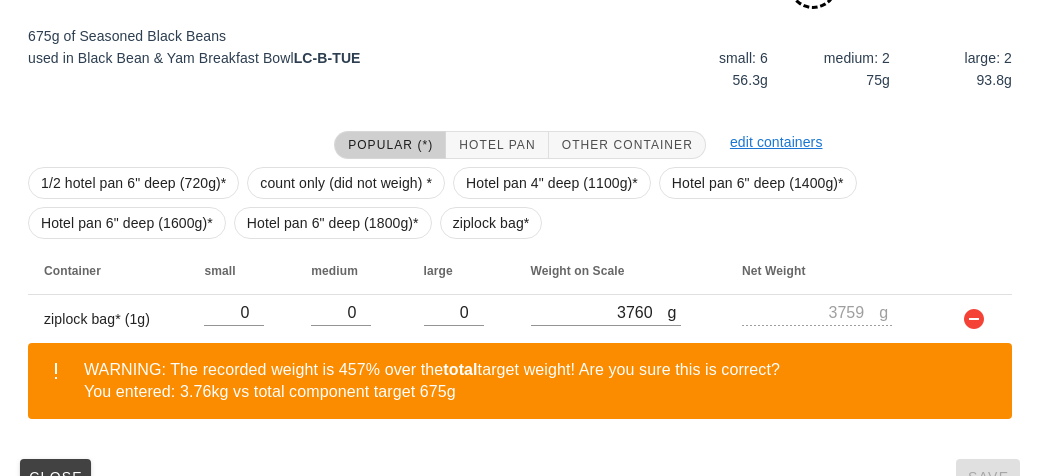 scroll, scrollTop: 394, scrollLeft: 0, axis: vertical 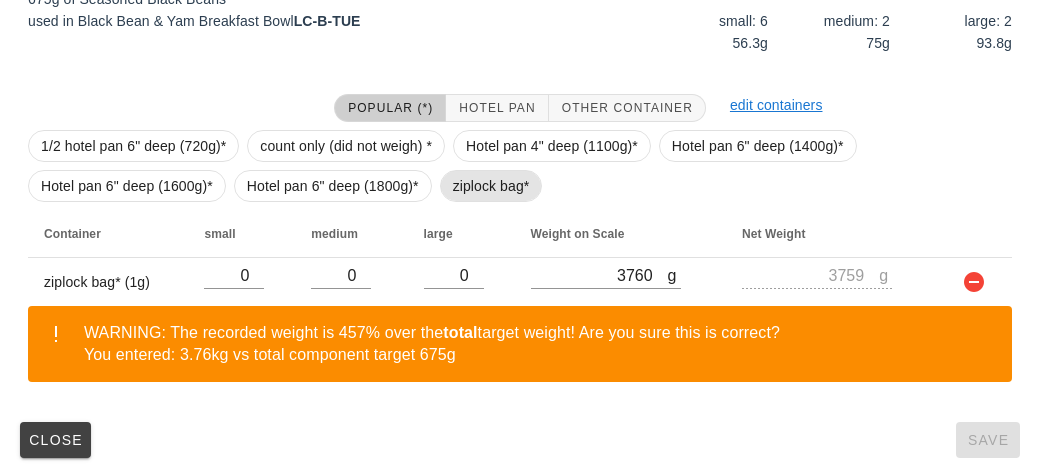 click on "ziplock bag*" at bounding box center [491, 186] 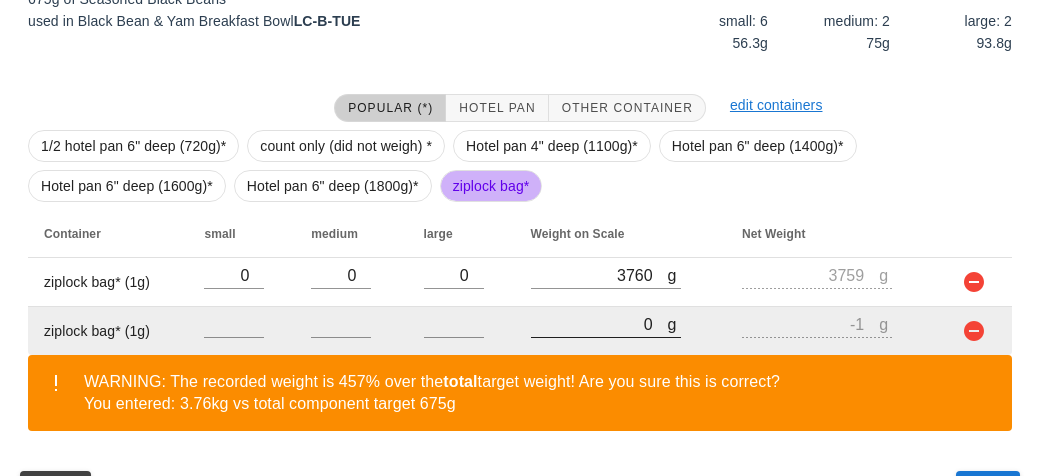 click on "0" at bounding box center [599, 324] 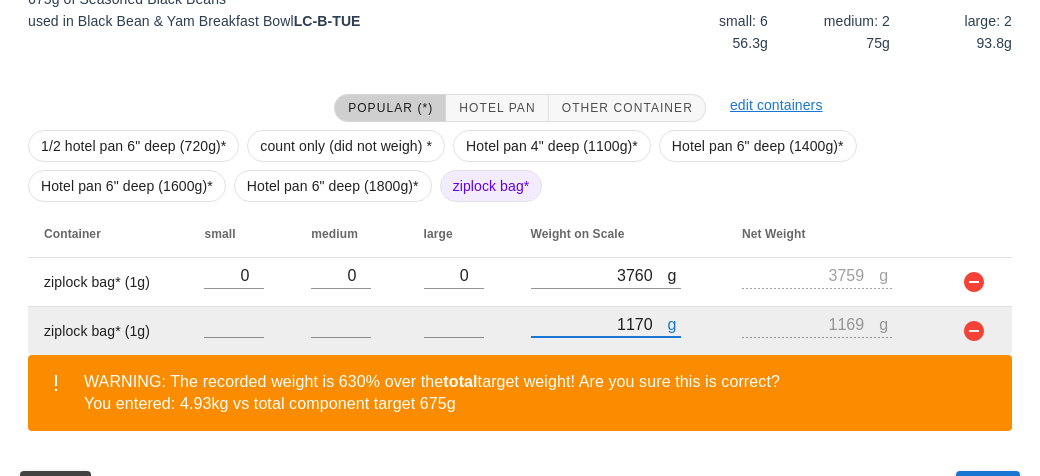 scroll, scrollTop: 443, scrollLeft: 0, axis: vertical 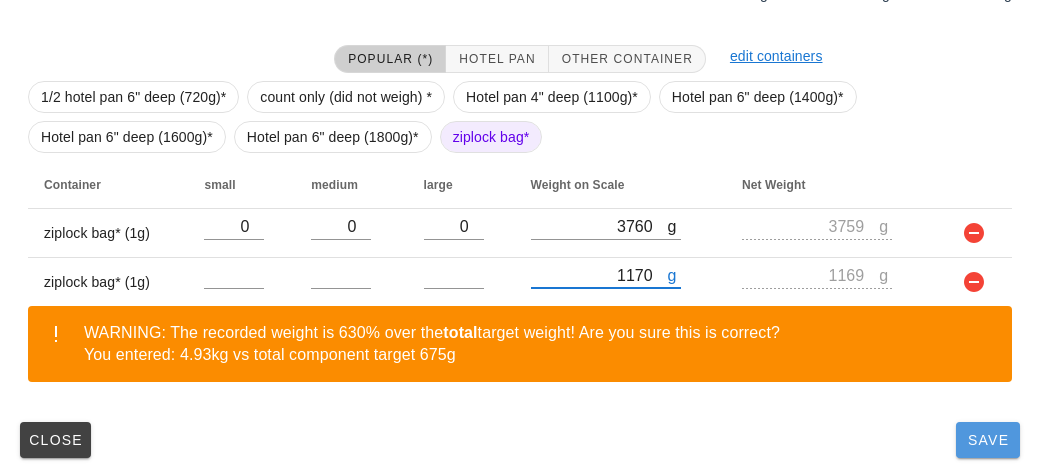 click on "Save" at bounding box center (988, 440) 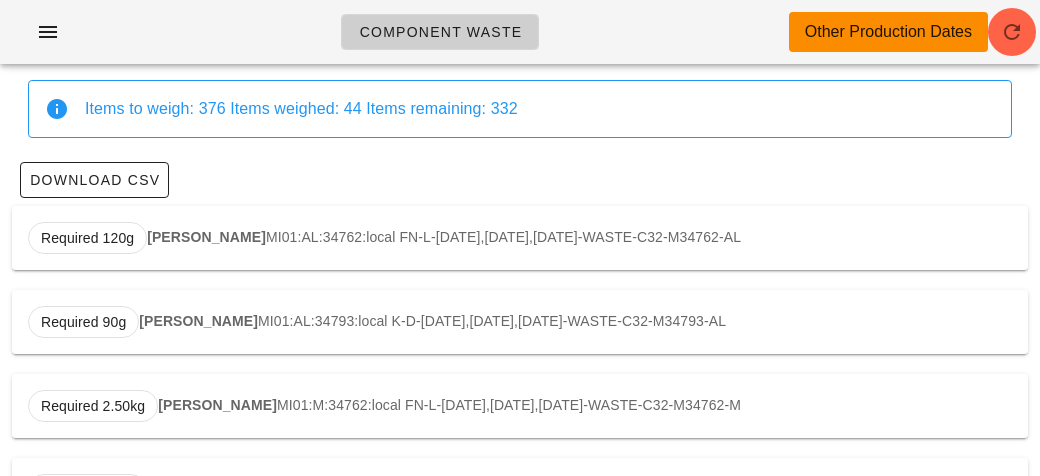 scroll, scrollTop: 0, scrollLeft: 0, axis: both 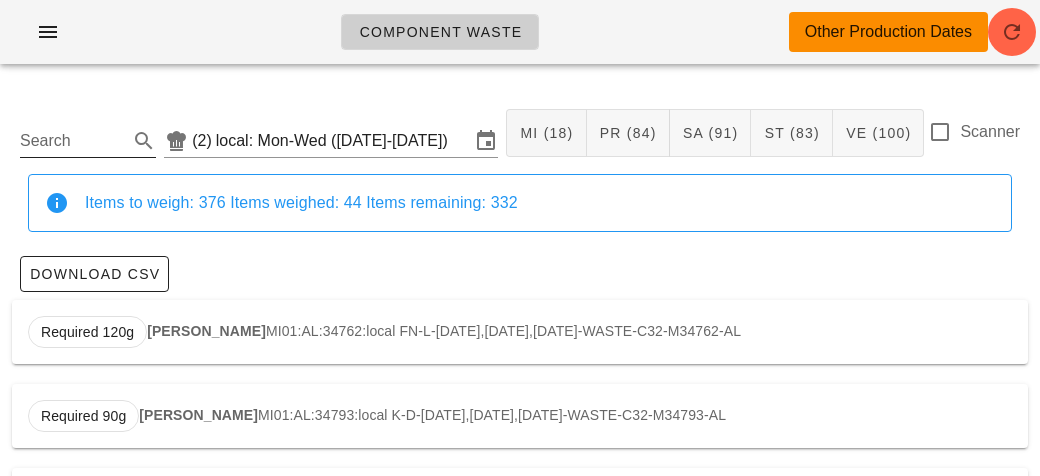 click on "Search" at bounding box center (72, 141) 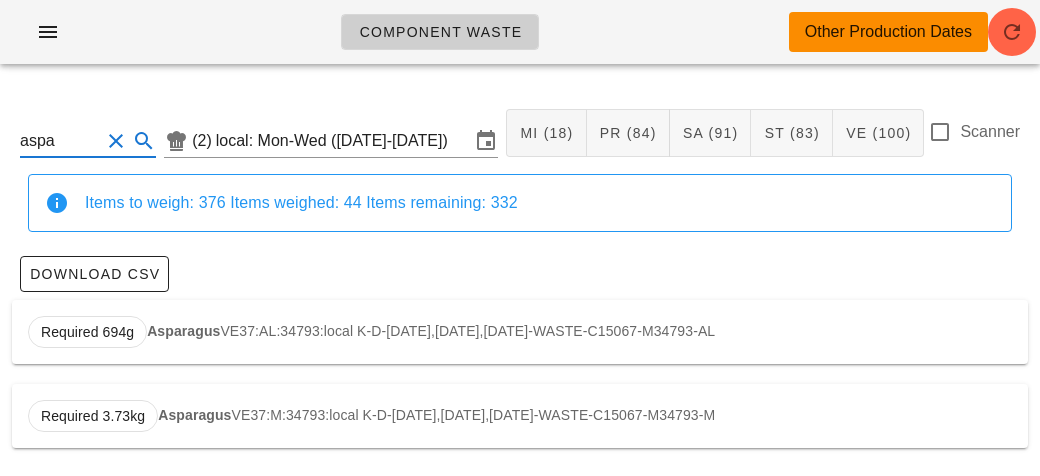 click on "Required 694g Asparagus  VE37:AL:34793:local K-D-[DATE],[DATE],[DATE]-WASTE-C15067-M34793-AL" at bounding box center [520, 332] 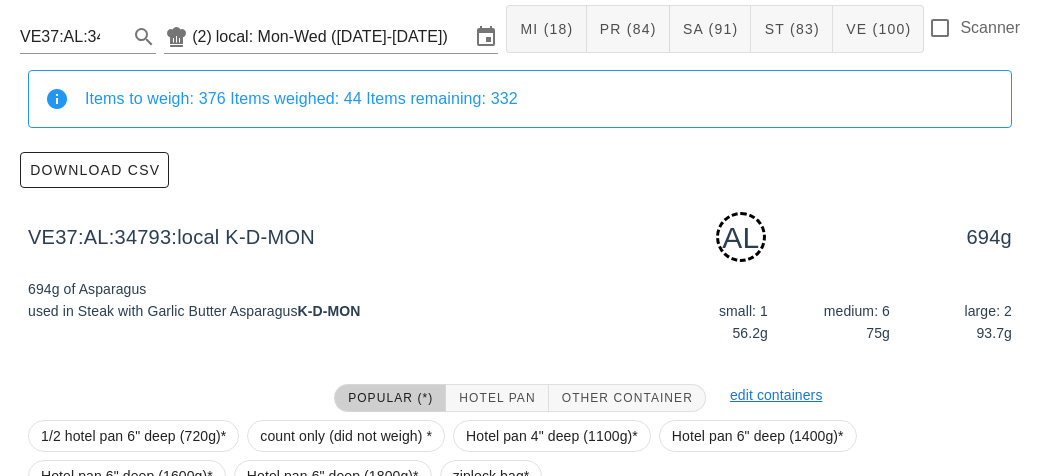 scroll, scrollTop: 302, scrollLeft: 0, axis: vertical 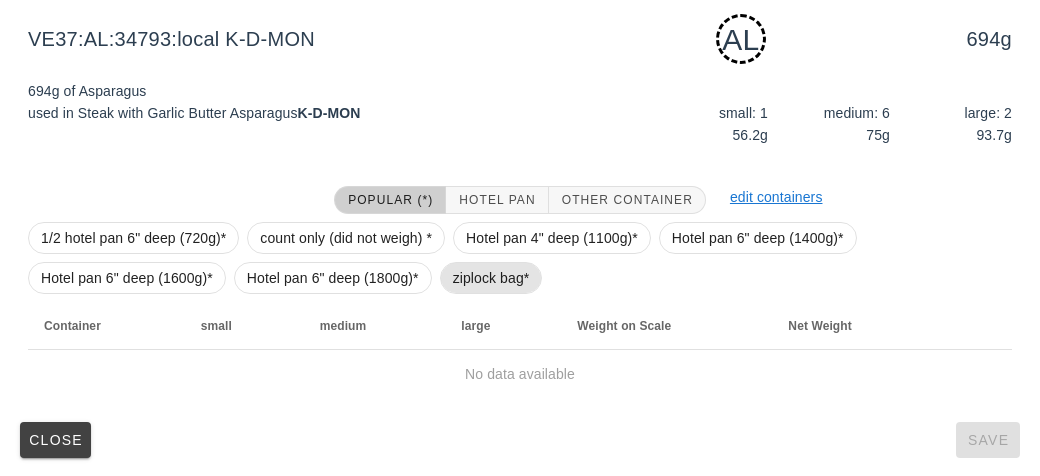 click on "ziplock bag*" at bounding box center [491, 278] 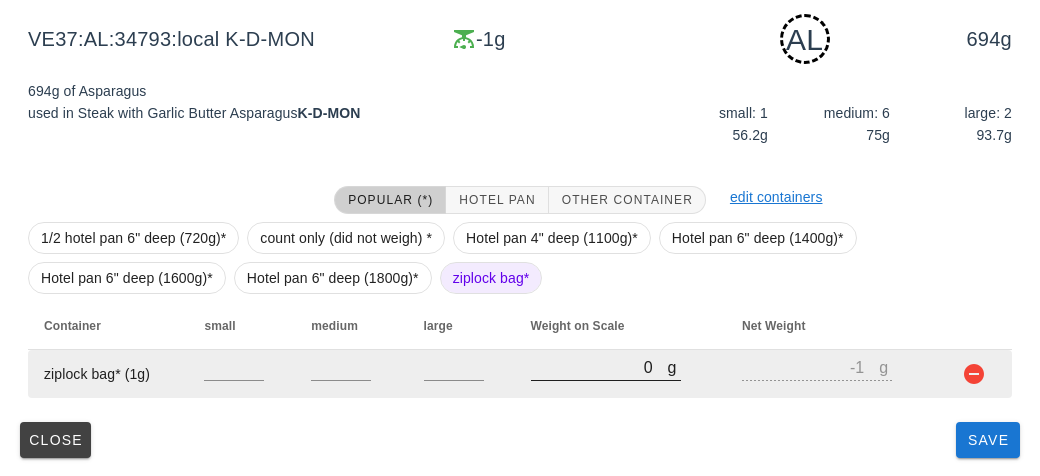 click on "0" at bounding box center (599, 367) 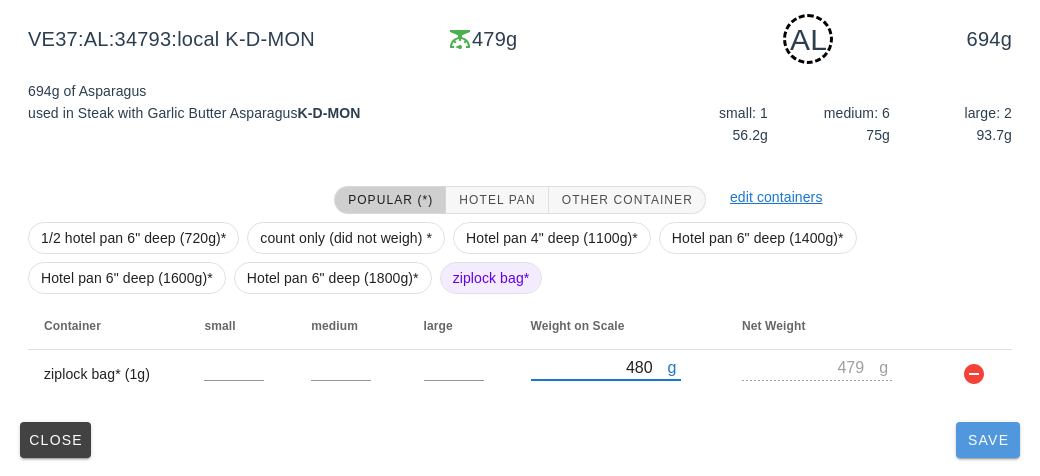 click on "Save" at bounding box center (988, 440) 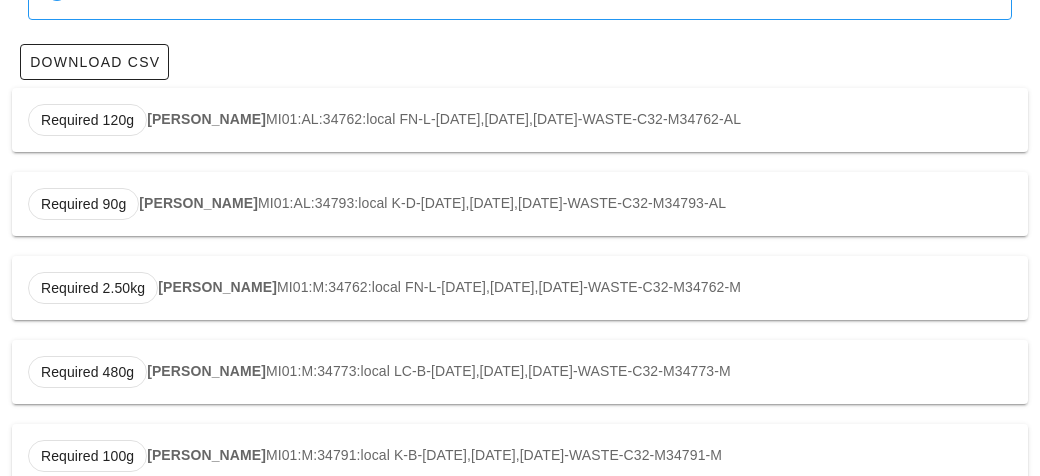 scroll, scrollTop: 0, scrollLeft: 0, axis: both 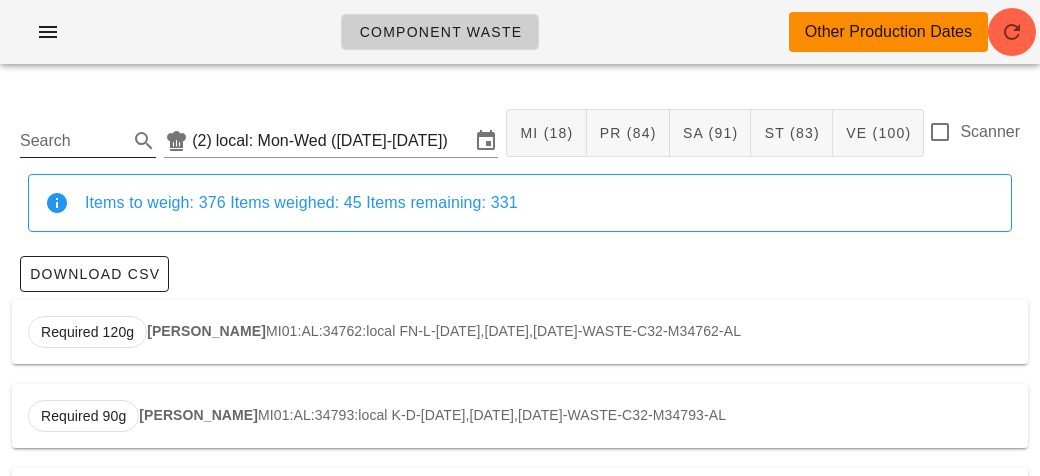 click on "Search" at bounding box center [72, 141] 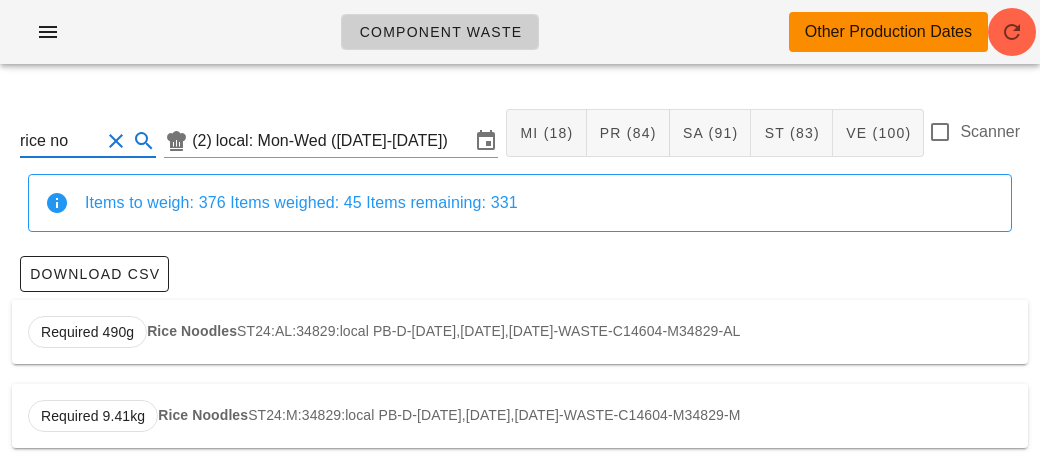 click on "Required 490g Rice Noodles  ST24:AL:34829:local PB-D-[DATE],[DATE],[DATE]-WASTE-C14604-M34829-AL" at bounding box center (520, 332) 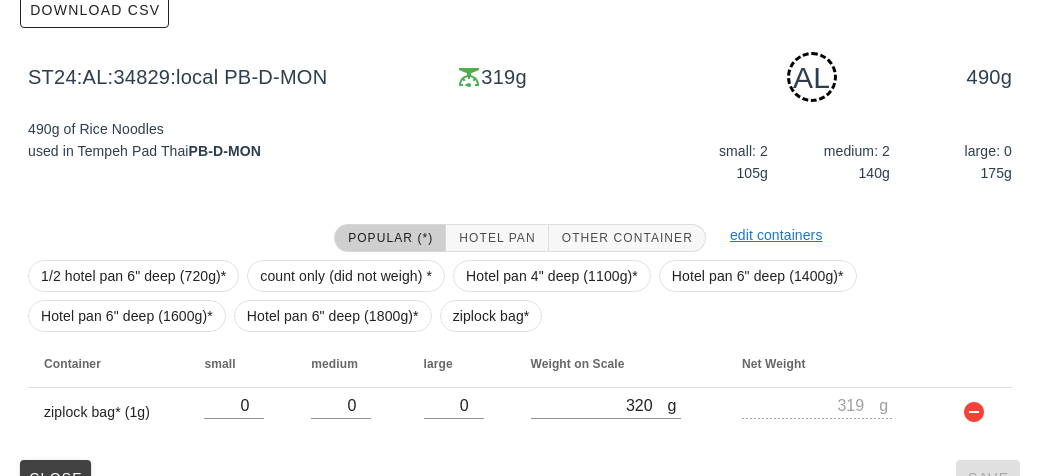 scroll, scrollTop: 268, scrollLeft: 0, axis: vertical 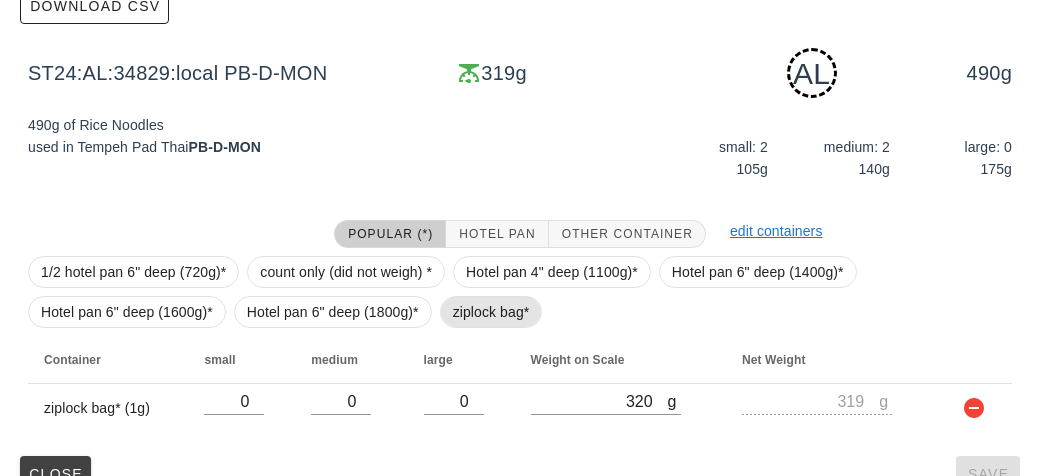 click on "ziplock bag*" at bounding box center [491, 312] 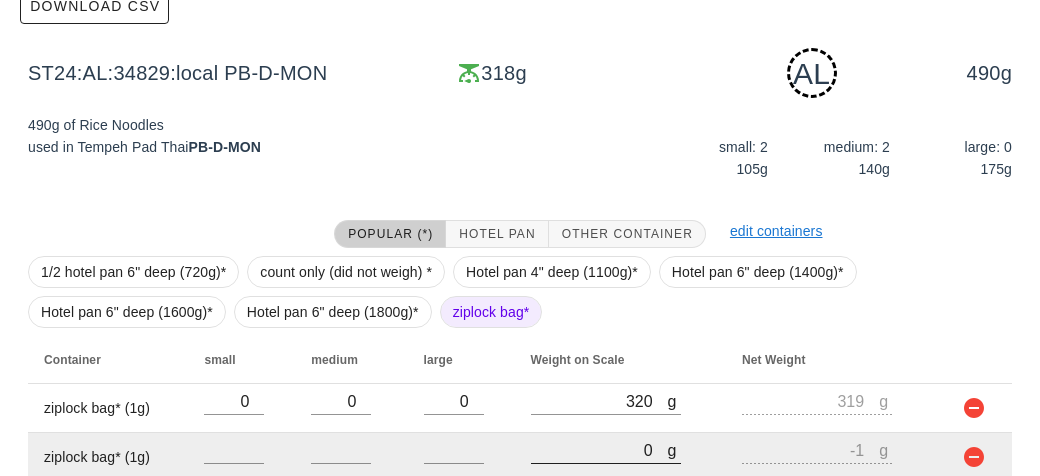 click on "0" at bounding box center (599, 450) 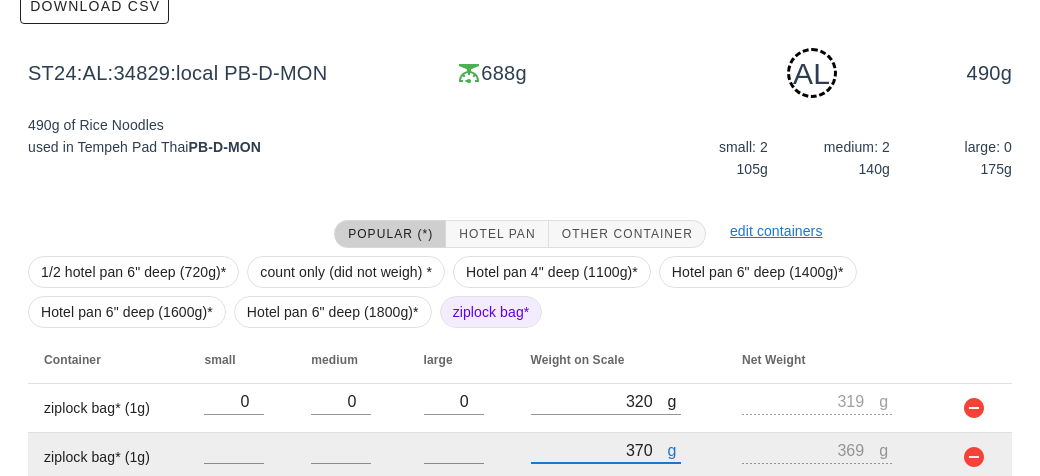 scroll, scrollTop: 350, scrollLeft: 0, axis: vertical 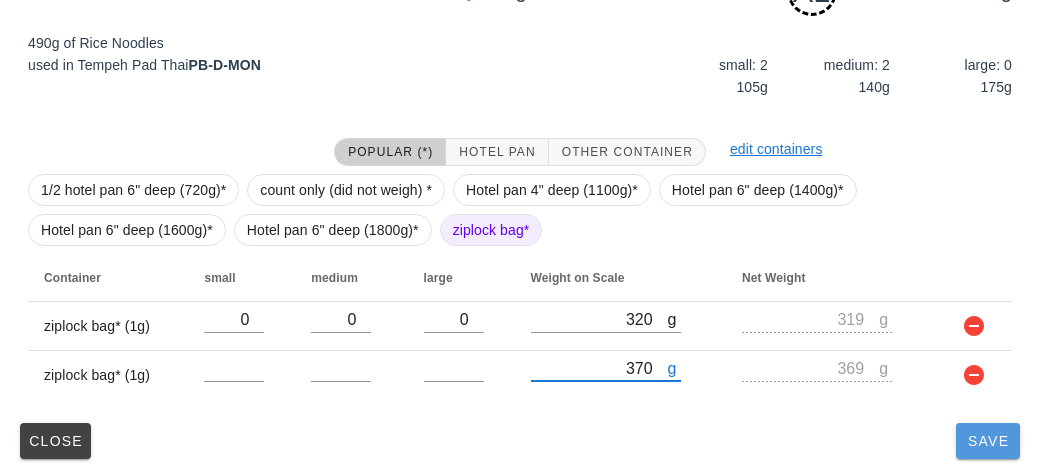 click on "Save" at bounding box center (988, 441) 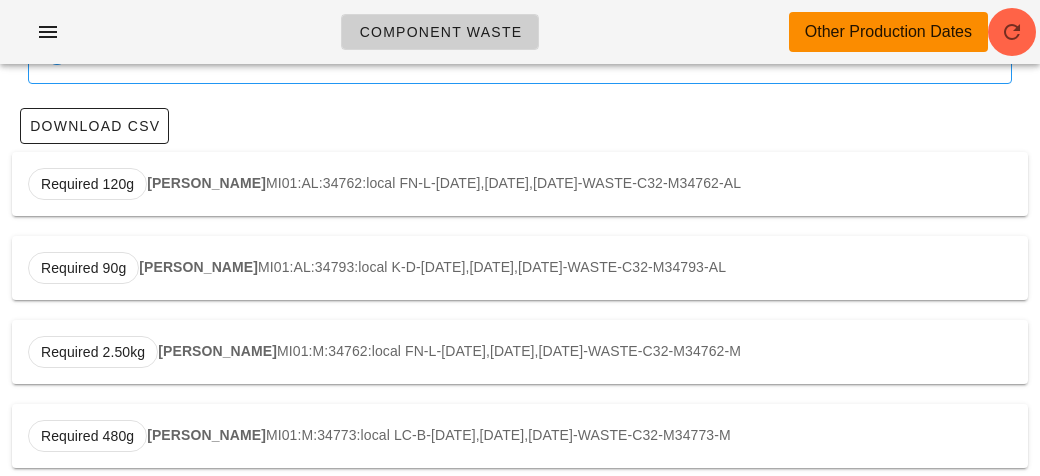 scroll, scrollTop: 0, scrollLeft: 0, axis: both 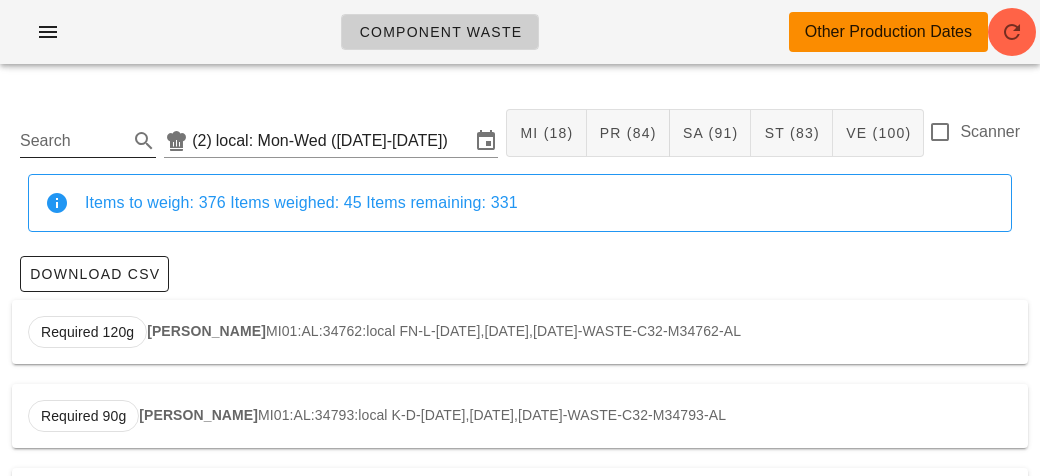 click on "Search" at bounding box center [72, 141] 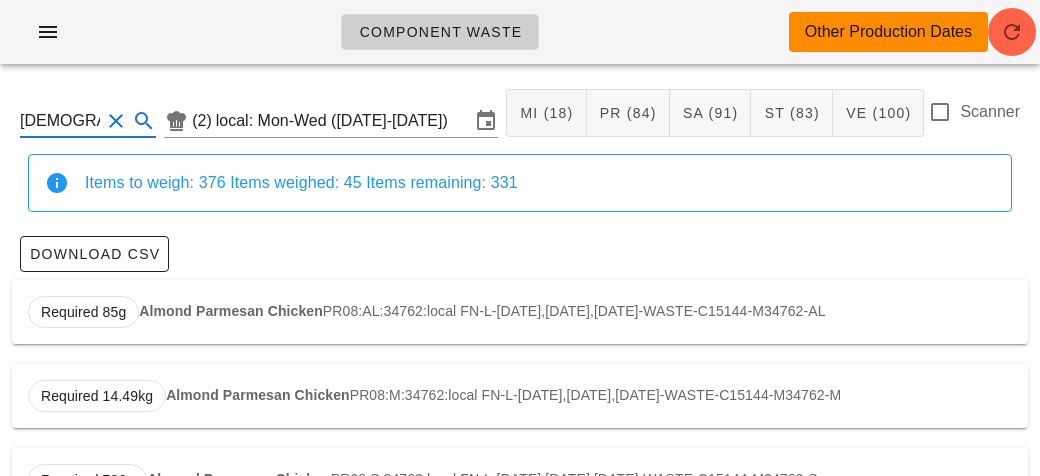 scroll, scrollTop: 0, scrollLeft: 0, axis: both 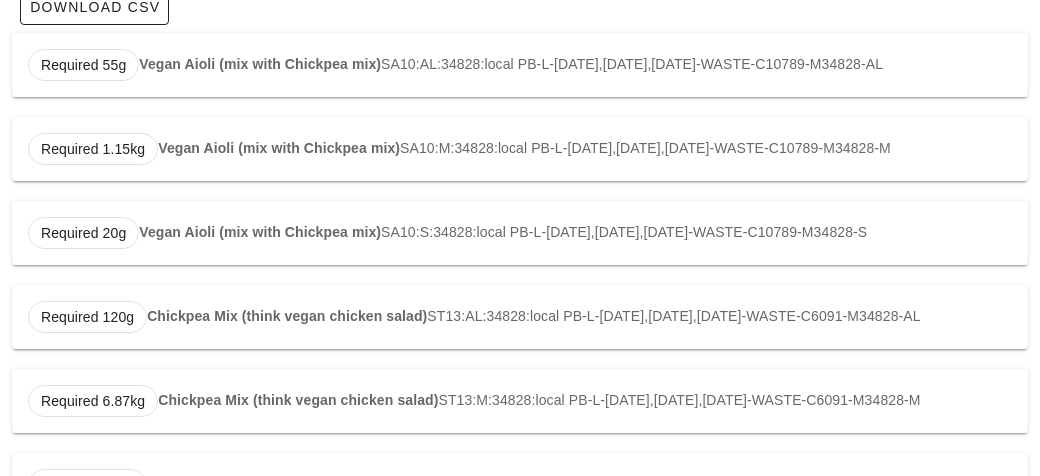 click on "Required 120g Chickpea Mix (think vegan chicken salad)  ST13:AL:34828:local PB-L-[DATE],[DATE],[DATE]-WASTE-C6091-M34828-AL" at bounding box center (520, 317) 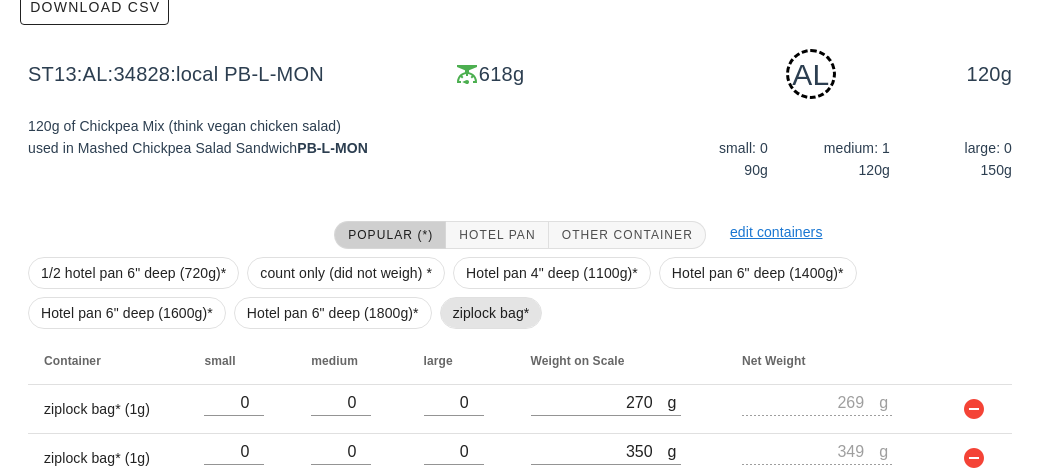 click on "ziplock bag*" at bounding box center (491, 313) 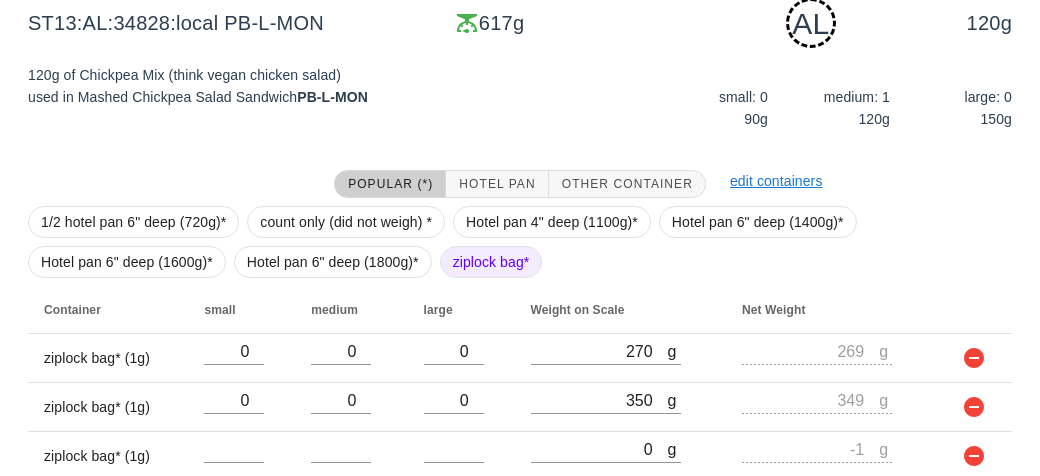 scroll, scrollTop: 400, scrollLeft: 0, axis: vertical 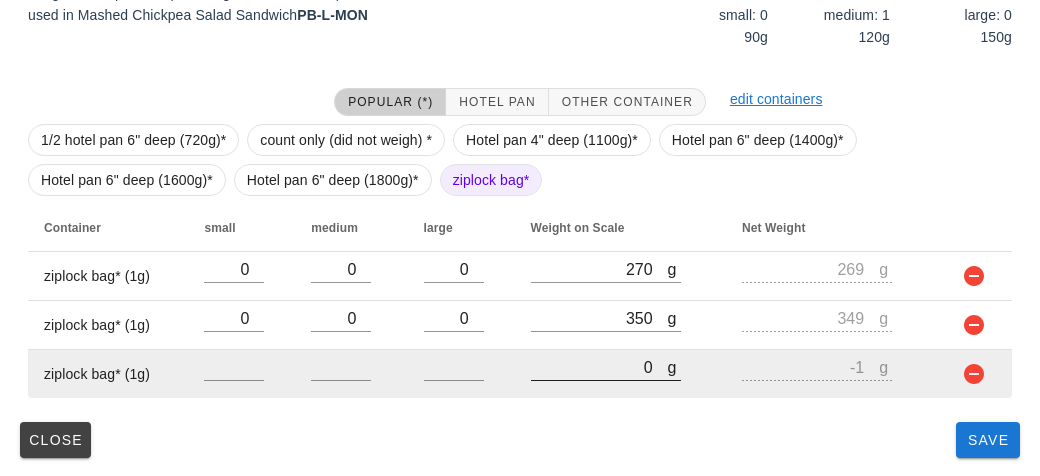 click on "0" at bounding box center [599, 367] 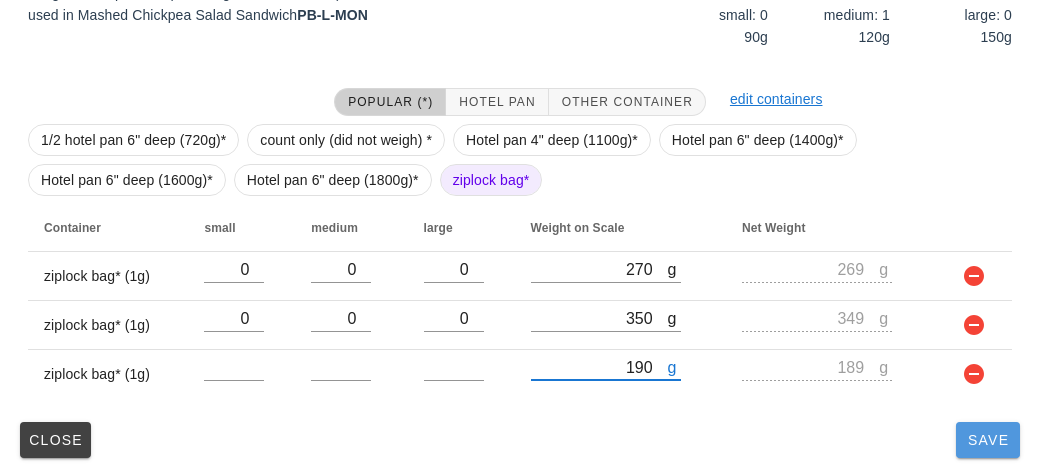 click on "Save" at bounding box center [988, 440] 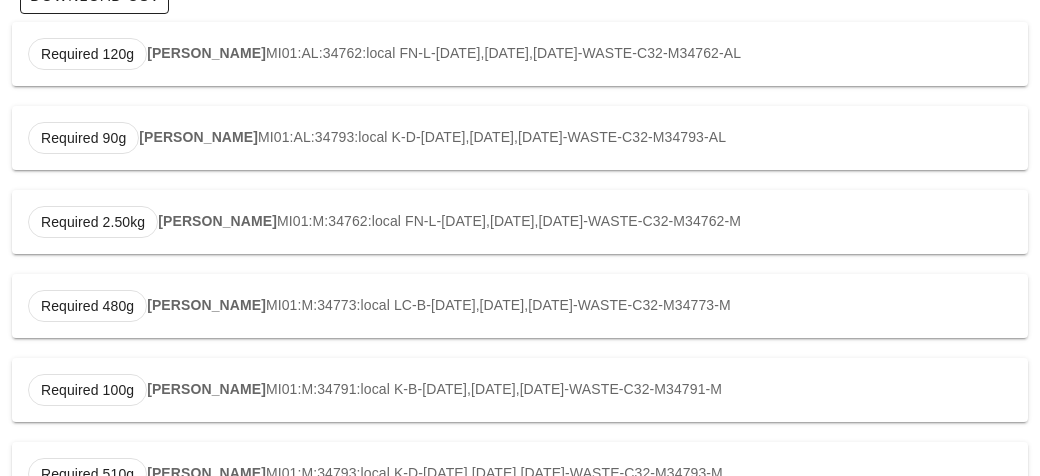 scroll, scrollTop: 0, scrollLeft: 0, axis: both 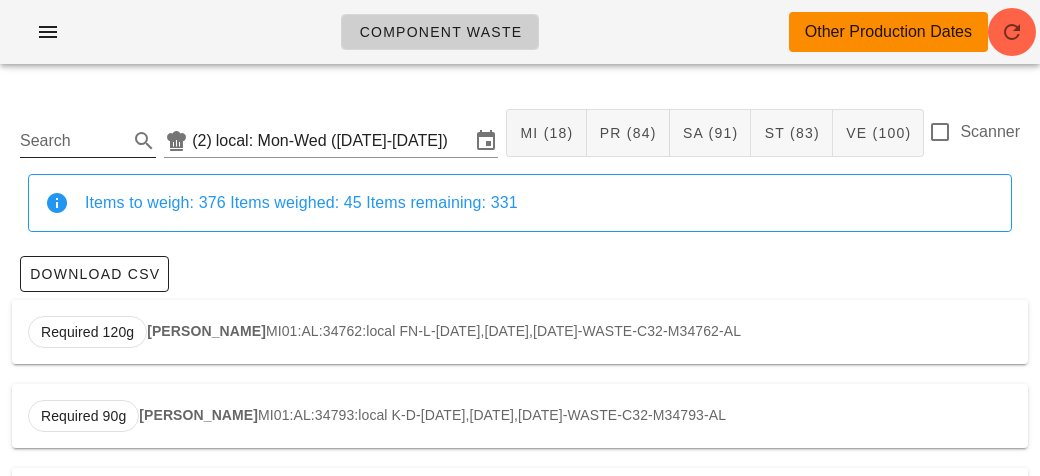 click on "Search" at bounding box center [72, 141] 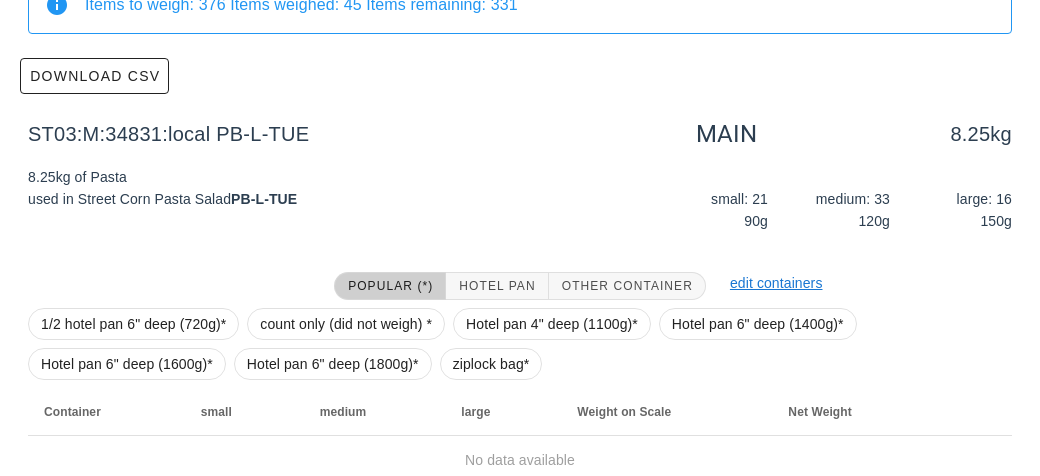scroll, scrollTop: 284, scrollLeft: 0, axis: vertical 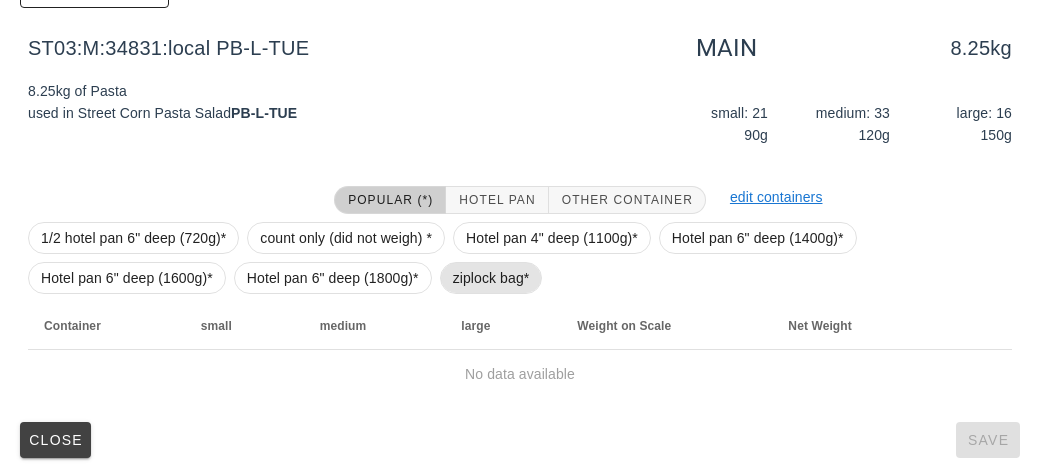 click on "ziplock bag*" at bounding box center [491, 278] 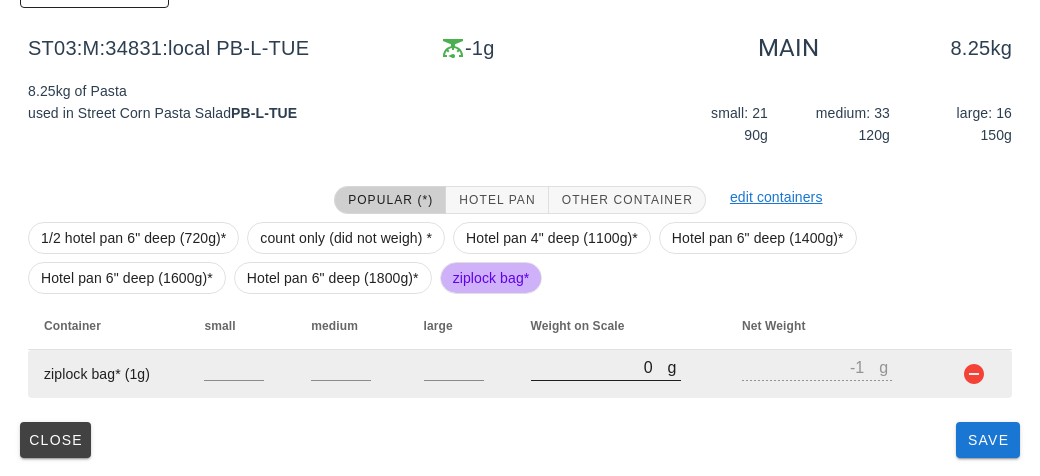 click on "0" at bounding box center (599, 367) 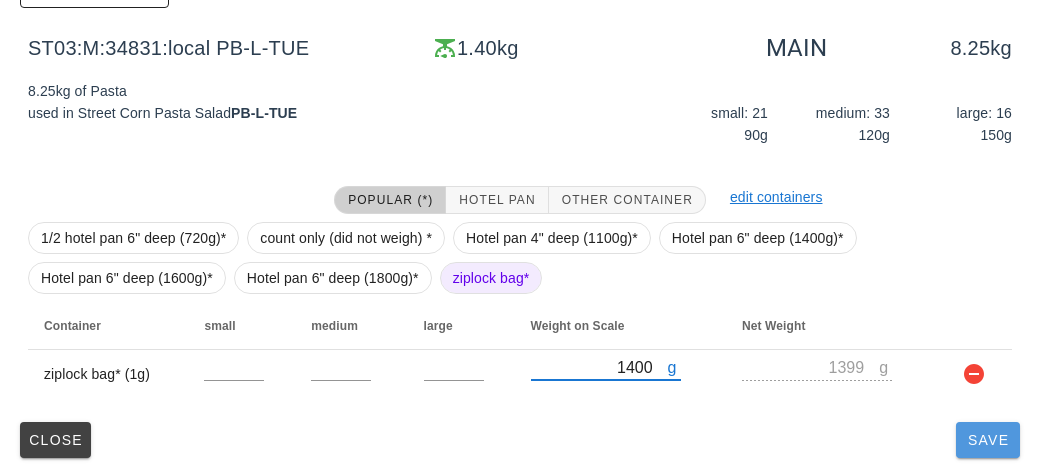 click on "Save" at bounding box center [988, 440] 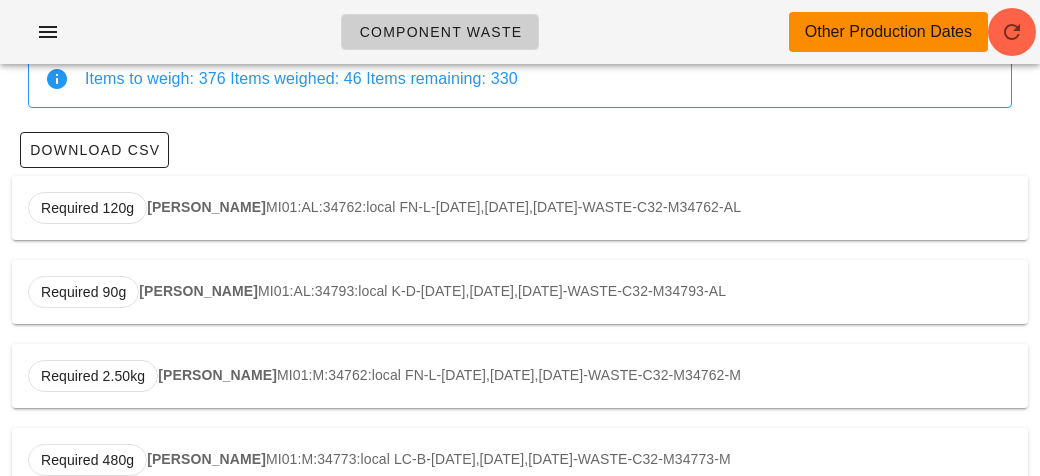 scroll, scrollTop: 0, scrollLeft: 0, axis: both 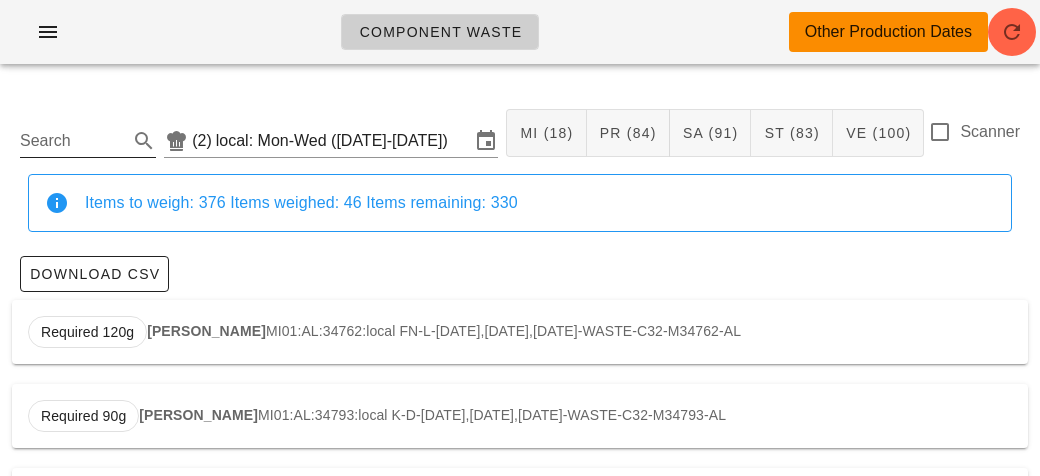 click on "Search" at bounding box center [72, 141] 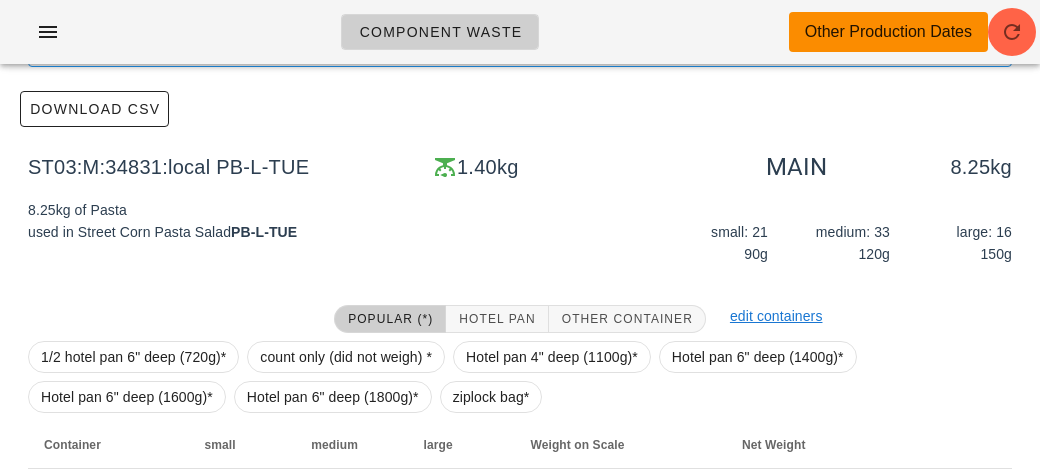scroll, scrollTop: 284, scrollLeft: 0, axis: vertical 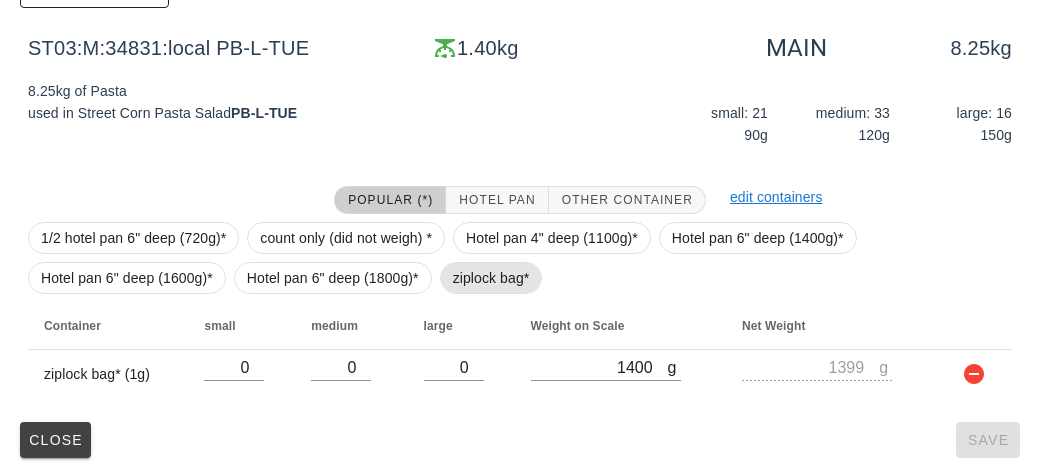 click on "ziplock bag*" at bounding box center [491, 278] 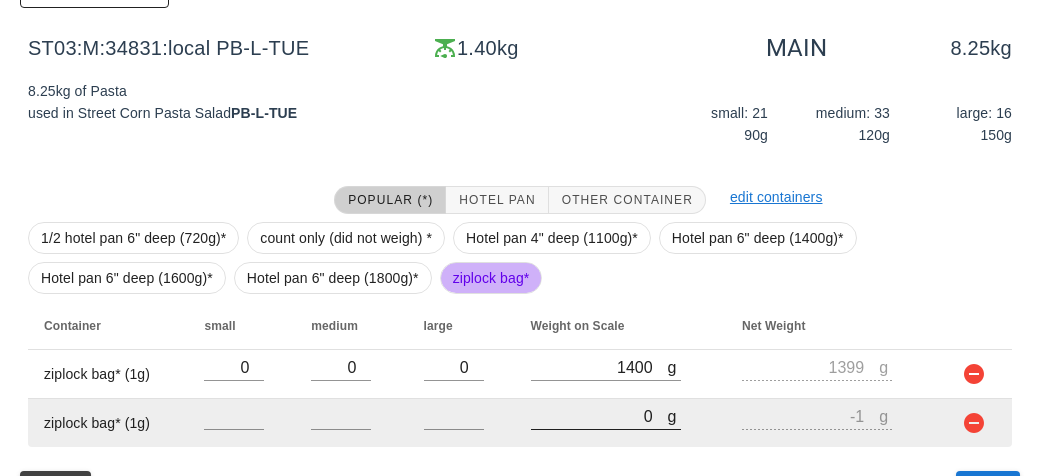 click on "0" at bounding box center (599, 416) 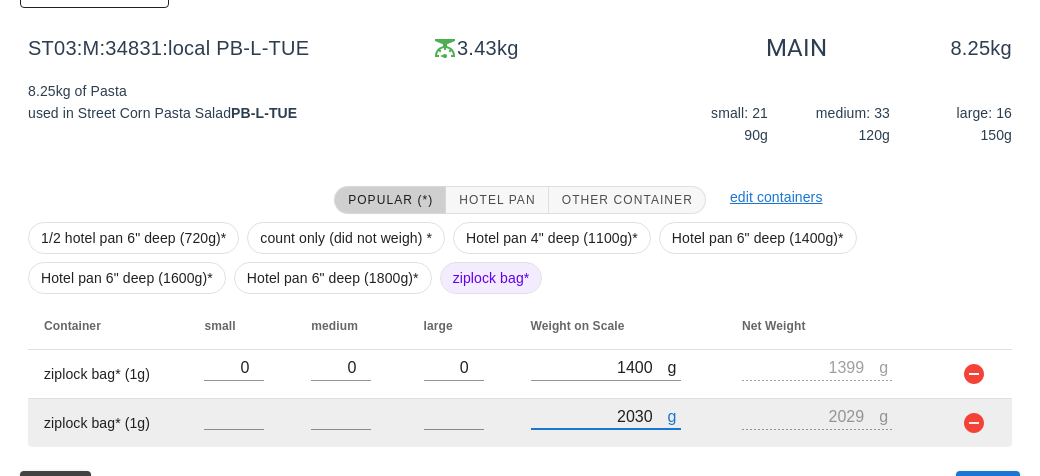 scroll, scrollTop: 333, scrollLeft: 0, axis: vertical 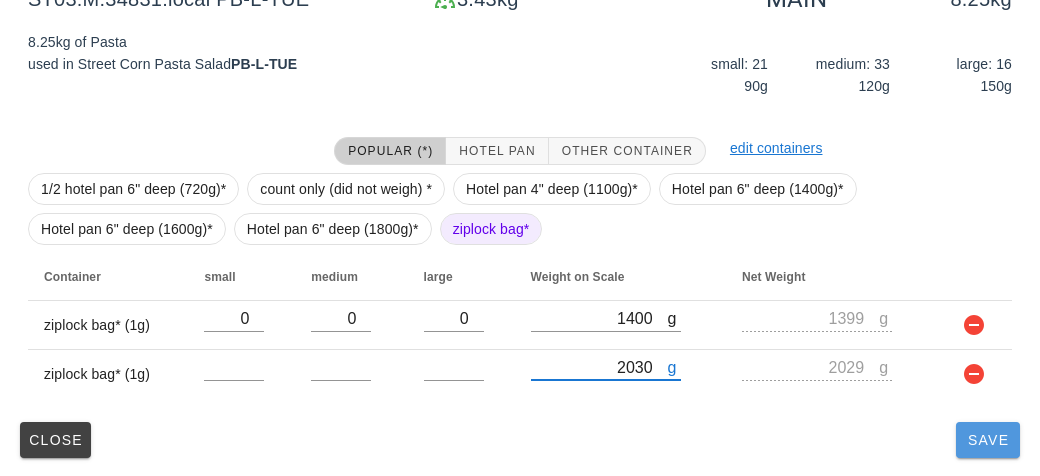 click on "Save" at bounding box center [988, 440] 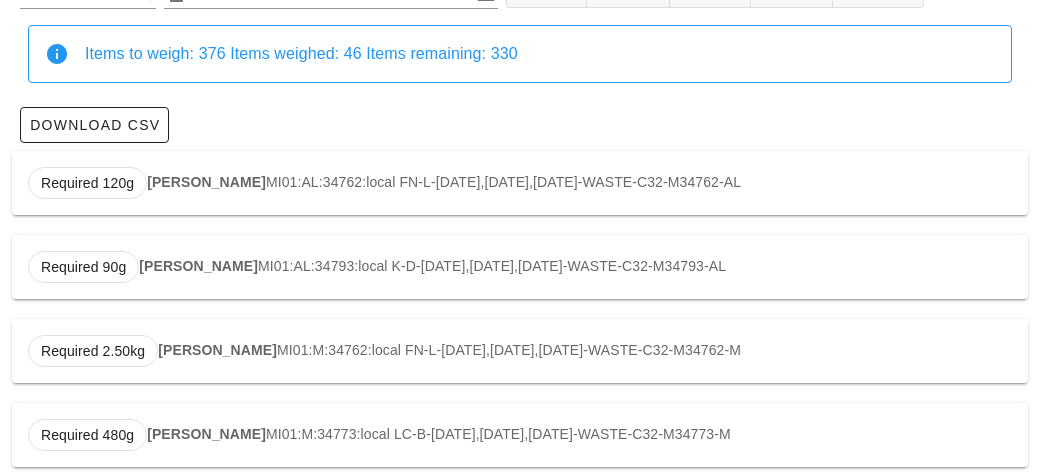 scroll, scrollTop: 0, scrollLeft: 0, axis: both 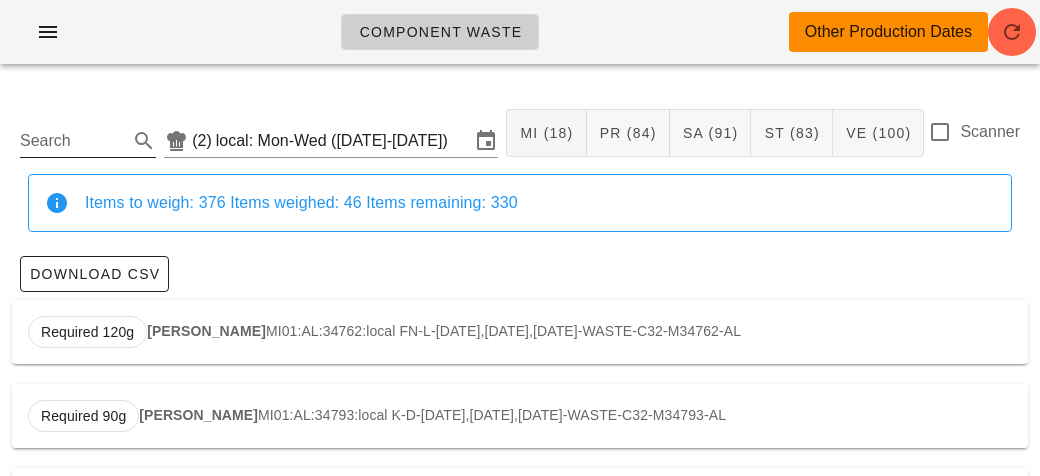 click on "Search" at bounding box center [72, 141] 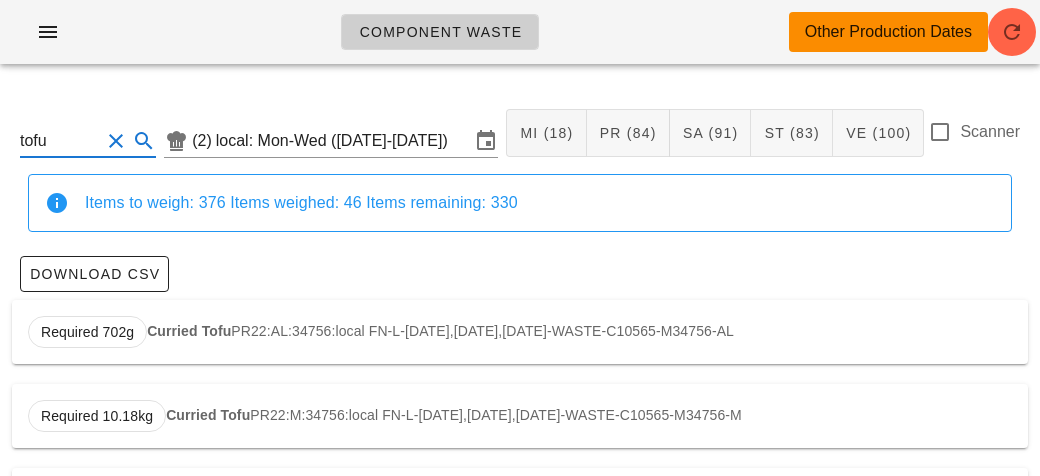 click on "Curried Tofu" at bounding box center (189, 331) 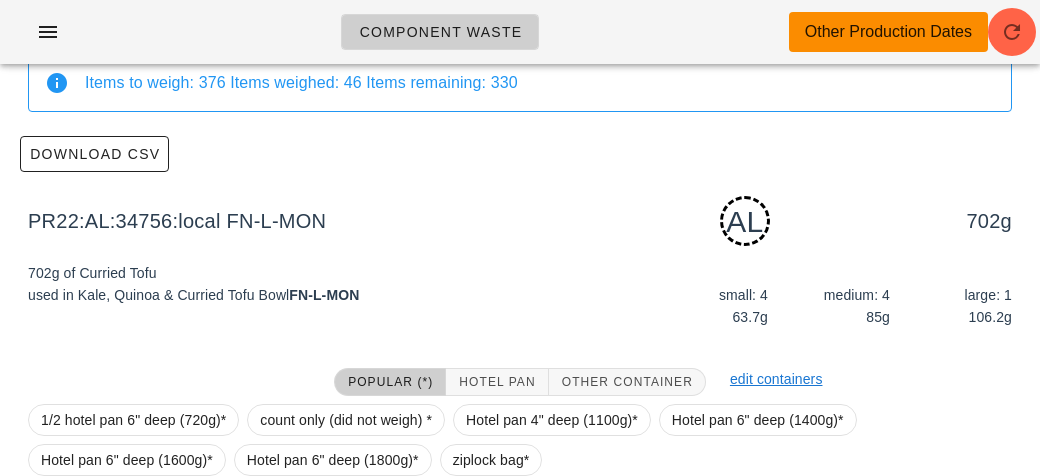 scroll, scrollTop: 302, scrollLeft: 0, axis: vertical 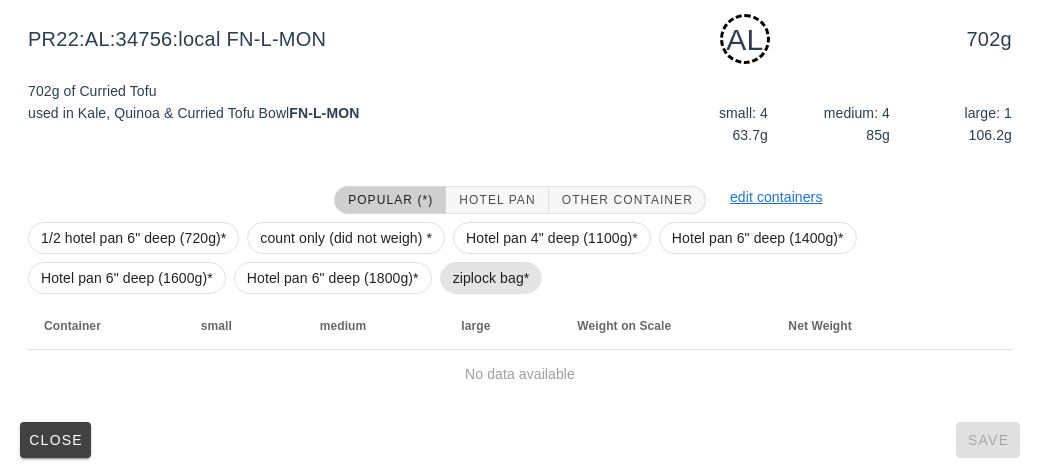 click on "ziplock bag*" at bounding box center (491, 278) 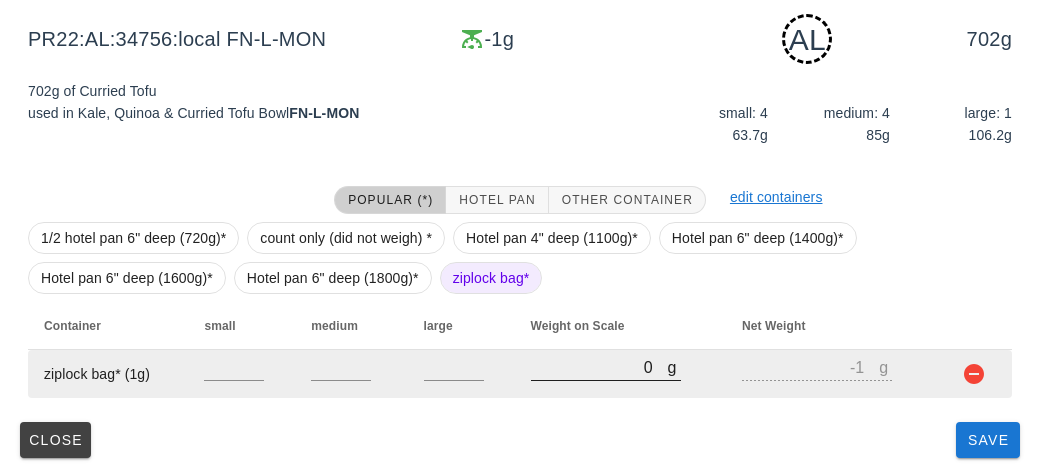 click on "0" at bounding box center [599, 367] 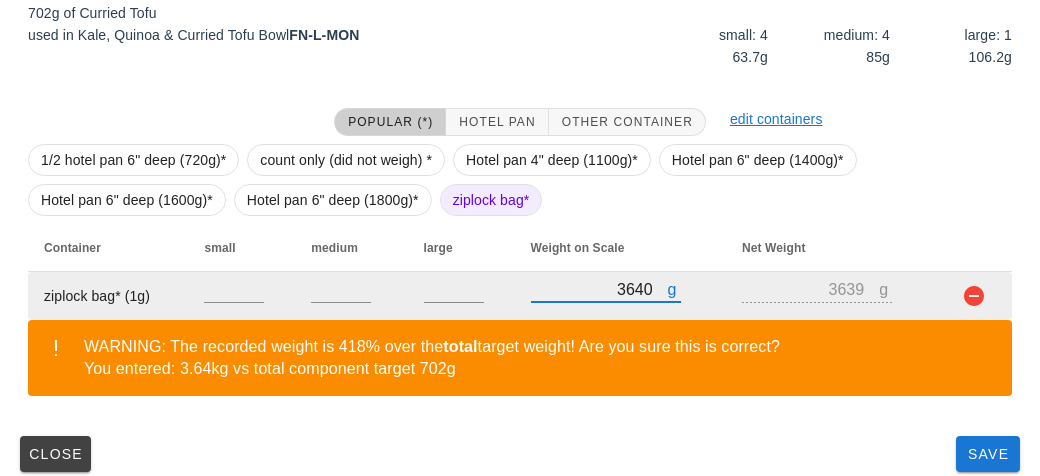 scroll, scrollTop: 394, scrollLeft: 0, axis: vertical 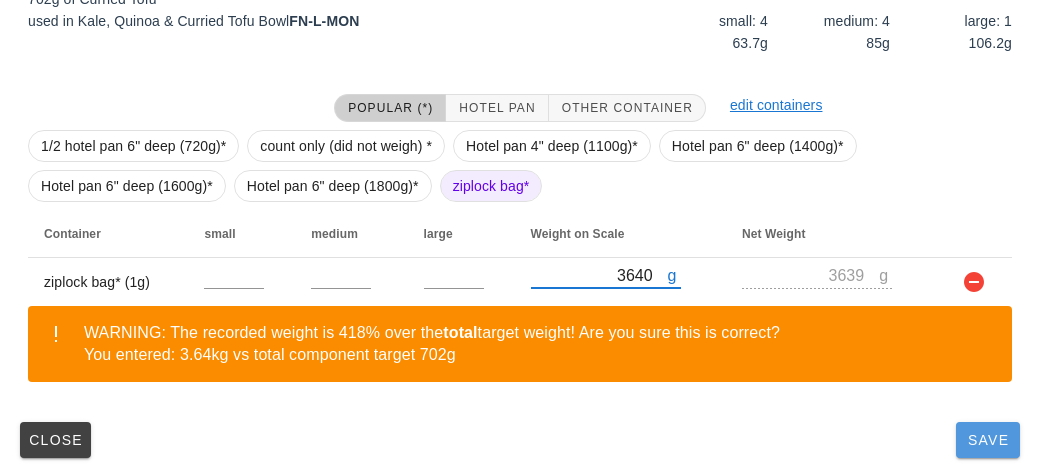 click on "Save" at bounding box center [988, 440] 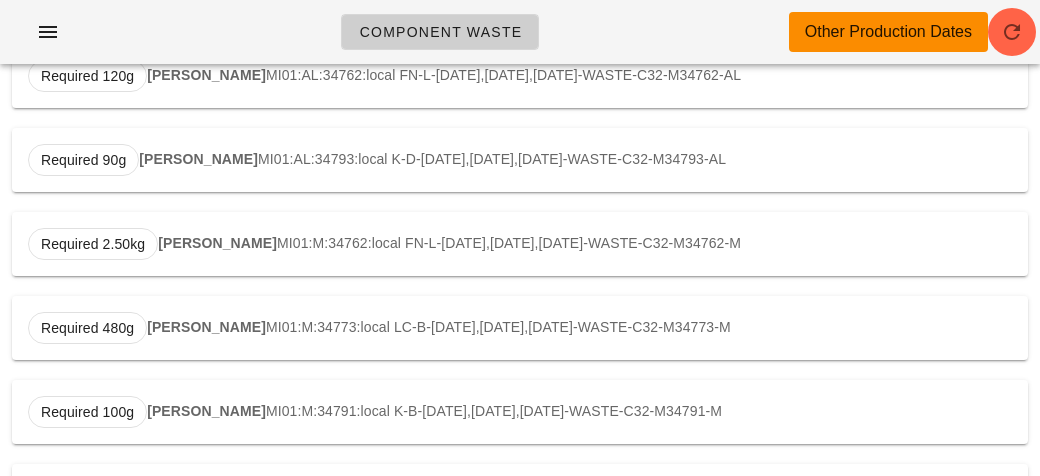 scroll, scrollTop: 0, scrollLeft: 0, axis: both 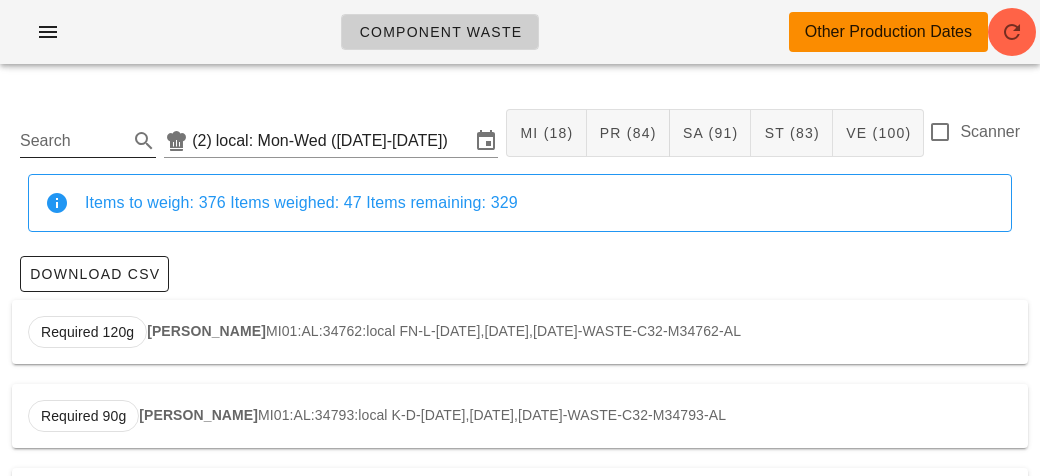 click on "Search" at bounding box center [72, 141] 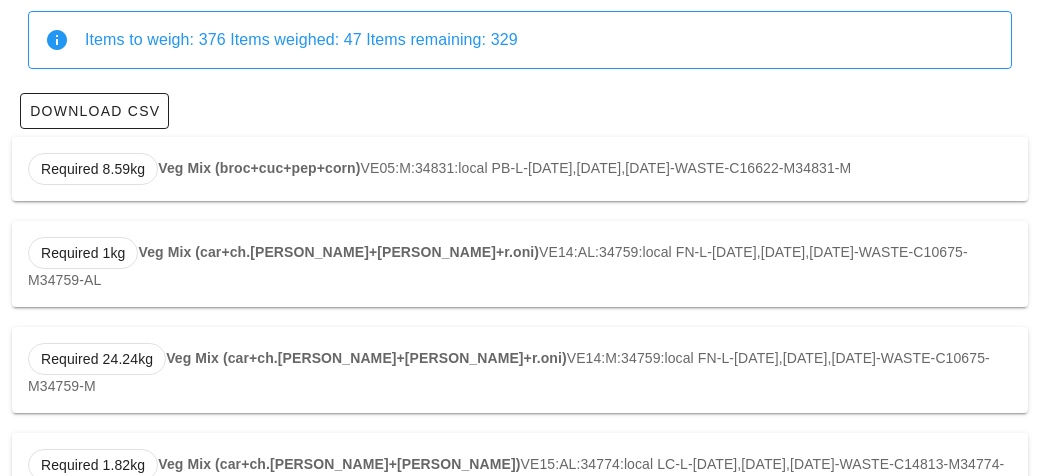 scroll, scrollTop: 180, scrollLeft: 0, axis: vertical 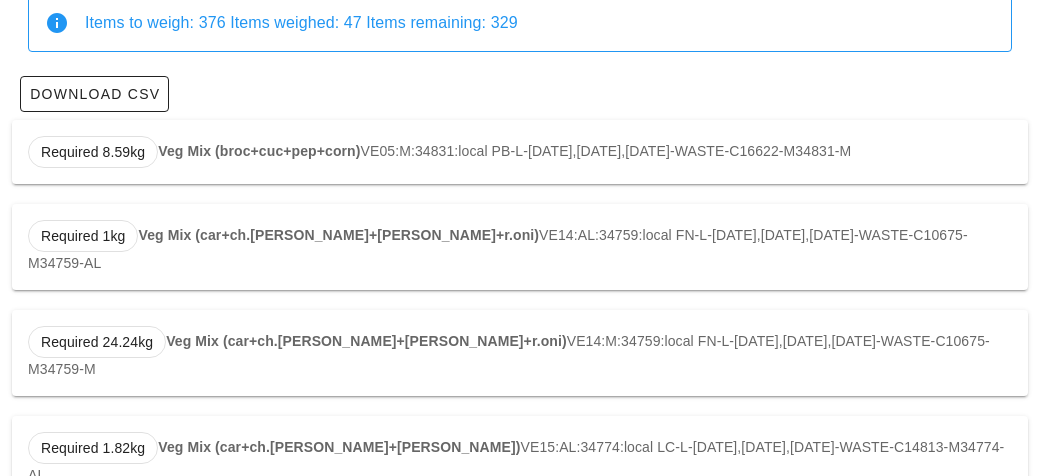 click on "Veg Mix (car+ch.[PERSON_NAME]+[PERSON_NAME]+r.oni)" at bounding box center [338, 235] 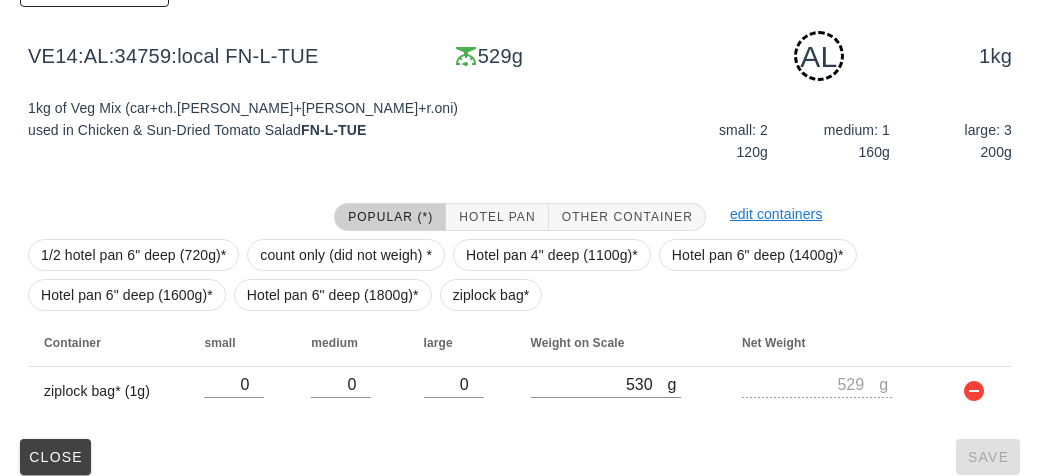 scroll, scrollTop: 302, scrollLeft: 0, axis: vertical 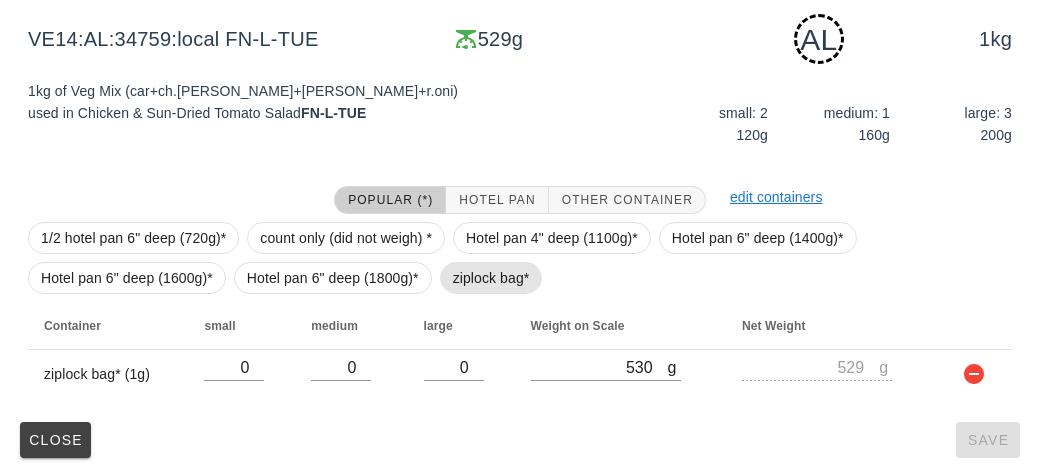 click on "ziplock bag*" at bounding box center (491, 278) 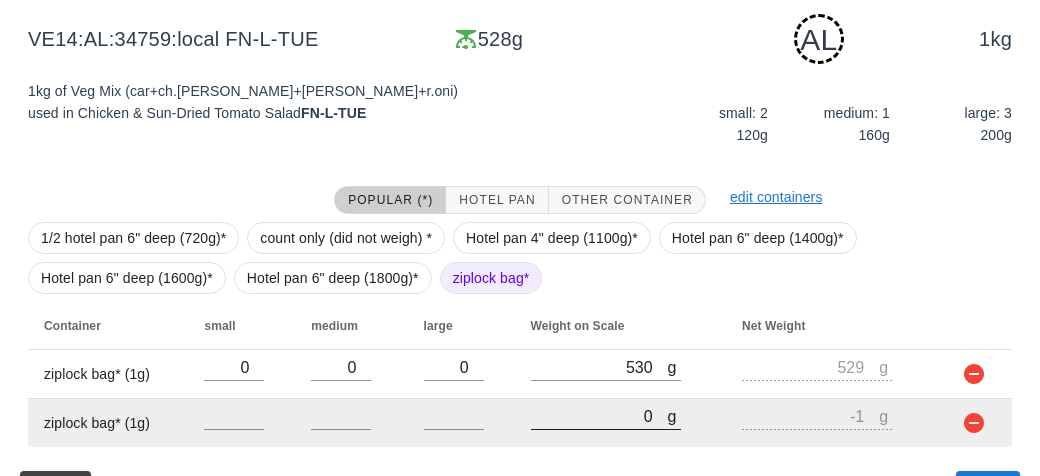 click on "0" at bounding box center [599, 416] 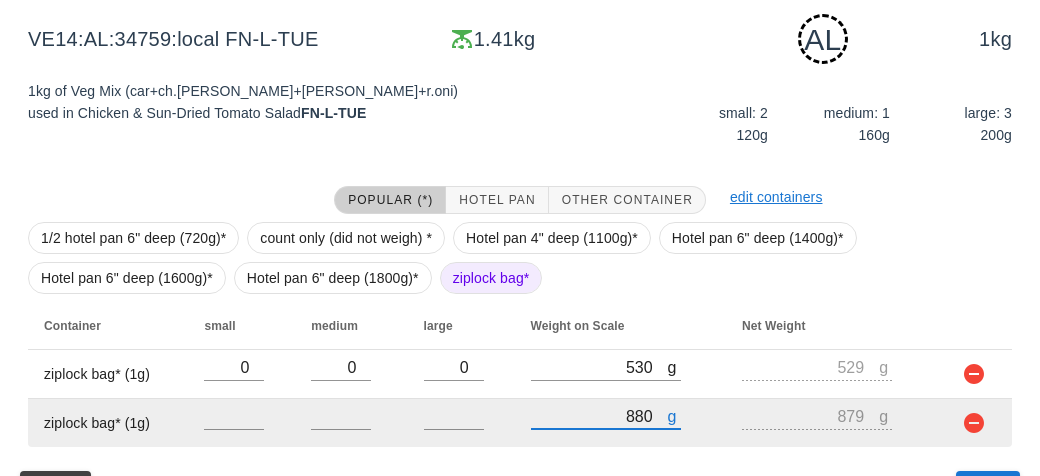 scroll, scrollTop: 350, scrollLeft: 0, axis: vertical 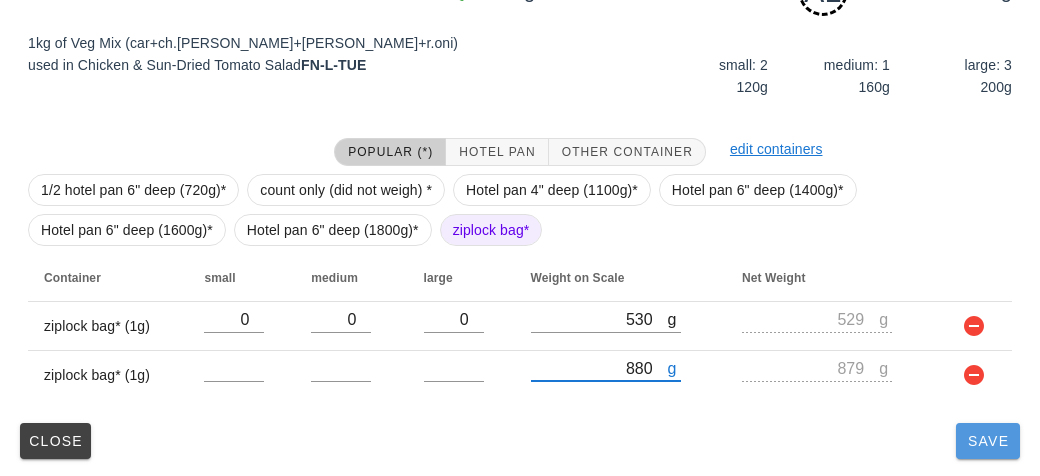 click on "Save" at bounding box center (988, 441) 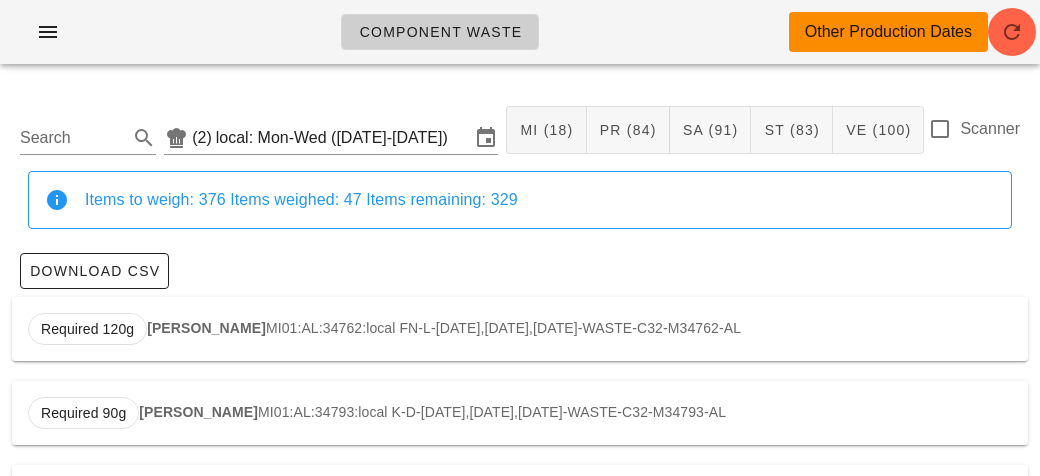 scroll, scrollTop: 0, scrollLeft: 0, axis: both 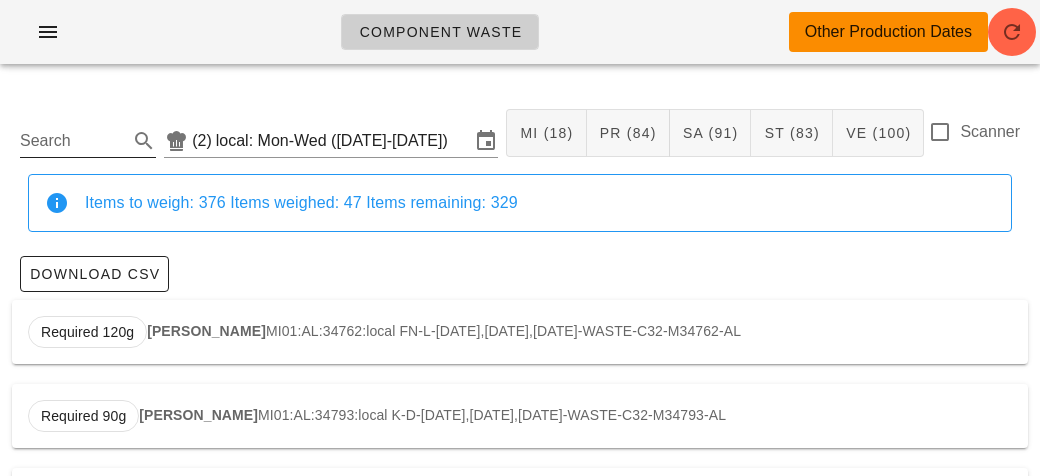 click on "Search" at bounding box center (72, 141) 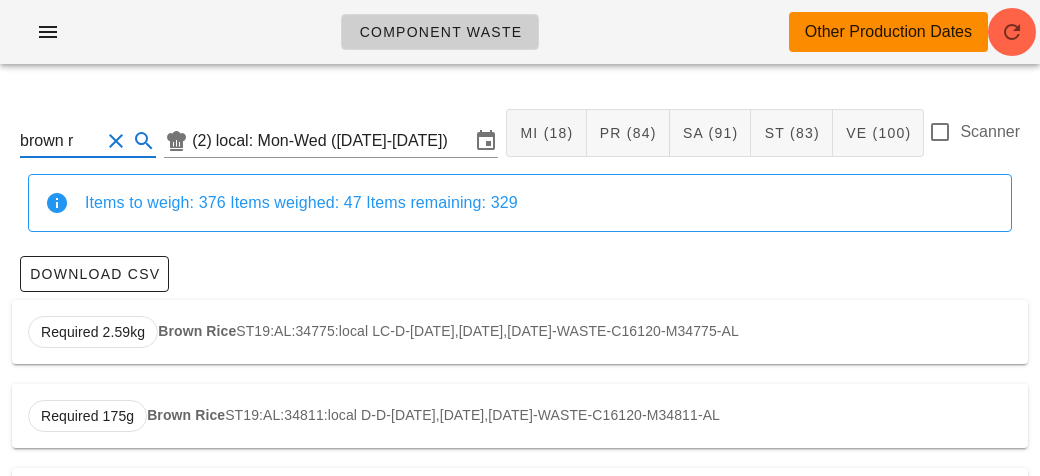 click on "Brown Rice" at bounding box center [197, 331] 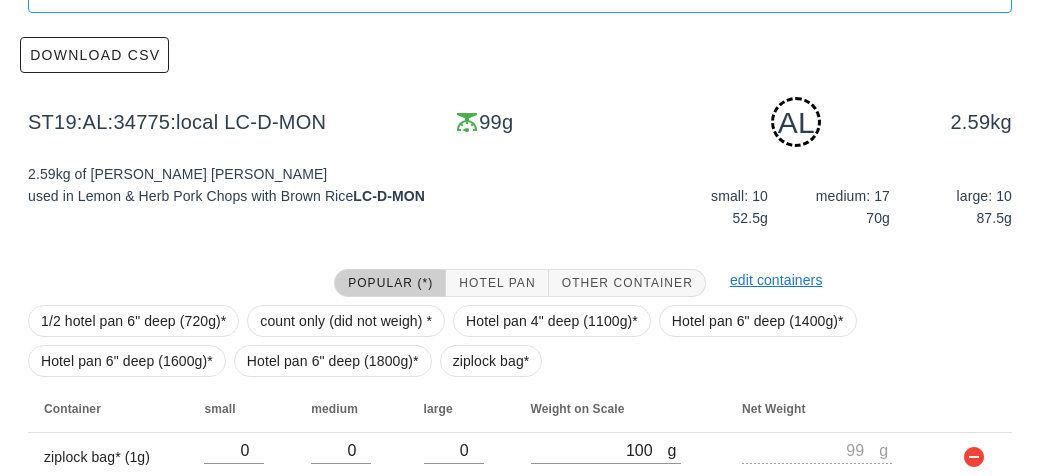 scroll, scrollTop: 302, scrollLeft: 0, axis: vertical 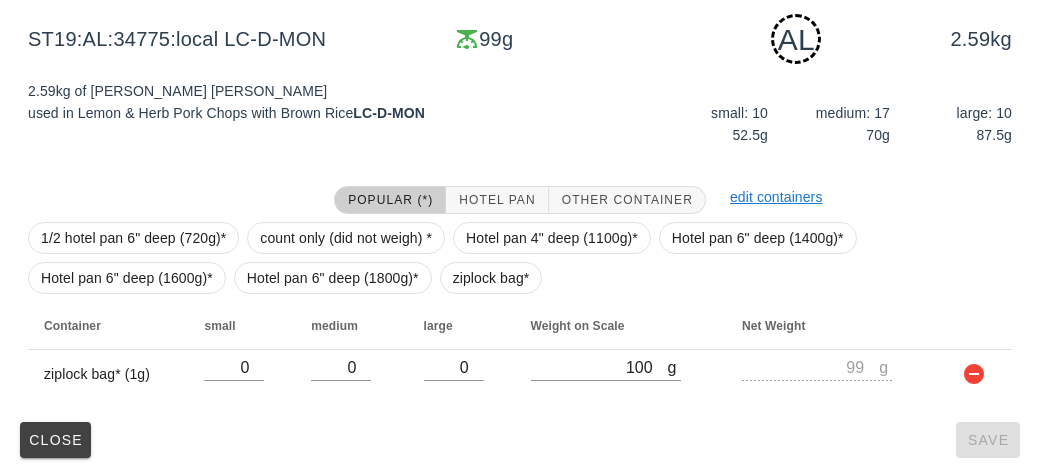 click on "1/2 hotel pan 6" deep (720g)*   count only (did not weigh) *   Hotel pan 4" deep (1100g)*   Hotel pan 6" deep (1400g)*   Hotel pan 6" deep (1600g)*   Hotel pan 6" deep (1800g)*   ziplock bag*" at bounding box center [520, 258] 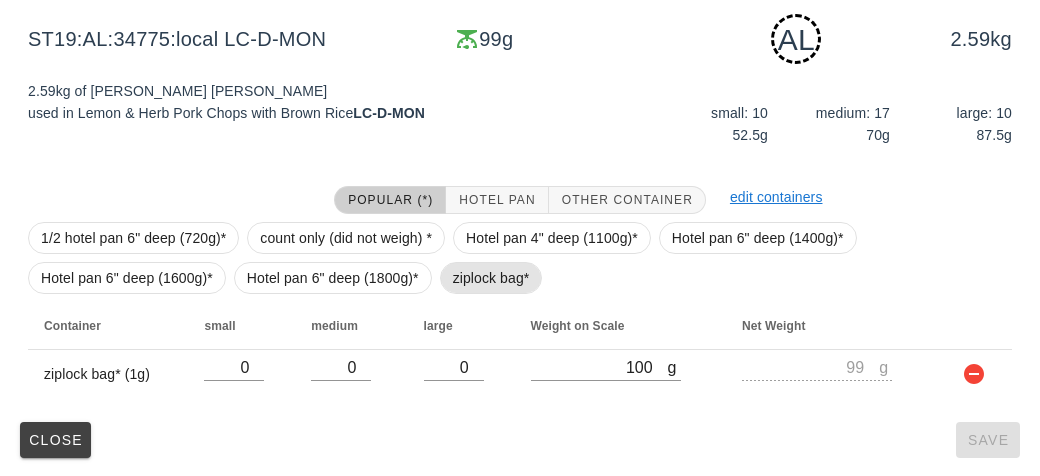 click on "ziplock bag*" at bounding box center (491, 278) 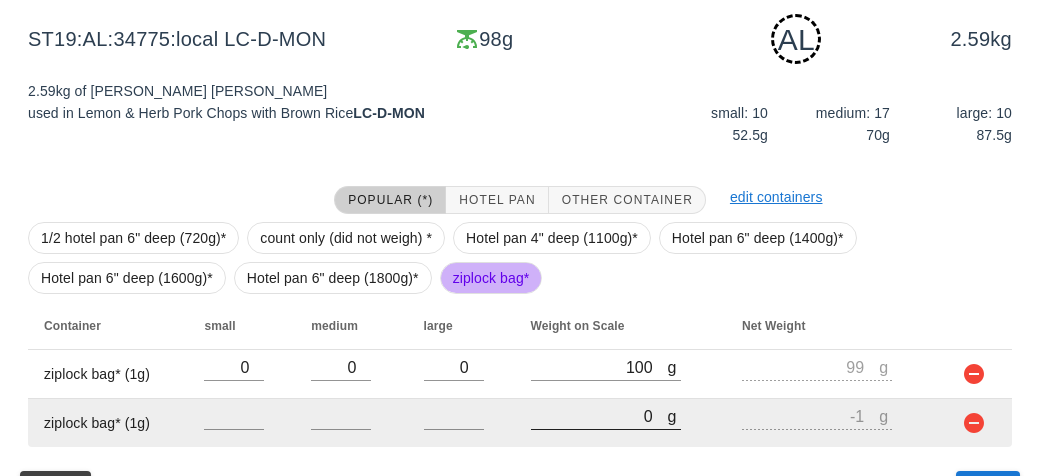 click on "0" at bounding box center (599, 416) 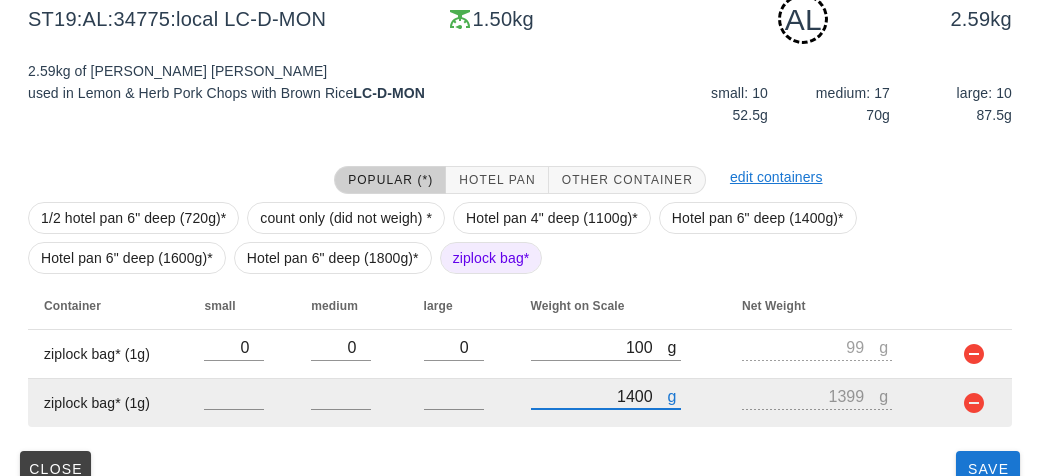 scroll, scrollTop: 350, scrollLeft: 0, axis: vertical 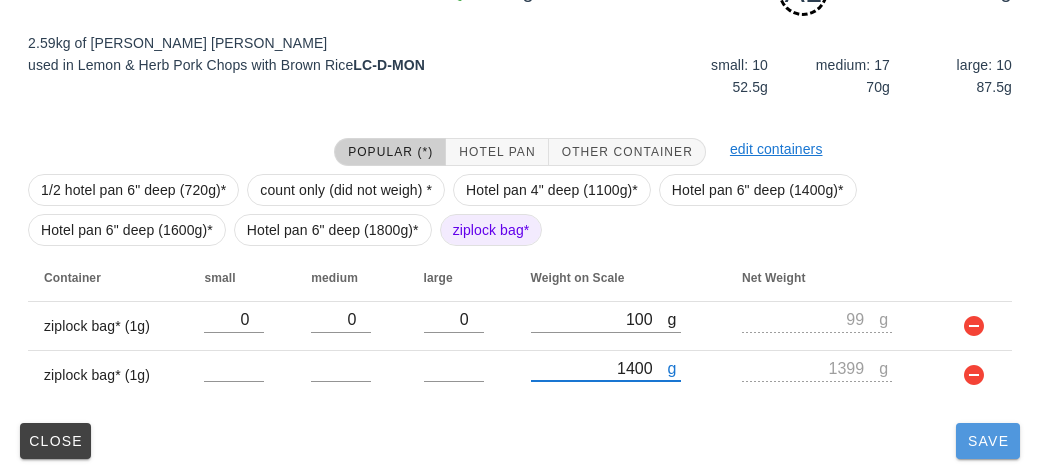 click on "Save" at bounding box center (988, 441) 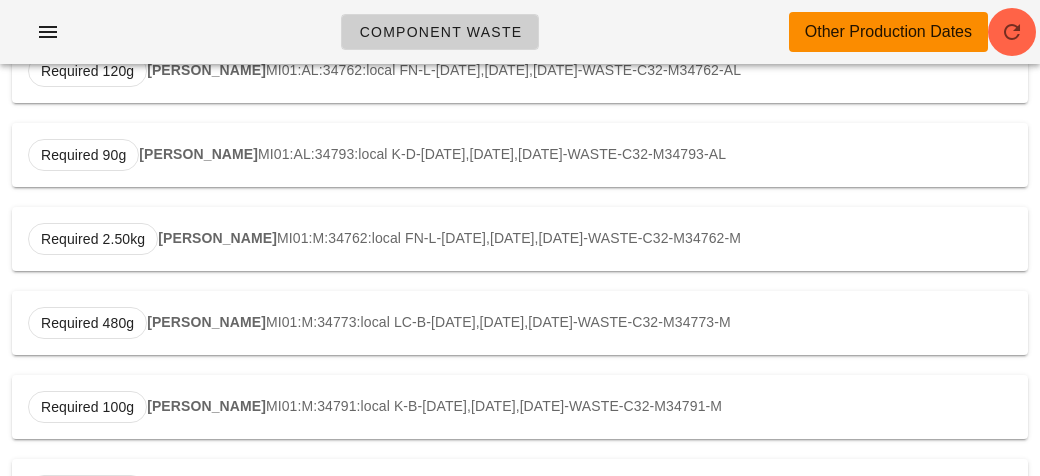 scroll, scrollTop: 0, scrollLeft: 0, axis: both 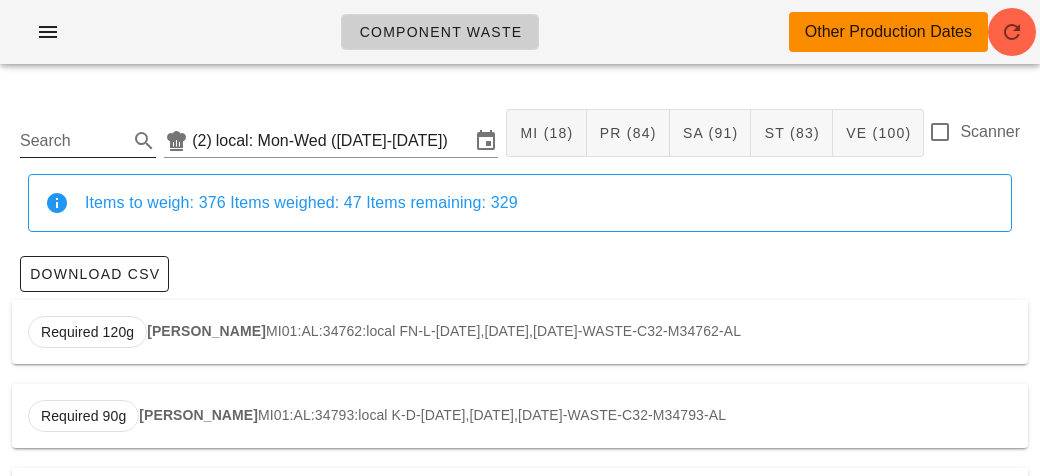 click on "Search" at bounding box center (72, 141) 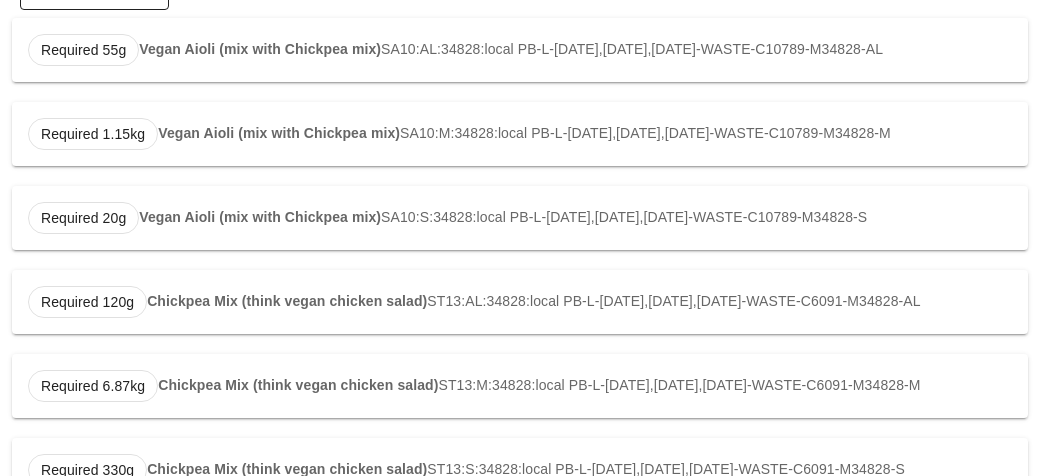 scroll, scrollTop: 284, scrollLeft: 0, axis: vertical 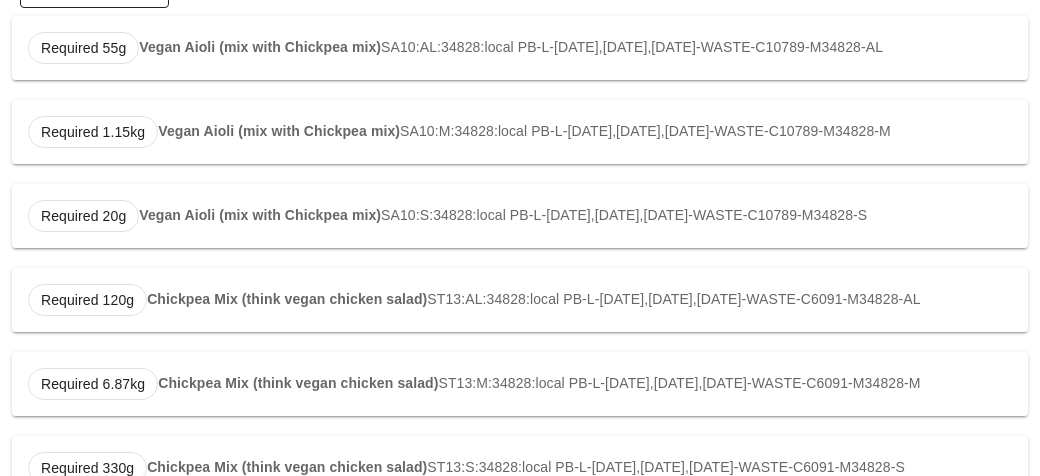 click on "Required 120g Chickpea Mix (think vegan chicken salad)  ST13:AL:34828:local PB-L-[DATE],[DATE],[DATE]-WASTE-C6091-M34828-AL" at bounding box center [520, 300] 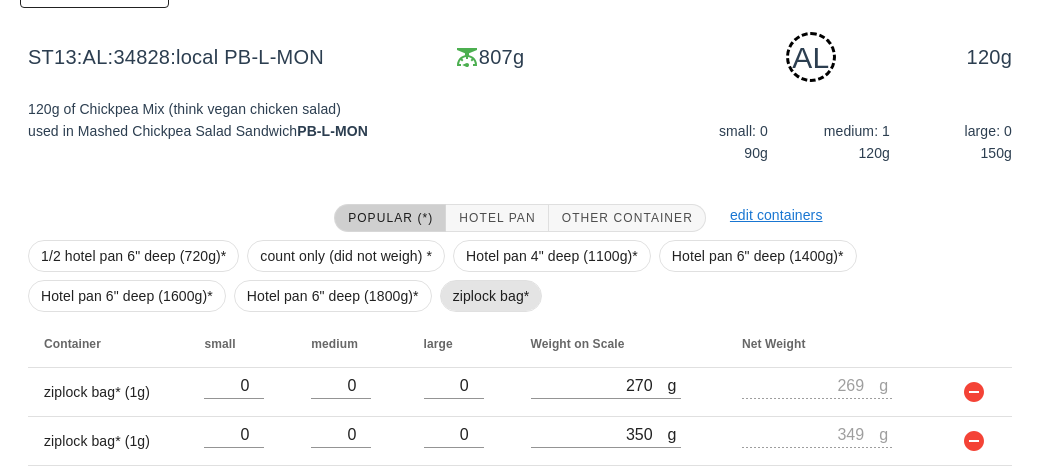 click on "ziplock bag*" at bounding box center (491, 296) 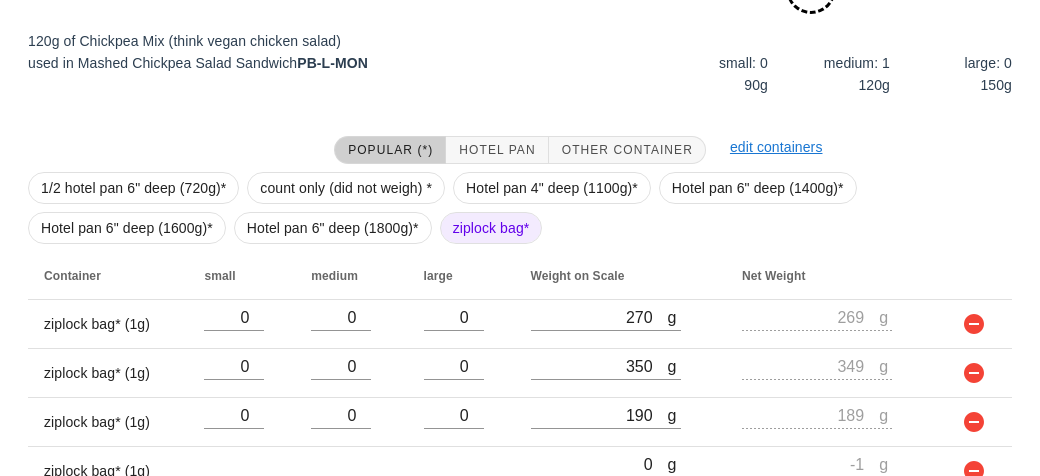scroll, scrollTop: 449, scrollLeft: 0, axis: vertical 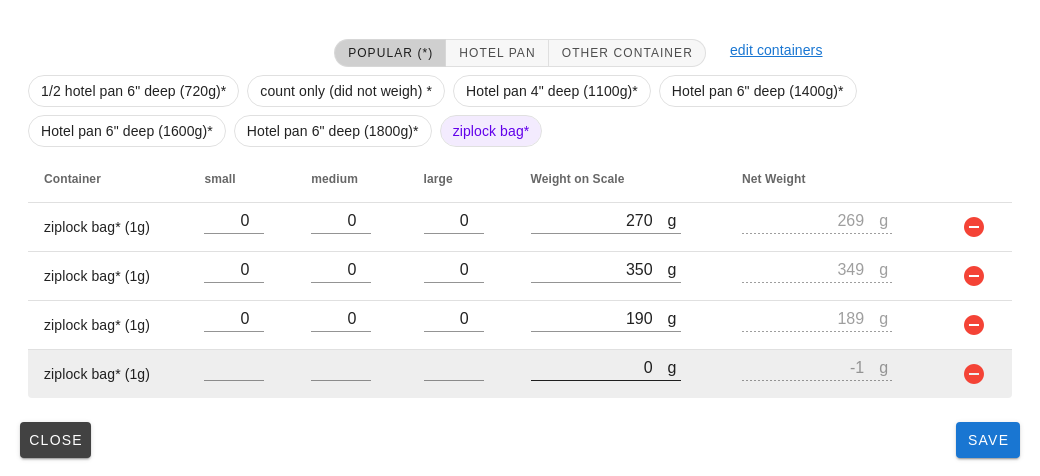 click on "0" at bounding box center (599, 367) 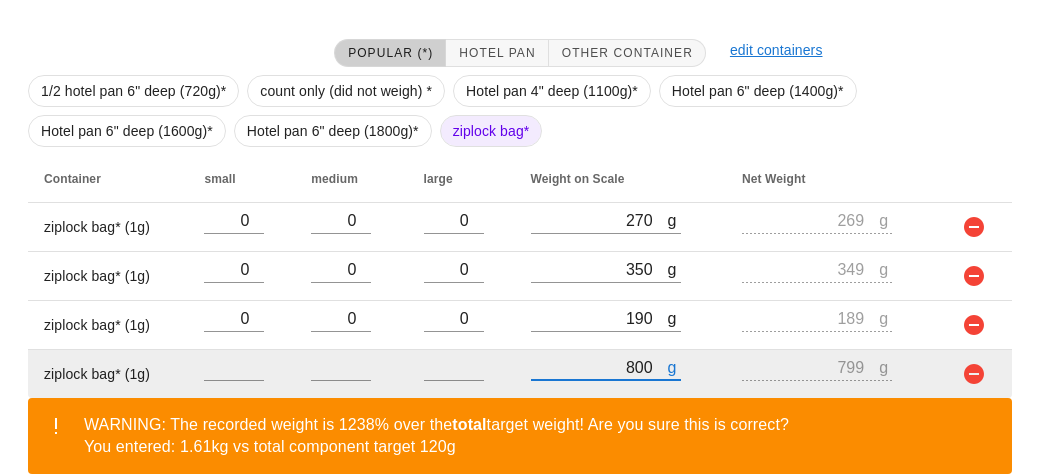 scroll, scrollTop: 540, scrollLeft: 0, axis: vertical 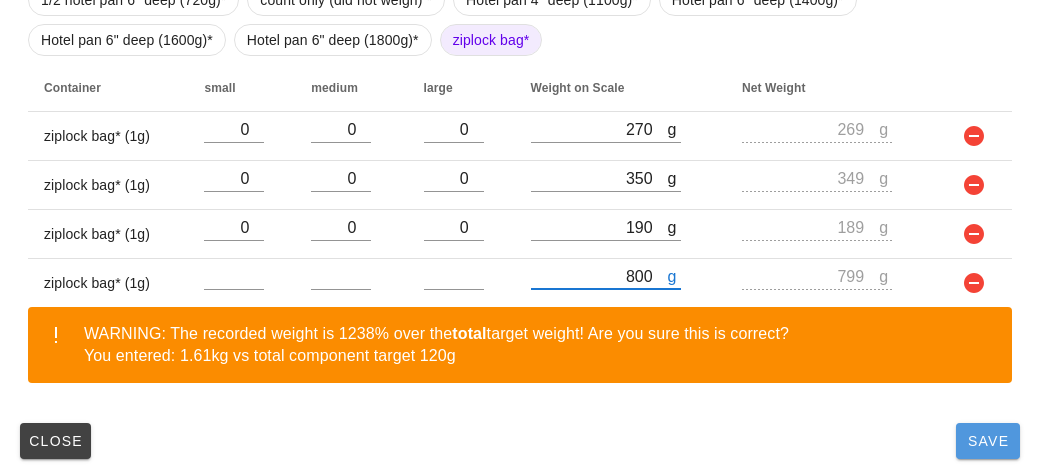 click on "Save" at bounding box center [988, 441] 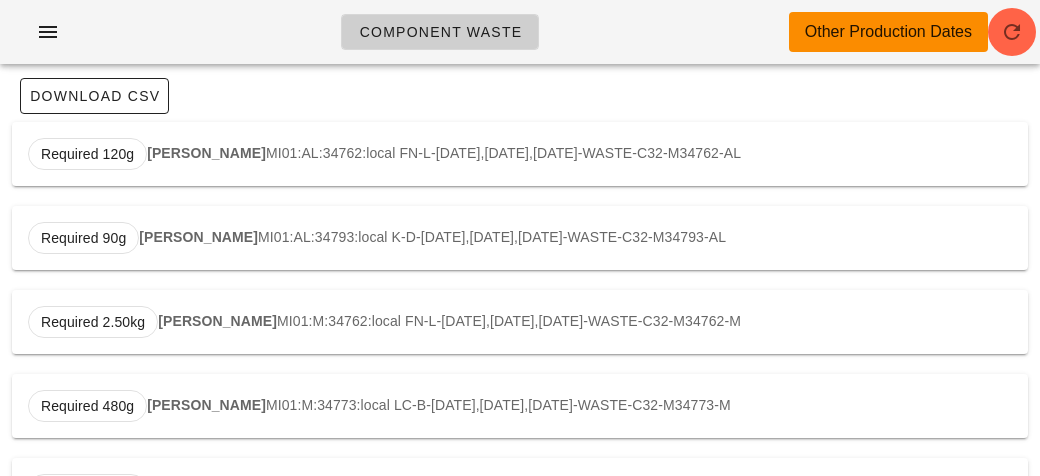 scroll, scrollTop: 0, scrollLeft: 0, axis: both 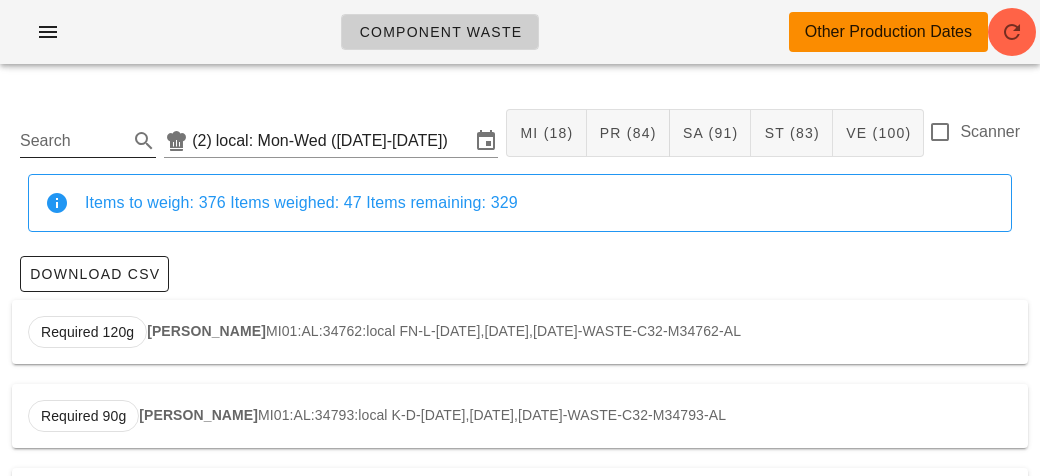 click on "Search" at bounding box center [72, 141] 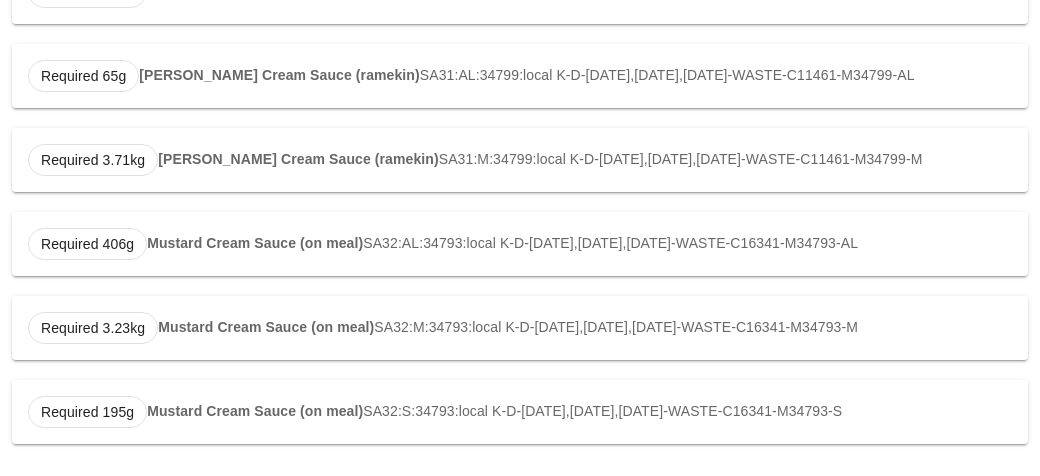 scroll, scrollTop: 466, scrollLeft: 0, axis: vertical 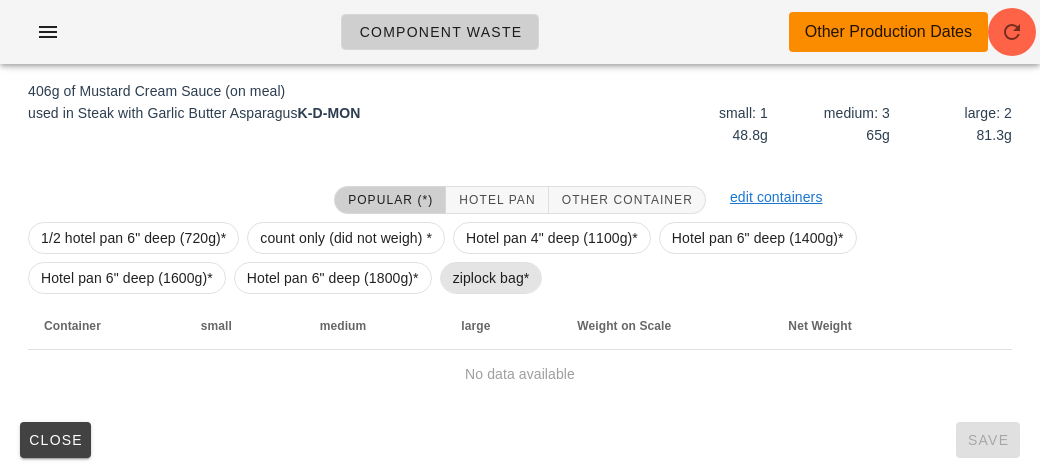 click on "ziplock bag*" at bounding box center (491, 278) 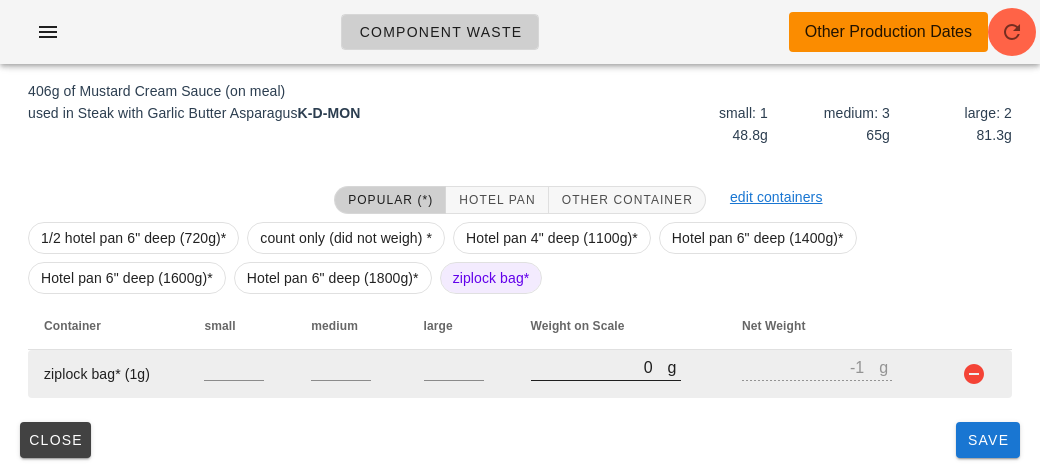 click on "0" at bounding box center [599, 367] 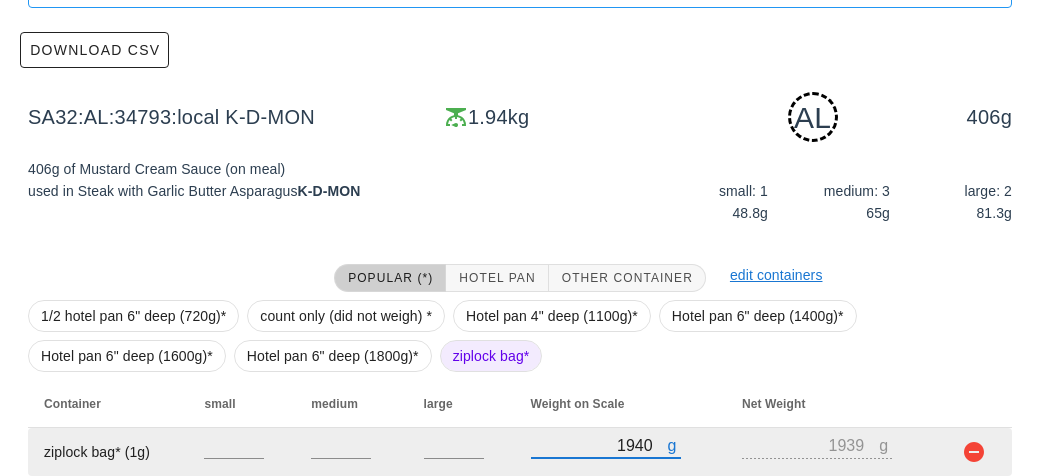 scroll, scrollTop: 394, scrollLeft: 0, axis: vertical 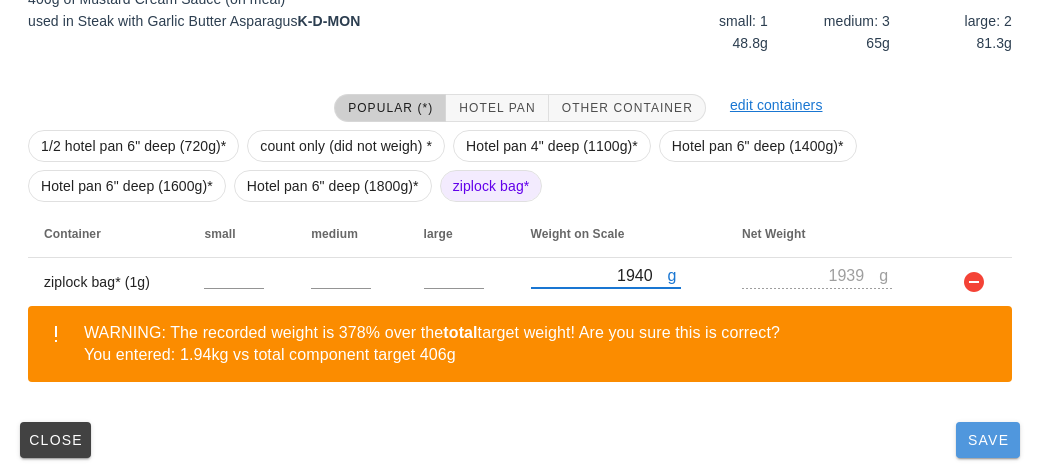 click on "Save" at bounding box center [988, 440] 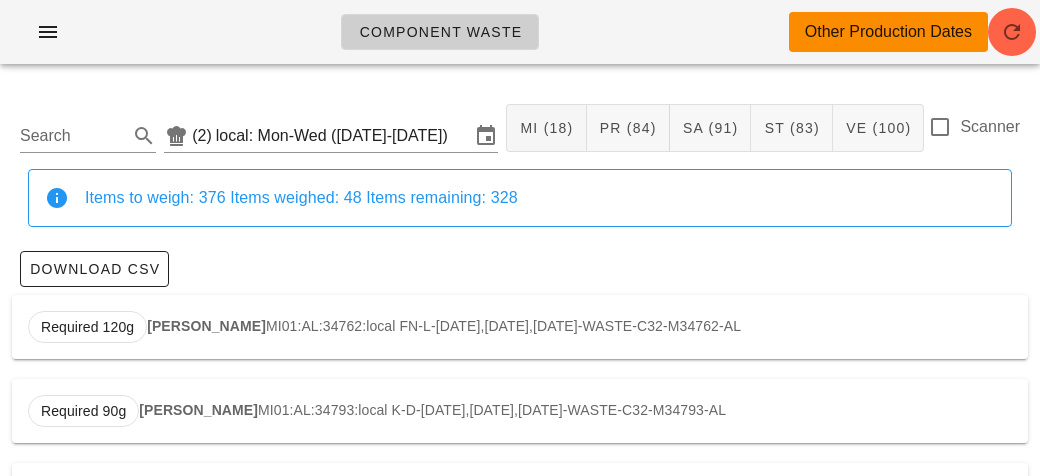 scroll, scrollTop: 0, scrollLeft: 0, axis: both 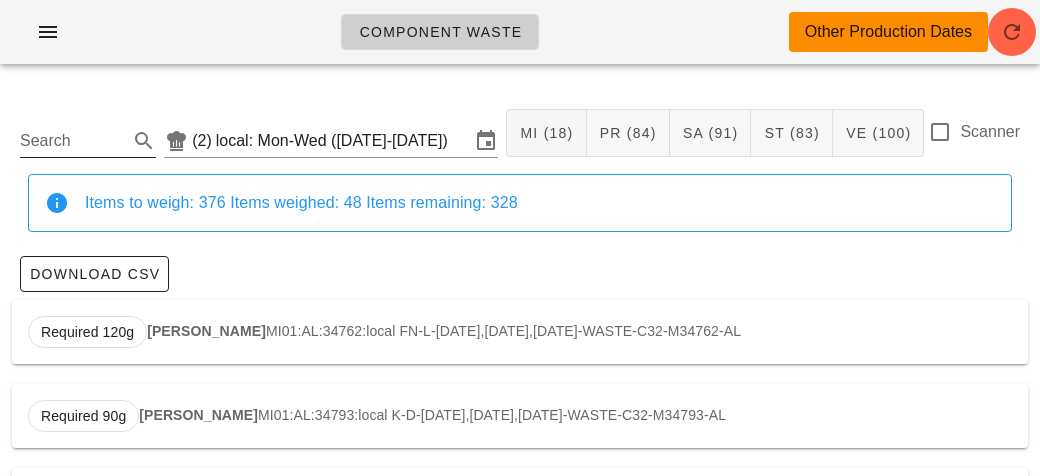 click on "Search" at bounding box center (72, 141) 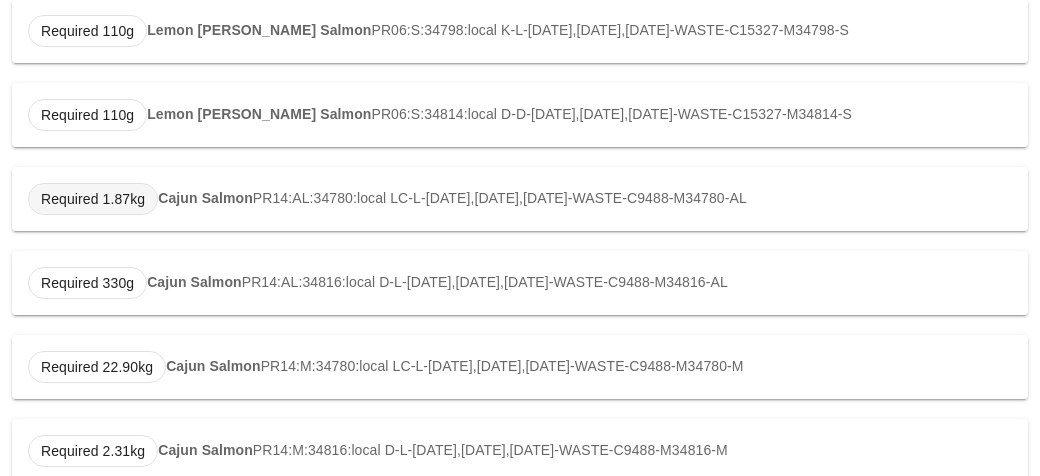 click on "Required 1.87kg" at bounding box center [93, 199] 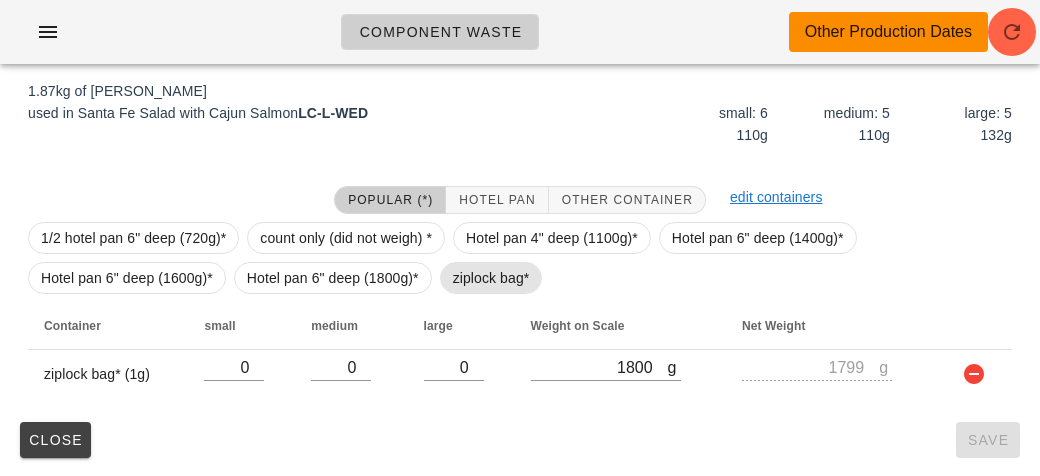 click on "ziplock bag*" at bounding box center (491, 278) 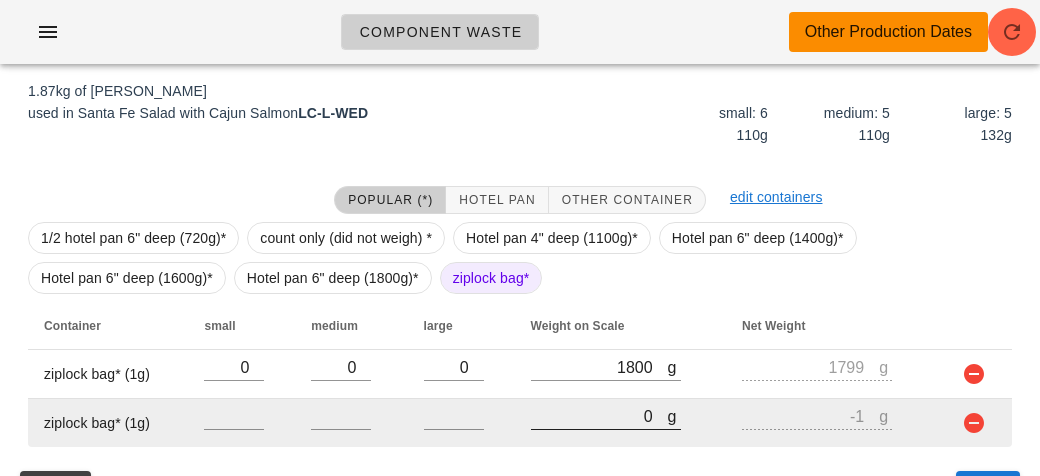 click on "0" at bounding box center (599, 416) 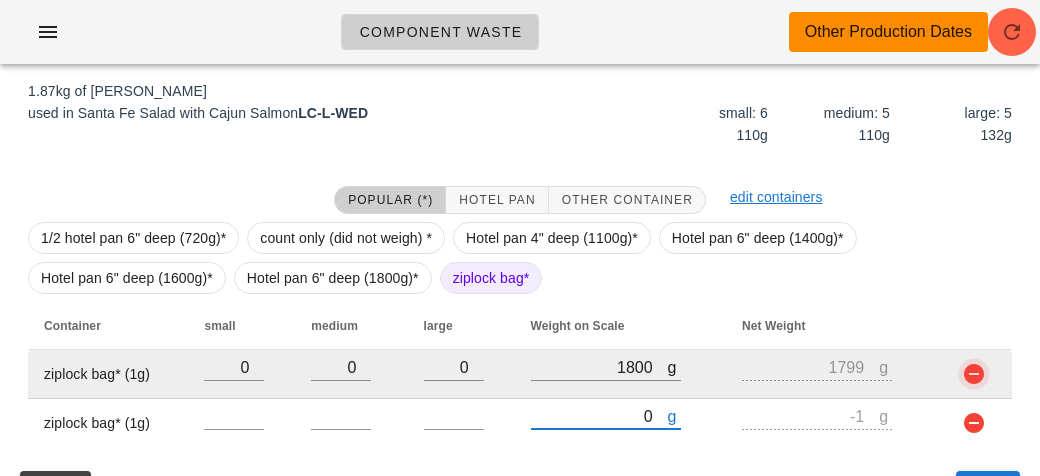 click at bounding box center [974, 374] 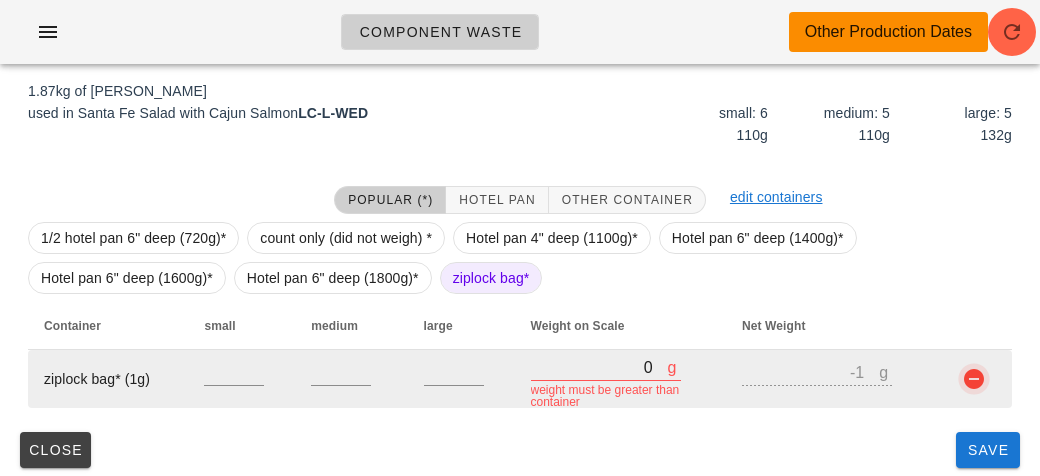 click at bounding box center [974, 379] 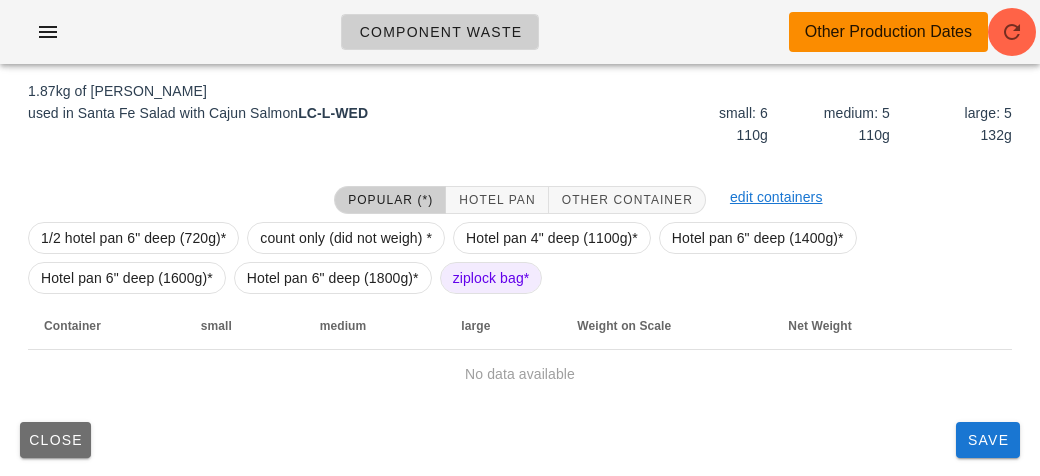 click on "Close" at bounding box center [55, 440] 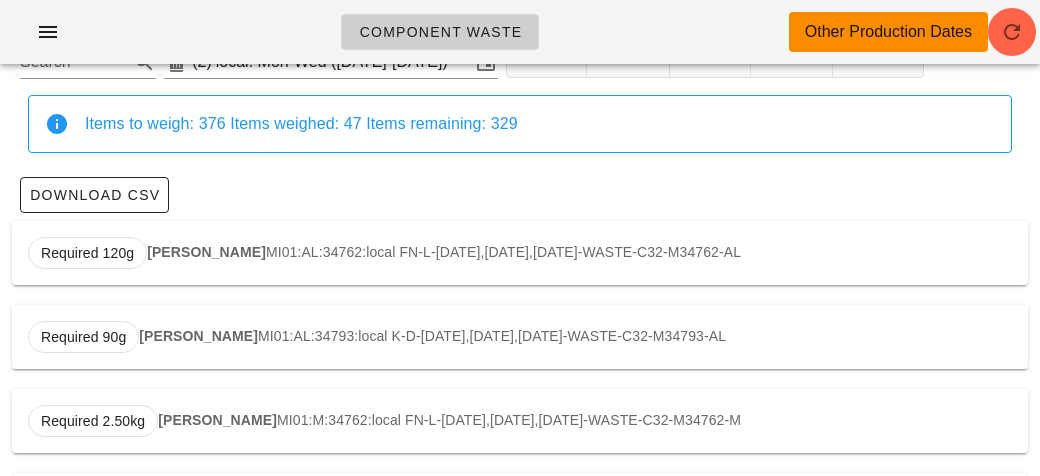 scroll, scrollTop: 0, scrollLeft: 0, axis: both 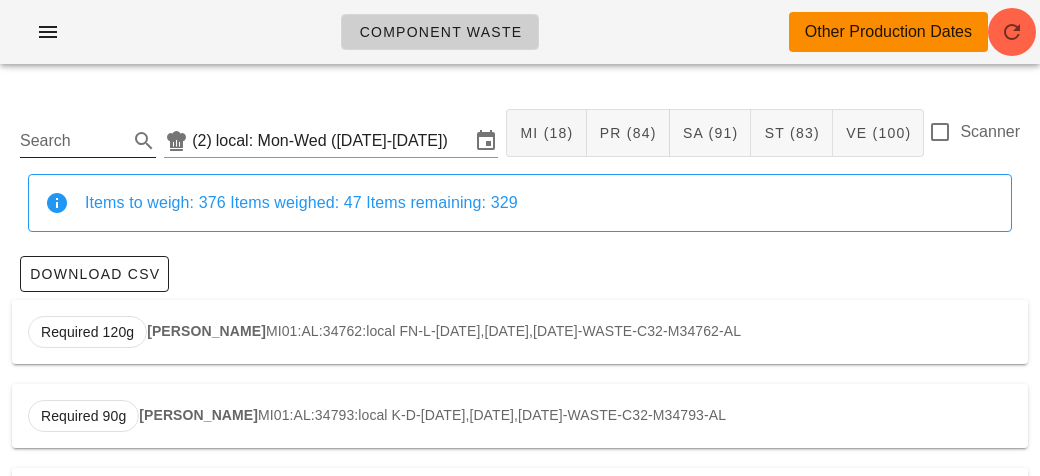 click on "Search" at bounding box center [72, 141] 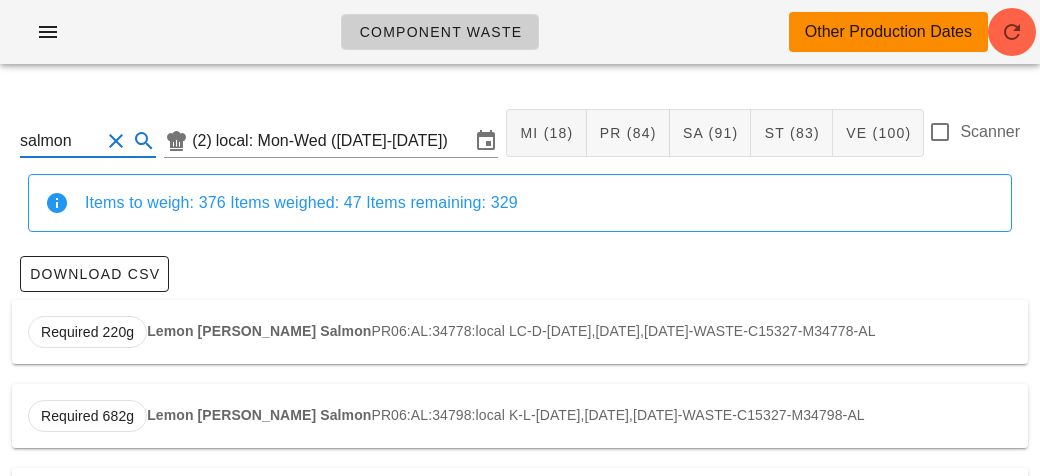 click on "Lemon [PERSON_NAME] Salmon" at bounding box center [259, 331] 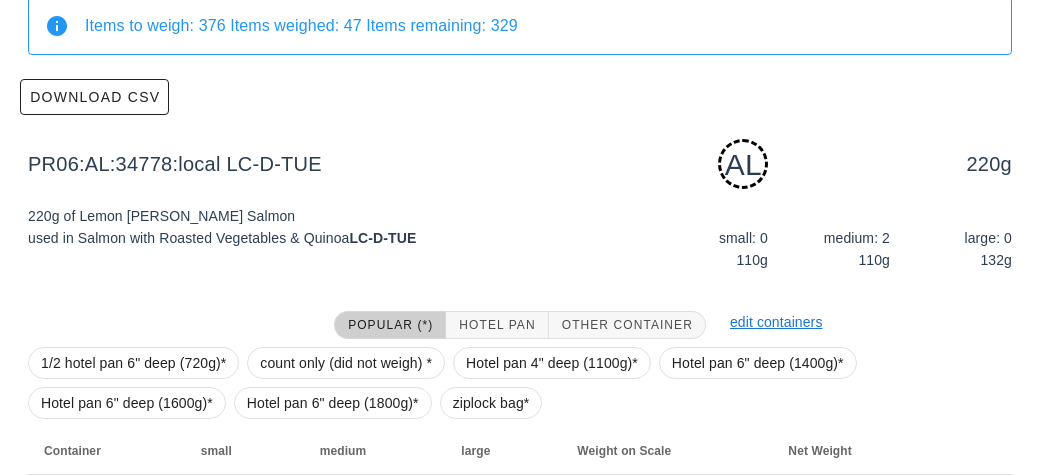 scroll, scrollTop: 302, scrollLeft: 0, axis: vertical 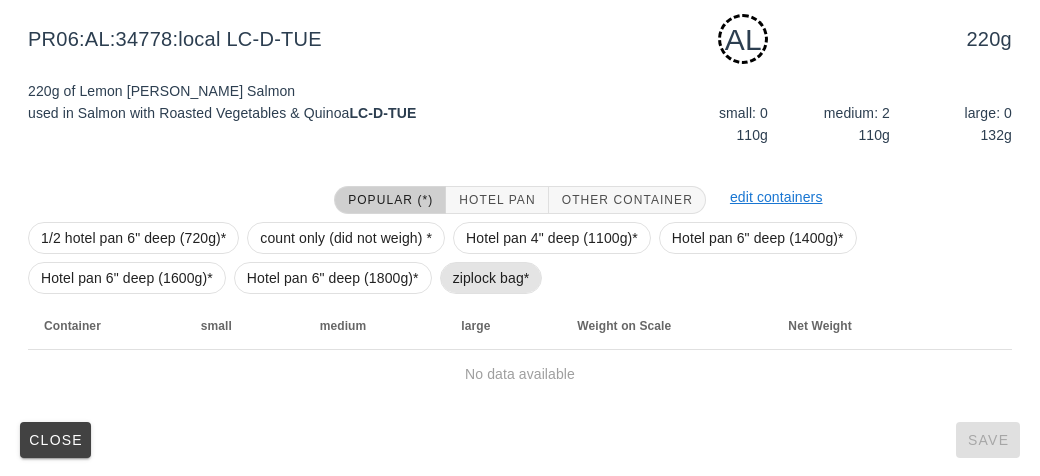 click on "ziplock bag*" at bounding box center (491, 278) 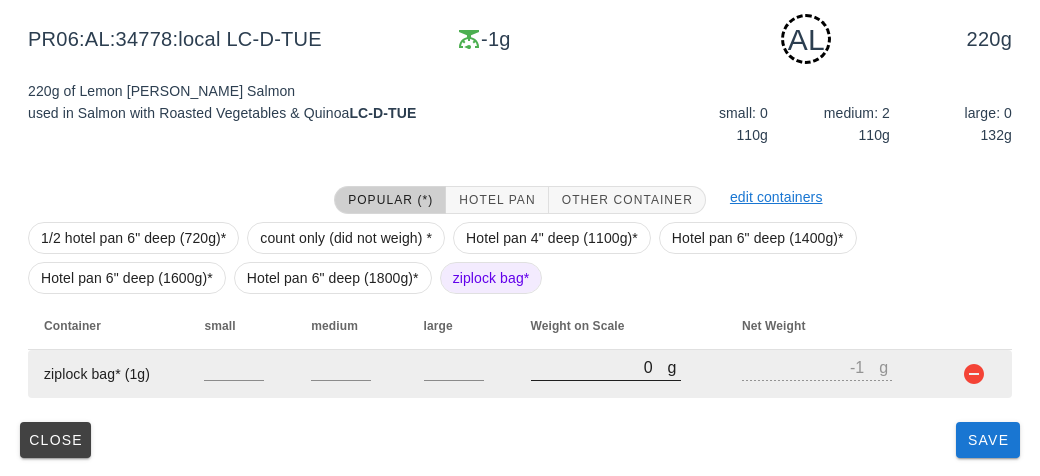click on "0" at bounding box center (599, 367) 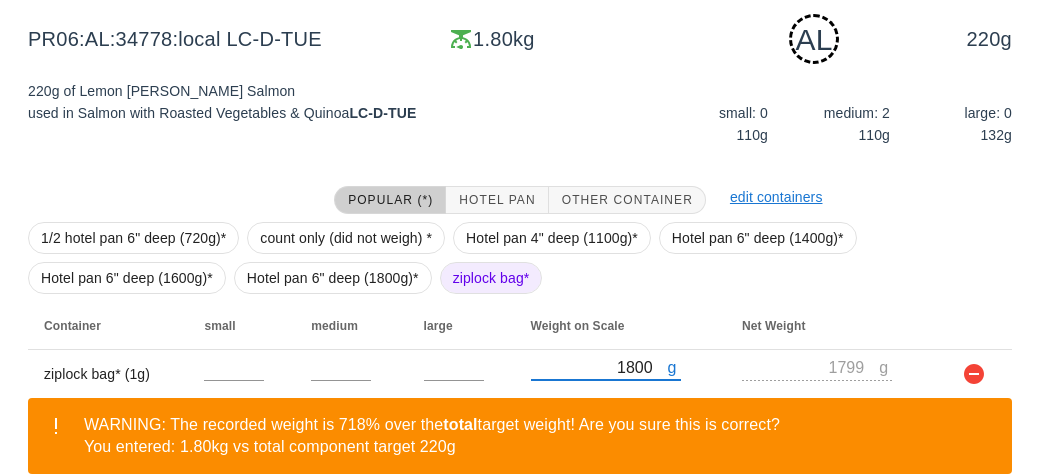 click on "ziplock bag*" at bounding box center [491, 278] 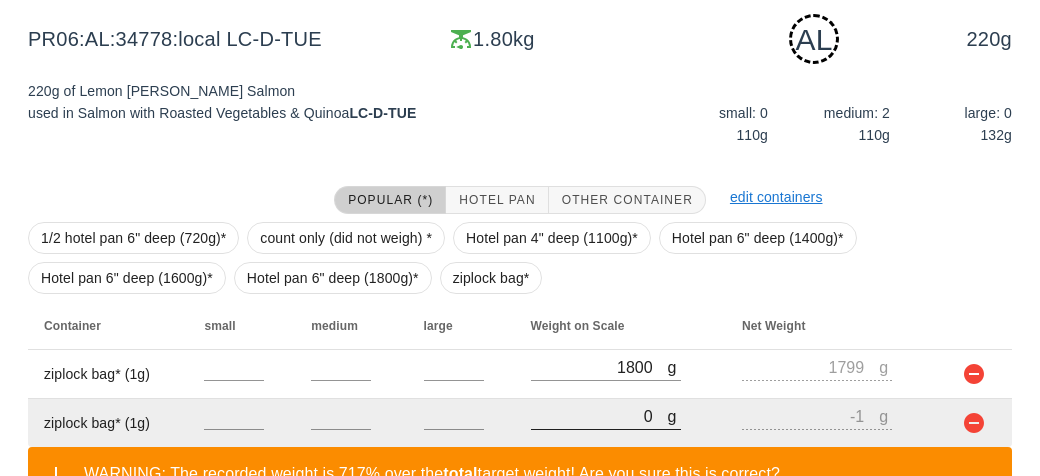 click on "0" at bounding box center (599, 416) 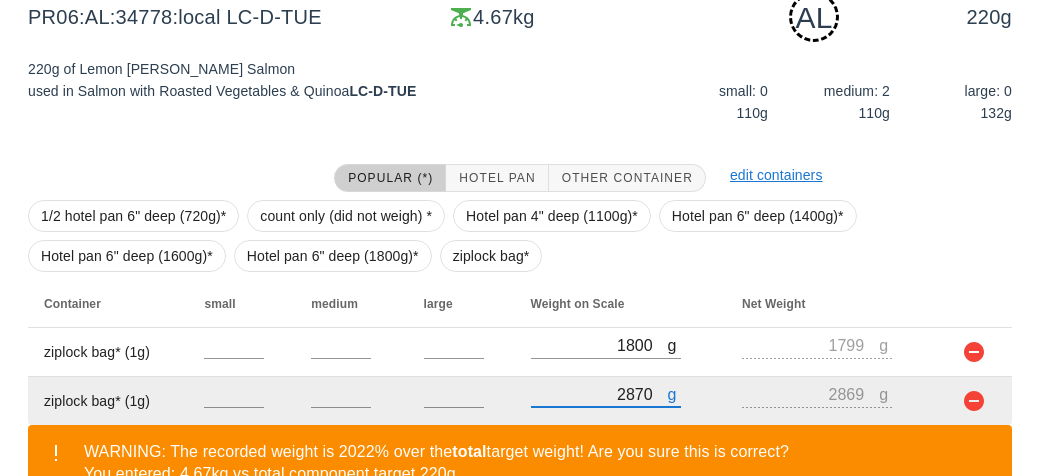 scroll, scrollTop: 443, scrollLeft: 0, axis: vertical 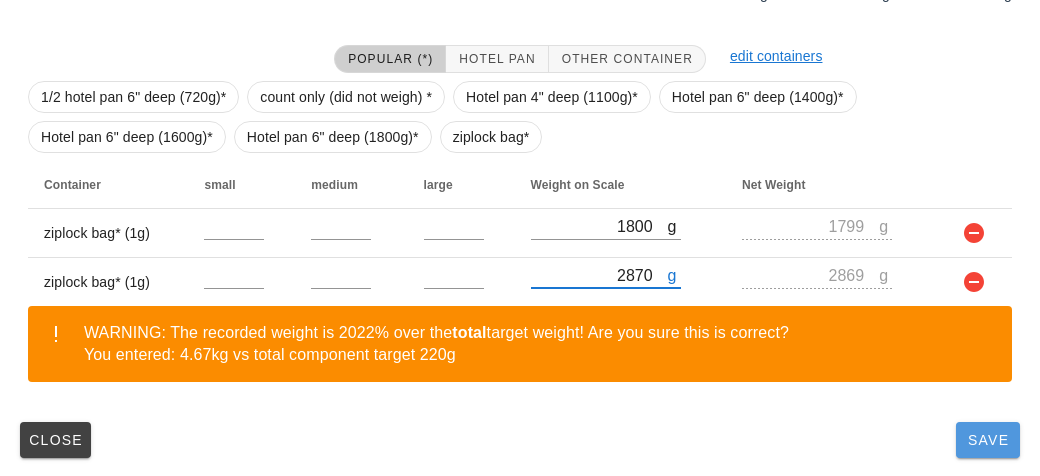 click on "Save" at bounding box center (988, 440) 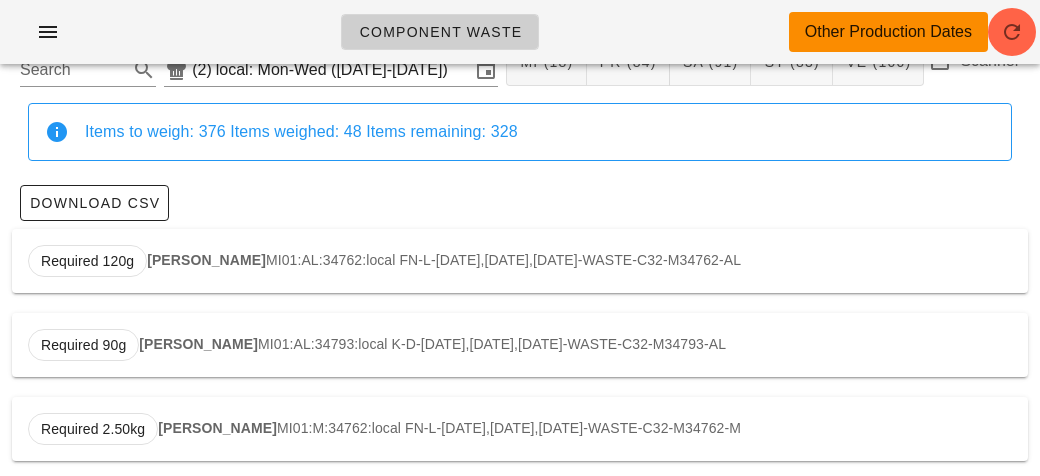 scroll, scrollTop: 0, scrollLeft: 0, axis: both 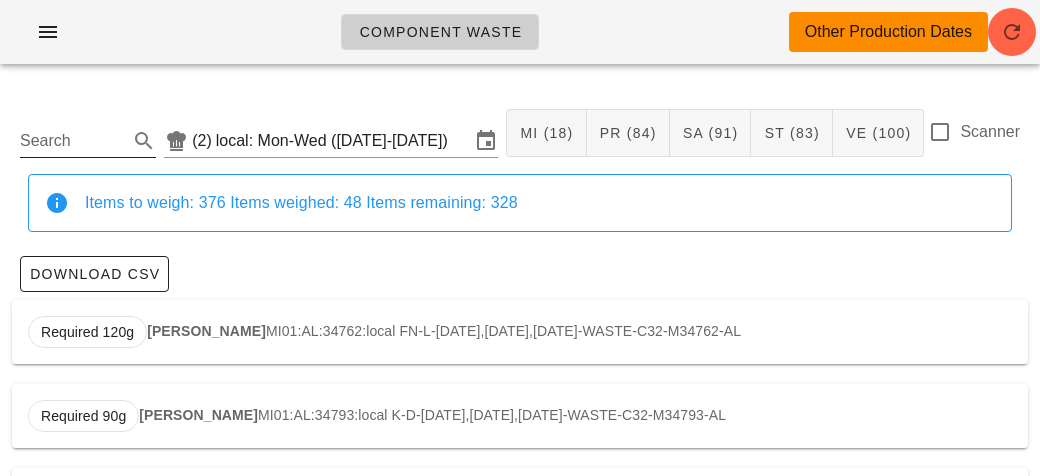 click on "Search" at bounding box center (72, 141) 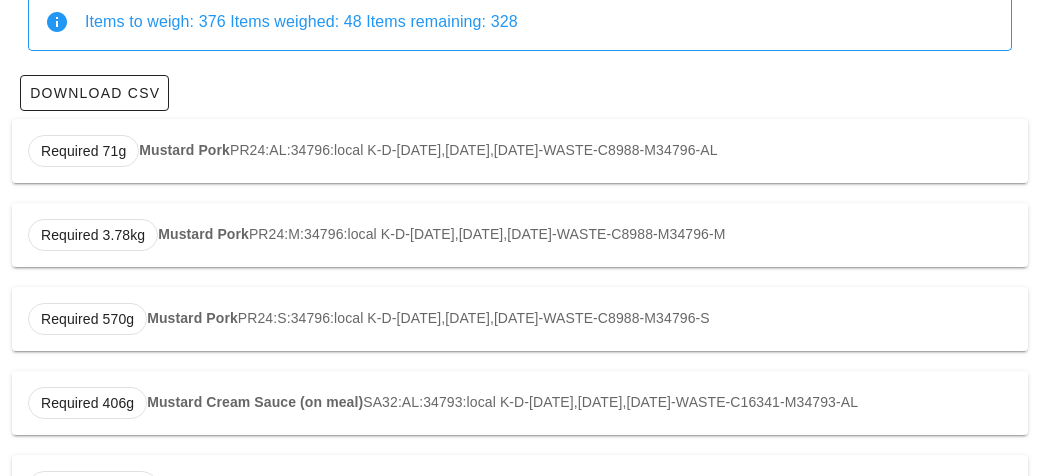 scroll, scrollTop: 590, scrollLeft: 0, axis: vertical 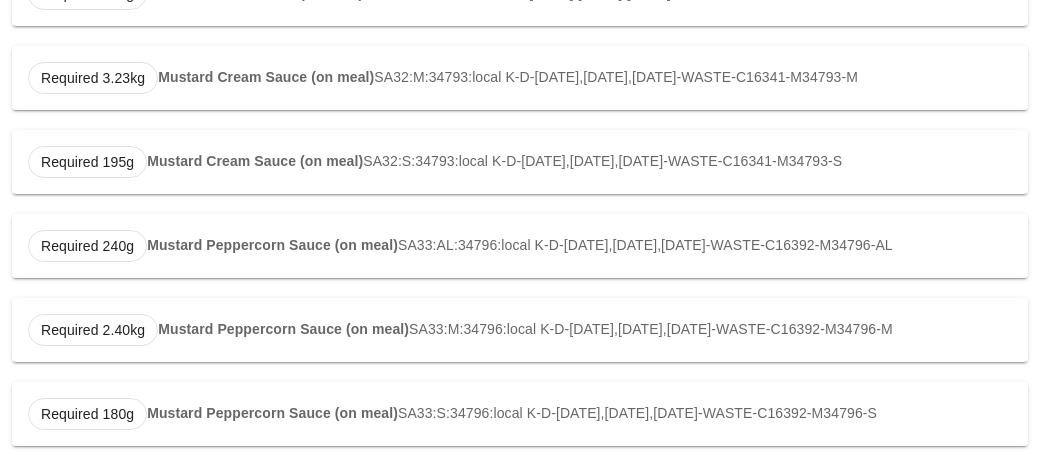 click on "Mustard Peppercorn Sauce (on meal)" at bounding box center (272, 245) 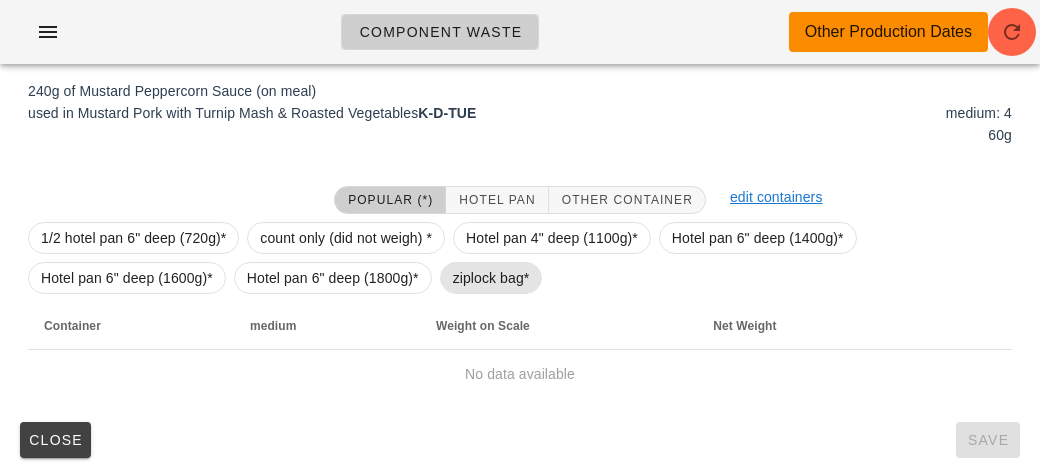 click on "ziplock bag*" at bounding box center [491, 278] 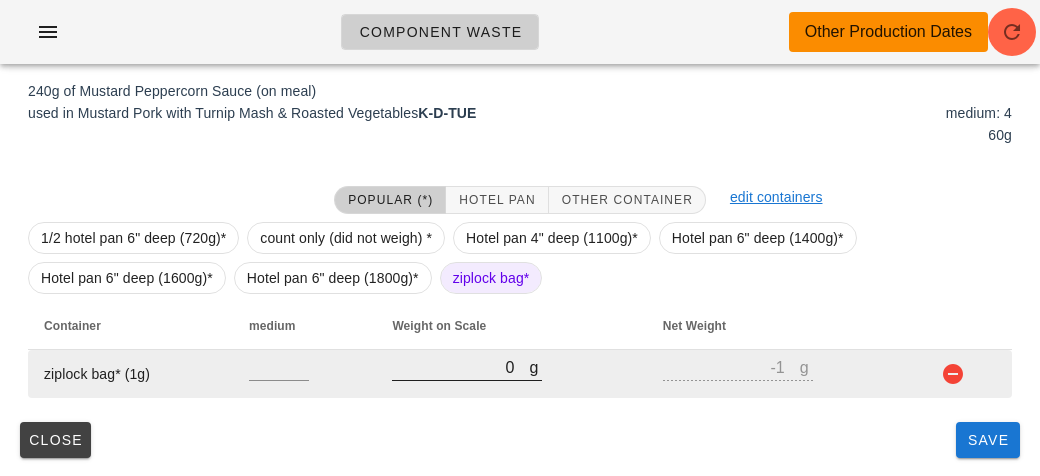 click on "0" at bounding box center [460, 367] 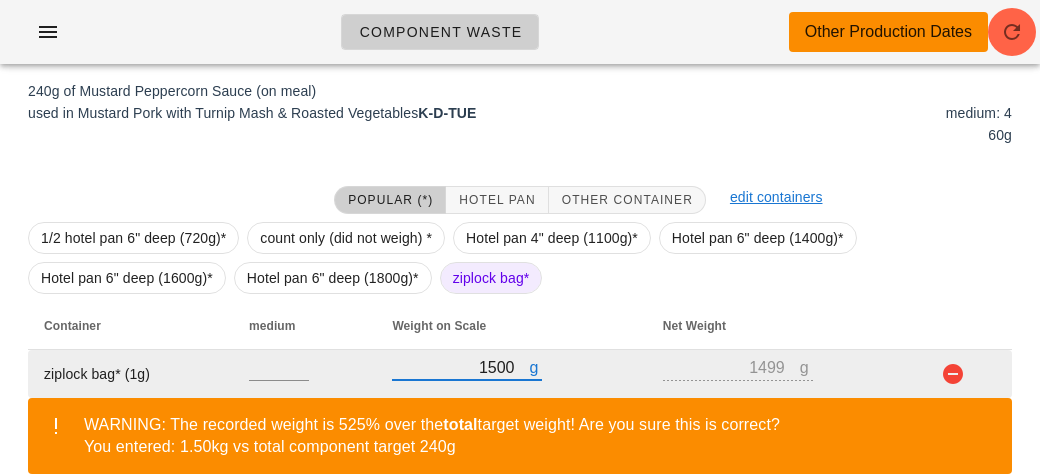 scroll, scrollTop: 394, scrollLeft: 0, axis: vertical 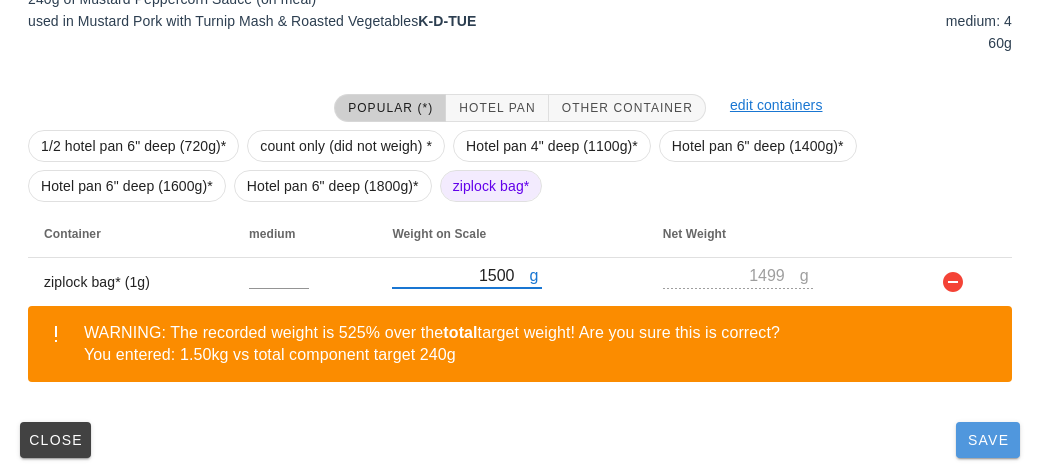 click on "Save" at bounding box center [988, 440] 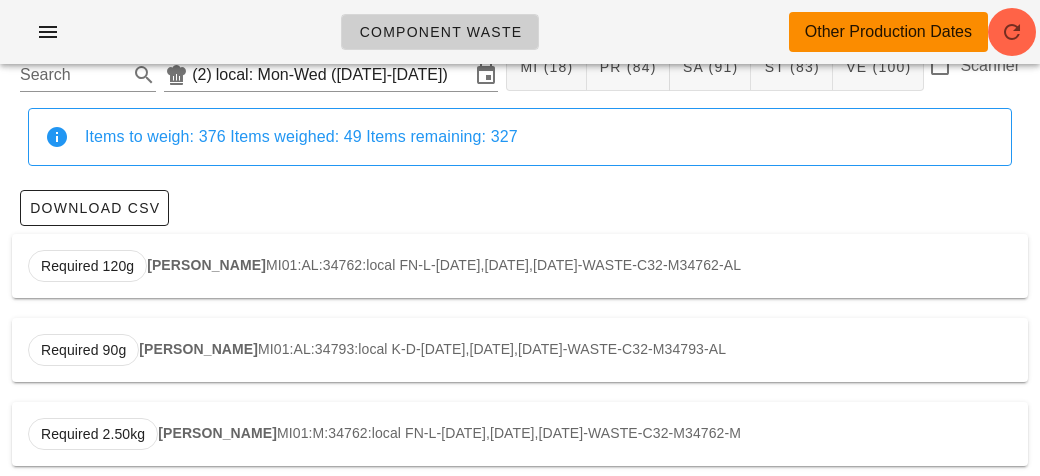 scroll, scrollTop: 0, scrollLeft: 0, axis: both 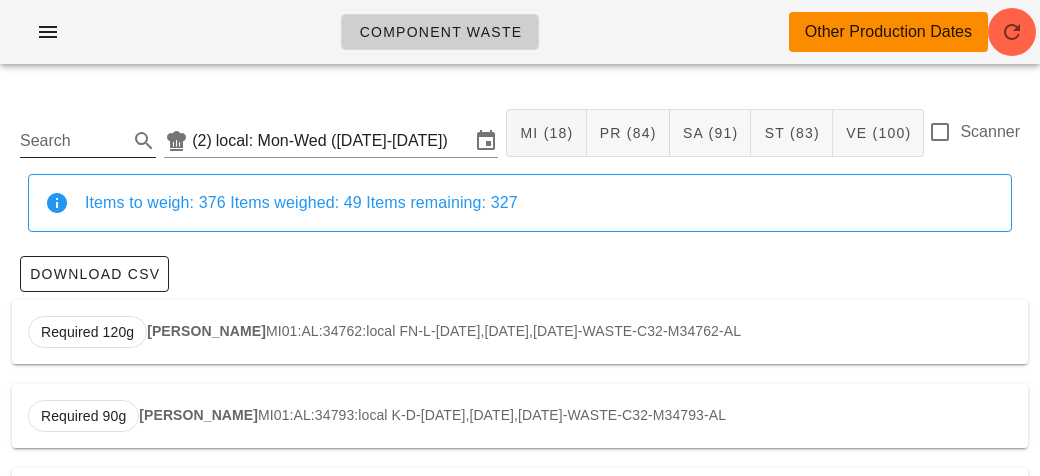 click on "Search" at bounding box center (72, 141) 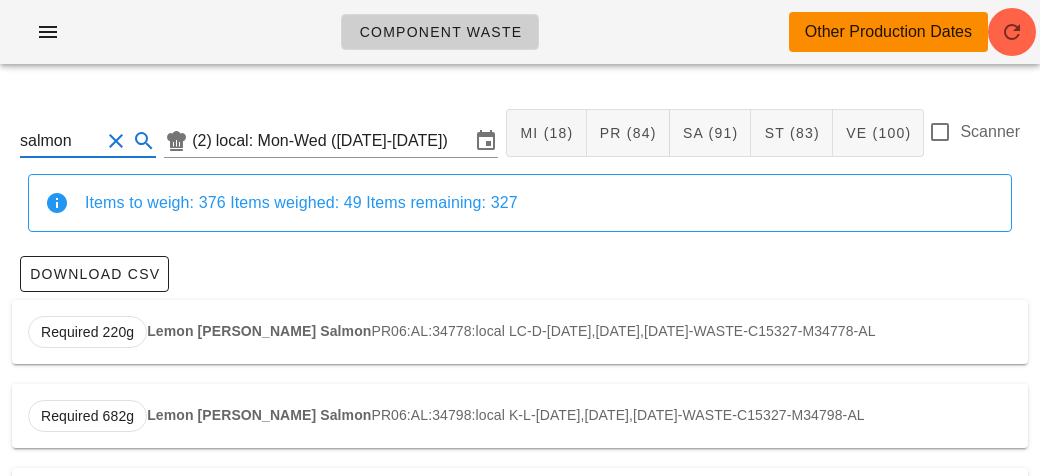 click on "Required 220g Lemon [PERSON_NAME] Salmon  PR06:AL:34778:local LC-D-[DATE],[DATE],[DATE]-WASTE-C15327-M34778-AL" at bounding box center (520, 332) 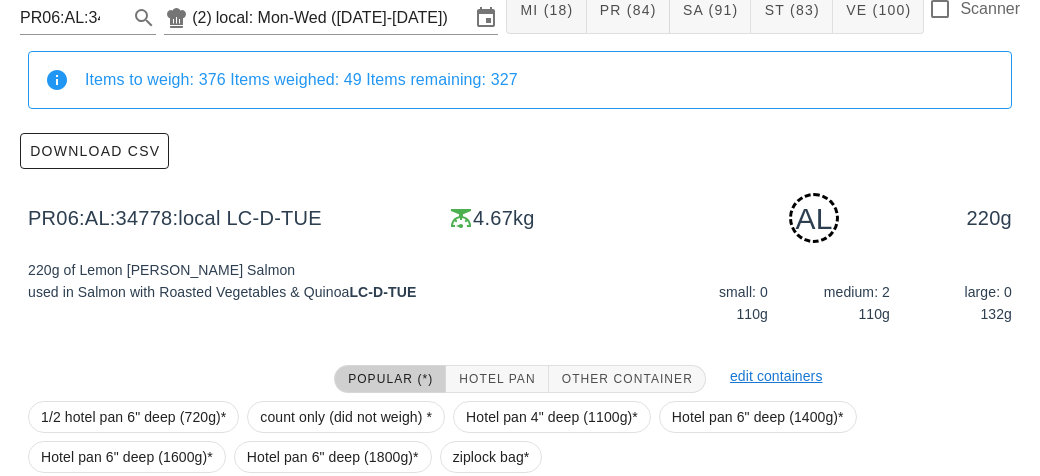 scroll, scrollTop: 443, scrollLeft: 0, axis: vertical 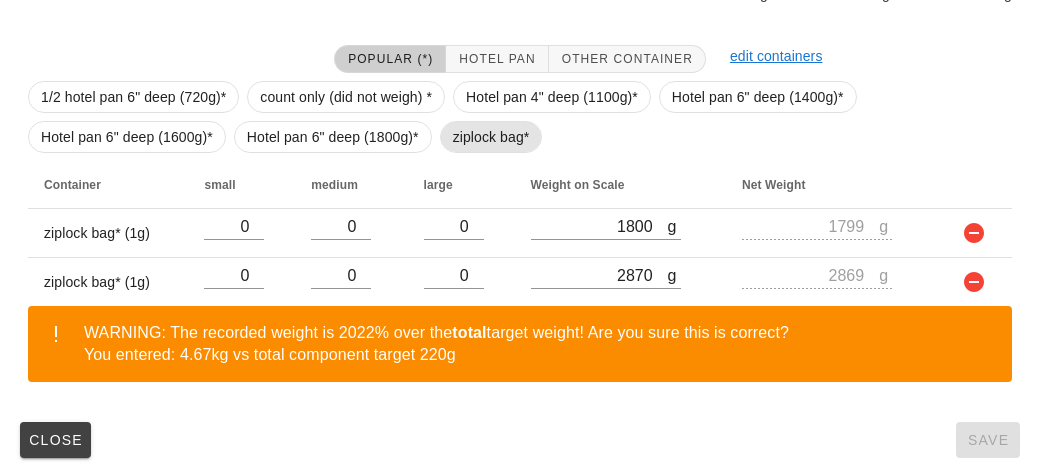 click on "ziplock bag*" at bounding box center [491, 137] 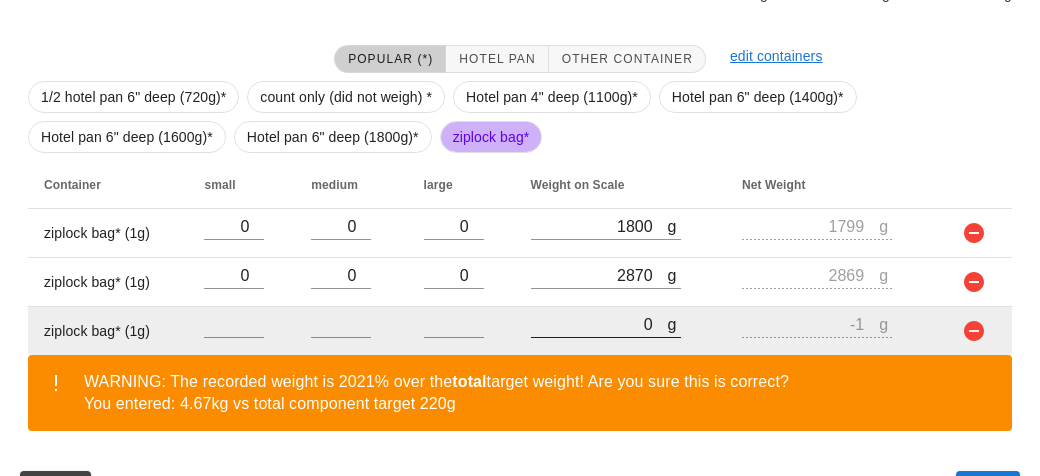 click on "0" at bounding box center [599, 324] 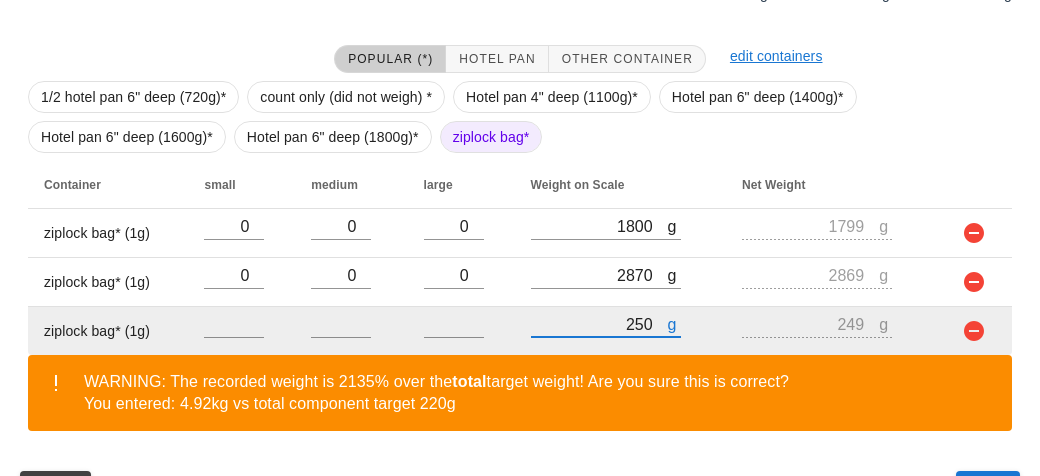 scroll, scrollTop: 491, scrollLeft: 0, axis: vertical 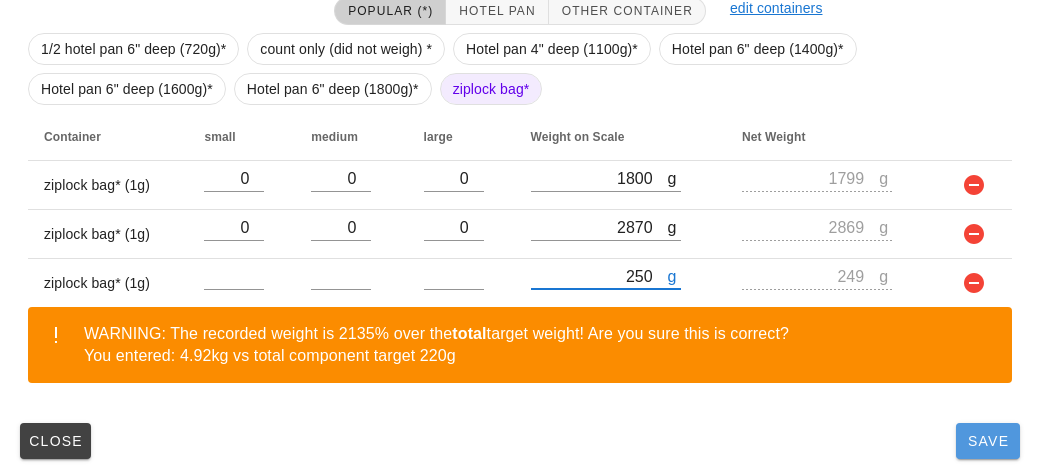 click on "Save" at bounding box center (988, 441) 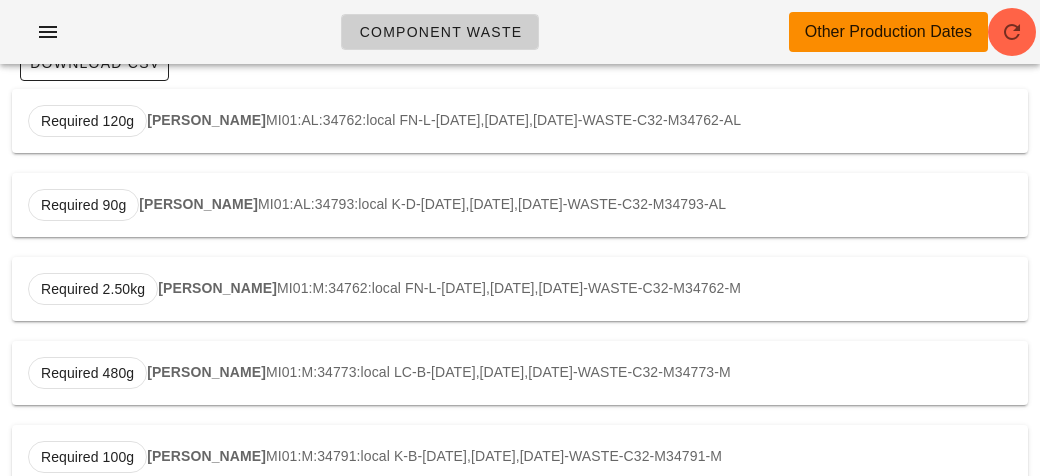 scroll, scrollTop: 0, scrollLeft: 0, axis: both 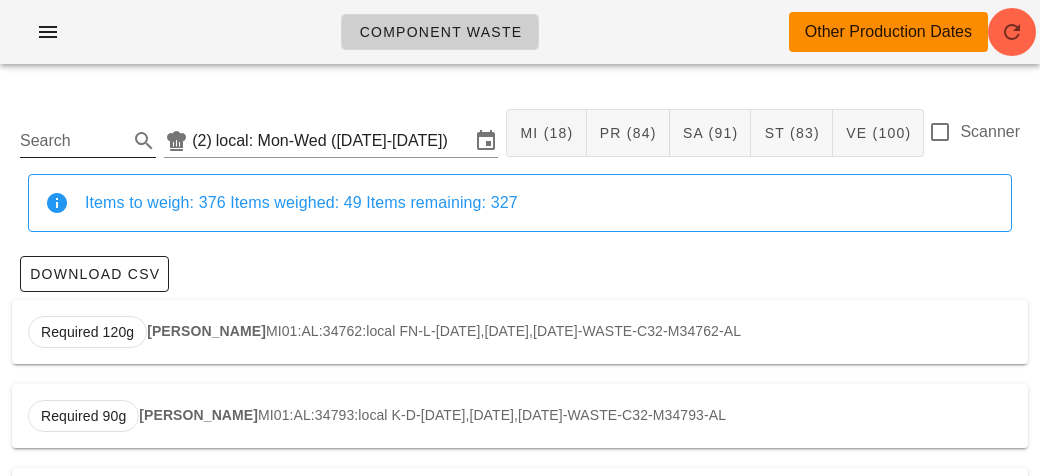 click on "Search" at bounding box center (72, 141) 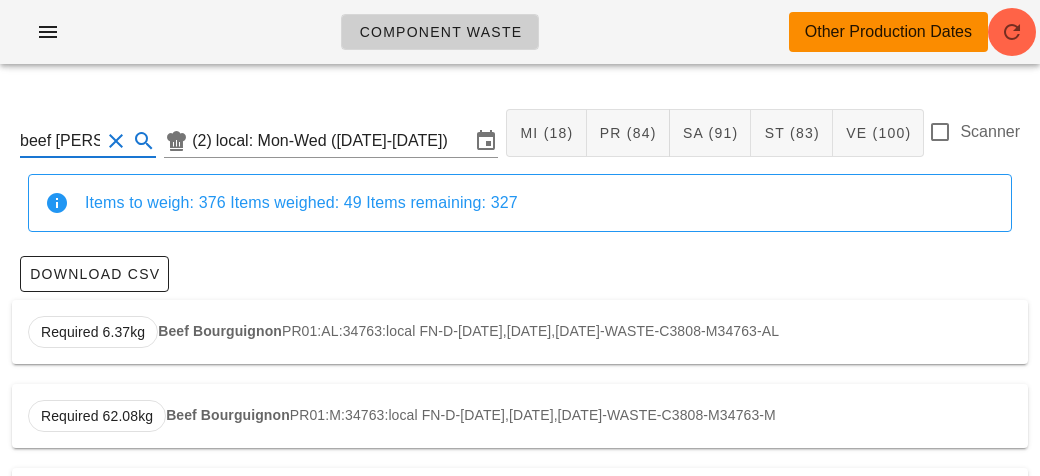 click on "Required 6.37kg Beef Bourguignon  PR01:AL:34763:local FN-D-[DATE],[DATE],[DATE]-WASTE-C3808-M34763-AL" at bounding box center [520, 332] 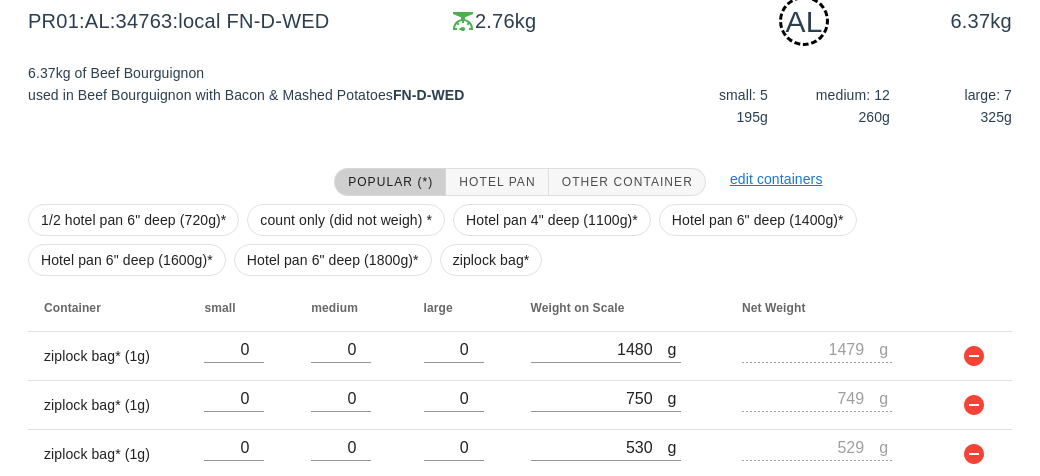 scroll, scrollTop: 400, scrollLeft: 0, axis: vertical 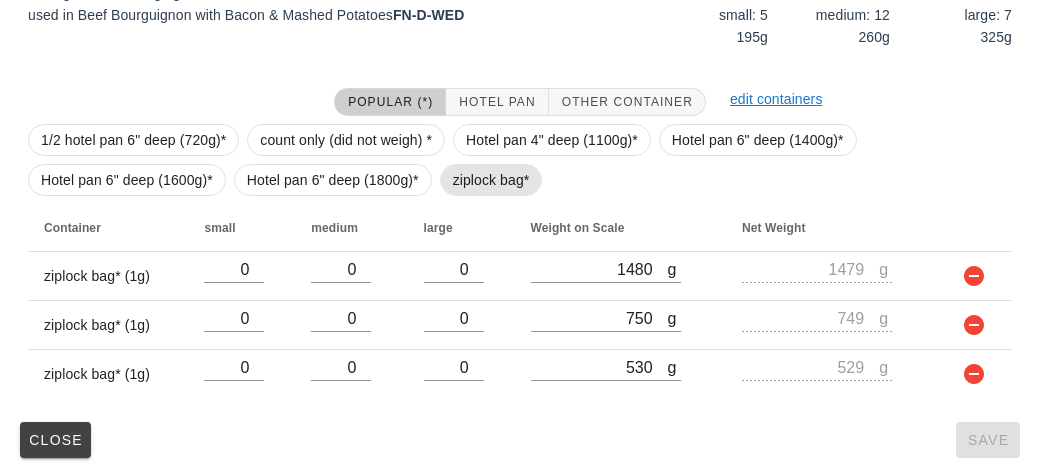click on "ziplock bag*" at bounding box center [491, 180] 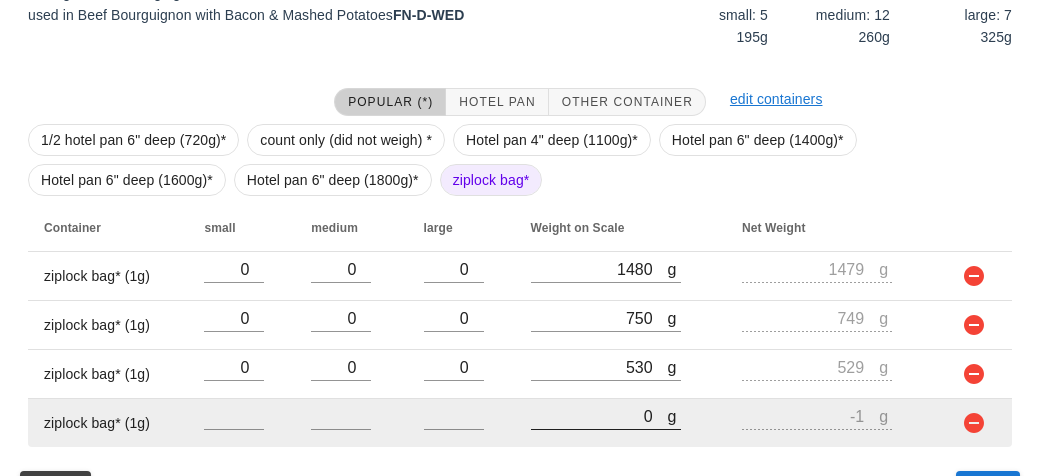 click on "0" at bounding box center [599, 416] 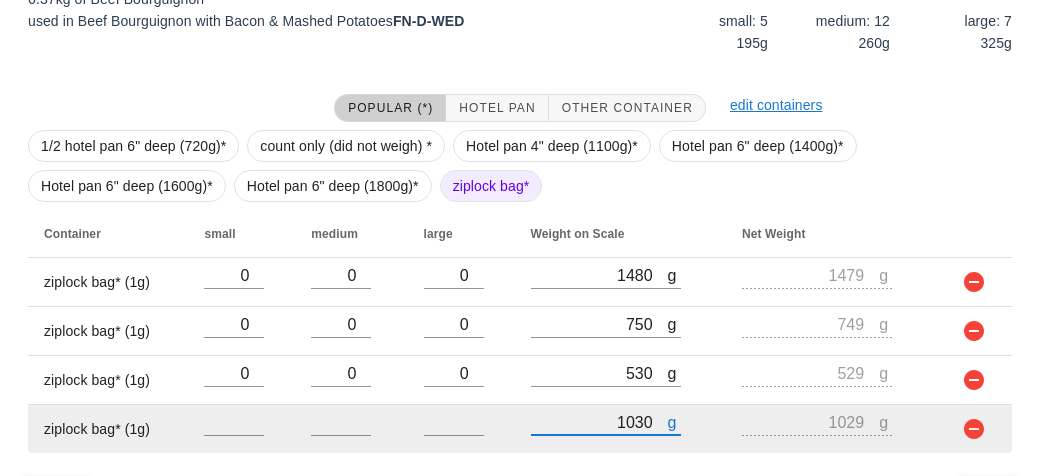 scroll, scrollTop: 449, scrollLeft: 0, axis: vertical 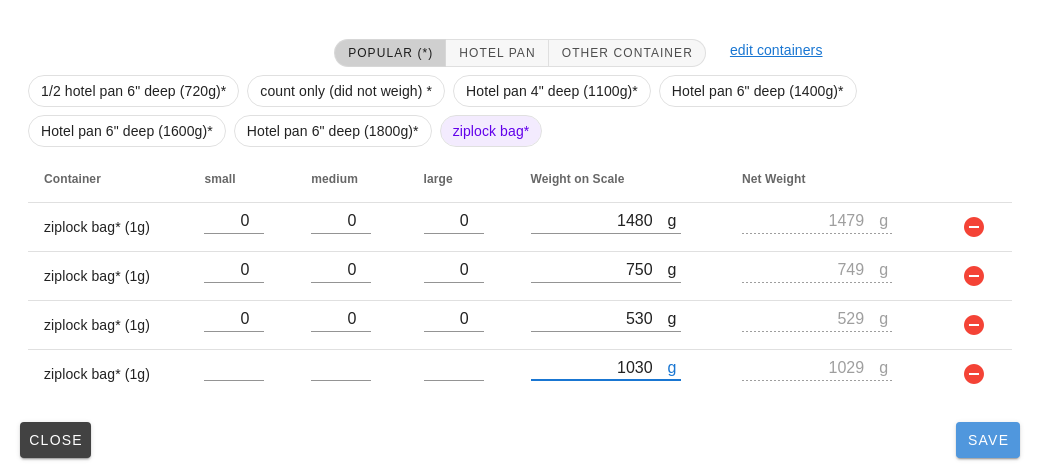 click on "Save" at bounding box center (988, 440) 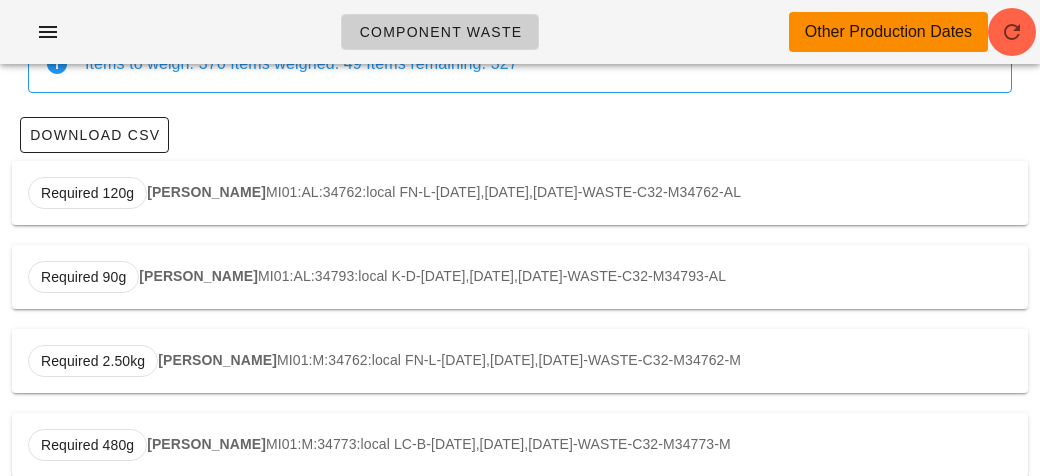 scroll, scrollTop: 0, scrollLeft: 0, axis: both 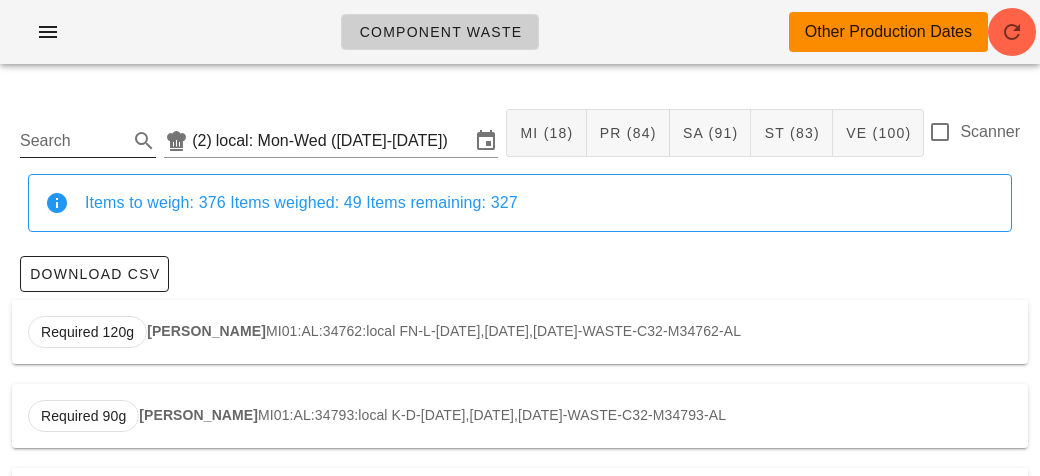 click on "Search" at bounding box center [72, 141] 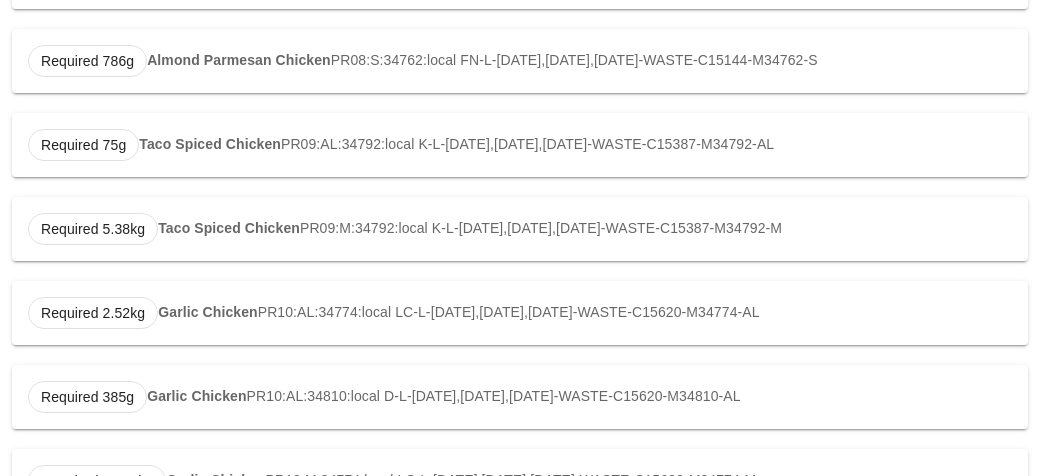 scroll, scrollTop: 452, scrollLeft: 0, axis: vertical 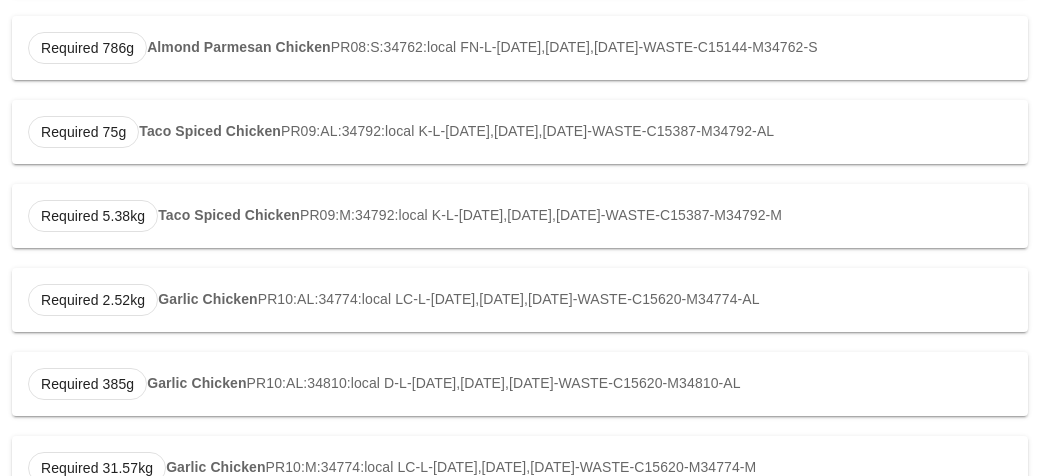click on "Required 2.52kg Garlic Chicken  PR10:AL:34774:local LC-L-[DATE],[DATE],[DATE]-WASTE-C15620-M34774-AL" at bounding box center (520, 300) 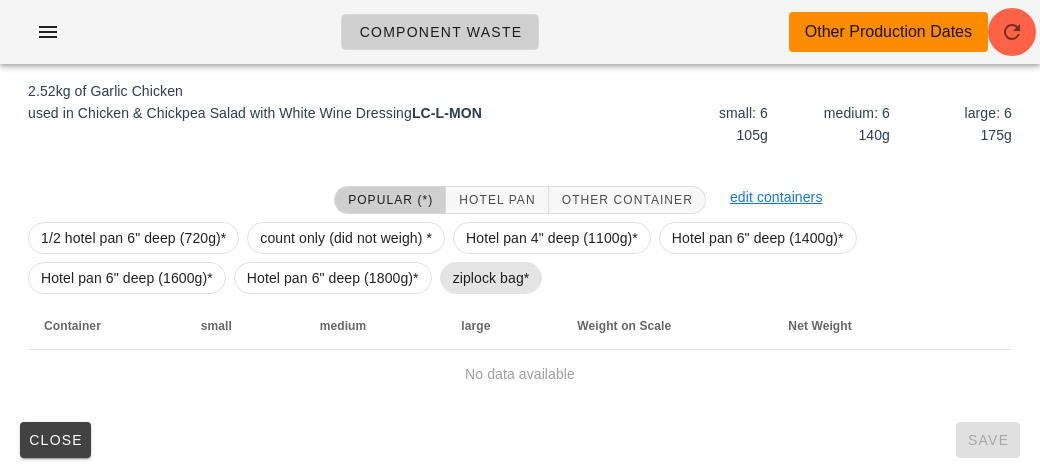 click on "ziplock bag*" at bounding box center [491, 278] 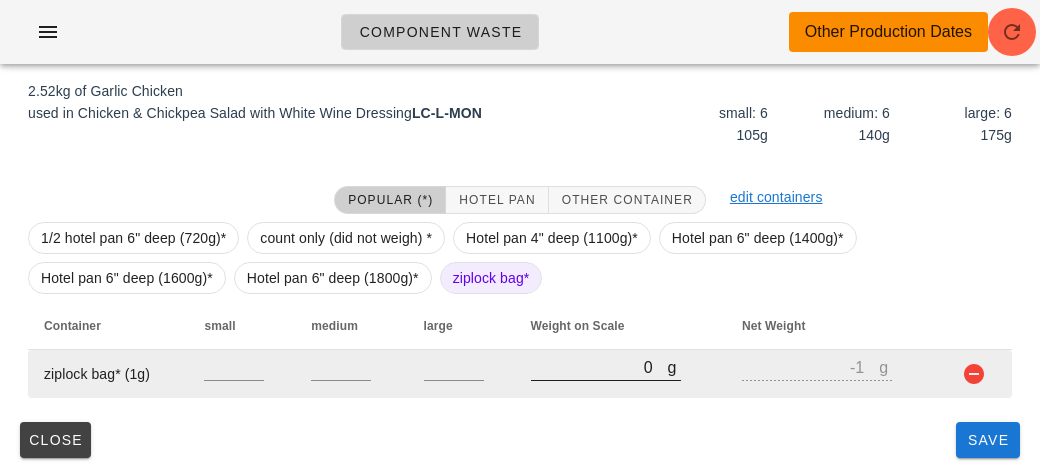 click on "0" at bounding box center (599, 367) 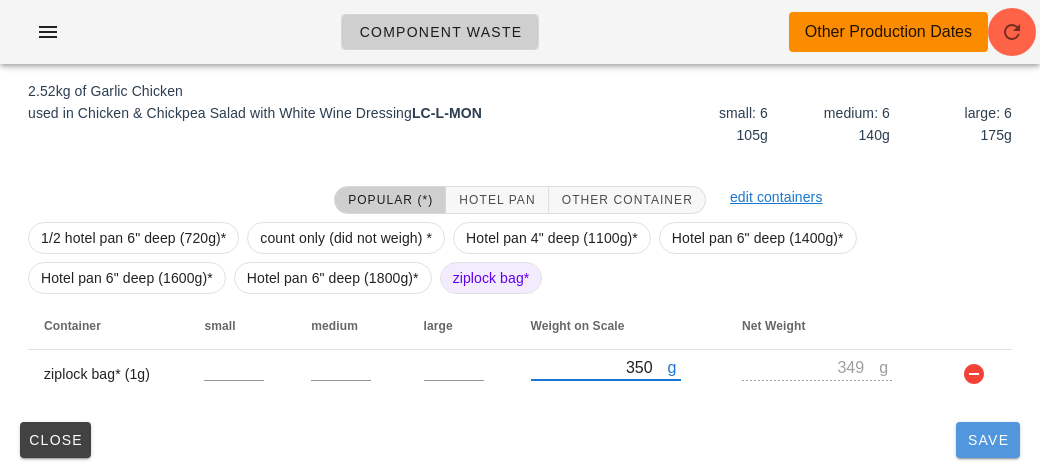click on "Save" at bounding box center (988, 440) 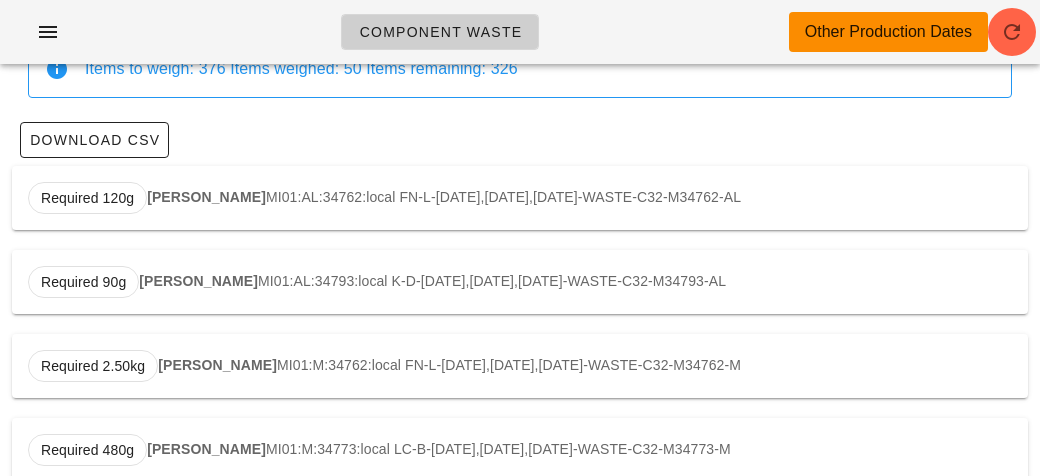scroll, scrollTop: 0, scrollLeft: 0, axis: both 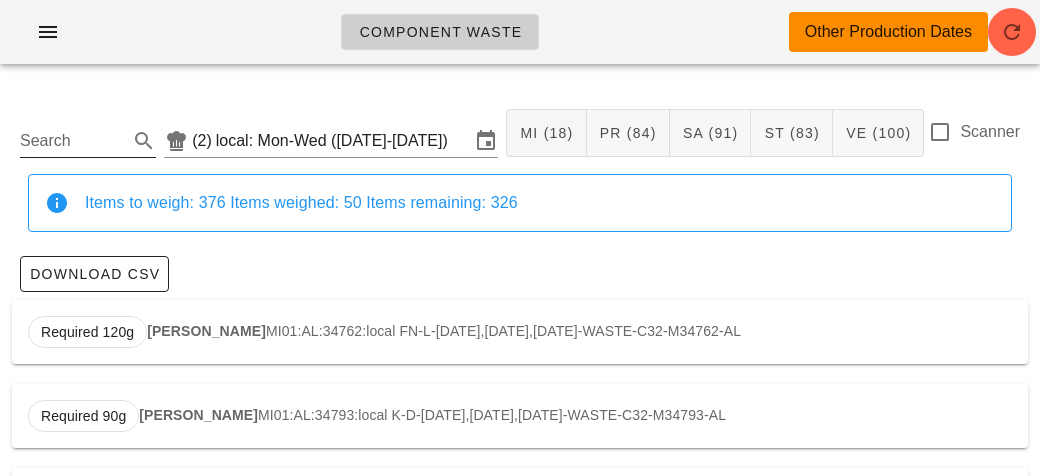 click on "Search" at bounding box center [72, 141] 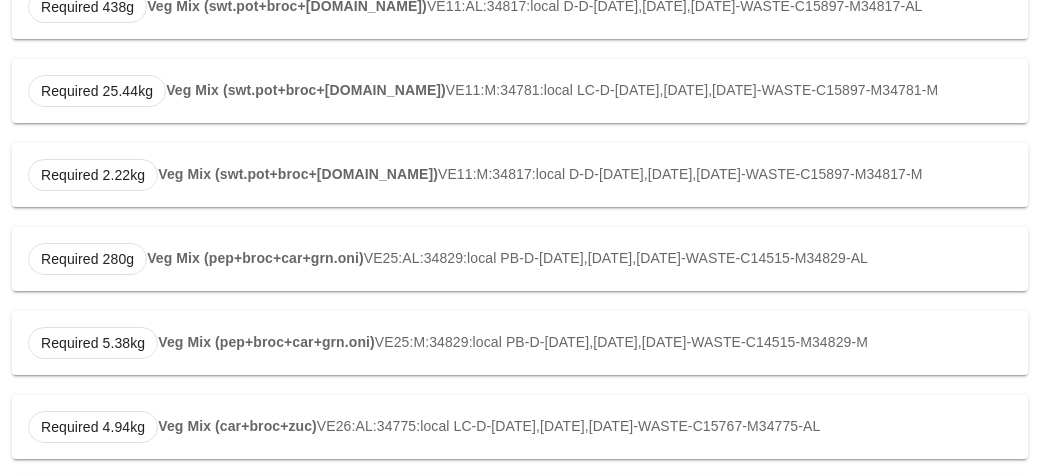 scroll, scrollTop: 498, scrollLeft: 0, axis: vertical 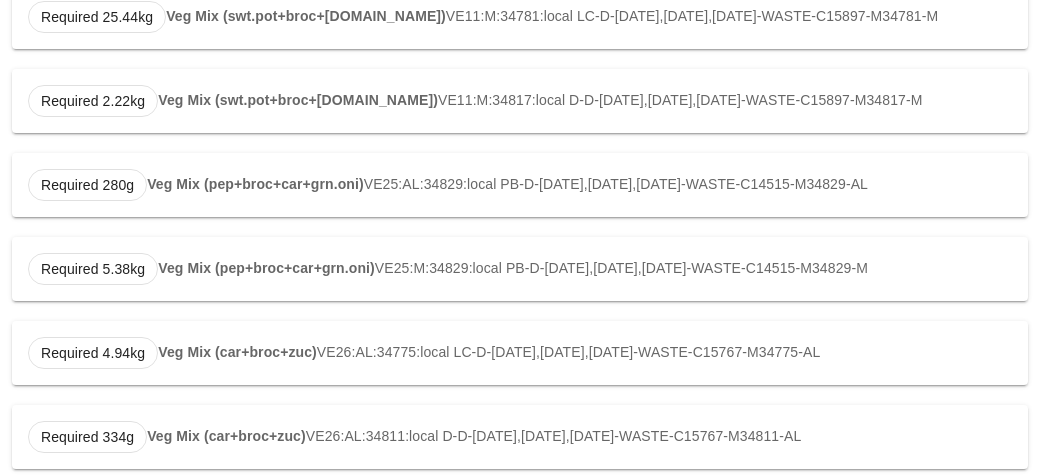 click on "Required 4.94kg Veg Mix (car+broc+zuc)  VE26:AL:34775:local LC-D-[DATE],[DATE],[DATE]-WASTE-C15767-M34775-AL" at bounding box center (520, 353) 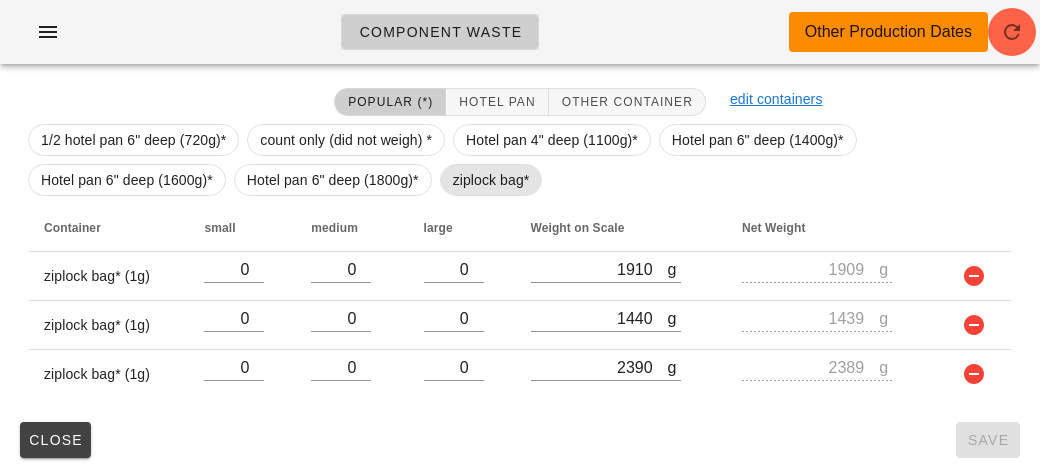 click on "ziplock bag*" at bounding box center [491, 180] 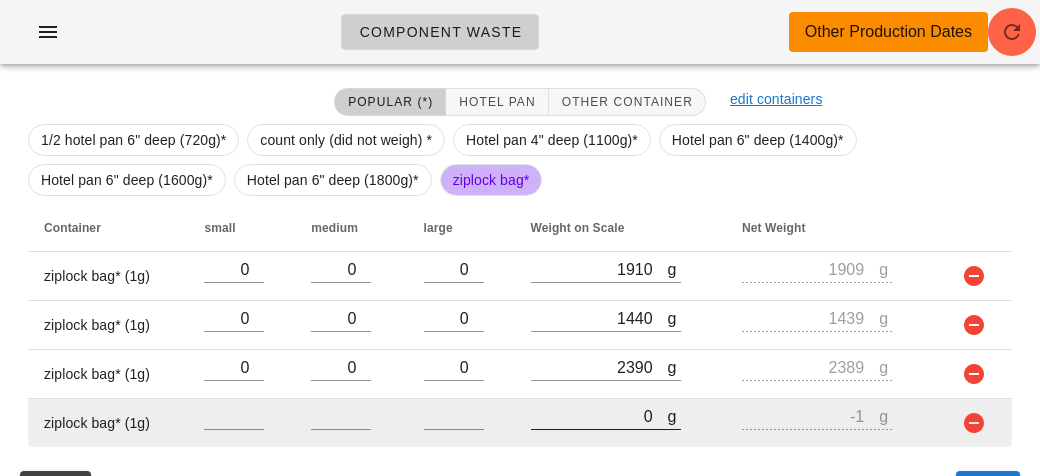 click on "0" at bounding box center [599, 416] 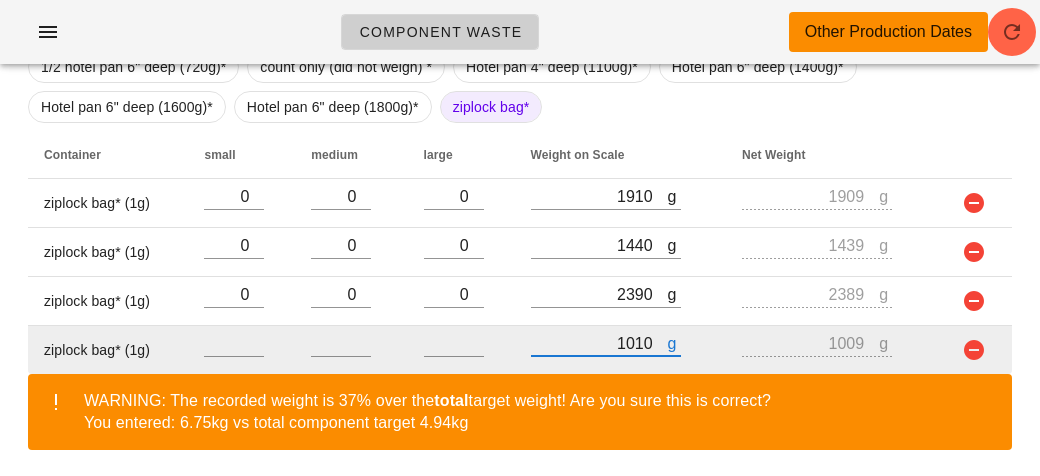 scroll, scrollTop: 540, scrollLeft: 0, axis: vertical 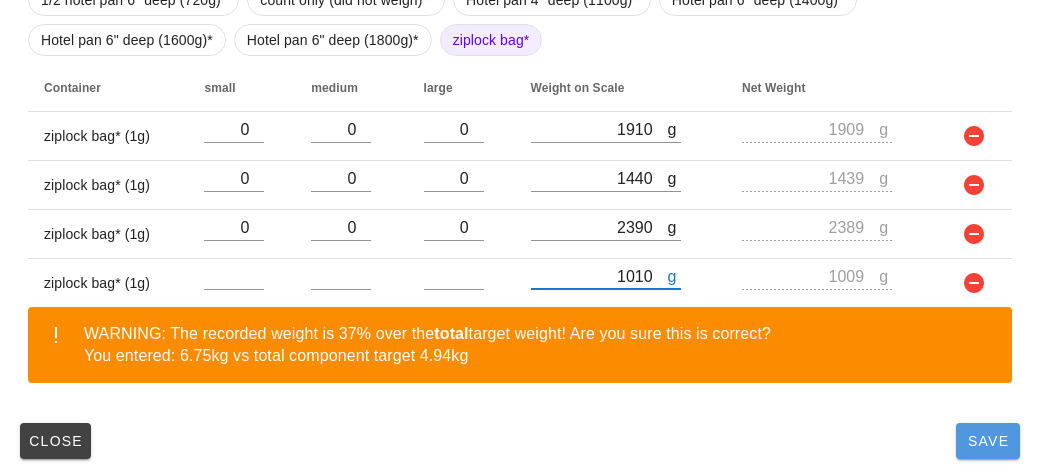 click on "Save" at bounding box center [988, 441] 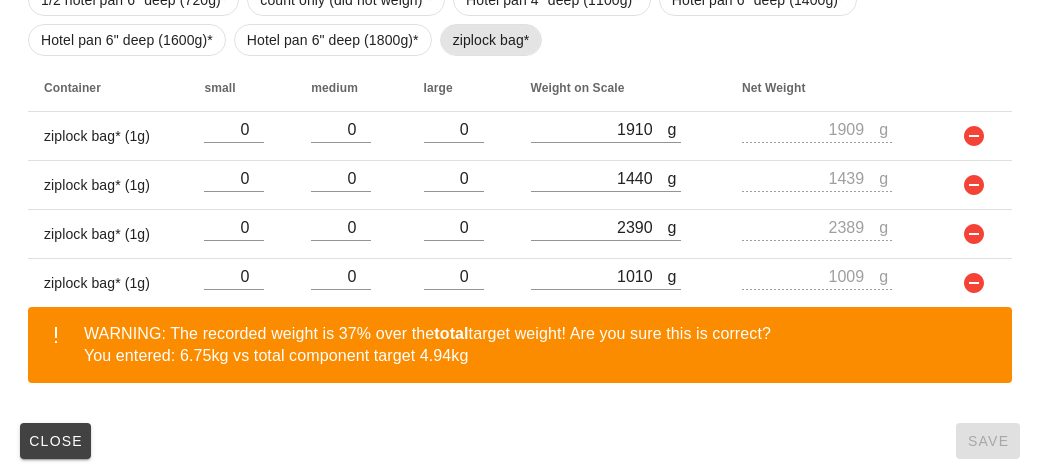 click on "ziplock bag*" at bounding box center (491, 40) 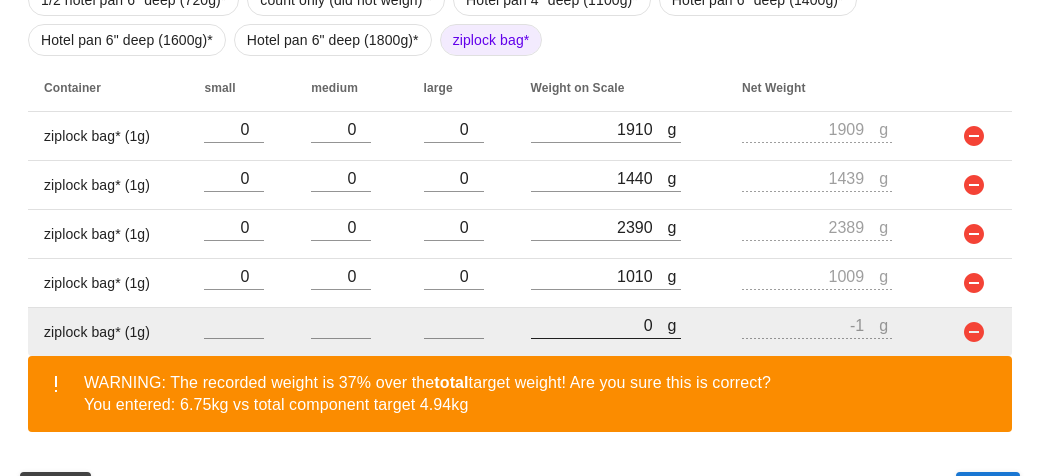 click on "0" at bounding box center (599, 325) 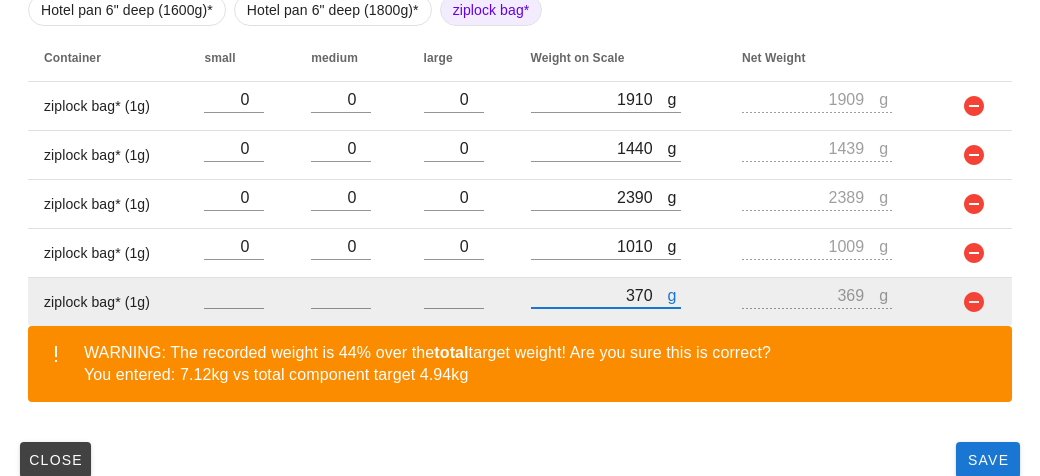 scroll, scrollTop: 589, scrollLeft: 0, axis: vertical 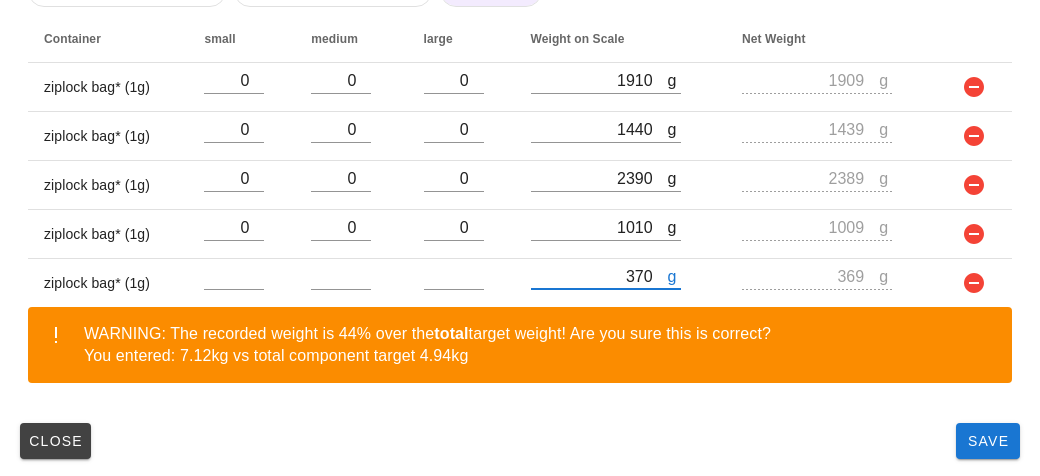 click on "VE26:AL:34775:local (2) local: Mon-Wed ([DATE]-[DATE]) MI (18)  PR (84)  SA (91)  ST (83)  VE (100)  Scanner  Items to weigh: 376 Items weighed: 50 Items remaining: 326  Download CSV  VE26:AL:34775:local LC-D-MON   7.12kg  AL  4.94kg   4.94kg of Veg Mix (car+broc+zuc)   used in Lemon & Herb Pork Chops with Brown [PERSON_NAME]-D-MON   small: 10 100.1g   medium: 17 133.5g   large: 10 166.9g  Popular (*) Hotel Pan Other Container edit containers  1/2 hotel pan 6" deep (720g)*   count only (did not weigh) *   Hotel pan 4" deep (1100g)*   Hotel pan 6" deep (1400g)*   Hotel pan 6" deep (1600g)*   Hotel pan 6" deep (1800g)*   ziplock bag*  Container small medium large Weight on Scale Net Weight  ziplock bag* (1g)  0 0 0 g 1910 g 1909  ziplock bag* (1g)  0 0 0 g 1440 g 1439  ziplock bag* (1g)  0 0 0 g 2390 g 2389  ziplock bag* (1g)  0 0 0 g 1010 g 1009  ziplock bag* (1g)  g 370 g 369  WARNING: The recorded weight is 44% over the  total  target weight! Are you sure this is correct?  Close Save" at bounding box center (520, -15) 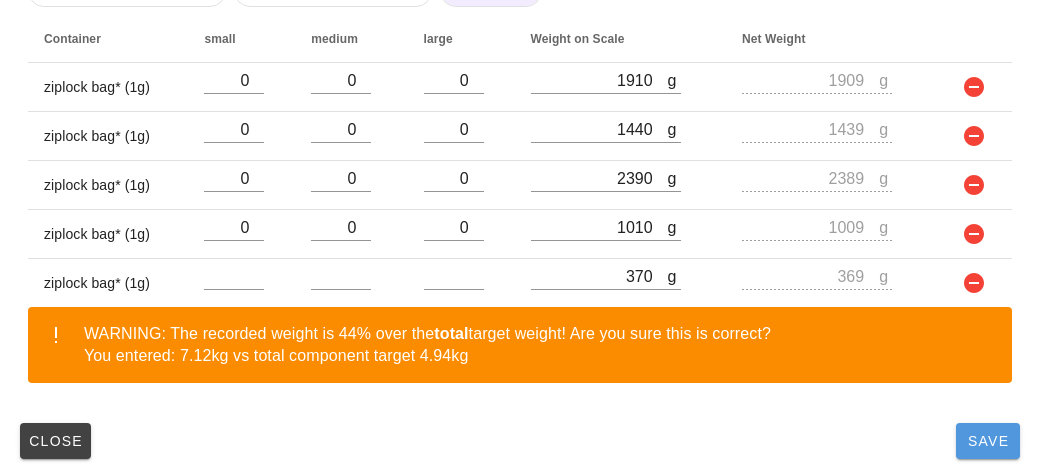 click on "Save" at bounding box center (988, 441) 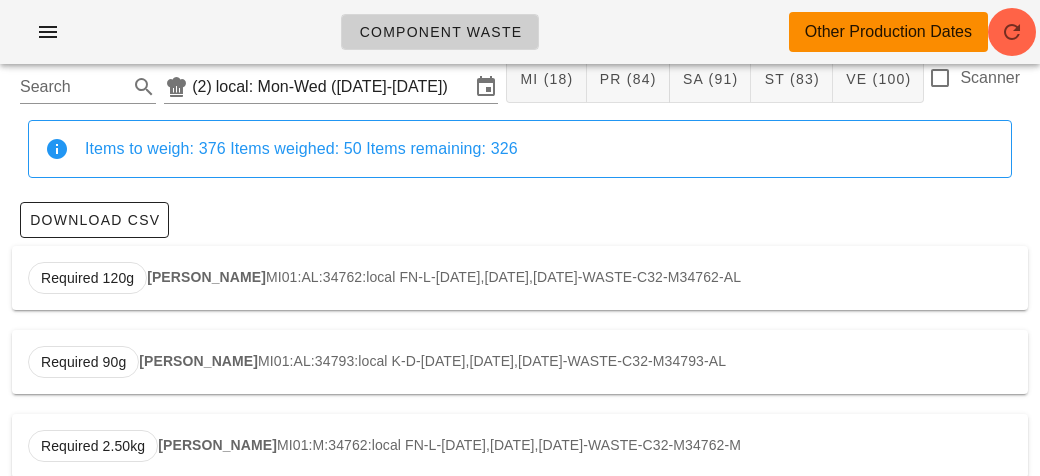 scroll, scrollTop: 0, scrollLeft: 0, axis: both 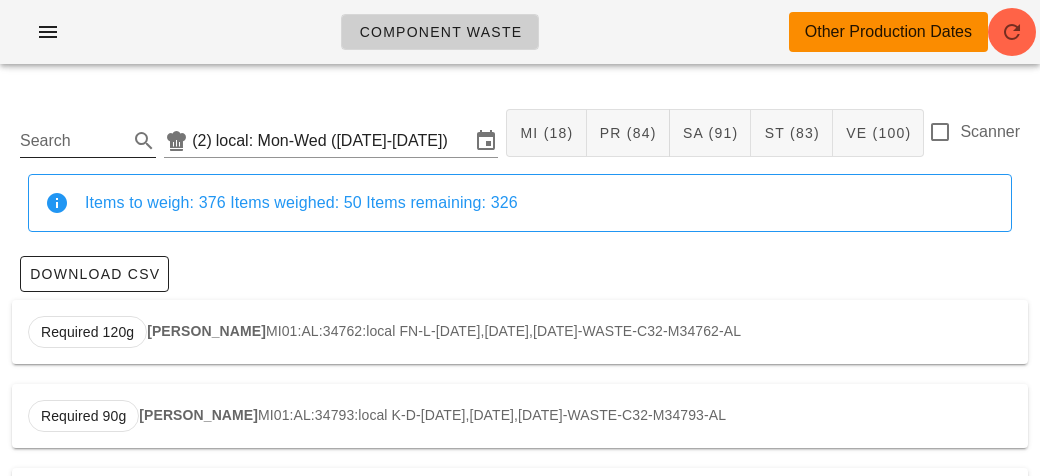 click on "Search" at bounding box center (72, 141) 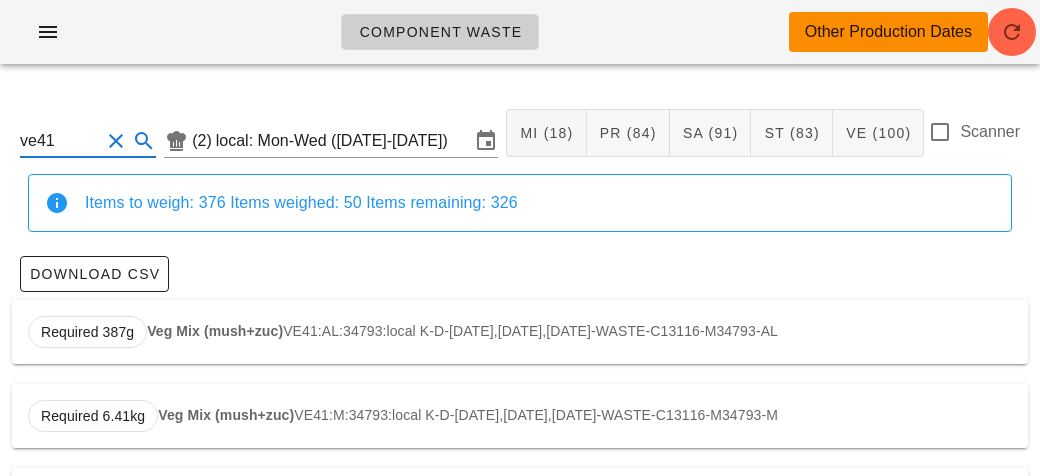 click on "Veg Mix (mush+zuc)" at bounding box center (215, 331) 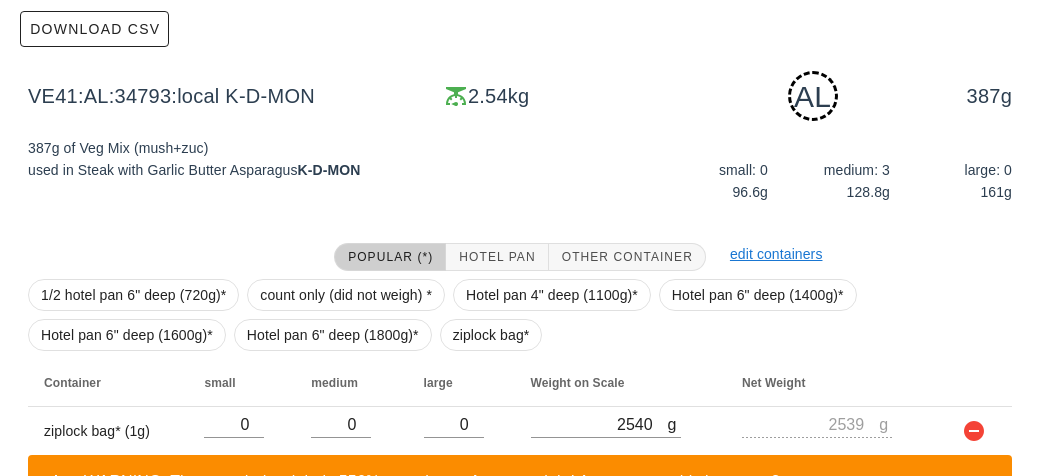 scroll, scrollTop: 394, scrollLeft: 0, axis: vertical 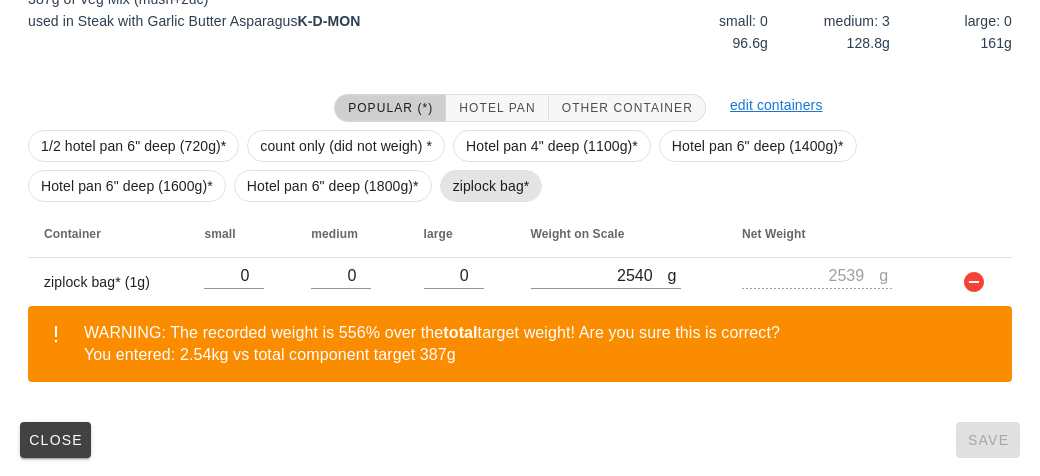 click on "ziplock bag*" at bounding box center [491, 186] 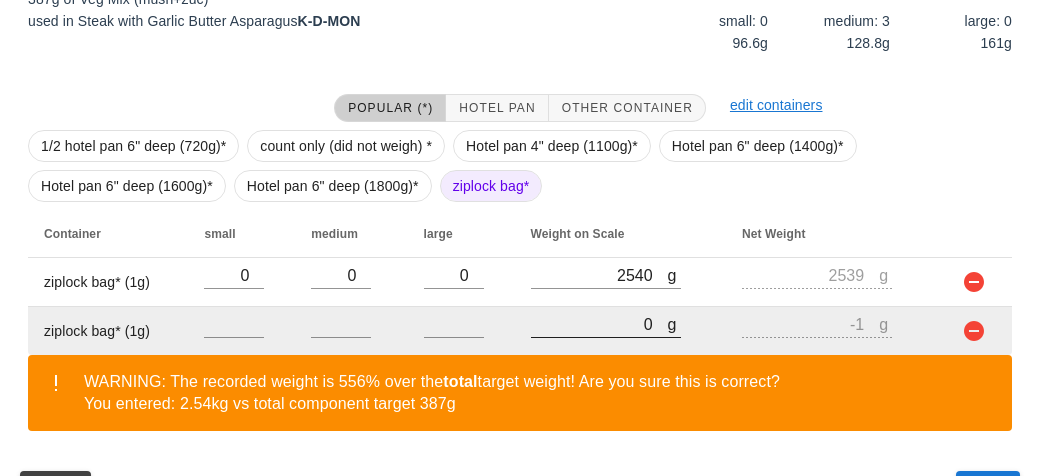 click on "0" at bounding box center (599, 324) 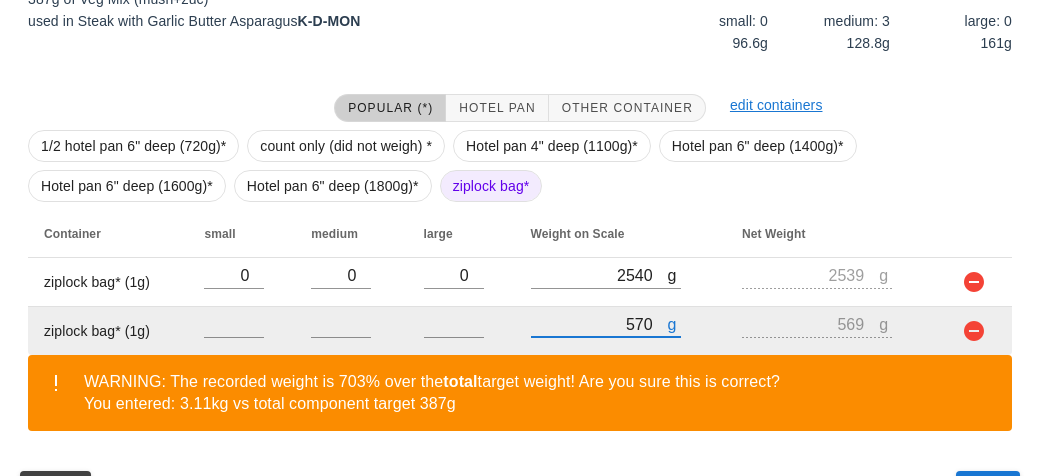 scroll, scrollTop: 443, scrollLeft: 0, axis: vertical 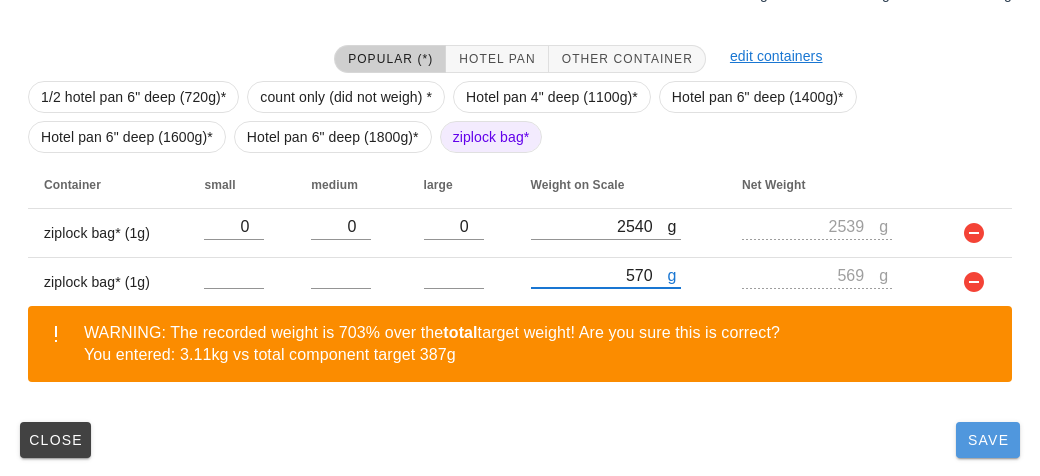 click on "Save" at bounding box center [988, 440] 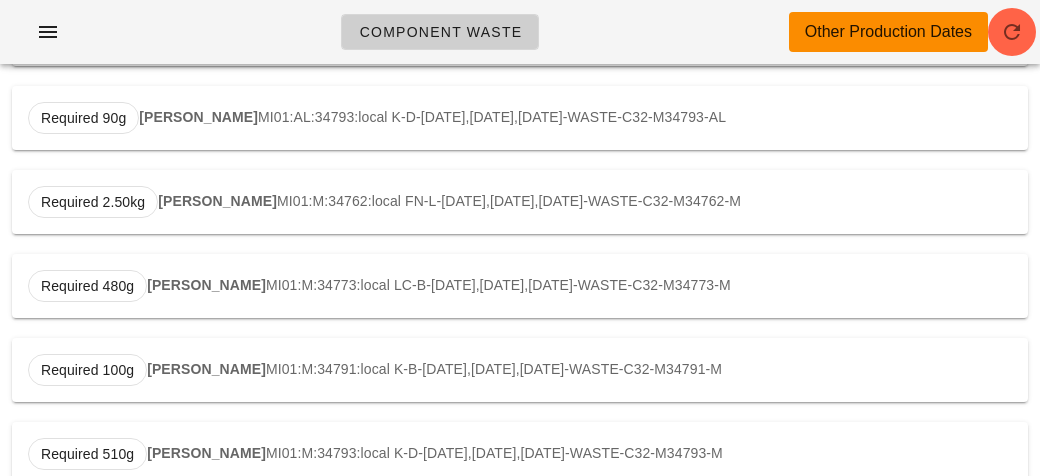 scroll, scrollTop: 0, scrollLeft: 0, axis: both 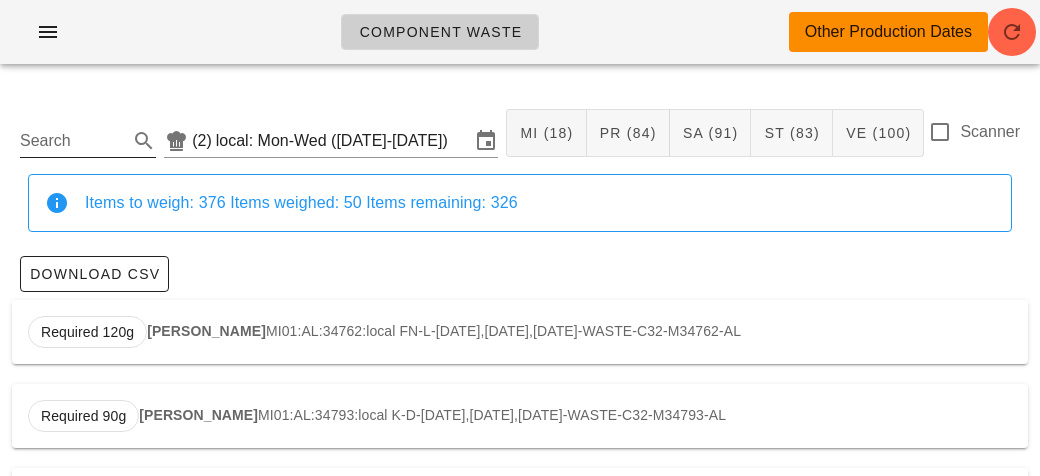 click on "Search" at bounding box center (72, 141) 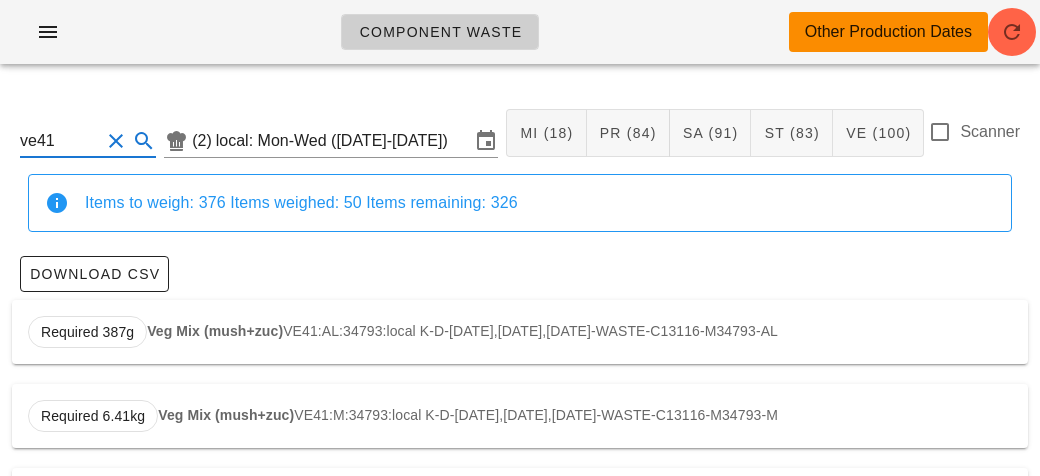 click on "Required 387g Veg Mix (mush+zuc)  VE41:AL:34793:local K-D-[DATE],[DATE],[DATE]-WASTE-C13116-M34793-AL" at bounding box center [520, 332] 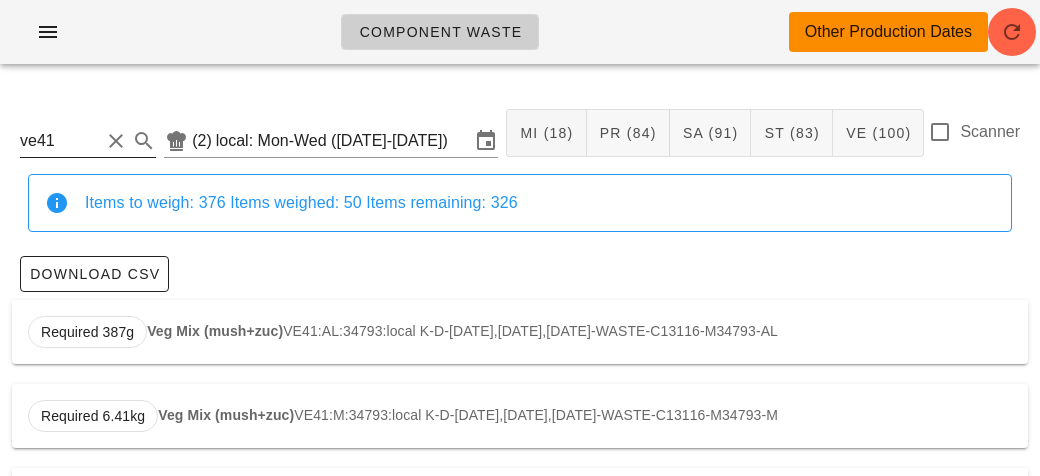 click on "ve41" at bounding box center [60, 141] 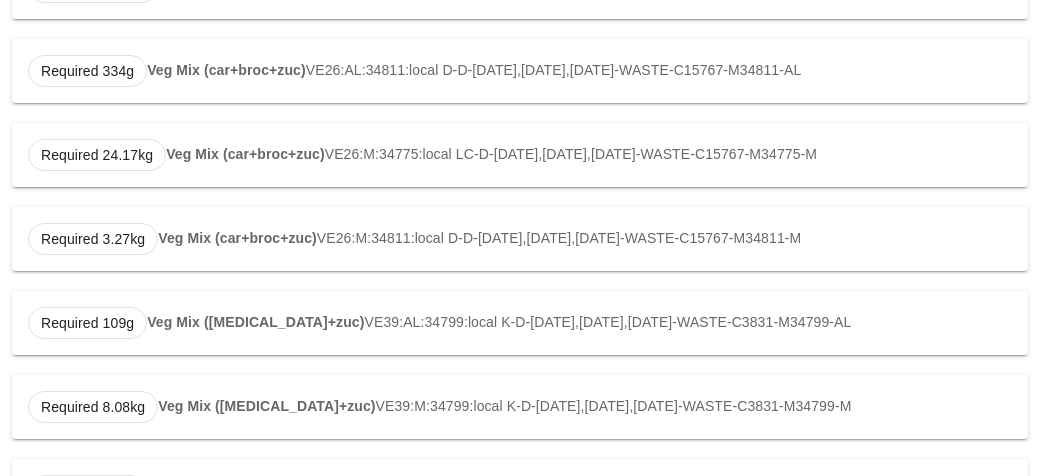 click on "Required 109g Veg Mix ([MEDICAL_DATA]+zuc)  VE39:AL:34799:local K-D-[DATE],[DATE],[DATE]-WASTE-C3831-M34799-AL" at bounding box center (520, 323) 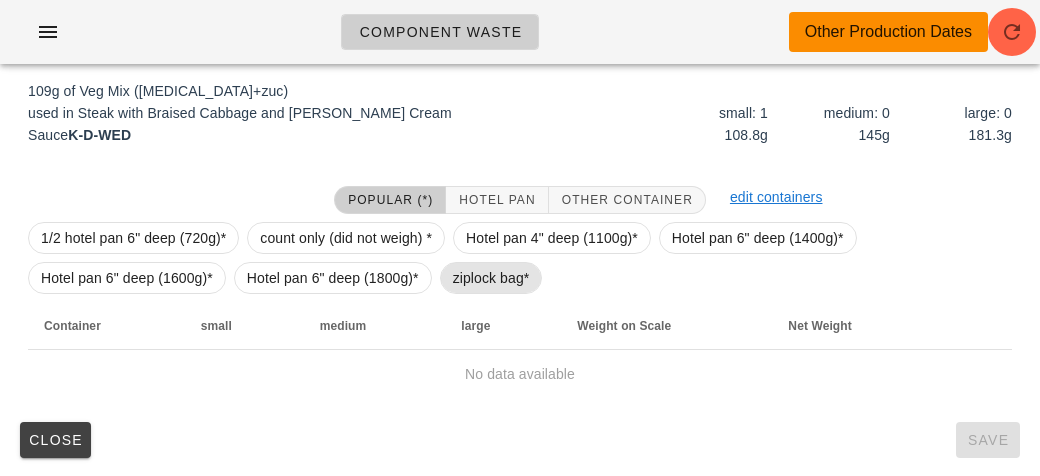 click on "ziplock bag*" at bounding box center [491, 278] 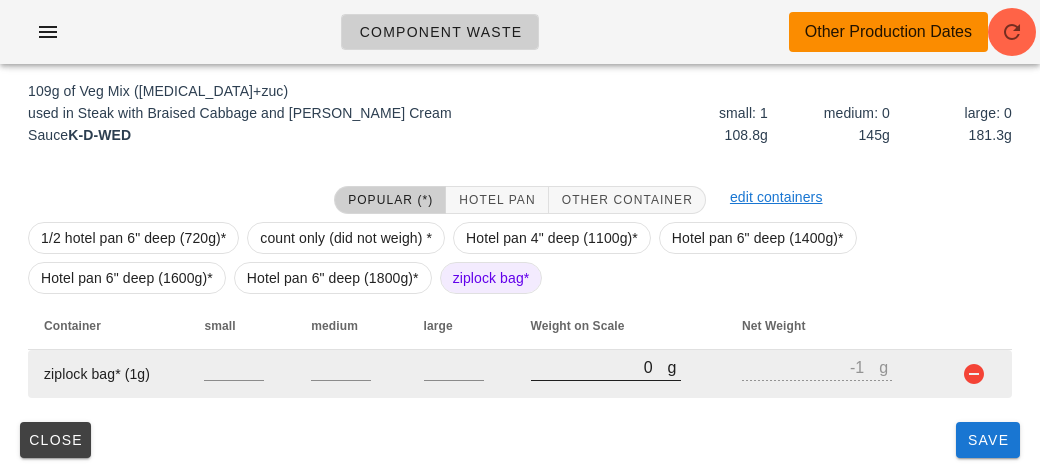 click on "0" at bounding box center [599, 367] 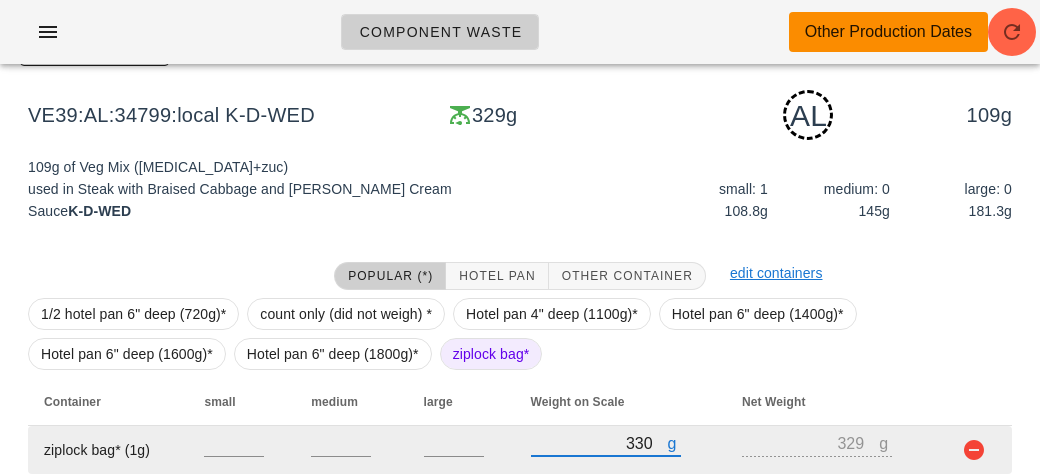 scroll, scrollTop: 302, scrollLeft: 0, axis: vertical 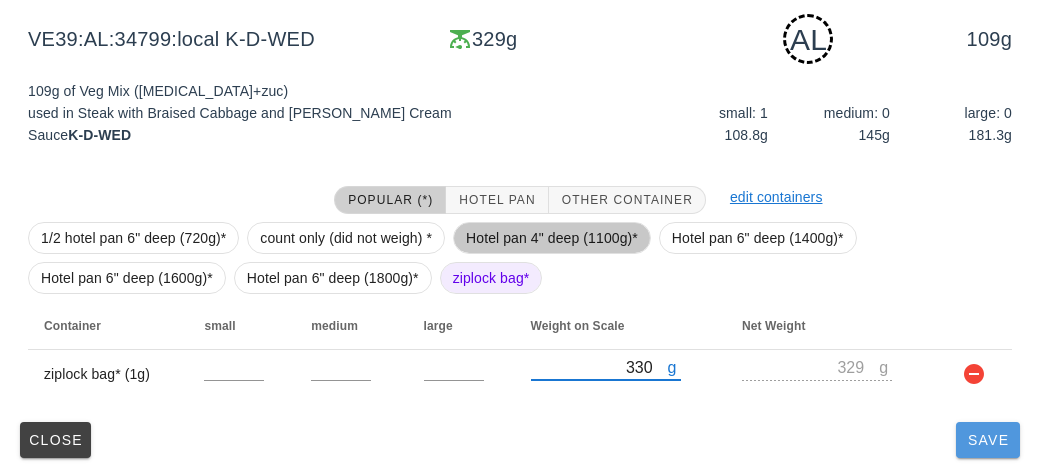 click on "Save" at bounding box center [988, 440] 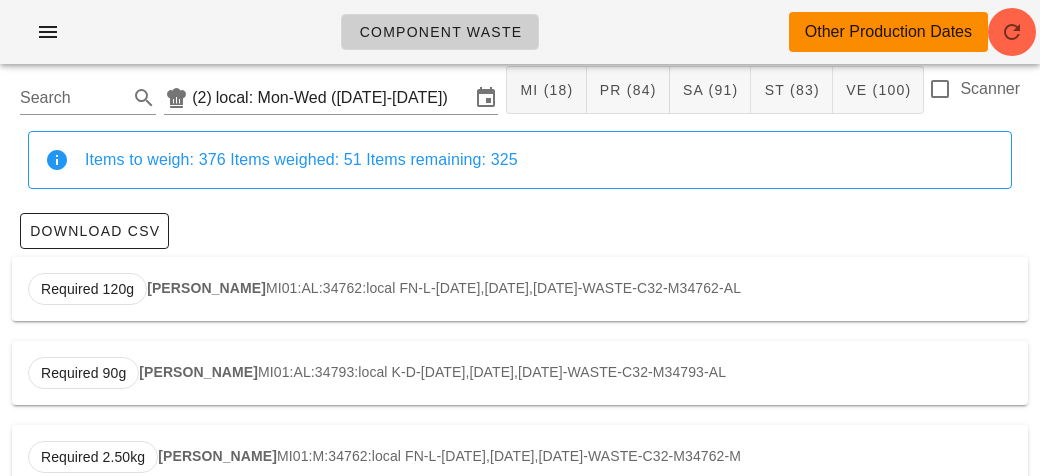 scroll, scrollTop: 0, scrollLeft: 0, axis: both 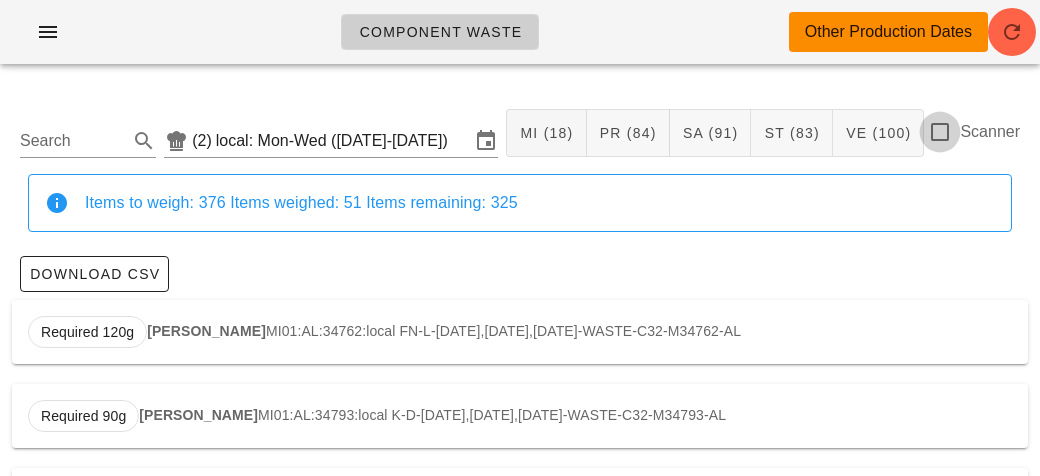 click at bounding box center (940, 132) 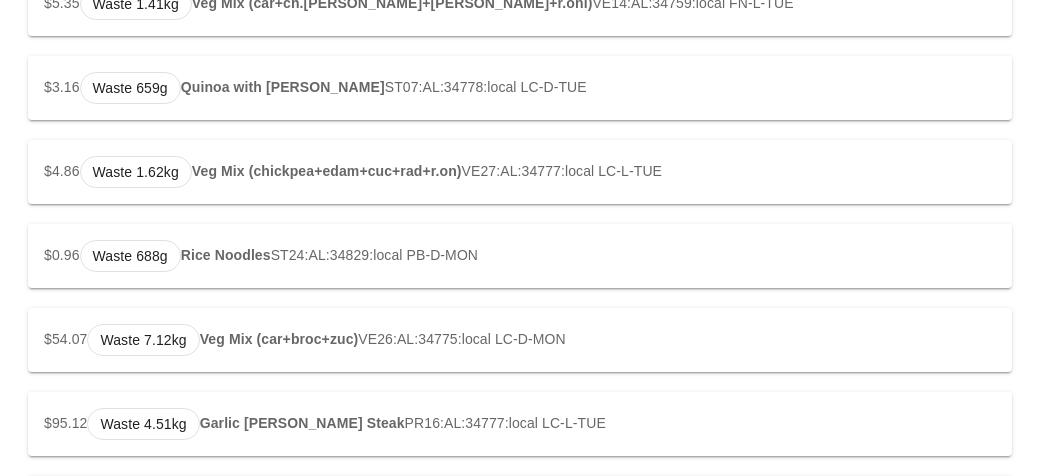 scroll, scrollTop: 1873, scrollLeft: 0, axis: vertical 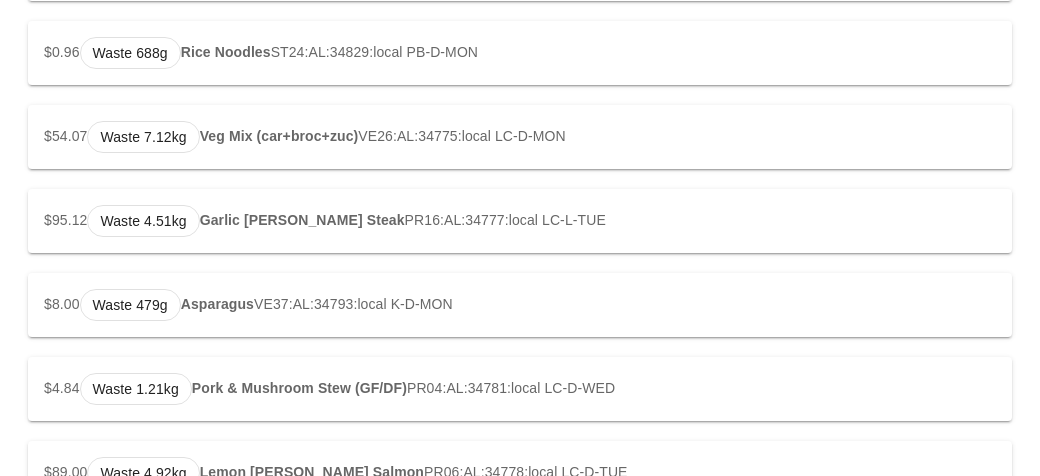 click on "$95.12  Waste 4.51kg Garlic [PERSON_NAME] Steak  PR16:AL:34777:local LC-L-TUE" at bounding box center (520, 221) 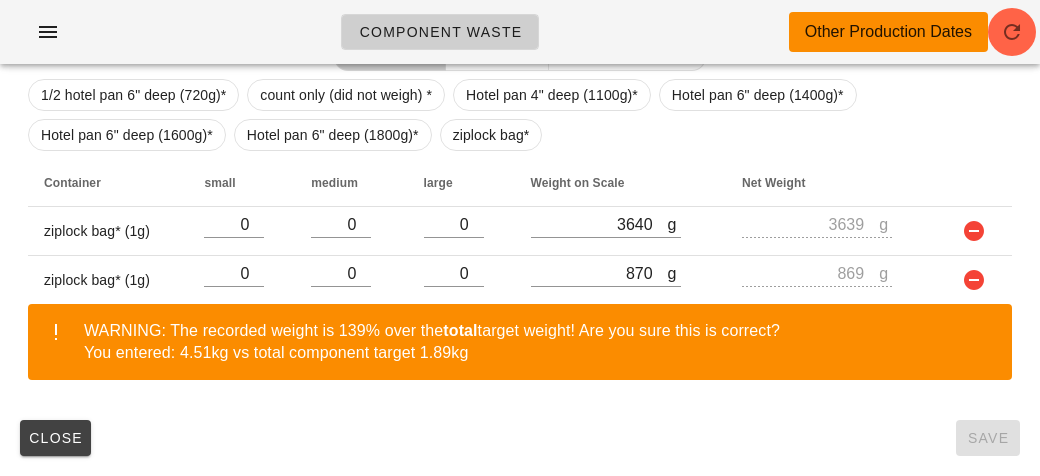 scroll, scrollTop: 391, scrollLeft: 0, axis: vertical 